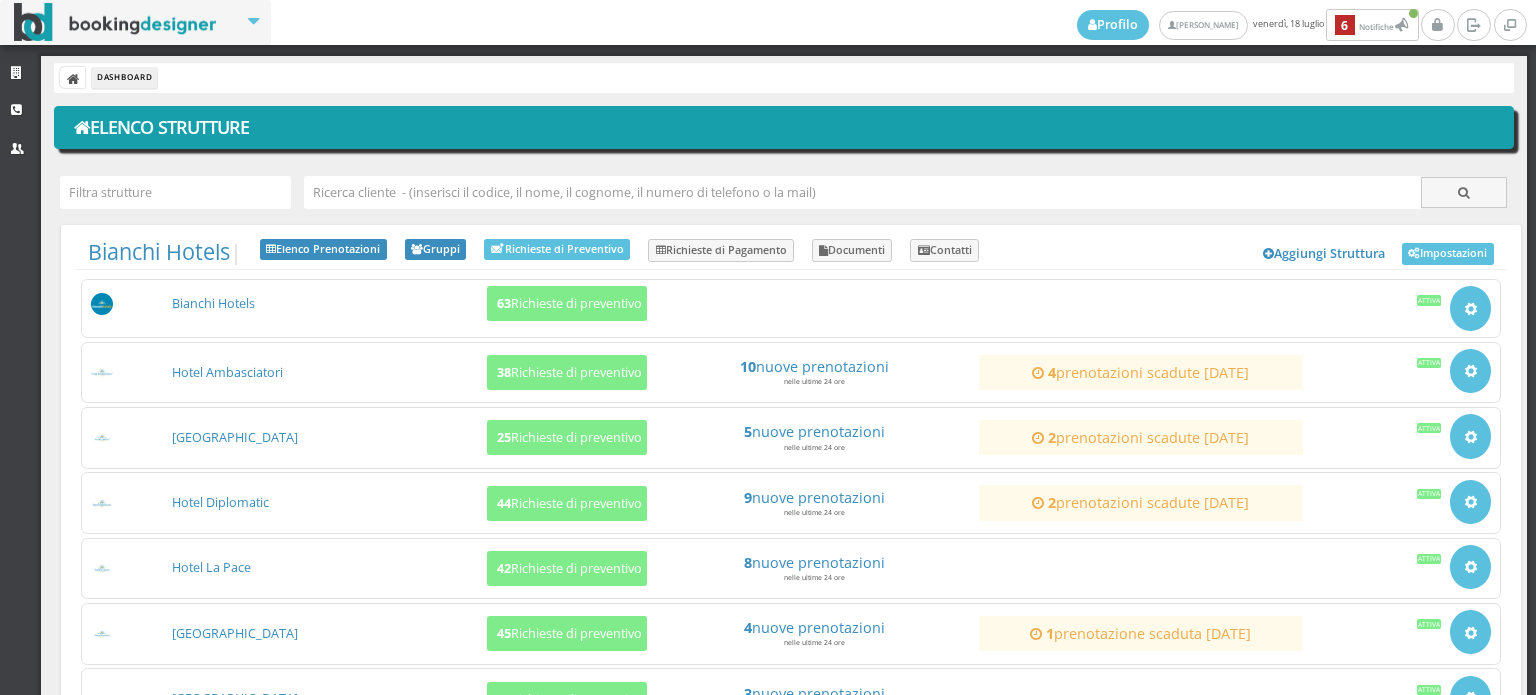 scroll, scrollTop: 0, scrollLeft: 0, axis: both 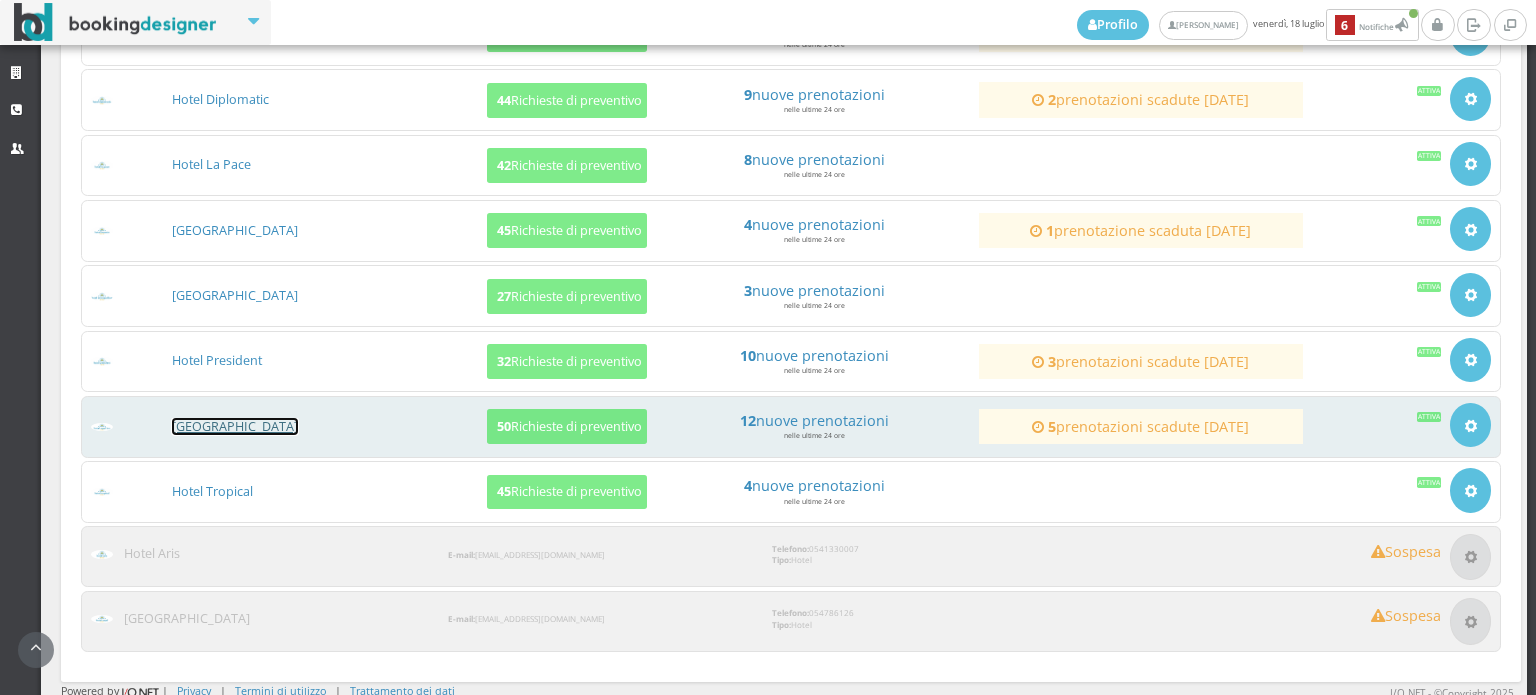 click on "[GEOGRAPHIC_DATA]" at bounding box center (235, 426) 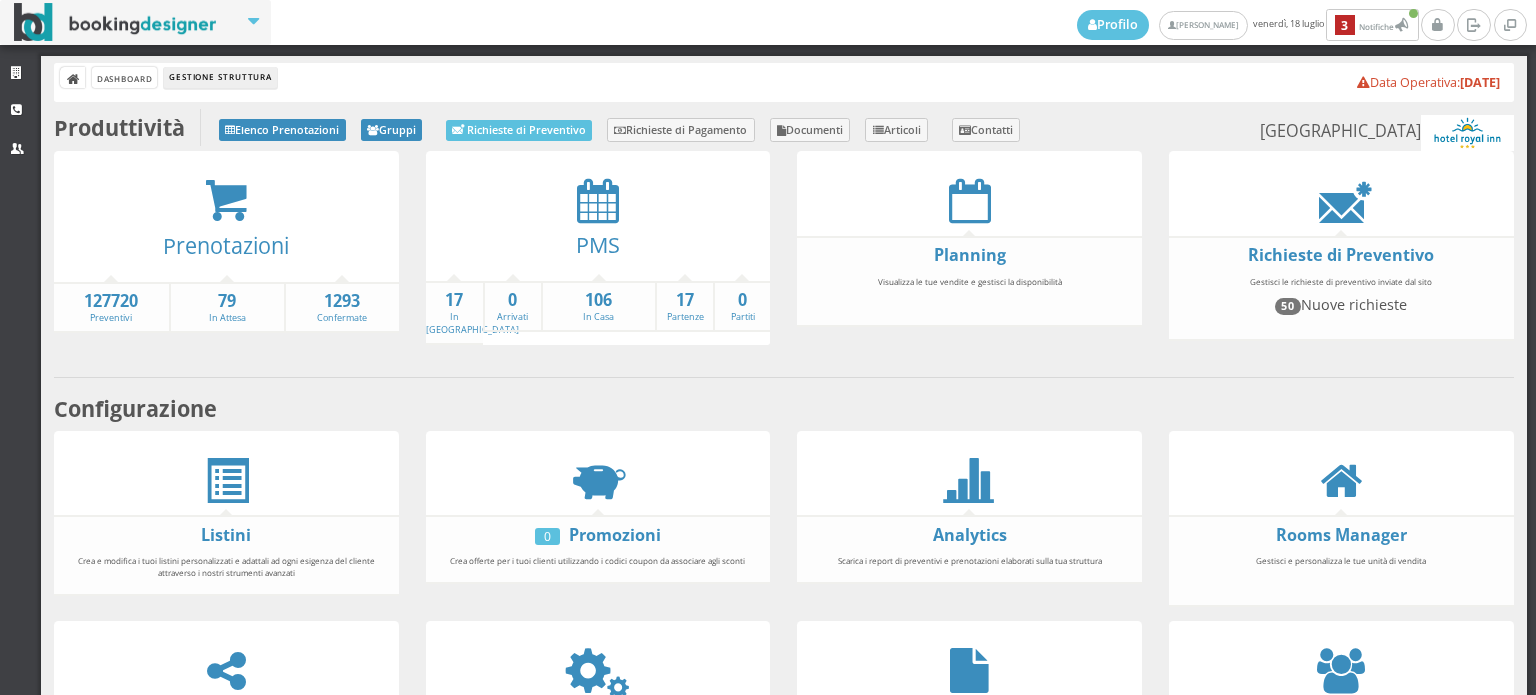 scroll, scrollTop: 0, scrollLeft: 0, axis: both 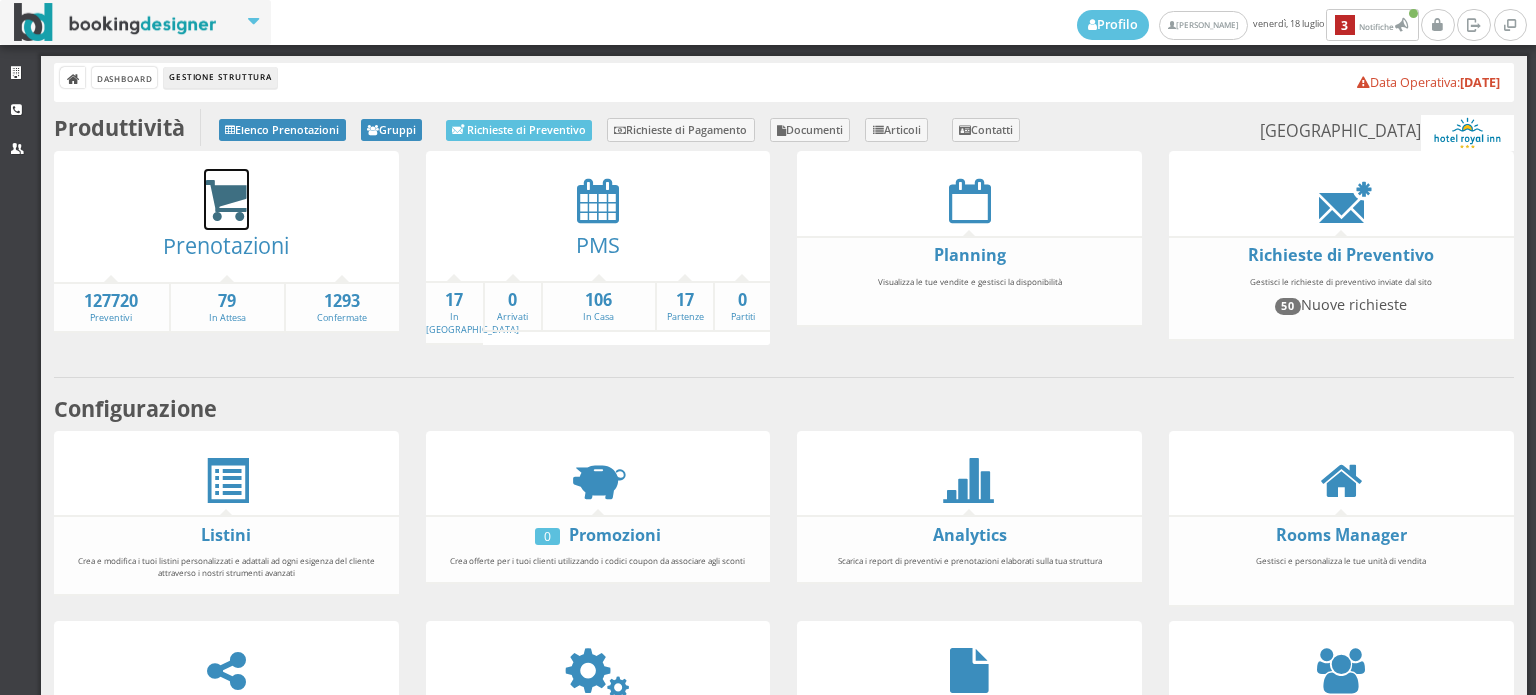click at bounding box center [226, 201] 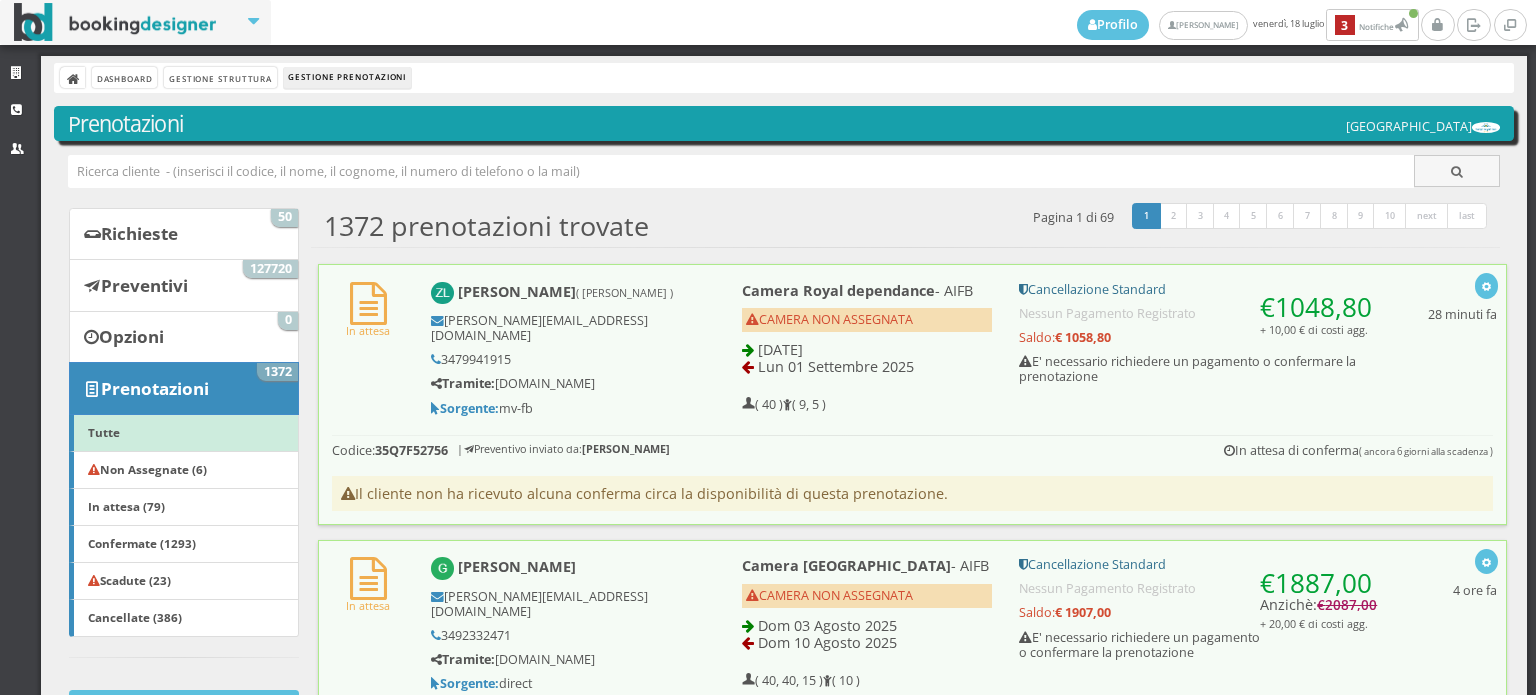 scroll, scrollTop: 0, scrollLeft: 0, axis: both 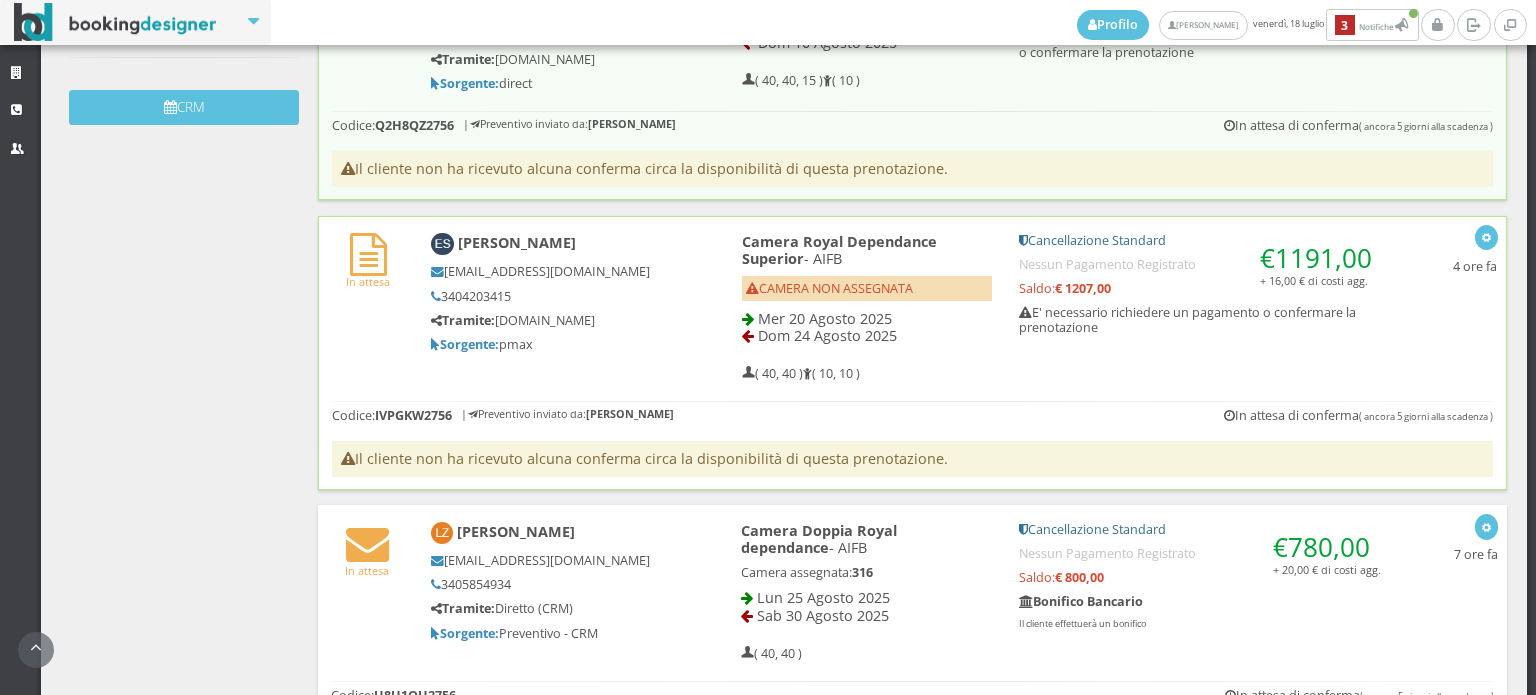 click on "[PERSON_NAME]
[EMAIL_ADDRESS][DOMAIN_NAME]
3404203415
Tramite:  [DOMAIN_NAME]
Sorgente:  pmax" at bounding box center (566, 292) 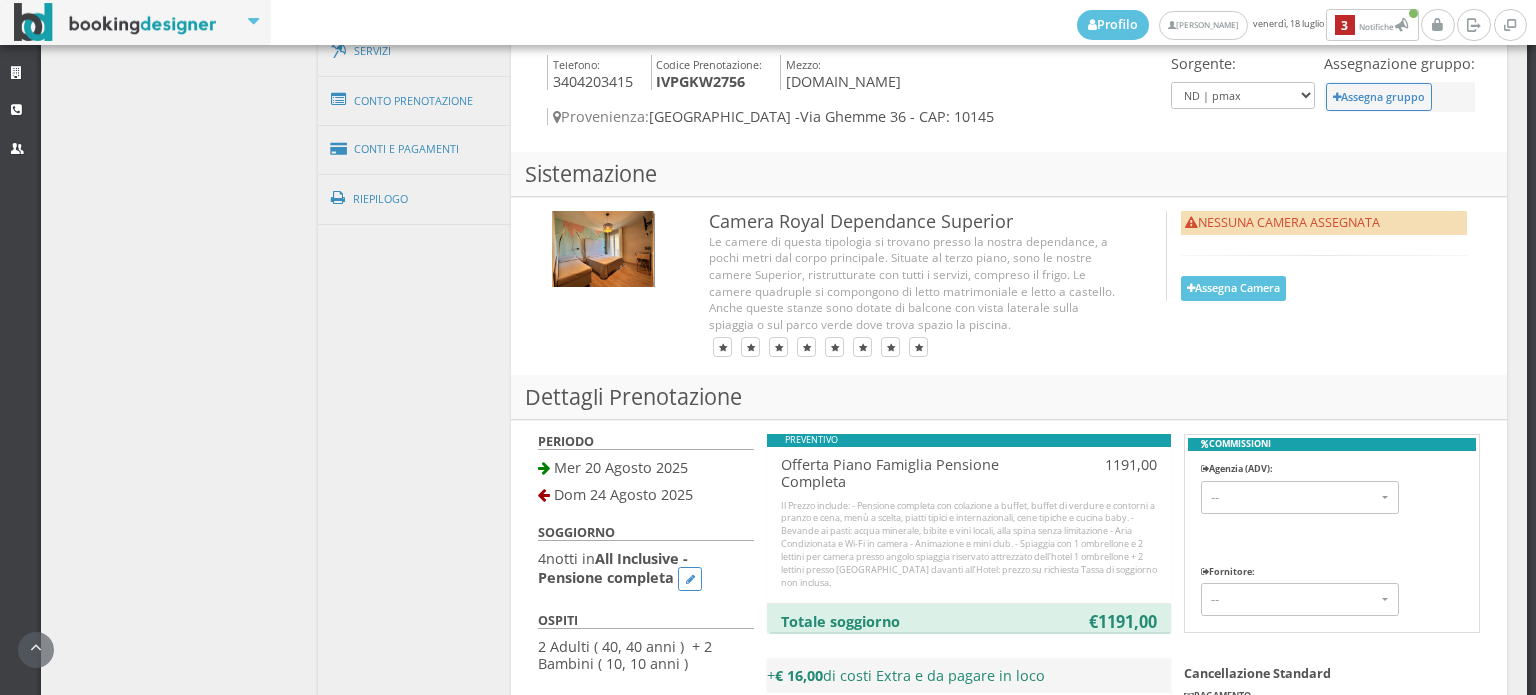 scroll, scrollTop: 444, scrollLeft: 0, axis: vertical 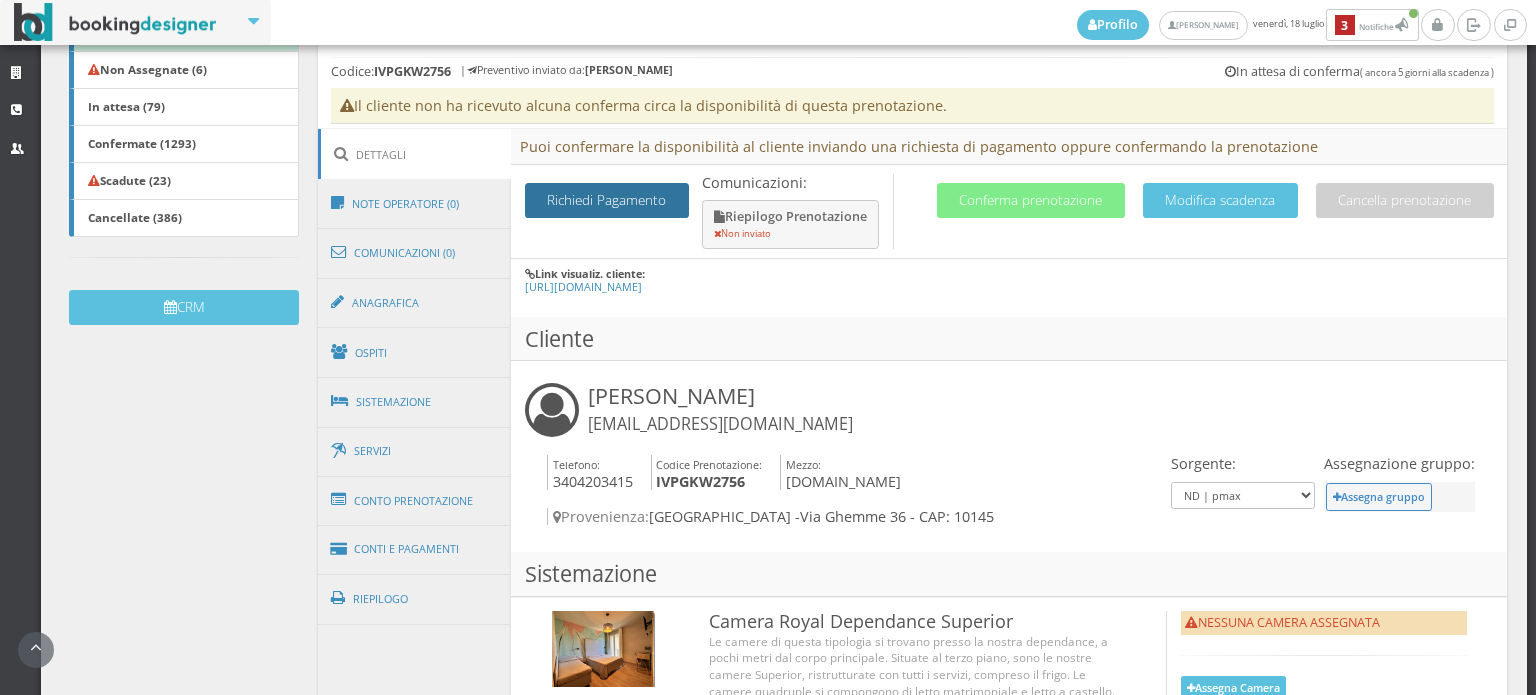 click on "Richiedi Pagamento" at bounding box center (607, 200) 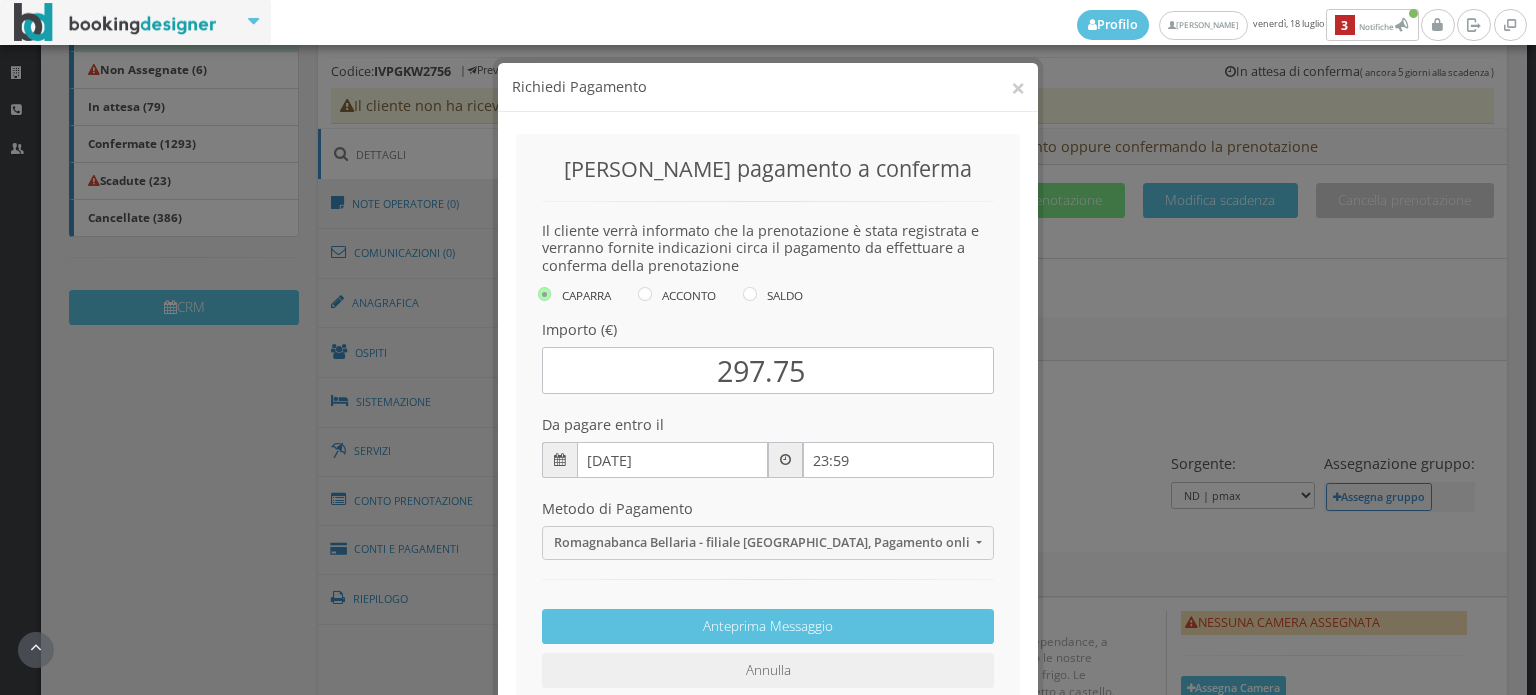 scroll, scrollTop: 4, scrollLeft: 0, axis: vertical 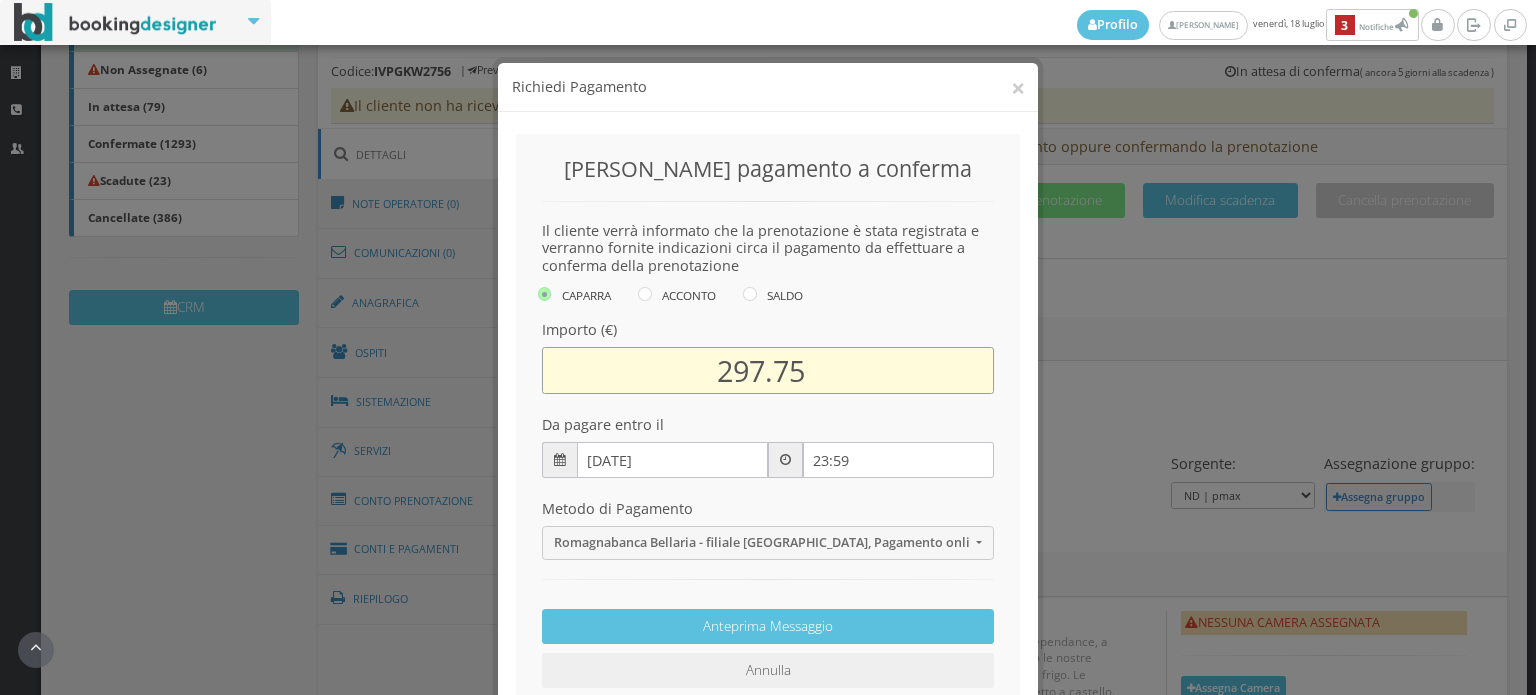 drag, startPoint x: 674, startPoint y: 367, endPoint x: 819, endPoint y: 372, distance: 145.08618 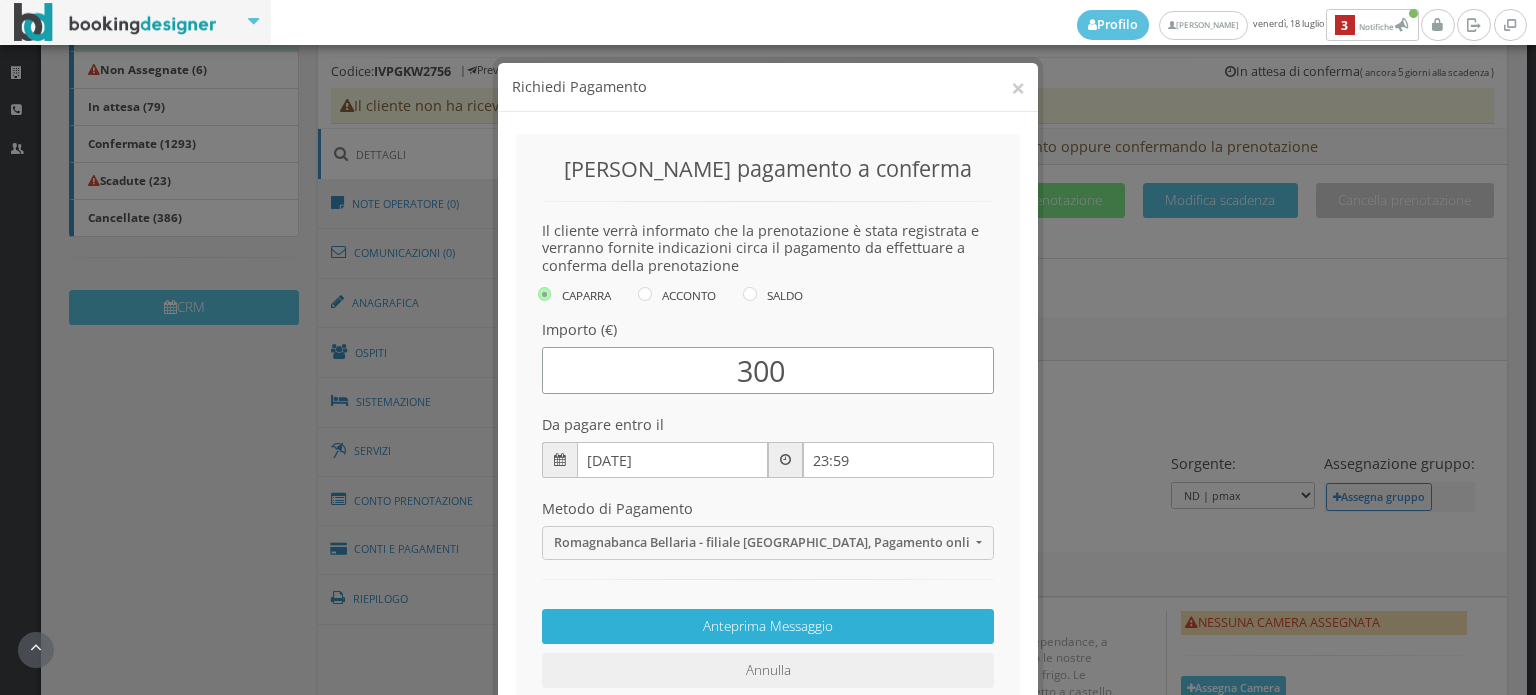 type on "300" 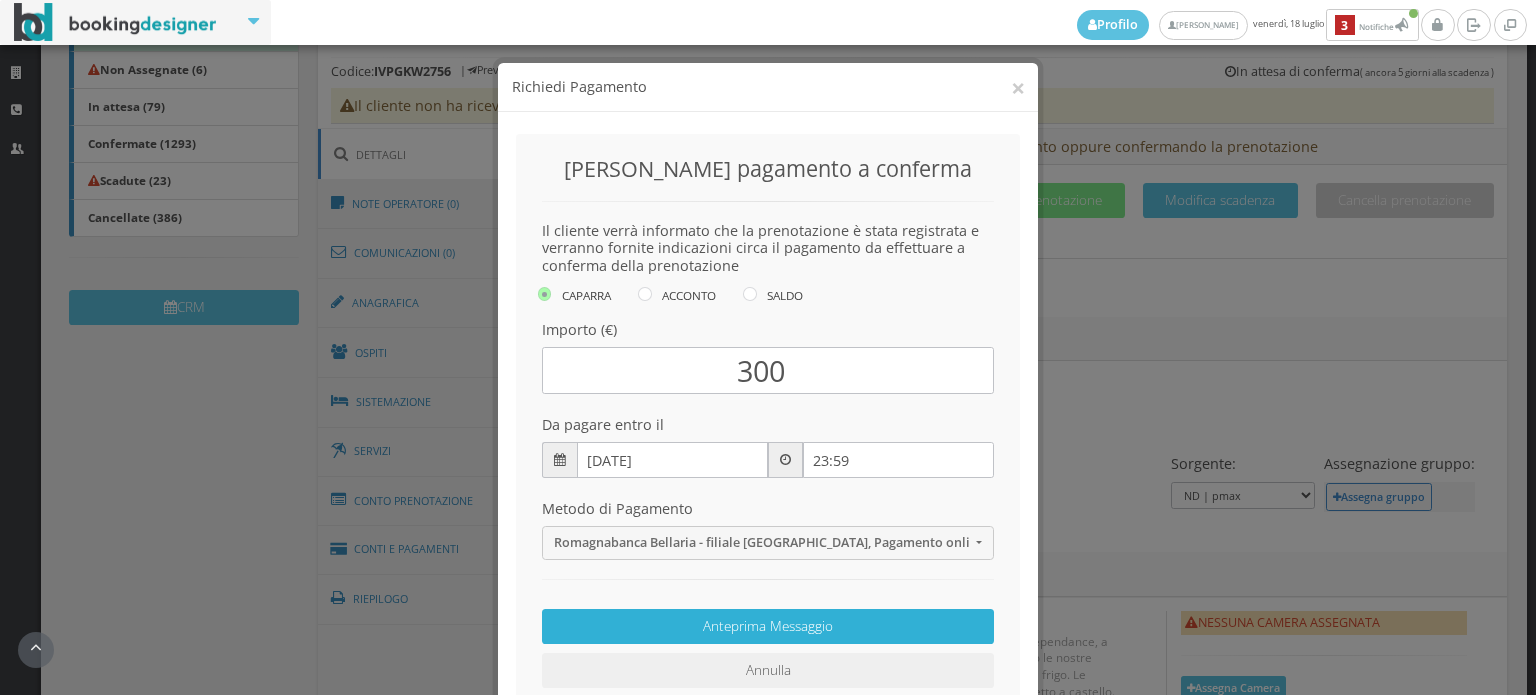 click on "Anteprima Messaggio" at bounding box center [768, 626] 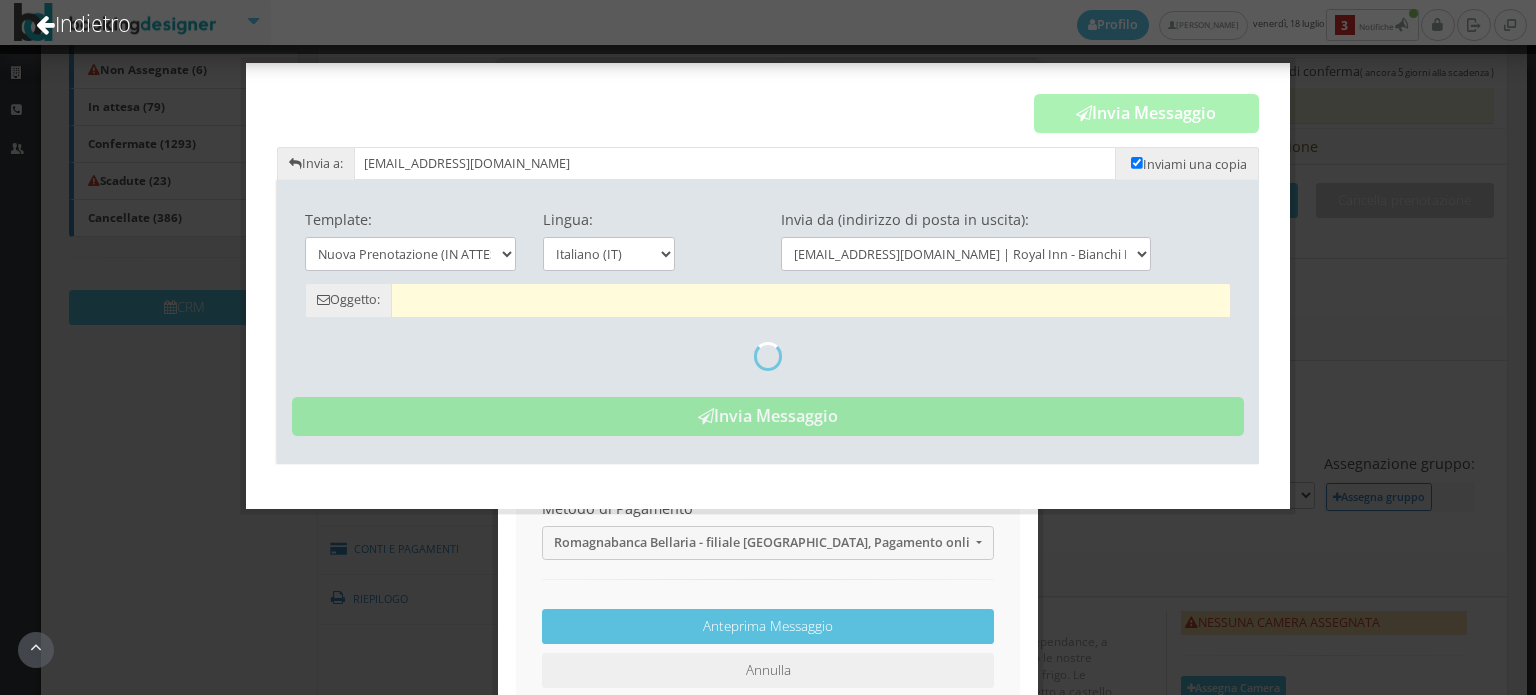 type on "Nuova Prenotazione (in attesa) - Hotel Royal Inn - Eliana Silvano" 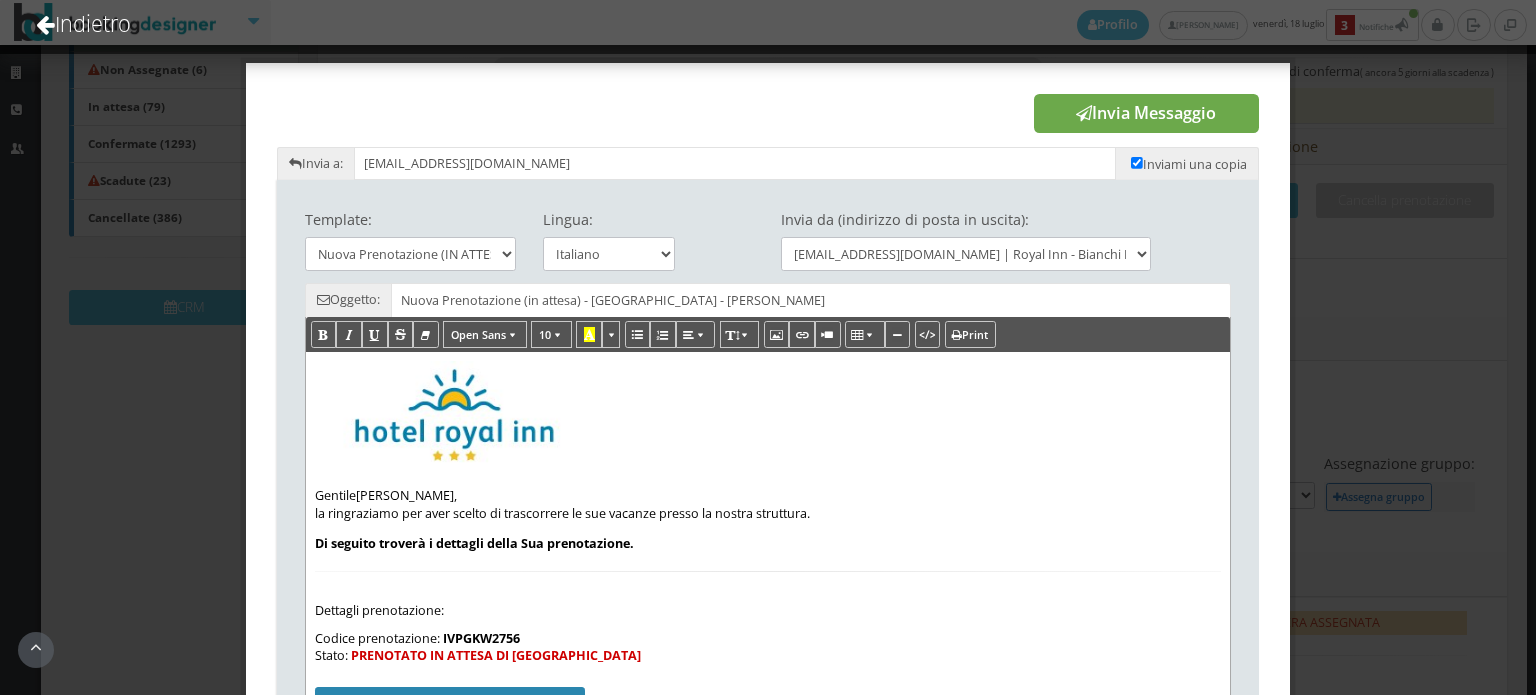 click on "Invia Messaggio" at bounding box center (1146, 114) 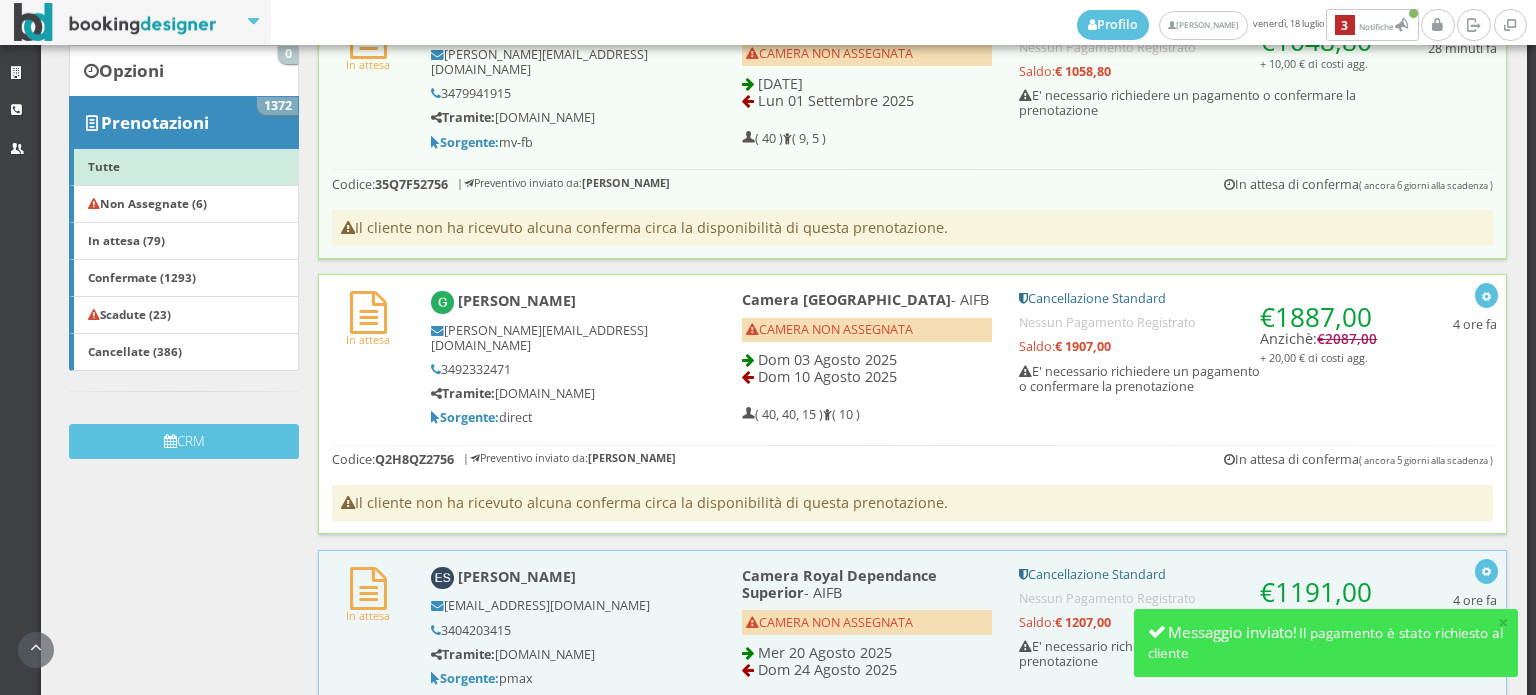 scroll, scrollTop: 279, scrollLeft: 0, axis: vertical 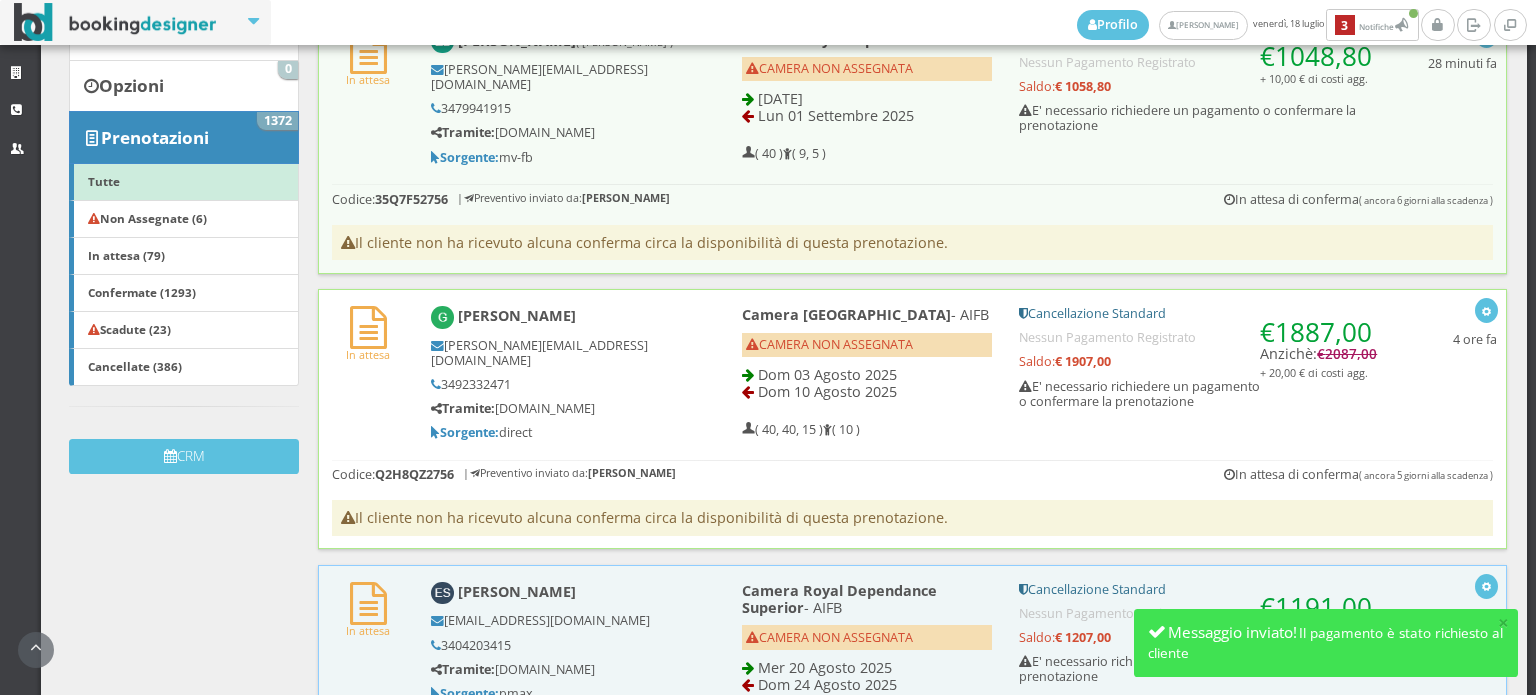 click on "Gianluca Ladisi
gianluca.ladisi@libero.it
3492332471
Tramite:  www.bianchihotels.com
Sorgente:  direct" at bounding box center [553, 373] 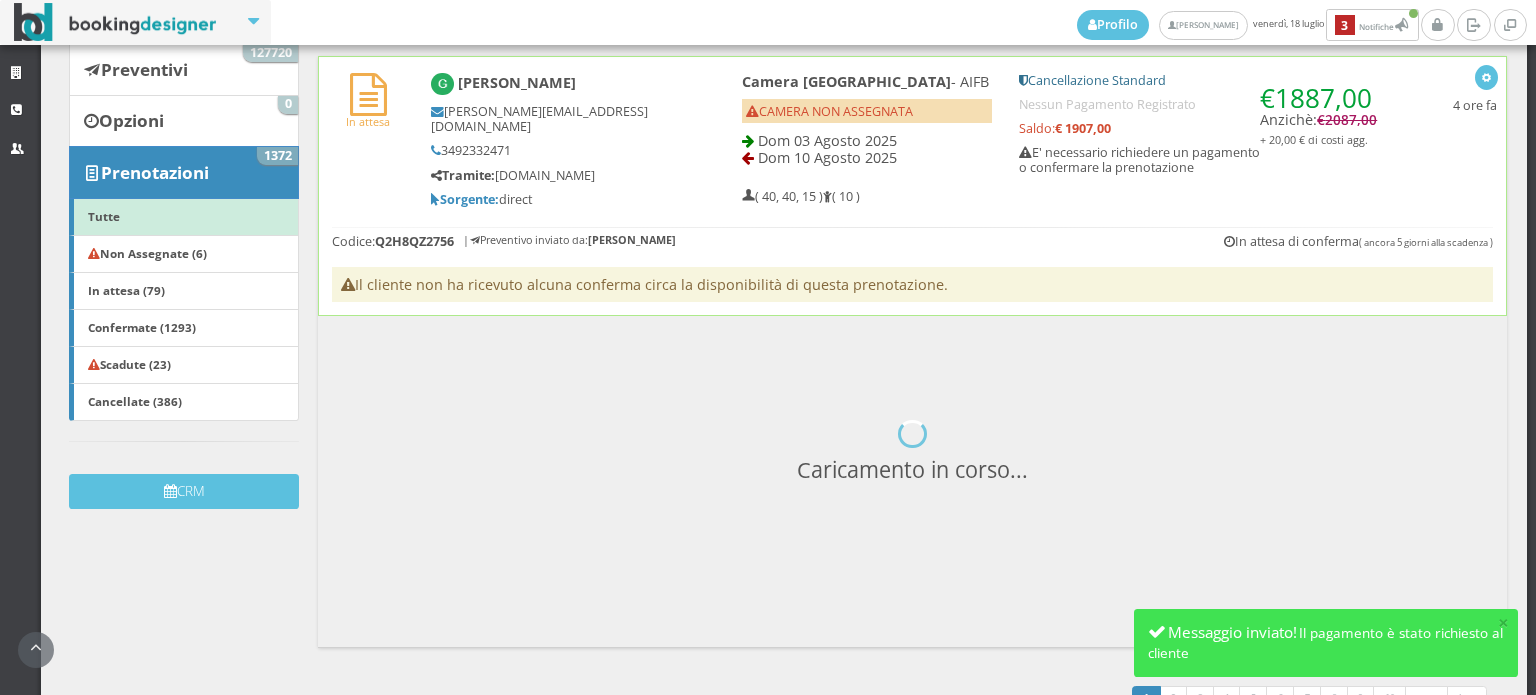 scroll, scrollTop: 279, scrollLeft: 0, axis: vertical 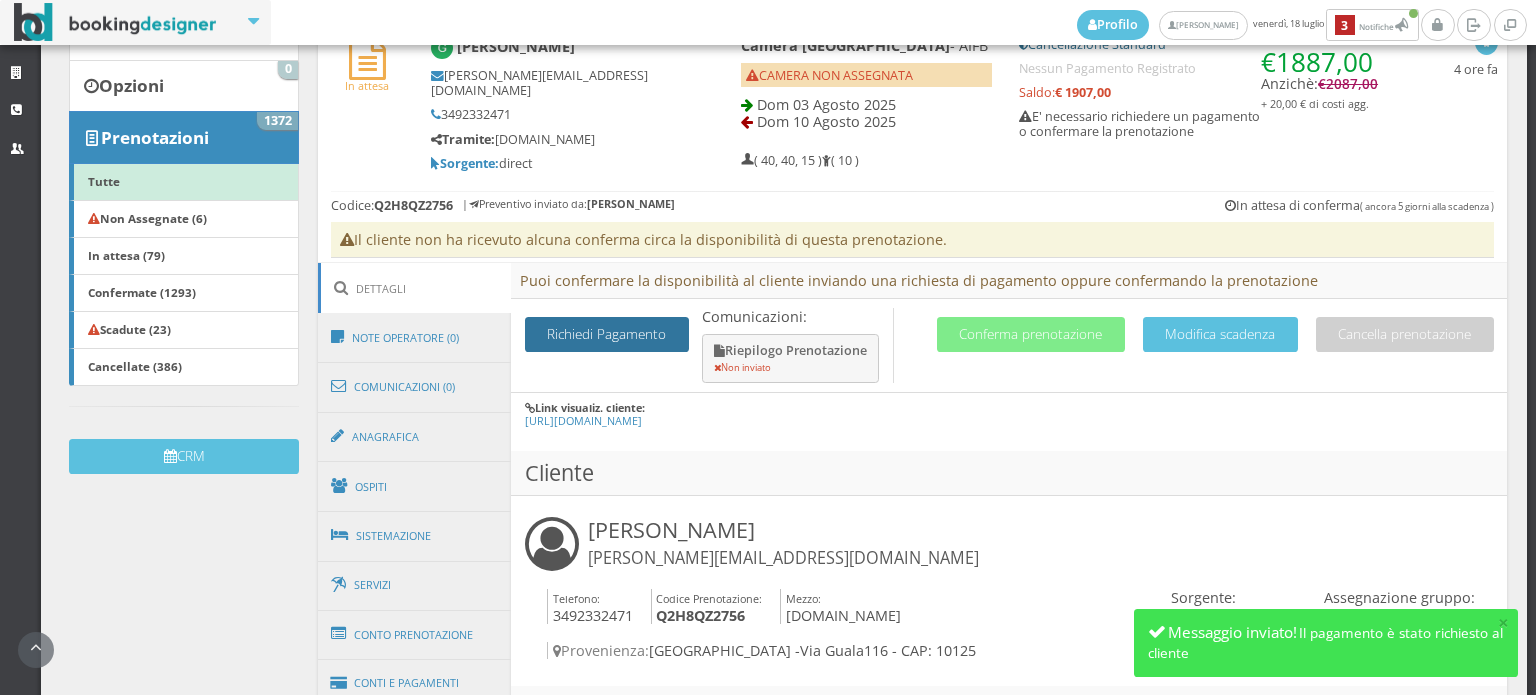 click on "Richiedi Pagamento" at bounding box center (607, 334) 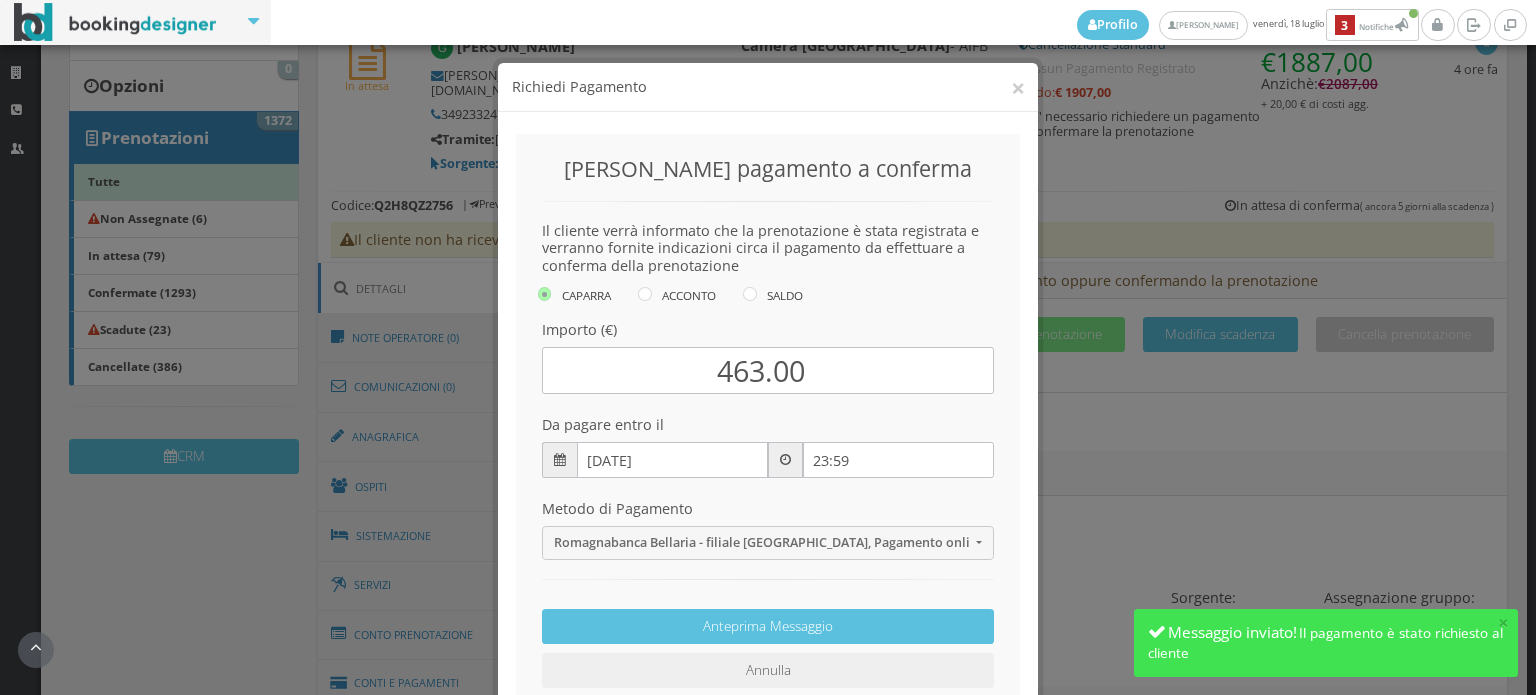 scroll, scrollTop: 4, scrollLeft: 0, axis: vertical 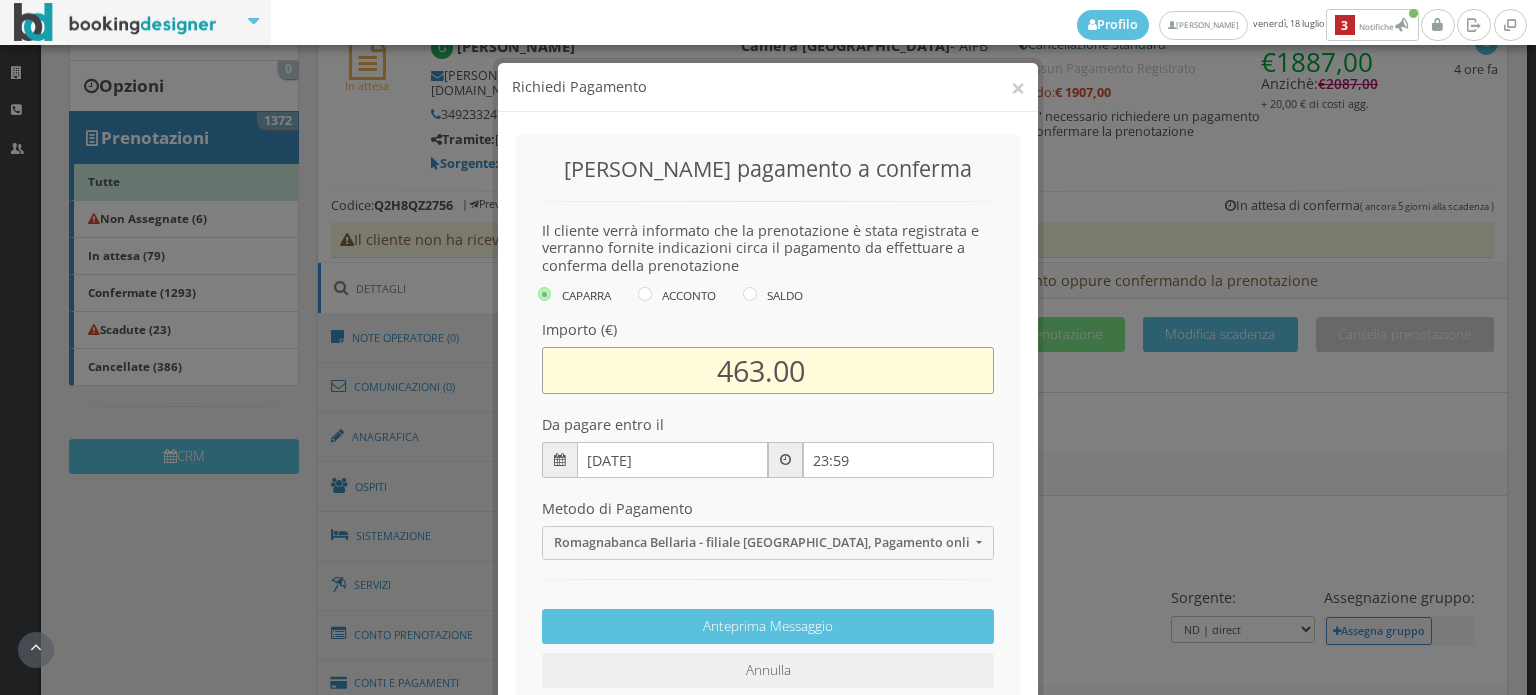 drag, startPoint x: 691, startPoint y: 377, endPoint x: 835, endPoint y: 383, distance: 144.12494 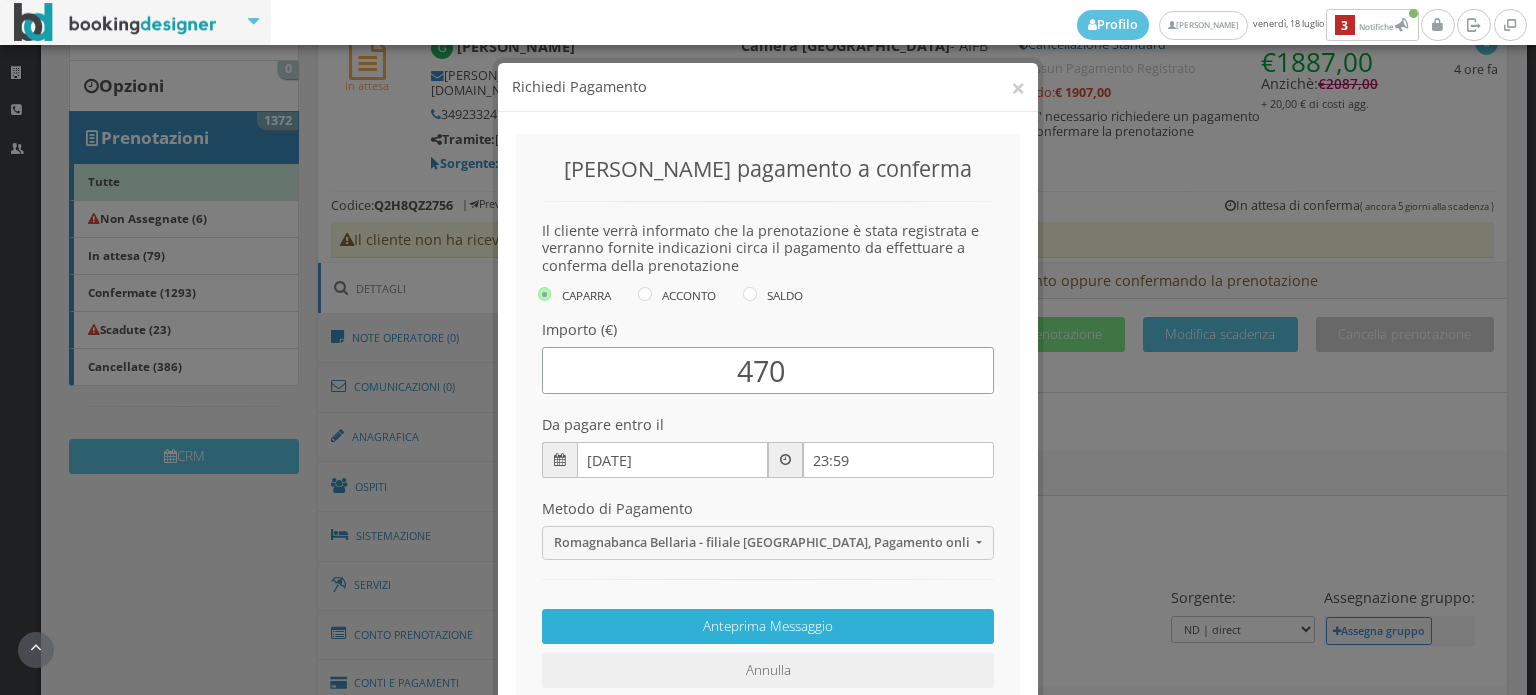 type on "470" 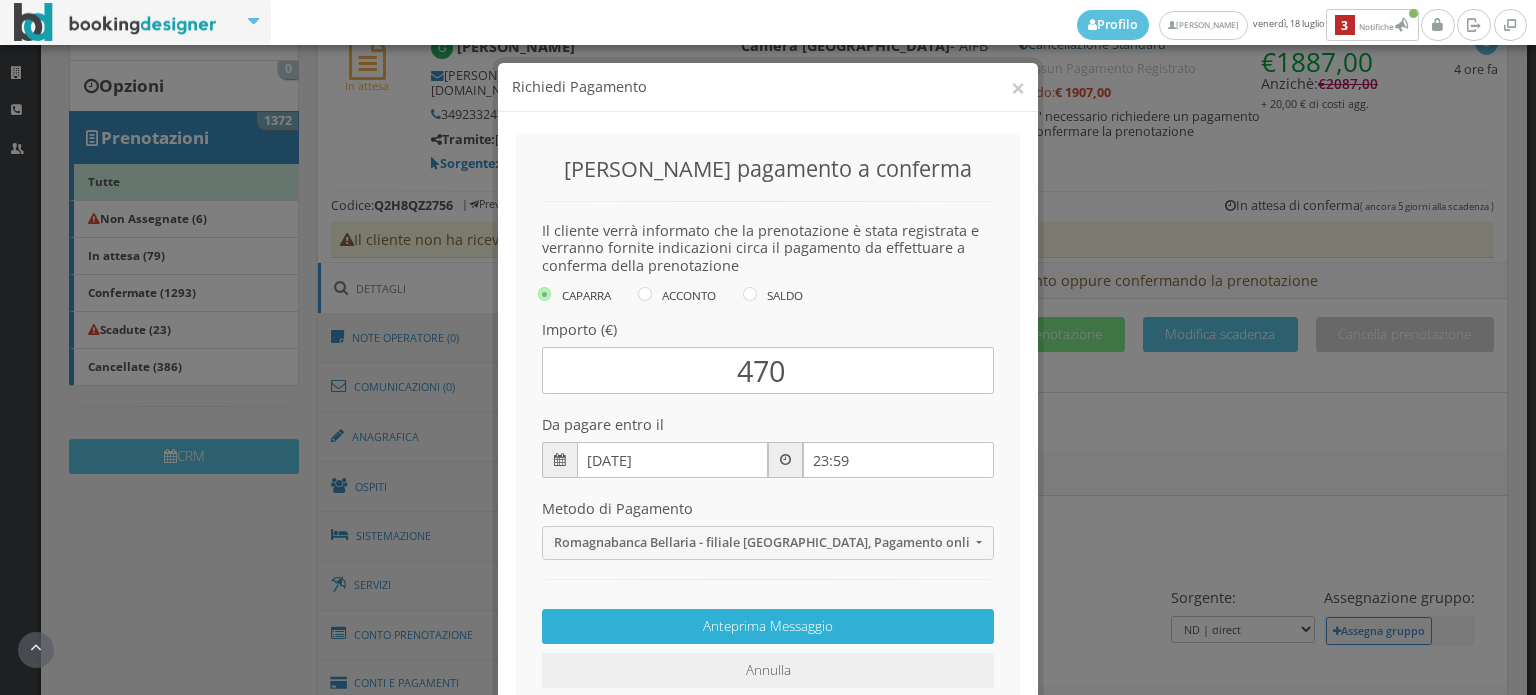 click on "Anteprima Messaggio" at bounding box center [768, 626] 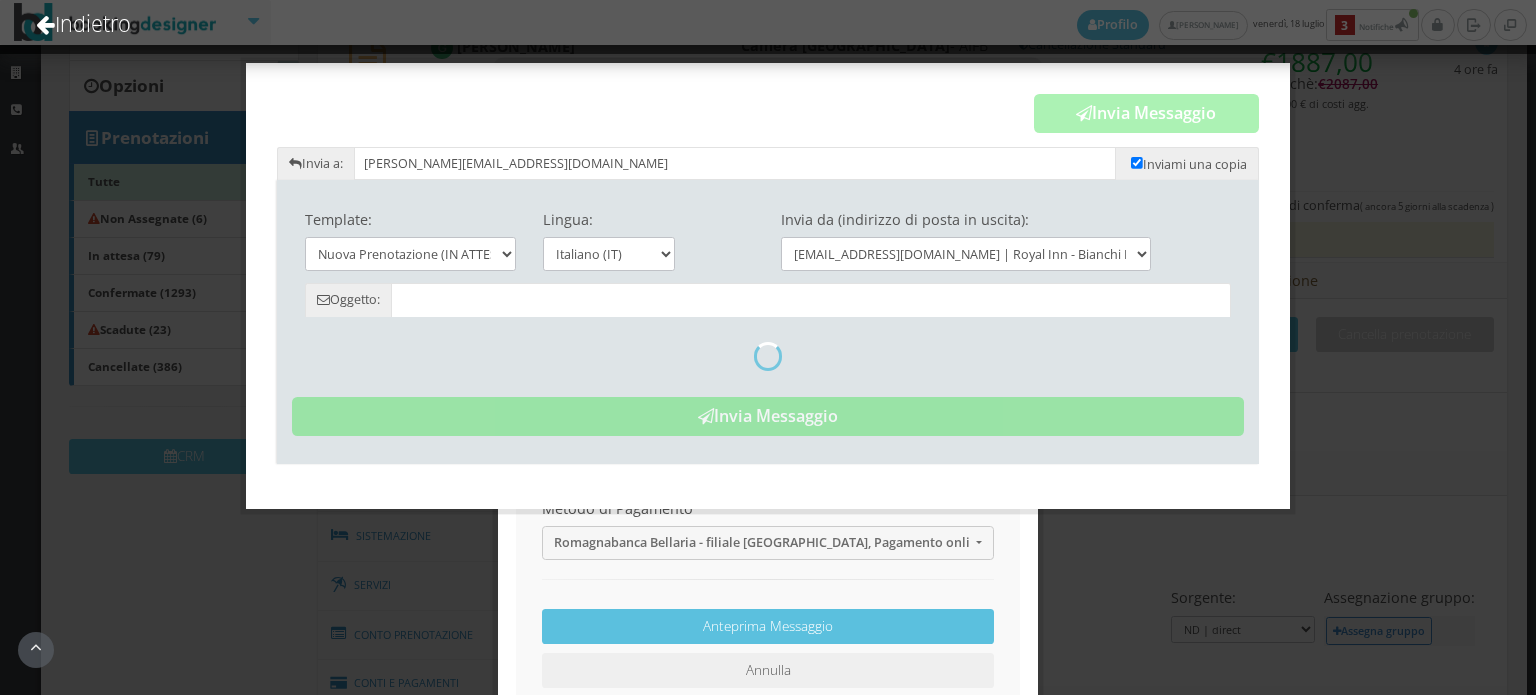 type on "Nuova Prenotazione (in attesa) - Hotel Royal Inn - Gianluca Ladisi" 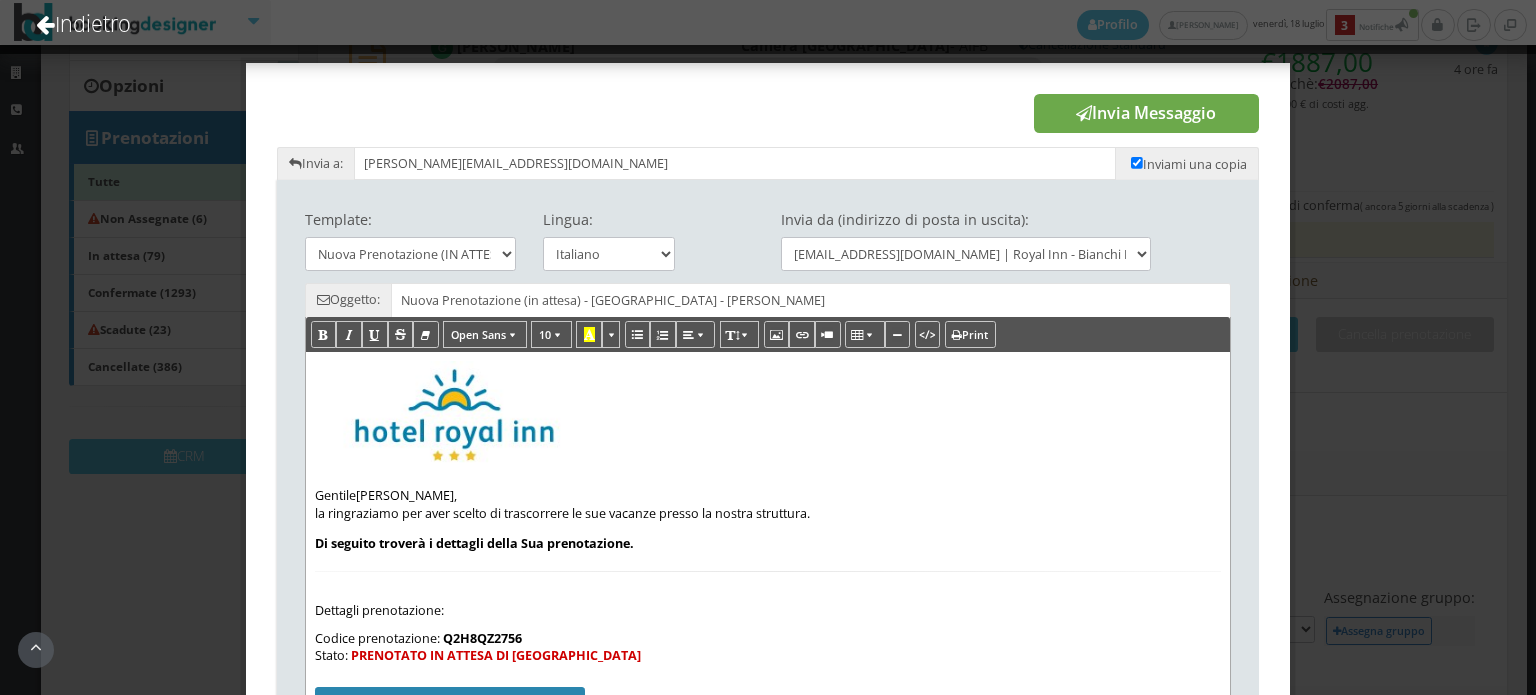 click on "Invia Messaggio" at bounding box center (1146, 114) 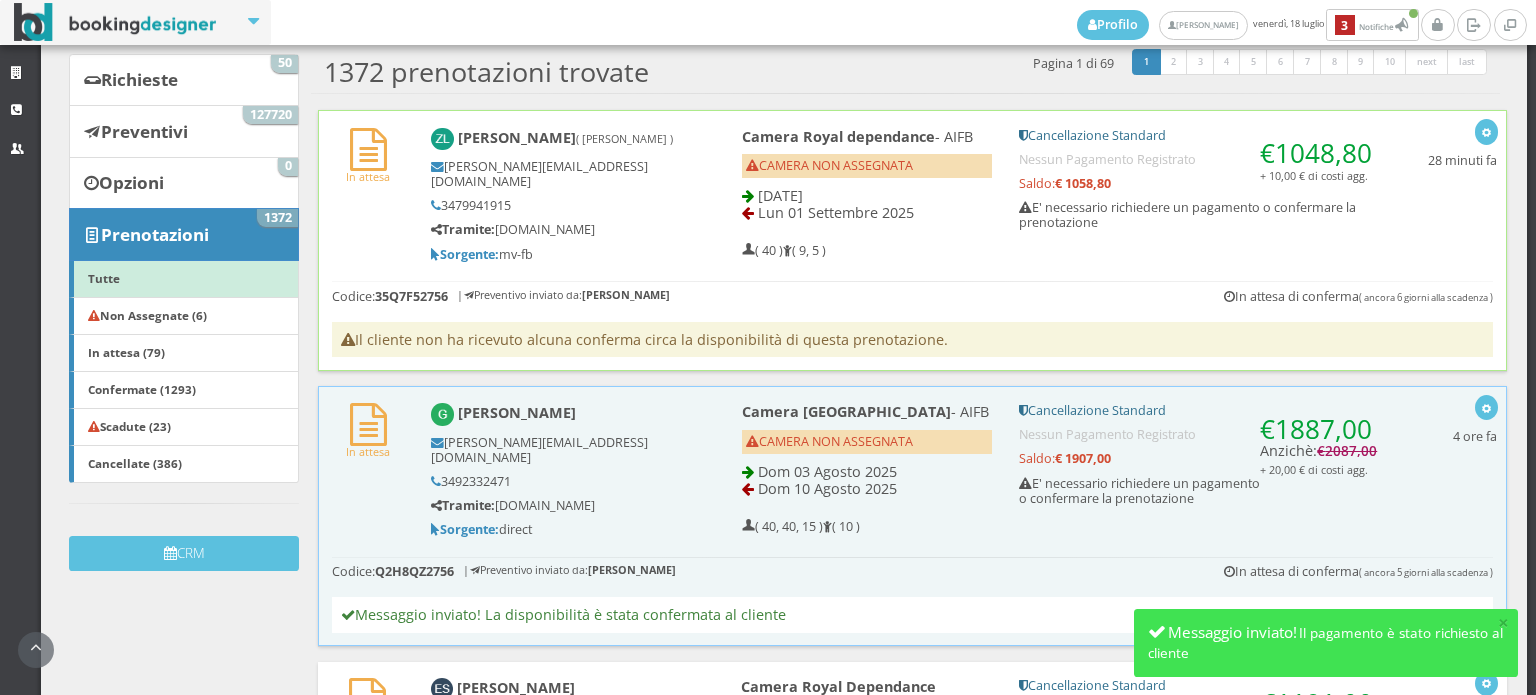 scroll, scrollTop: 170, scrollLeft: 0, axis: vertical 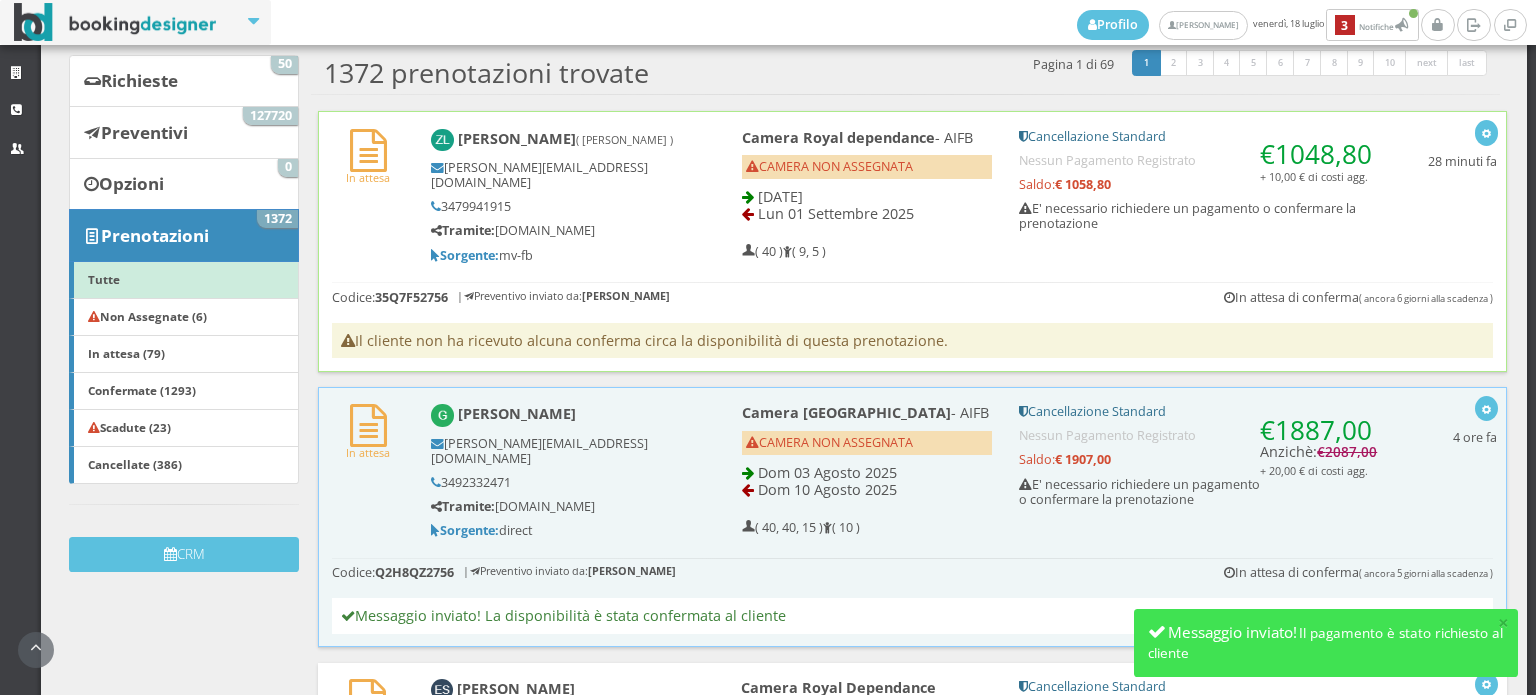 click on "Zampini Luca															  ( Zampini Luca )
luca-zampini@alice.it
3479941915
Tramite:  www.bianchihotels.com
Sorgente:  mv-fb" at bounding box center [566, 196] 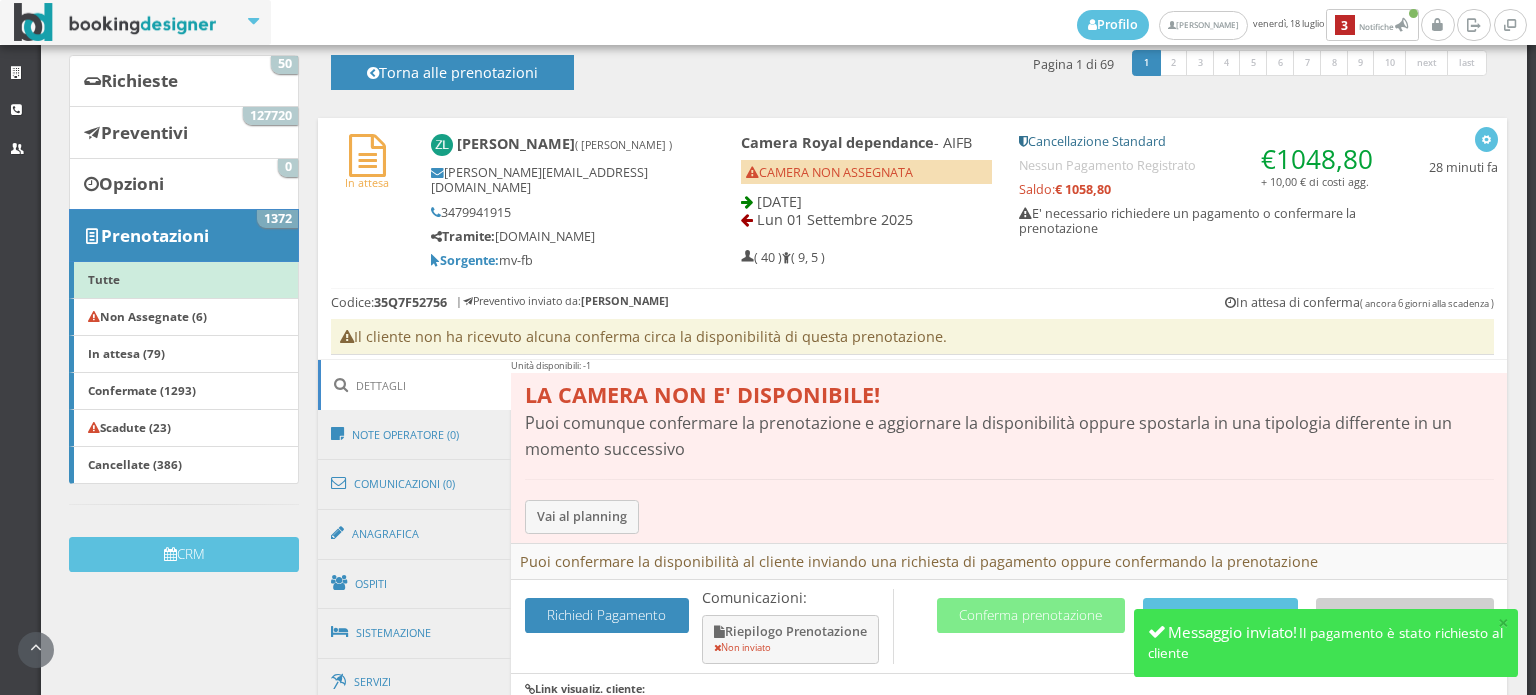 scroll, scrollTop: 392, scrollLeft: 0, axis: vertical 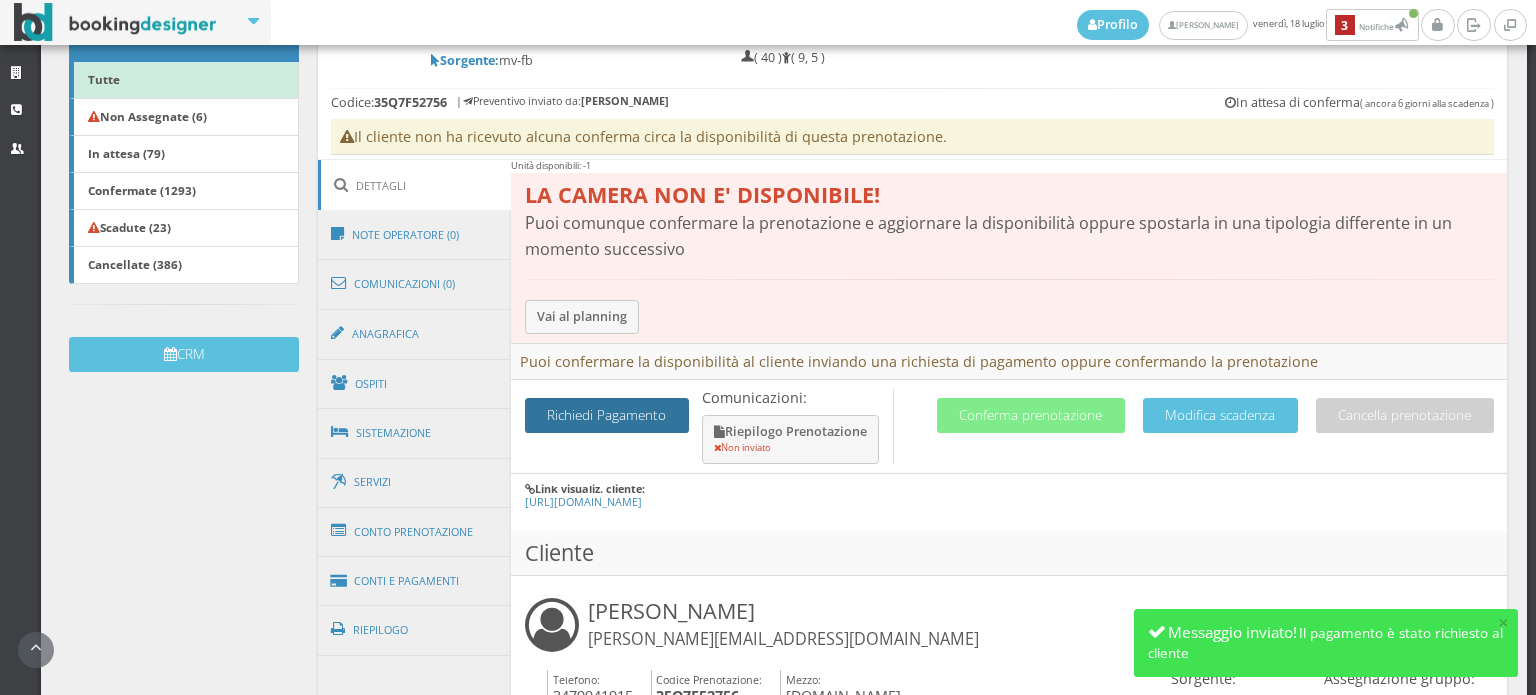 click on "Richiedi Pagamento" at bounding box center [607, 415] 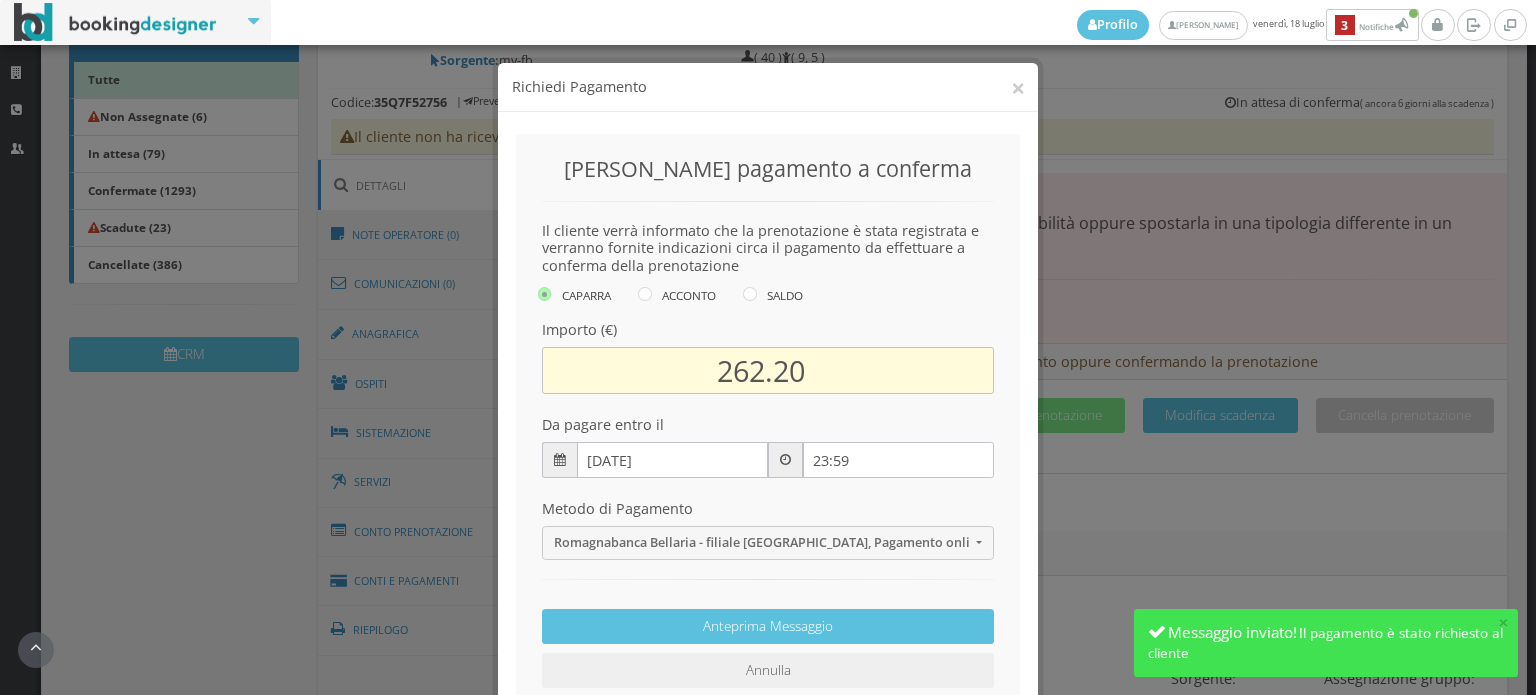 scroll, scrollTop: 4, scrollLeft: 0, axis: vertical 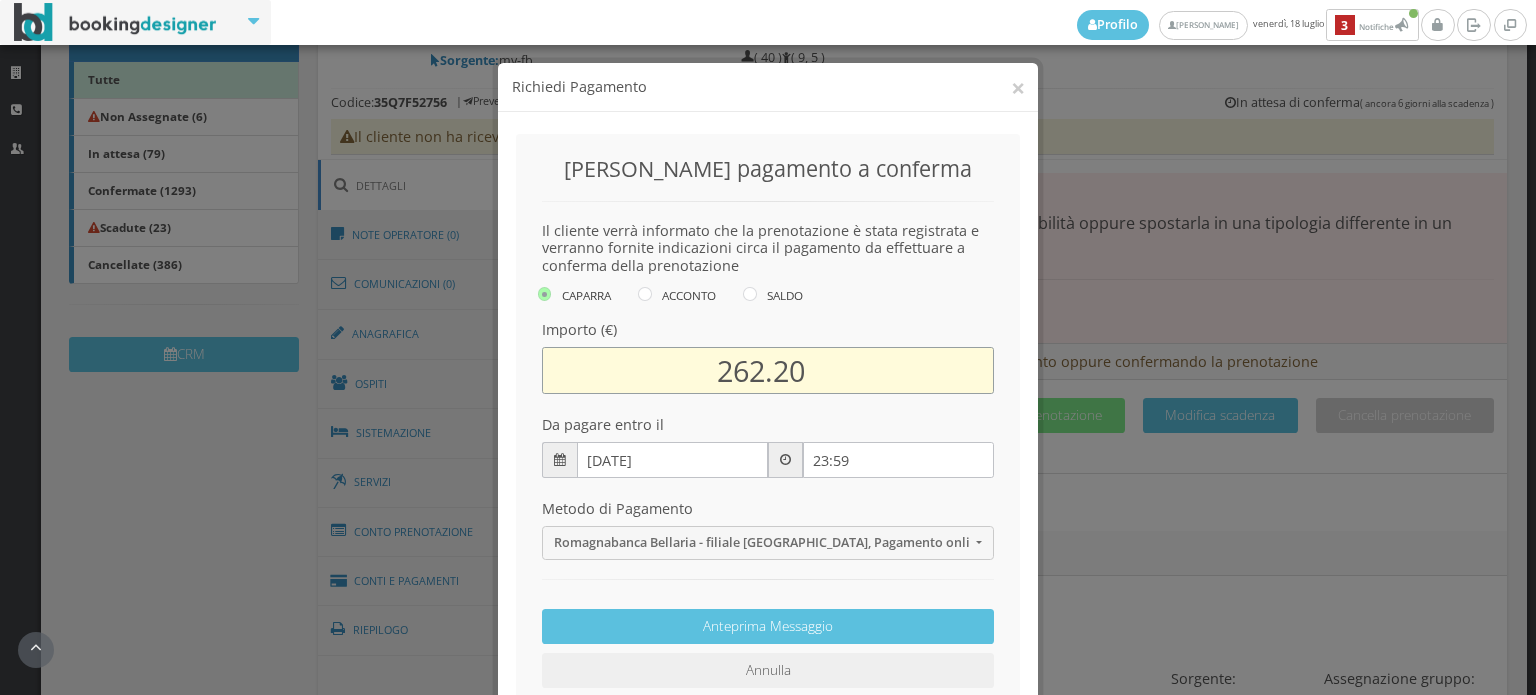drag, startPoint x: 688, startPoint y: 371, endPoint x: 796, endPoint y: 375, distance: 108.07405 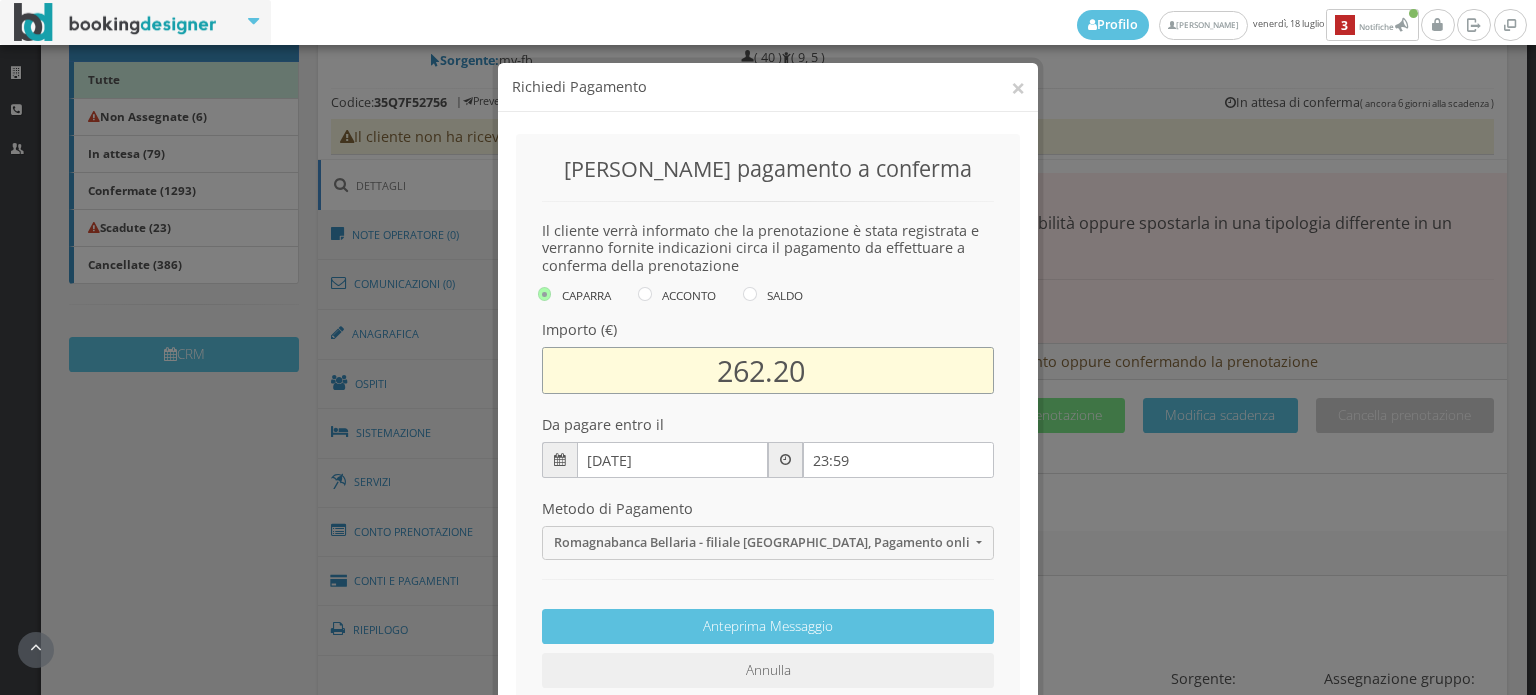 click on "262.20" at bounding box center [768, 370] 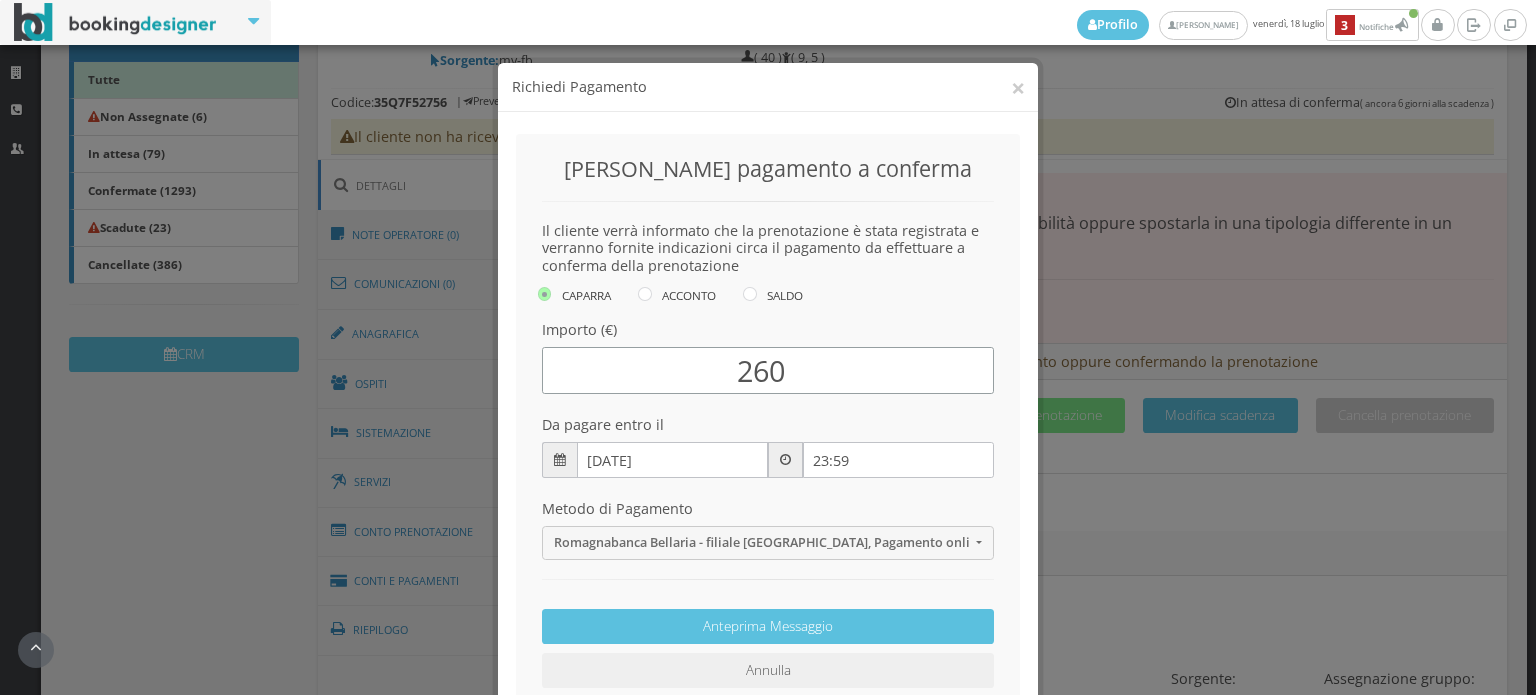 type on "260" 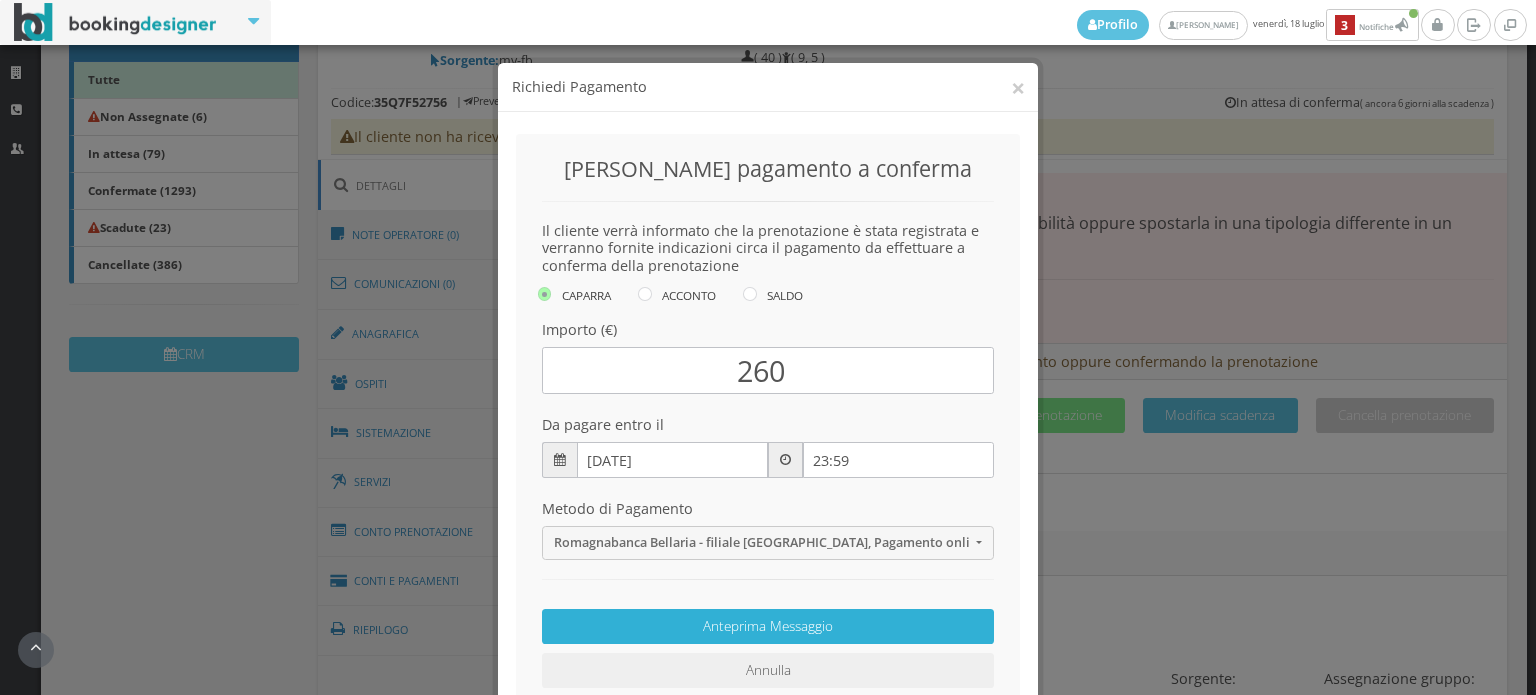 click on "Anteprima Messaggio" at bounding box center (768, 626) 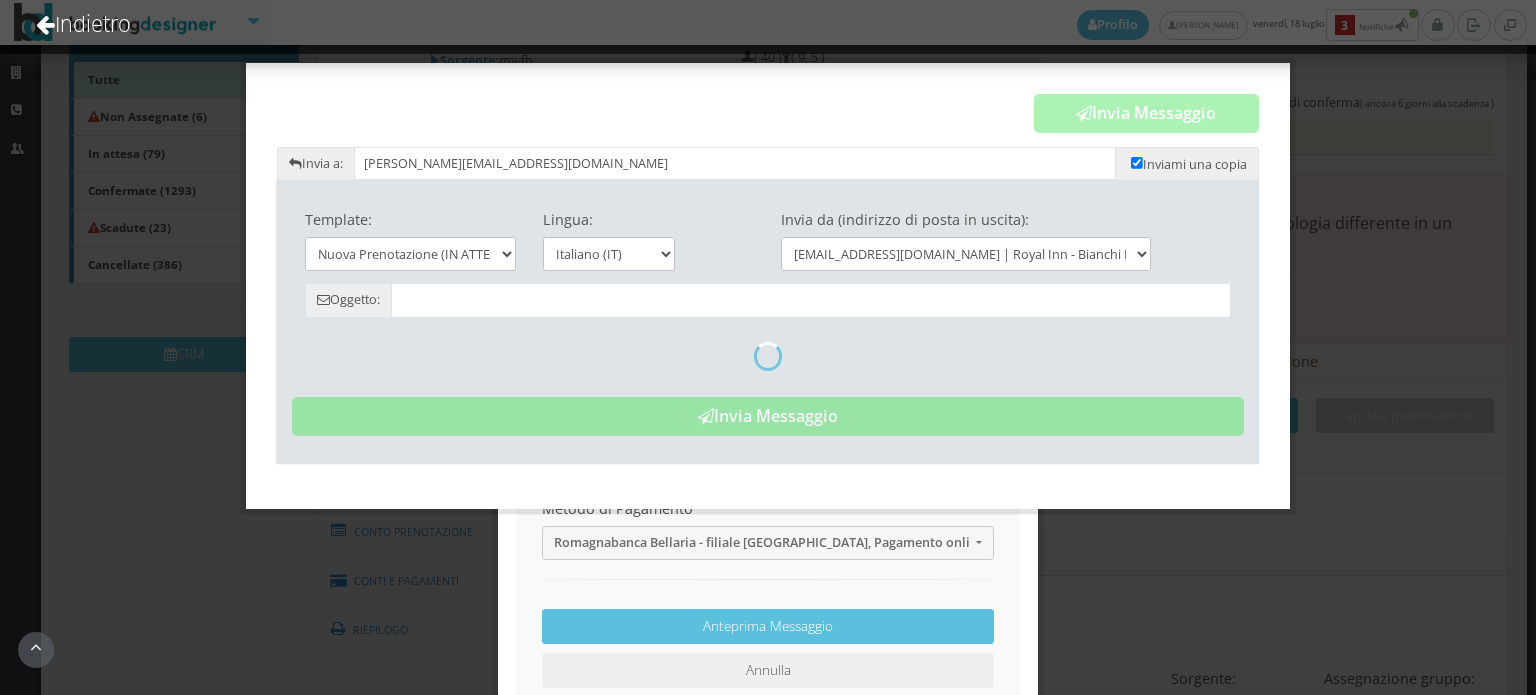 type on "Nuova Prenotazione (in attesa) - Hotel Royal Inn - Zampini Luca" 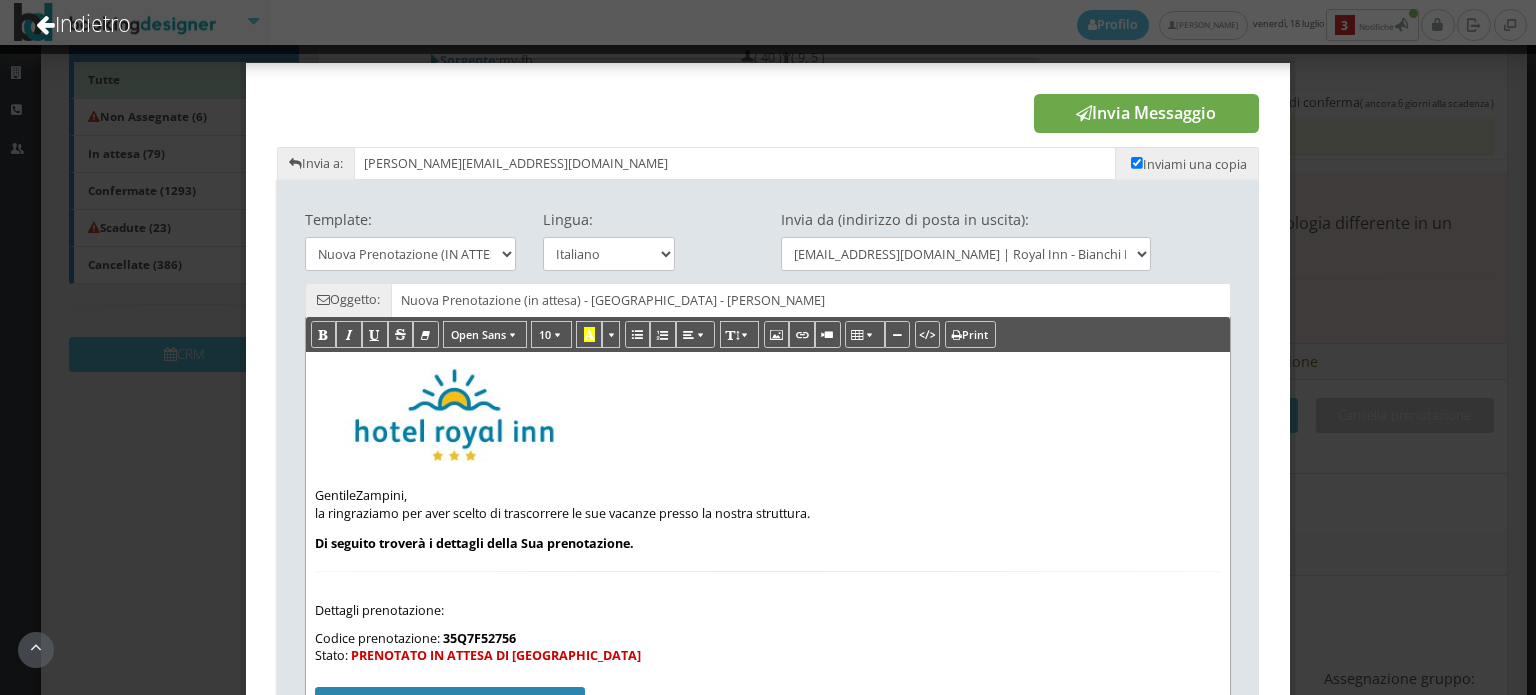 click on "Invia Messaggio" at bounding box center [1146, 114] 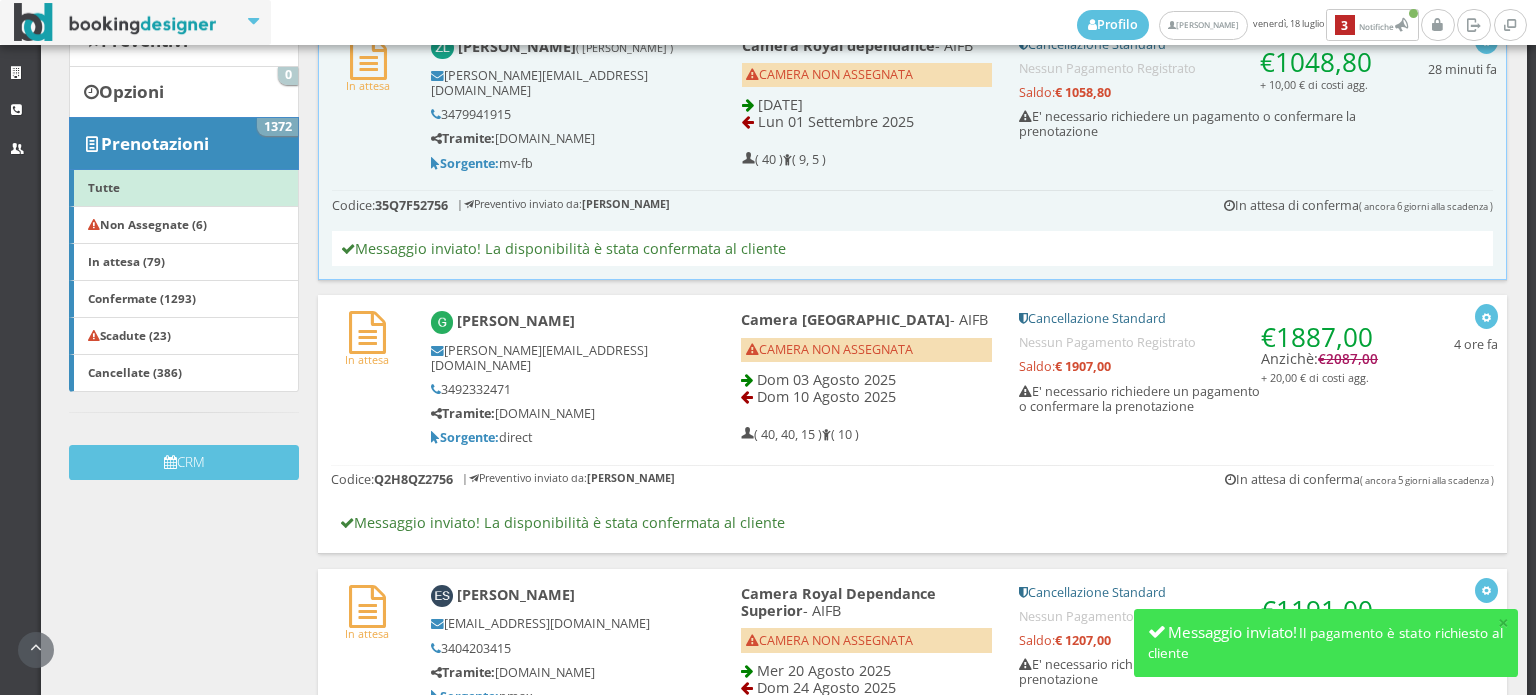 scroll, scrollTop: 0, scrollLeft: 0, axis: both 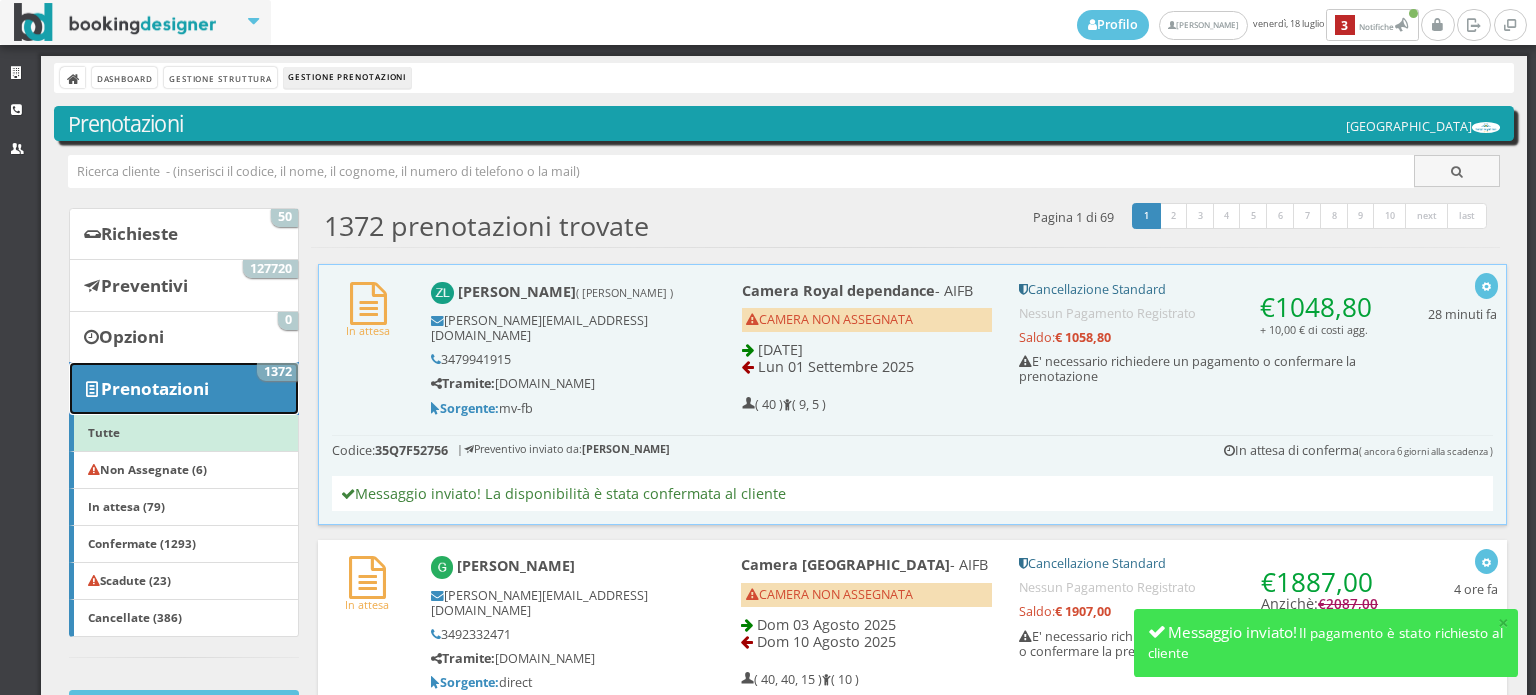 click on "Prenotazioni" at bounding box center (155, 388) 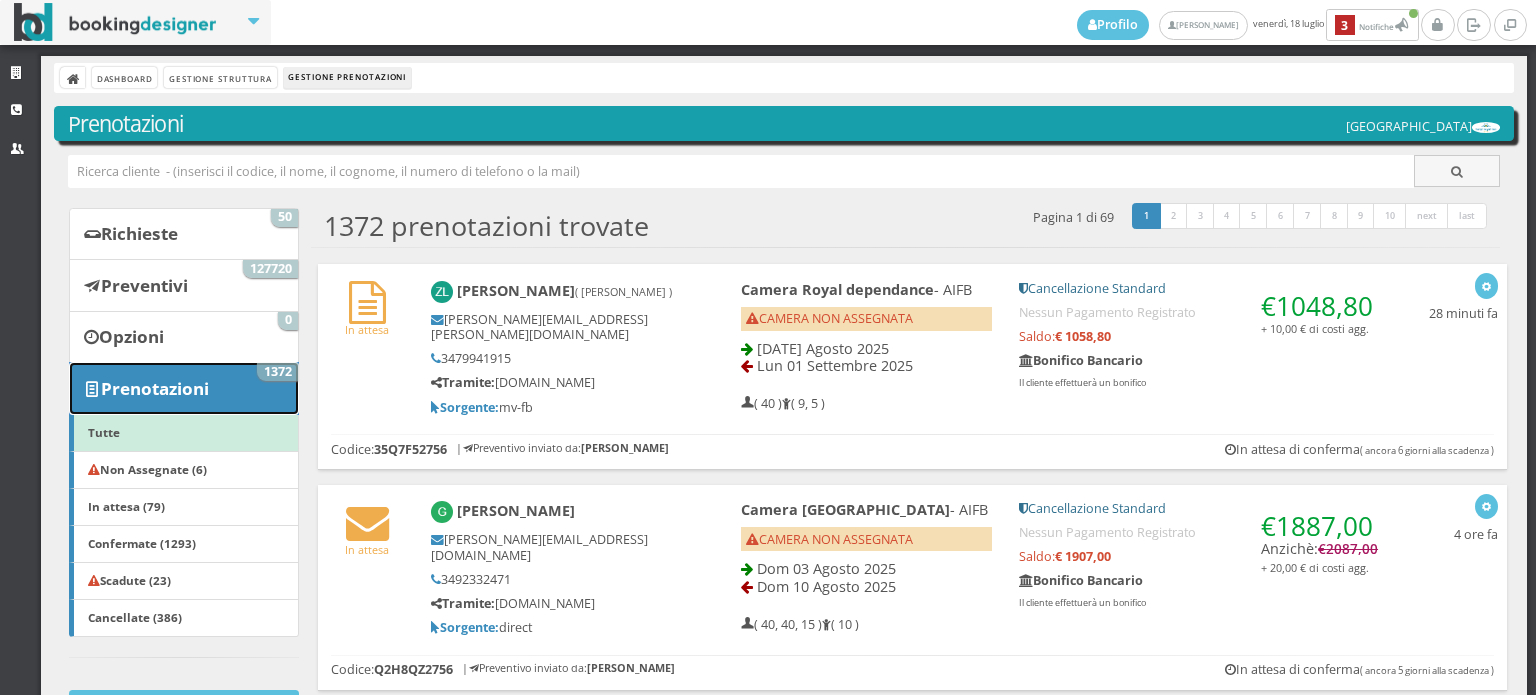 scroll, scrollTop: 0, scrollLeft: 0, axis: both 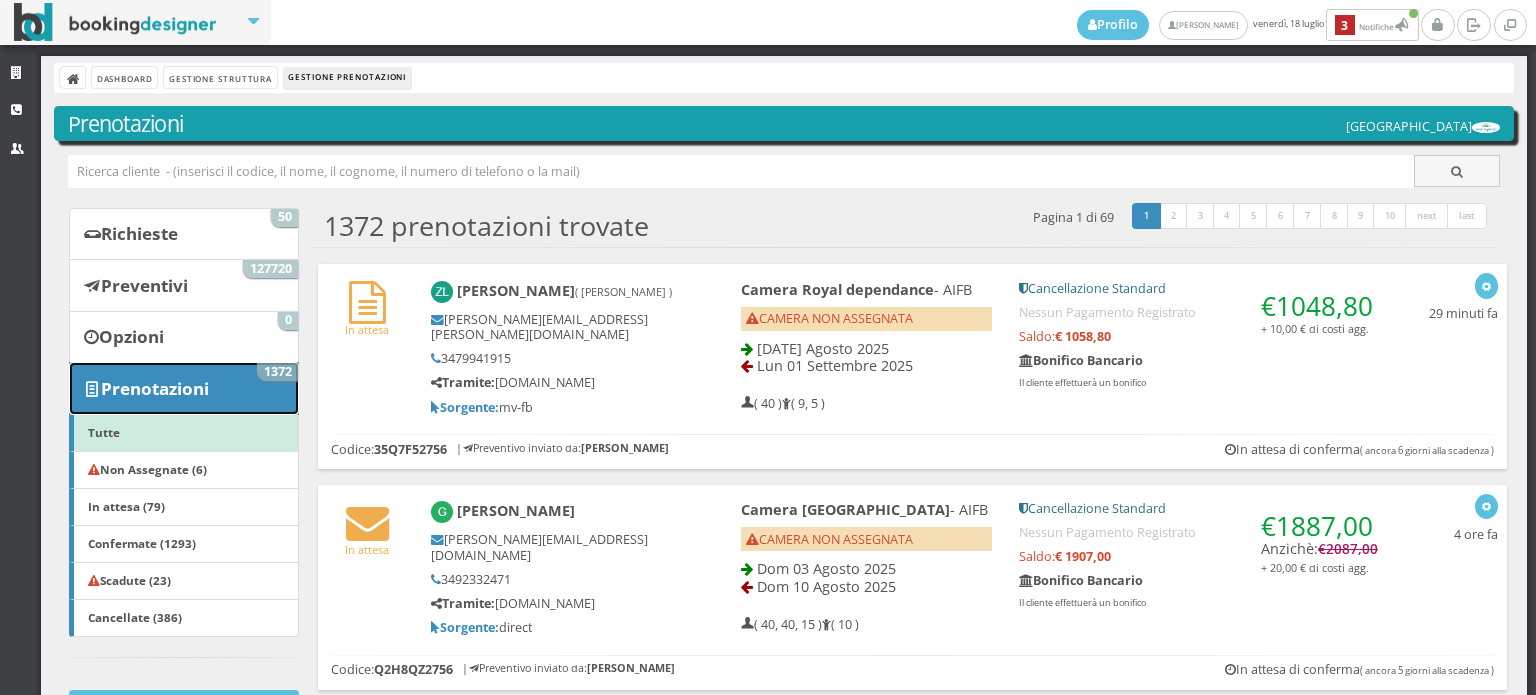 click on "Prenotazioni
1372" at bounding box center (184, 388) 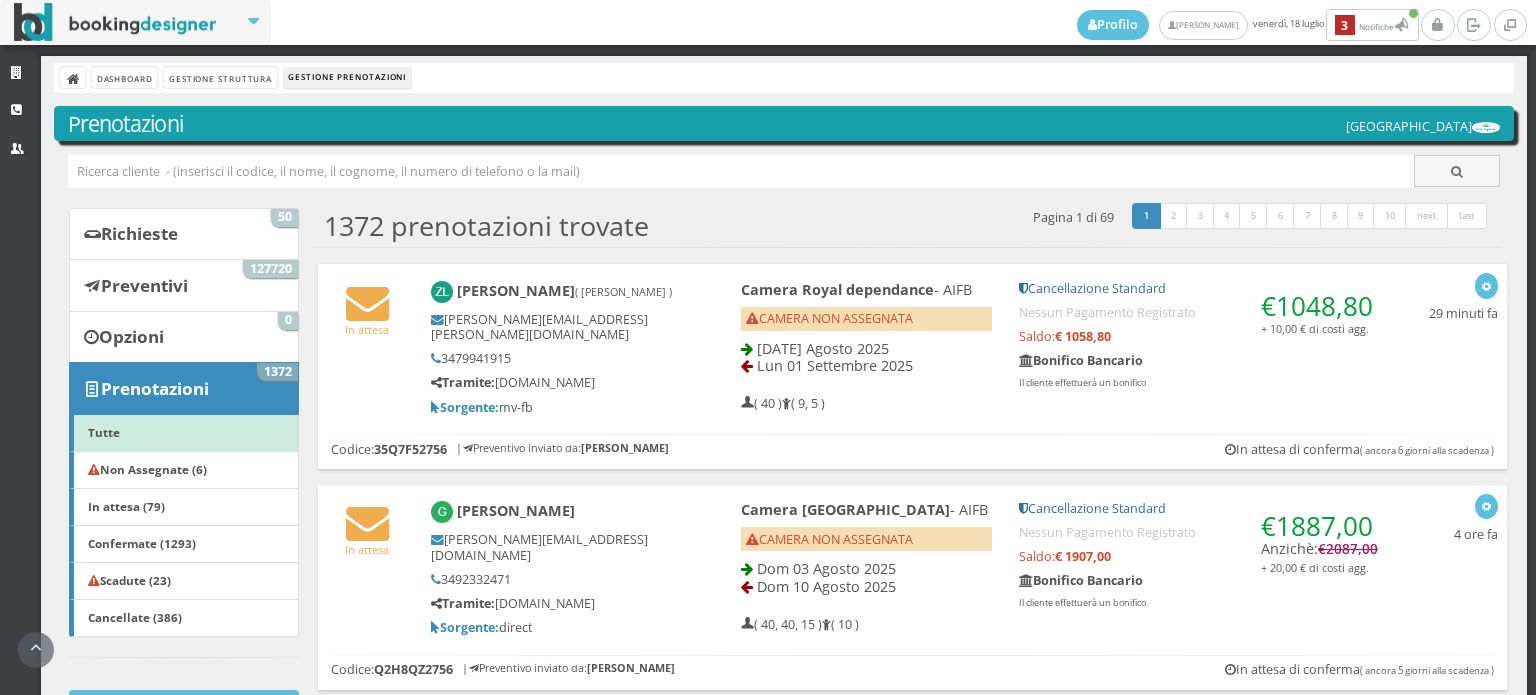 scroll, scrollTop: 0, scrollLeft: 0, axis: both 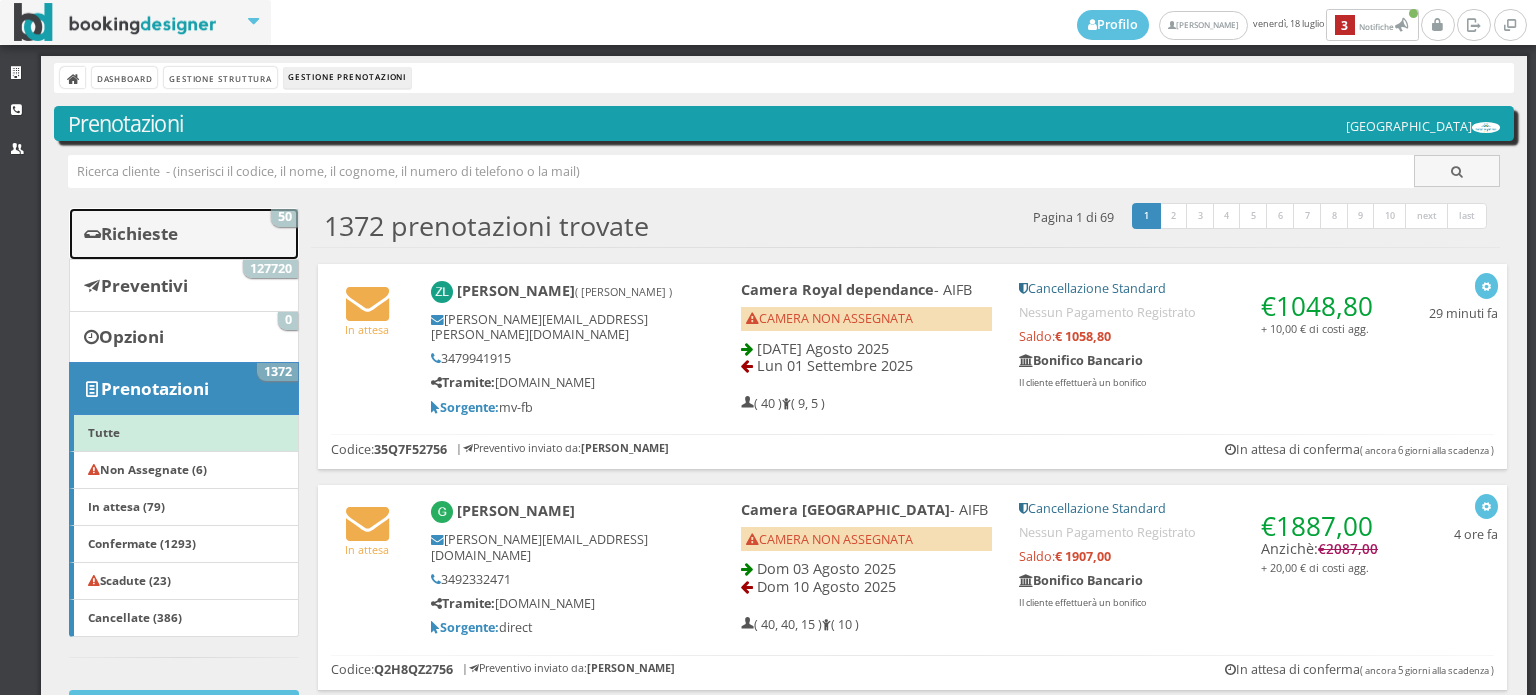 click on "Richieste
50" at bounding box center [184, 234] 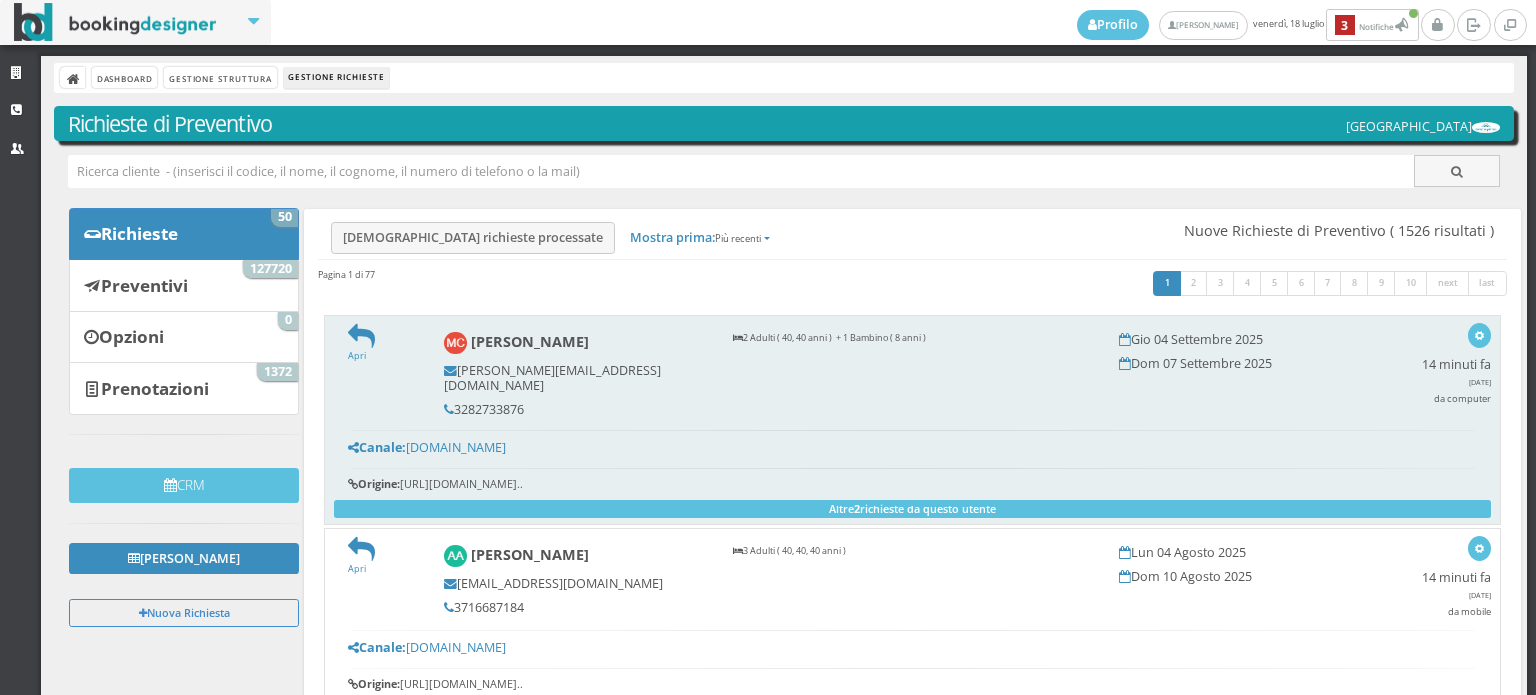 scroll, scrollTop: 0, scrollLeft: 0, axis: both 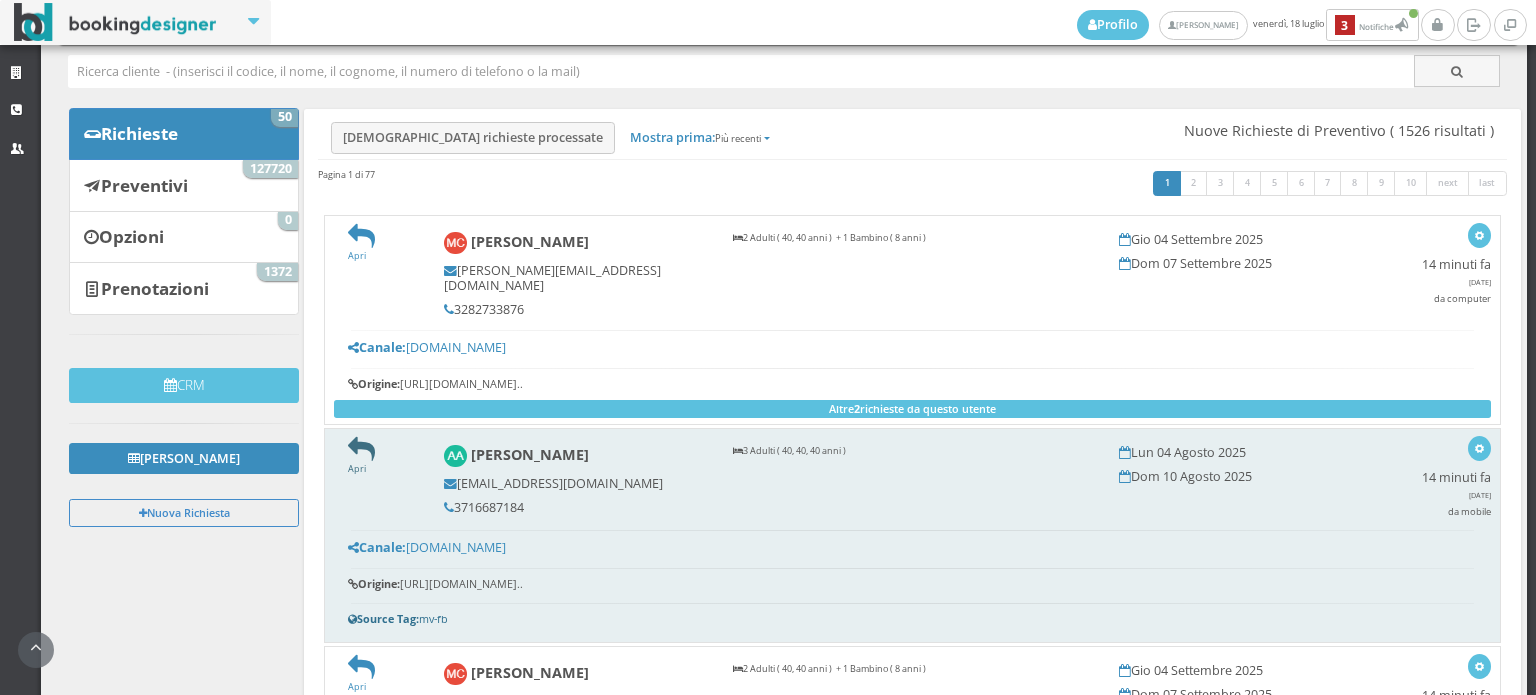 click at bounding box center [361, 449] 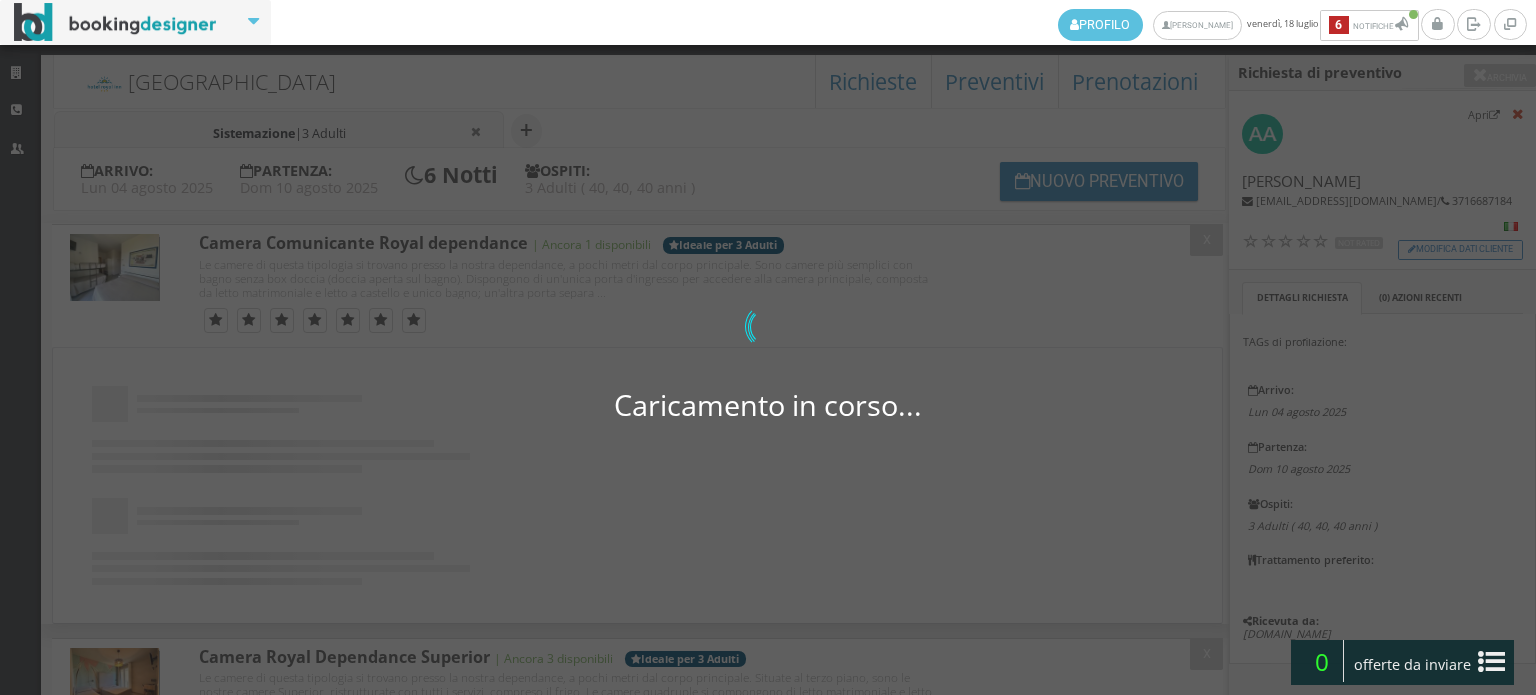 scroll, scrollTop: 0, scrollLeft: 0, axis: both 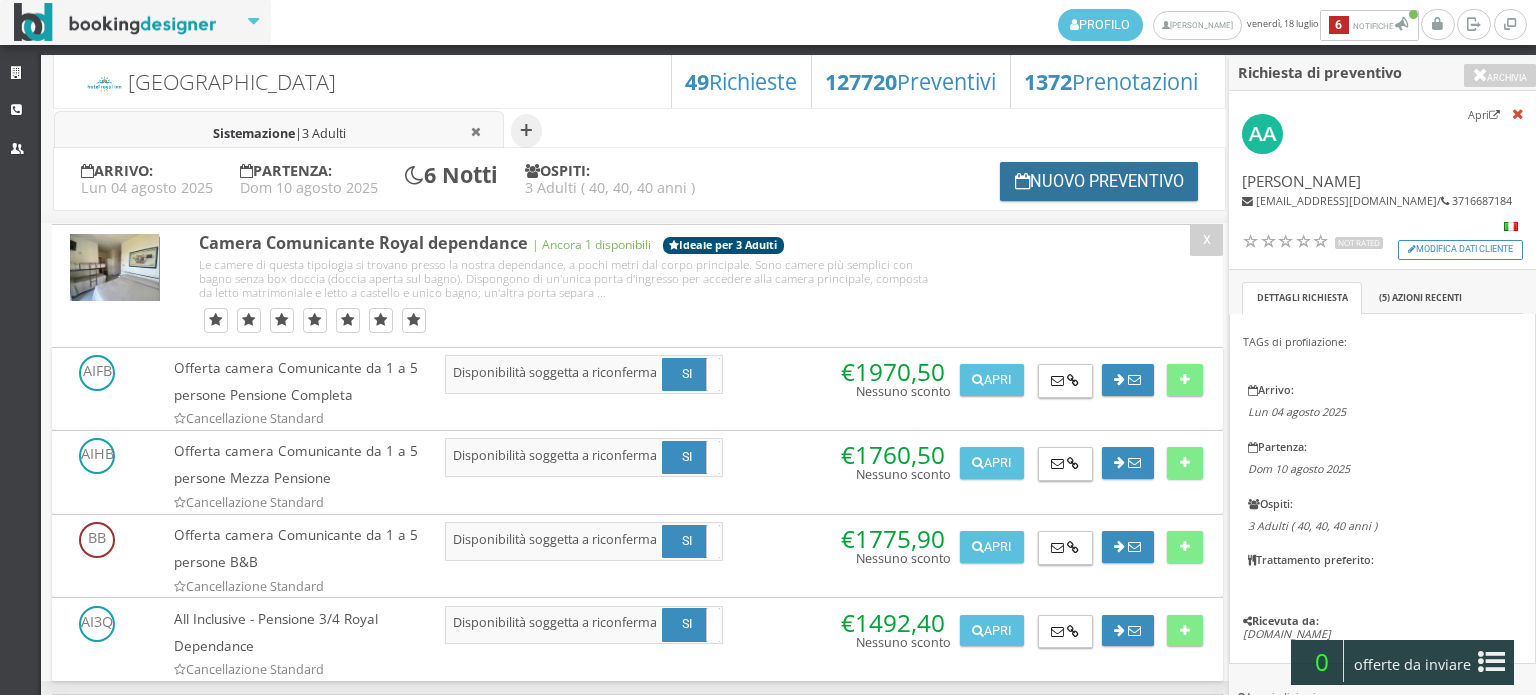 click on "Nuovo Preventivo" at bounding box center [1099, 181] 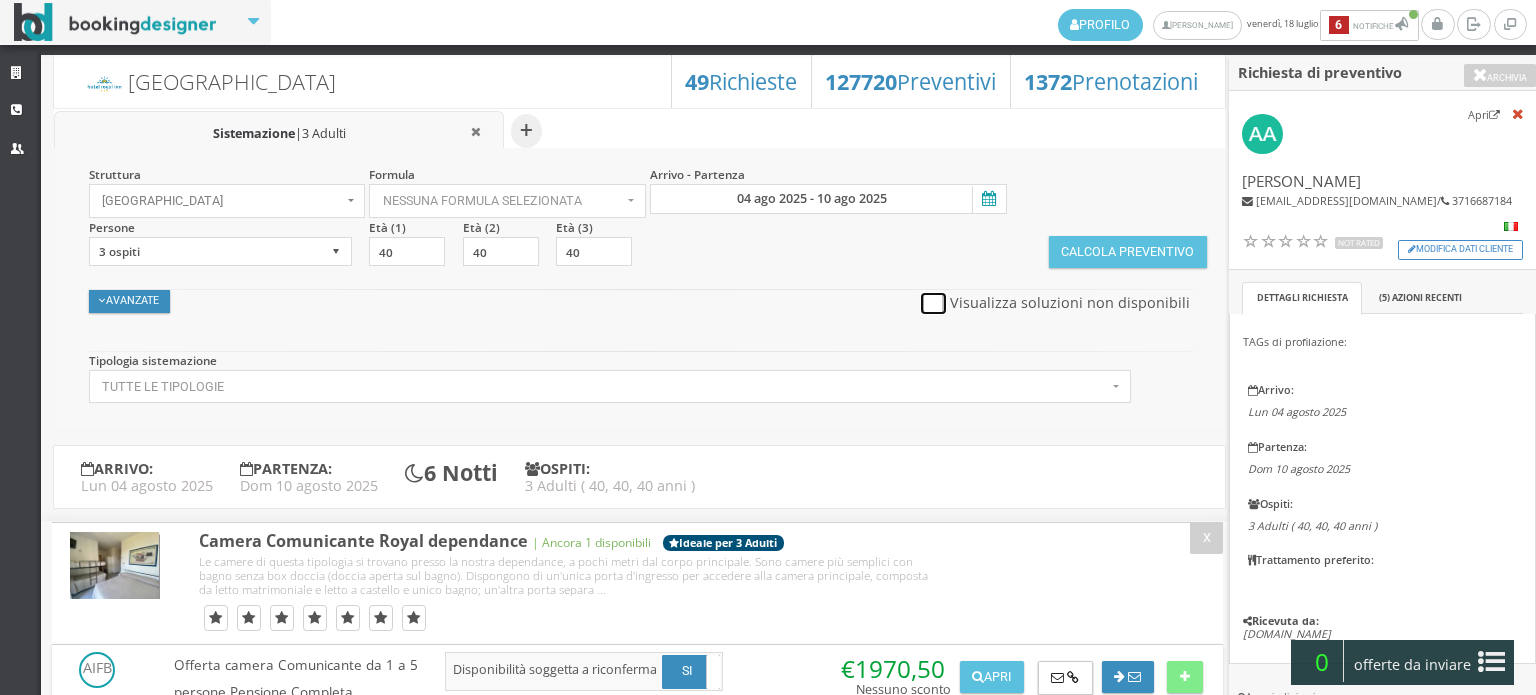 click at bounding box center (933, 303) 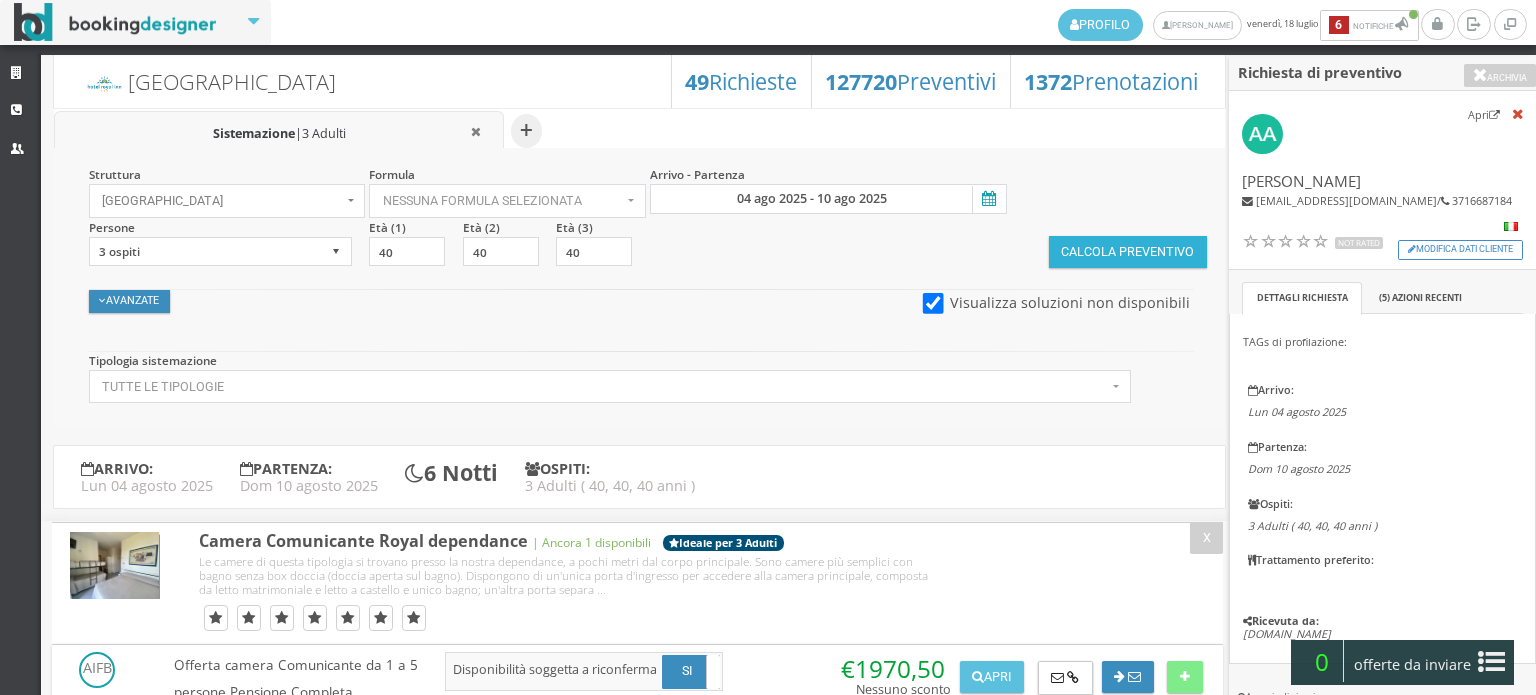 click on "Calcola Preventivo" at bounding box center (1128, 252) 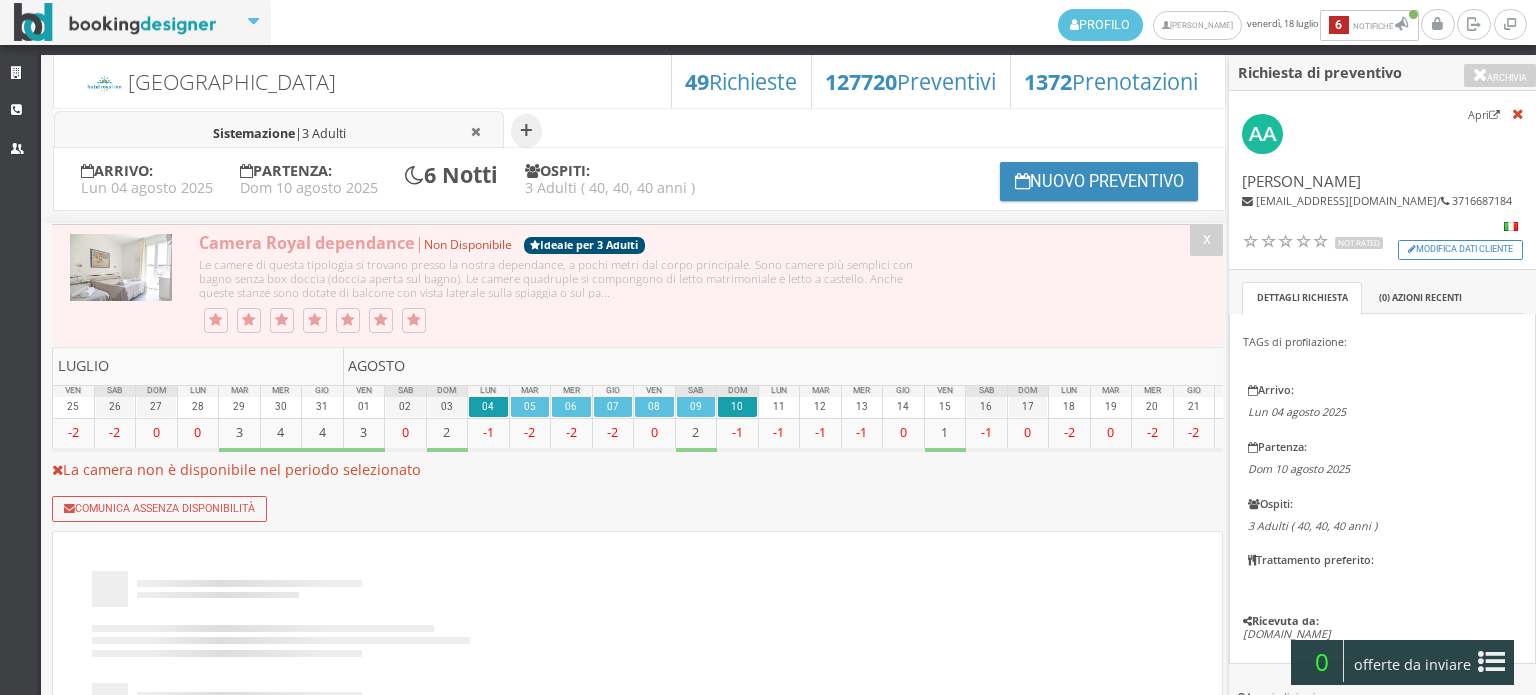 scroll, scrollTop: 0, scrollLeft: 0, axis: both 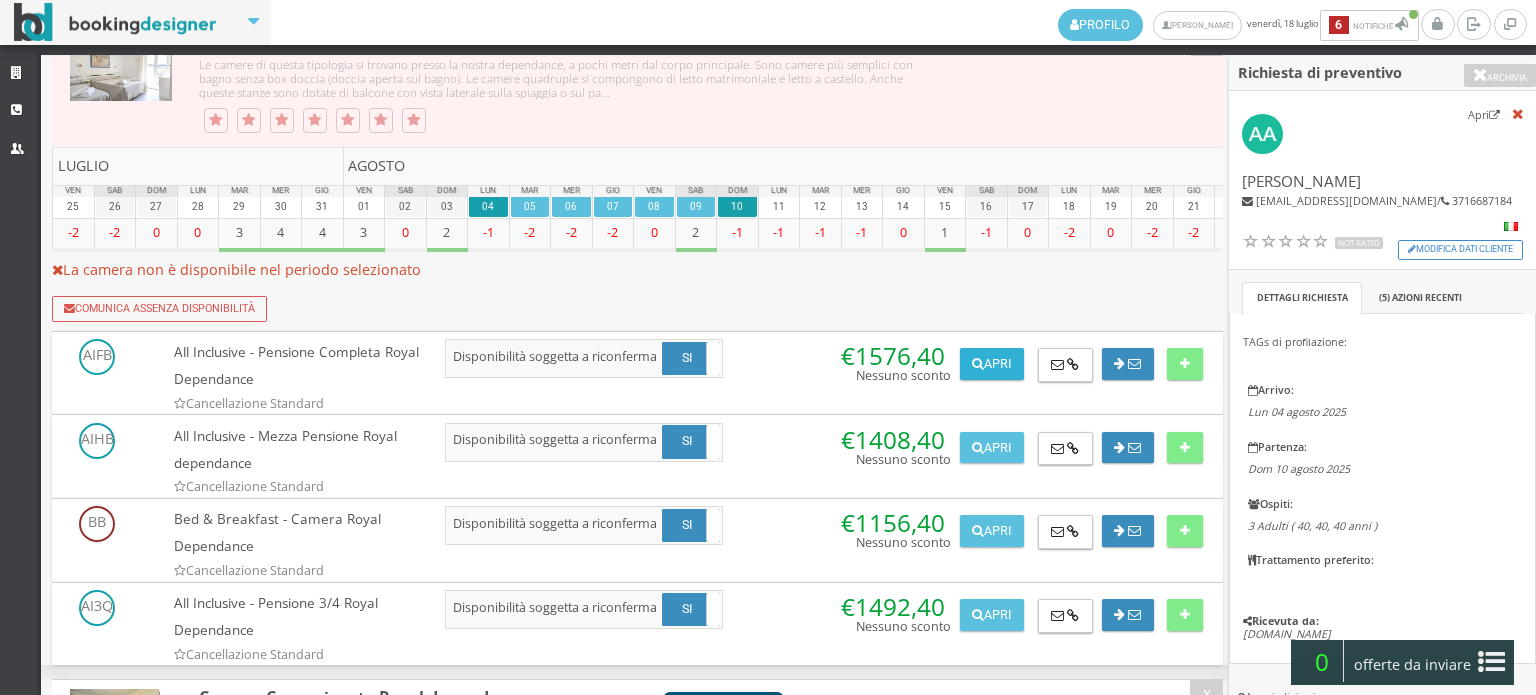 click on "Apri" at bounding box center (992, 364) 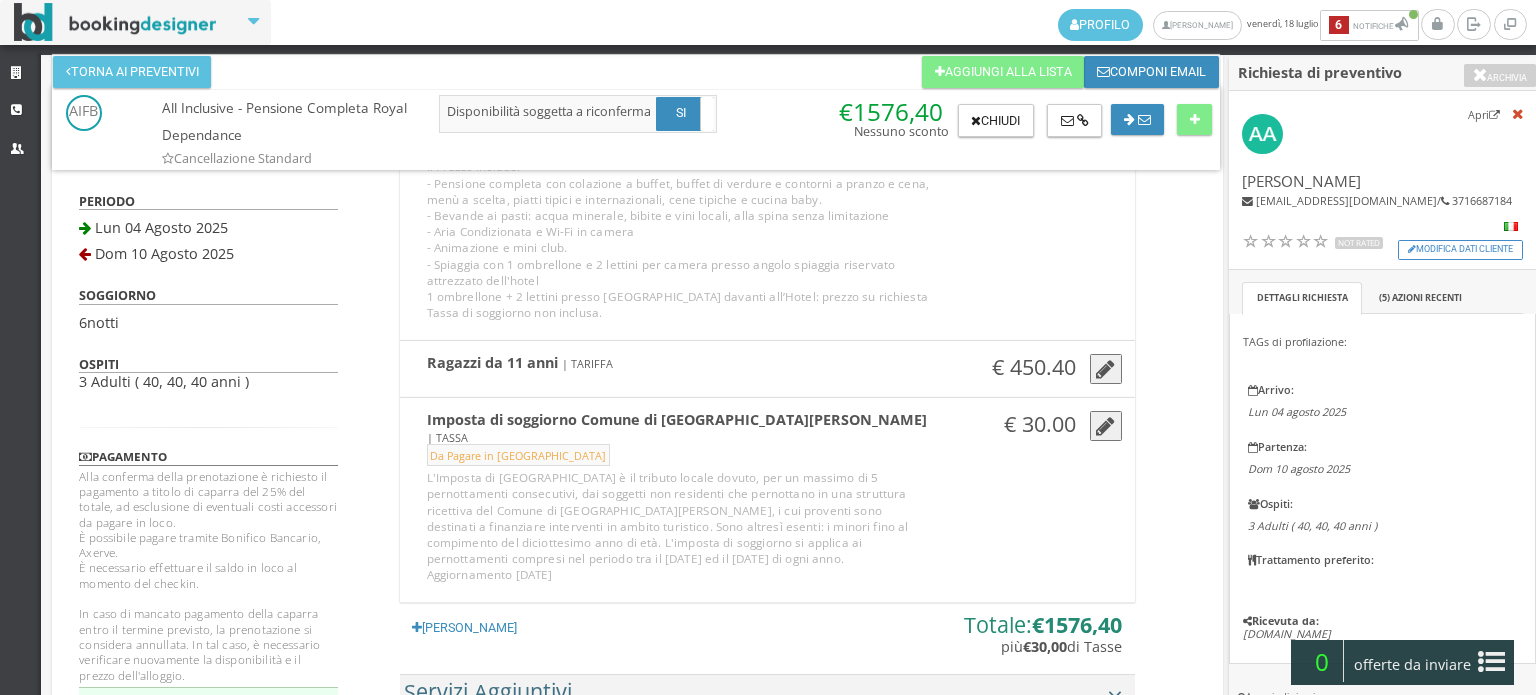 scroll, scrollTop: 333, scrollLeft: 0, axis: vertical 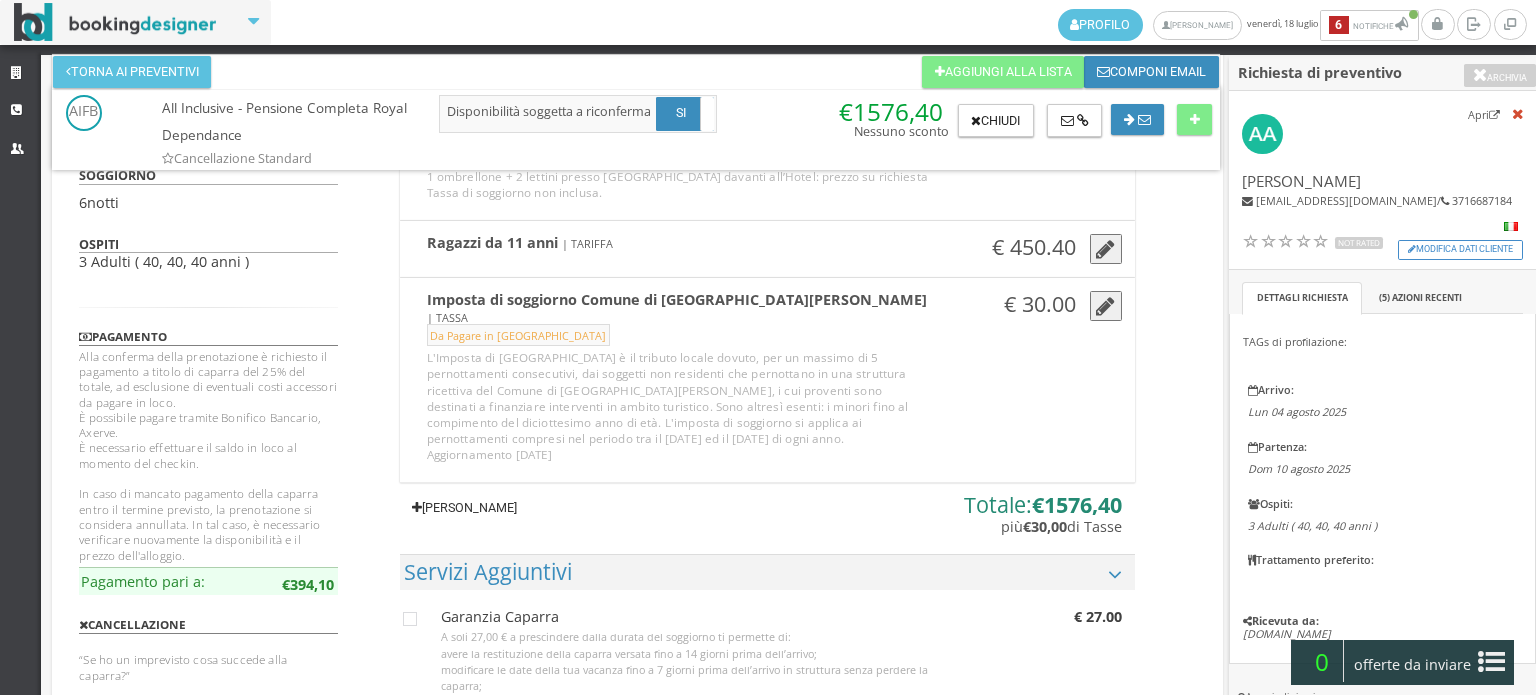click on "Aggiungi Tariffa" at bounding box center [465, 508] 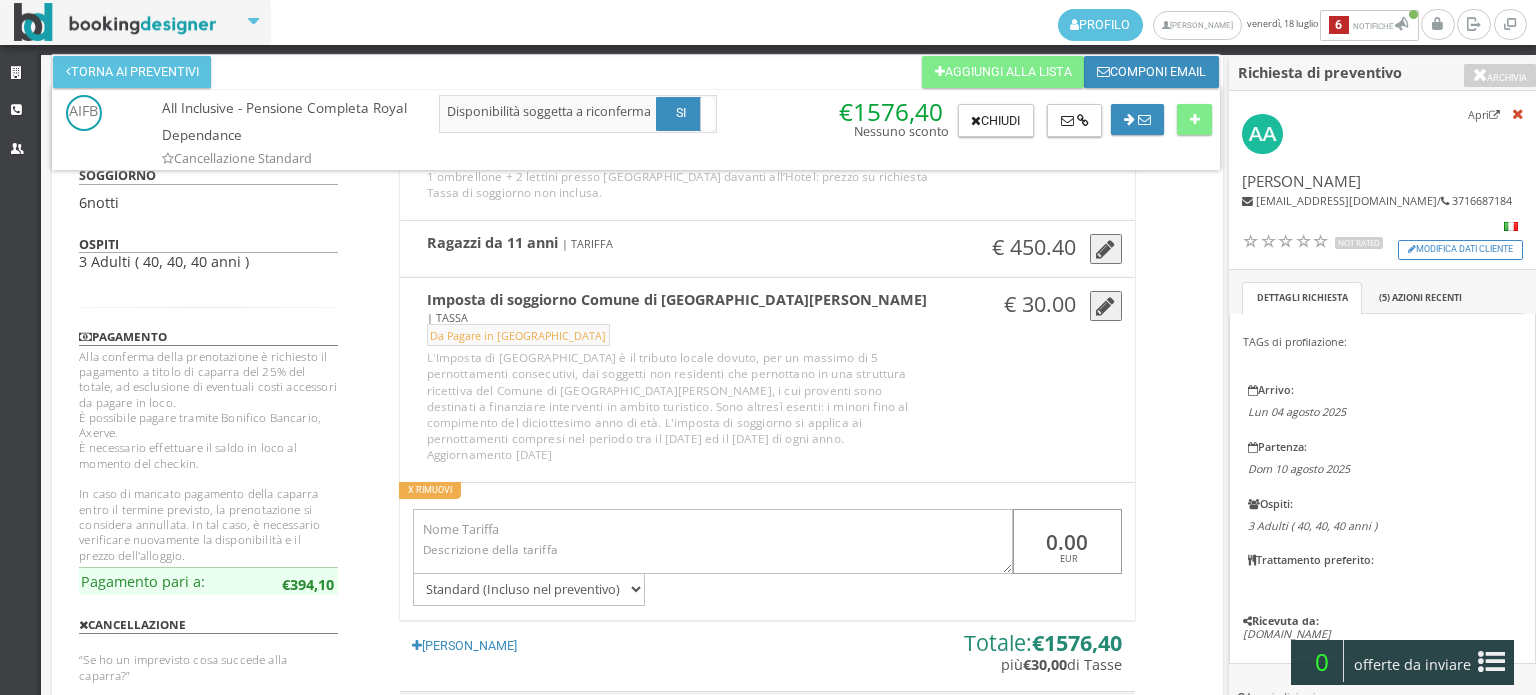 drag, startPoint x: 1036, startPoint y: 499, endPoint x: 1138, endPoint y: 502, distance: 102.044106 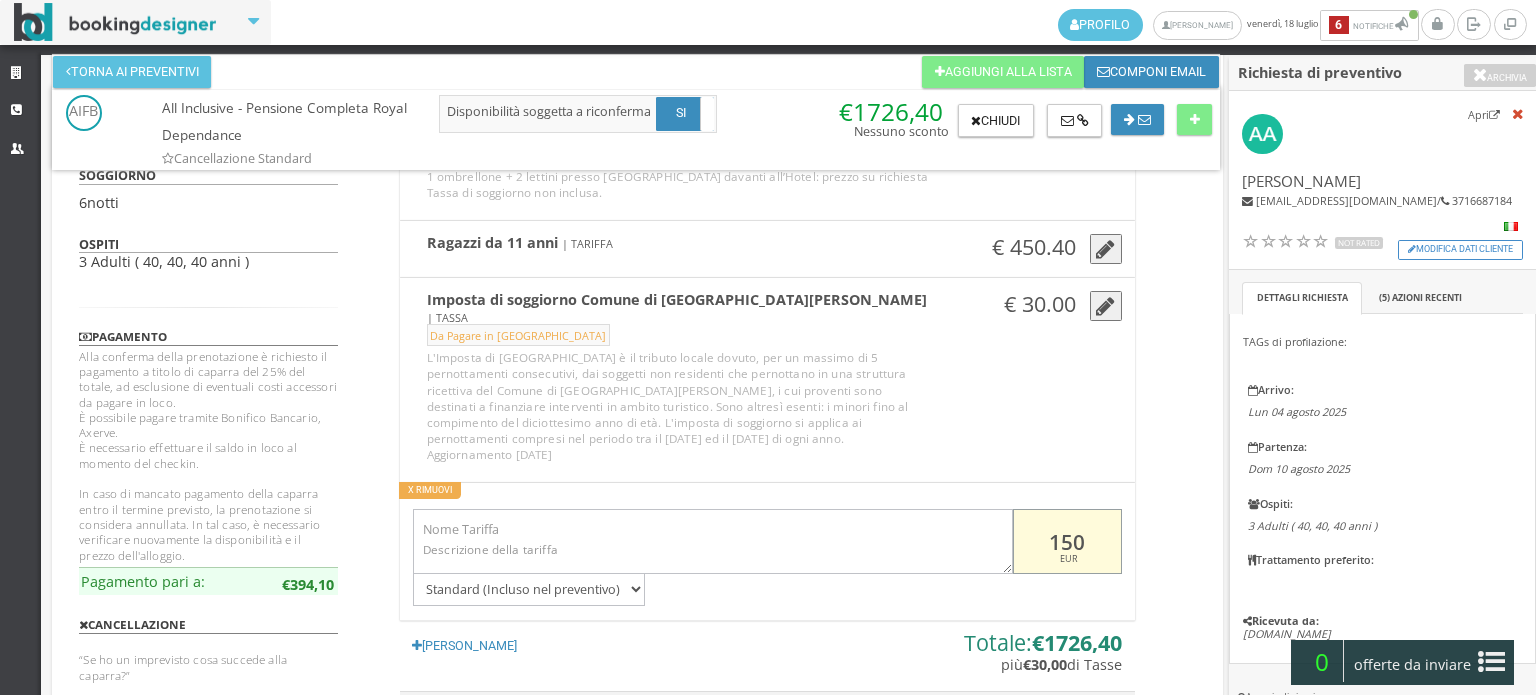 click on "150" at bounding box center [1067, 541] 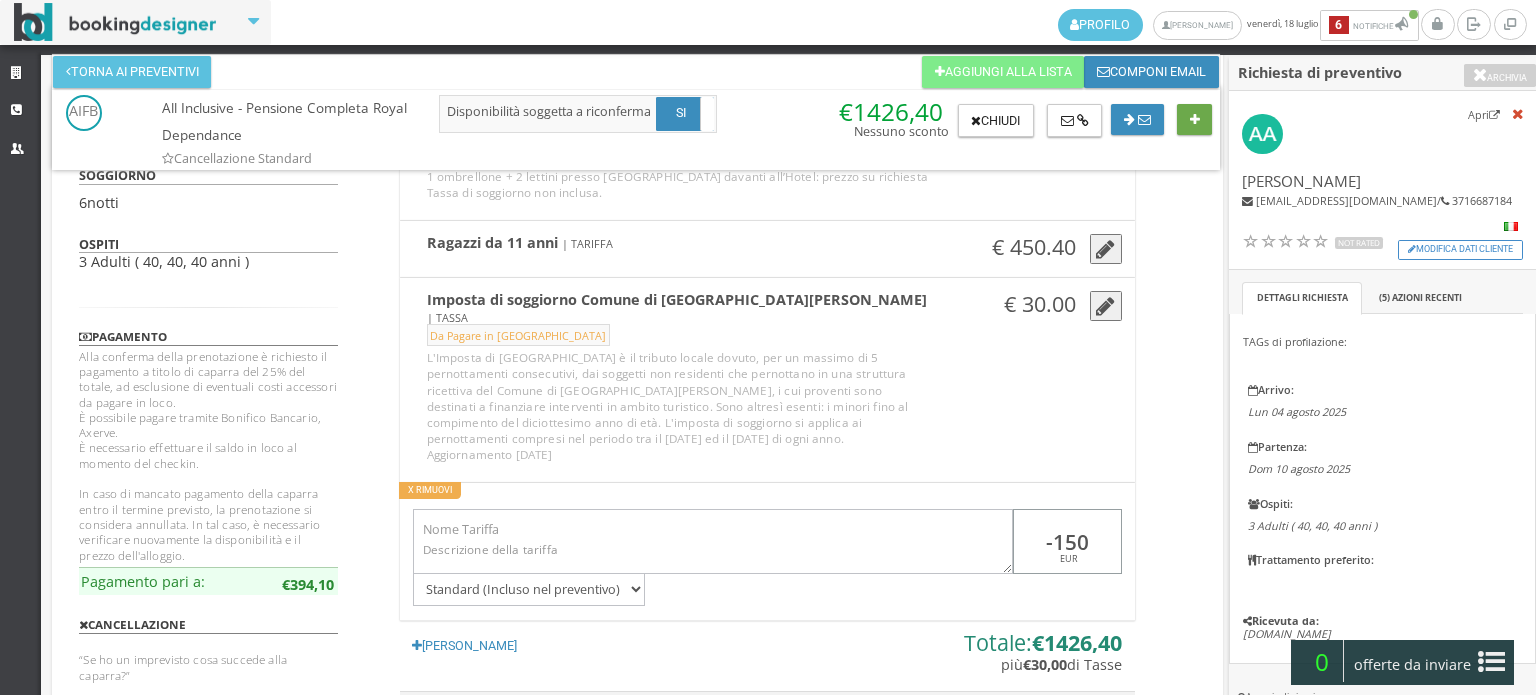 type on "-150" 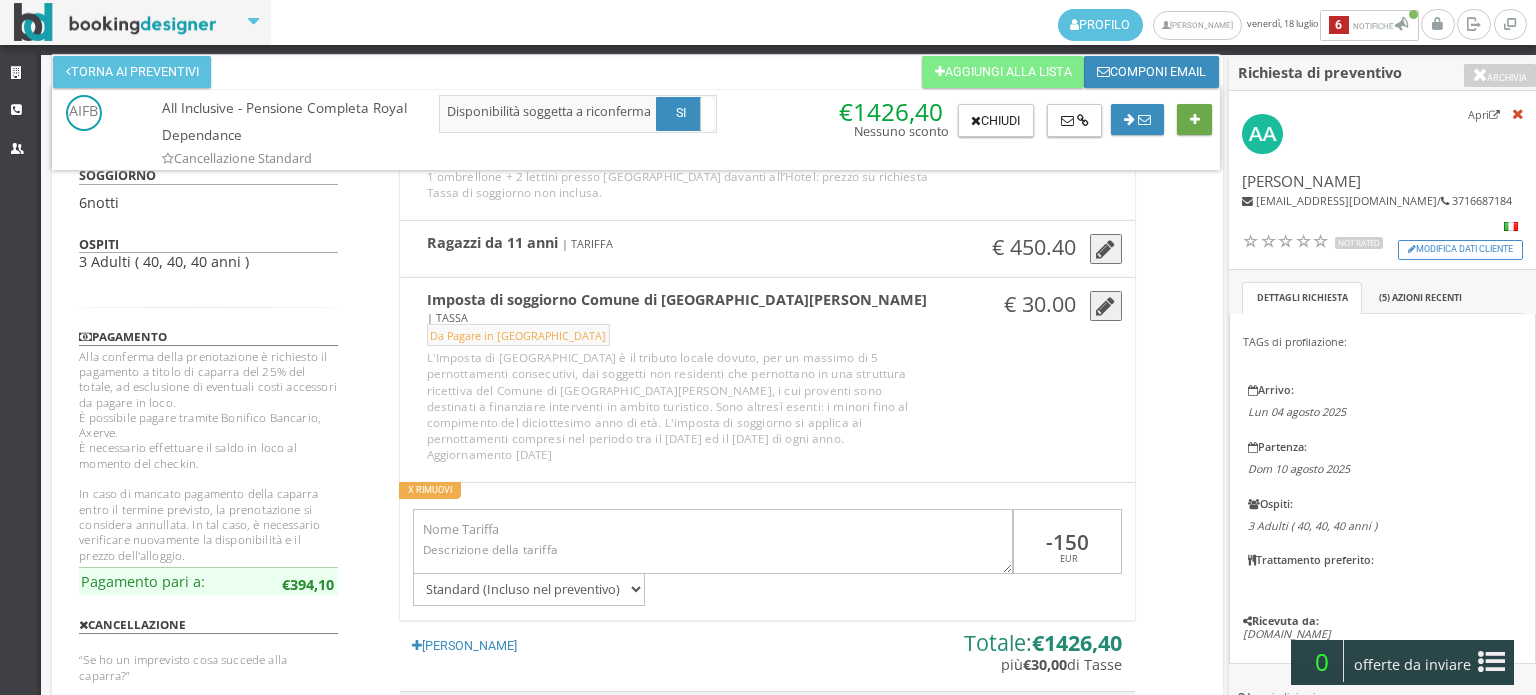 click at bounding box center [1194, 120] 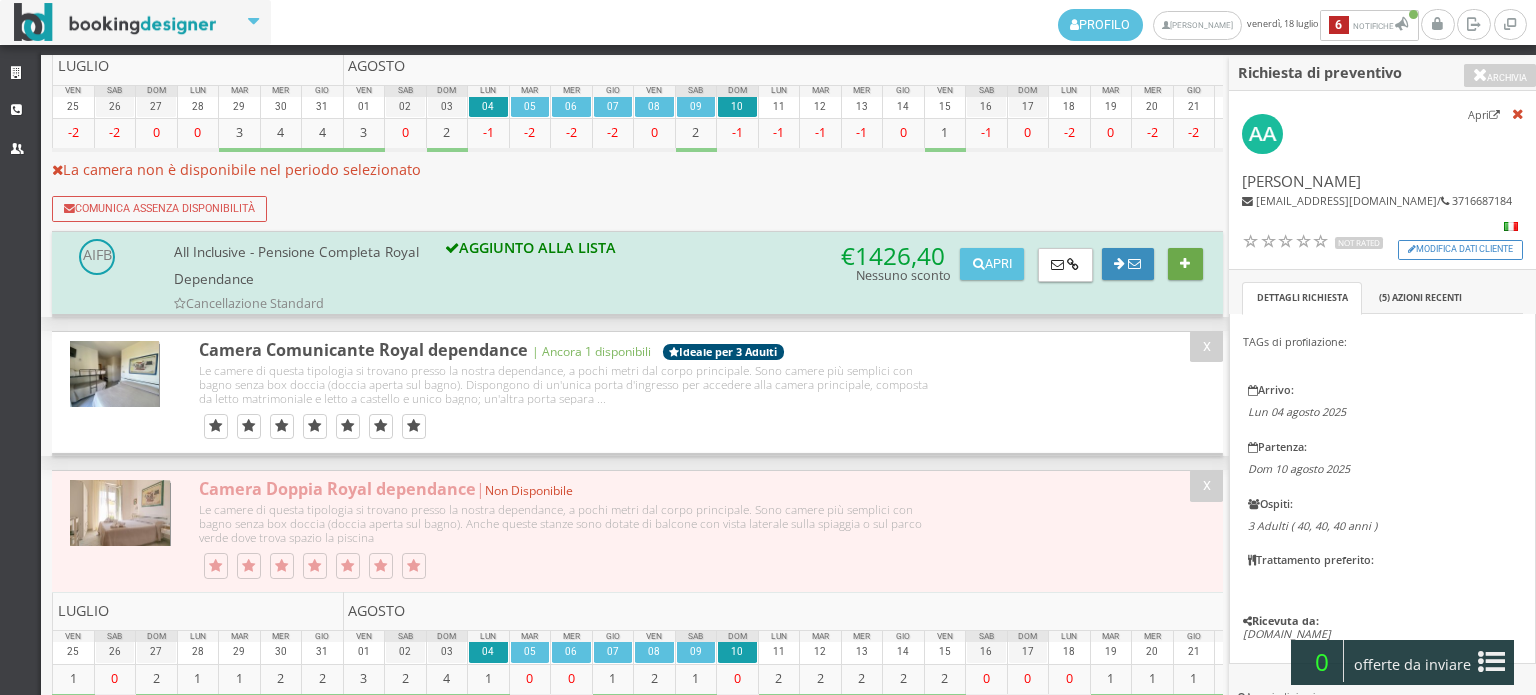 scroll, scrollTop: 0, scrollLeft: 0, axis: both 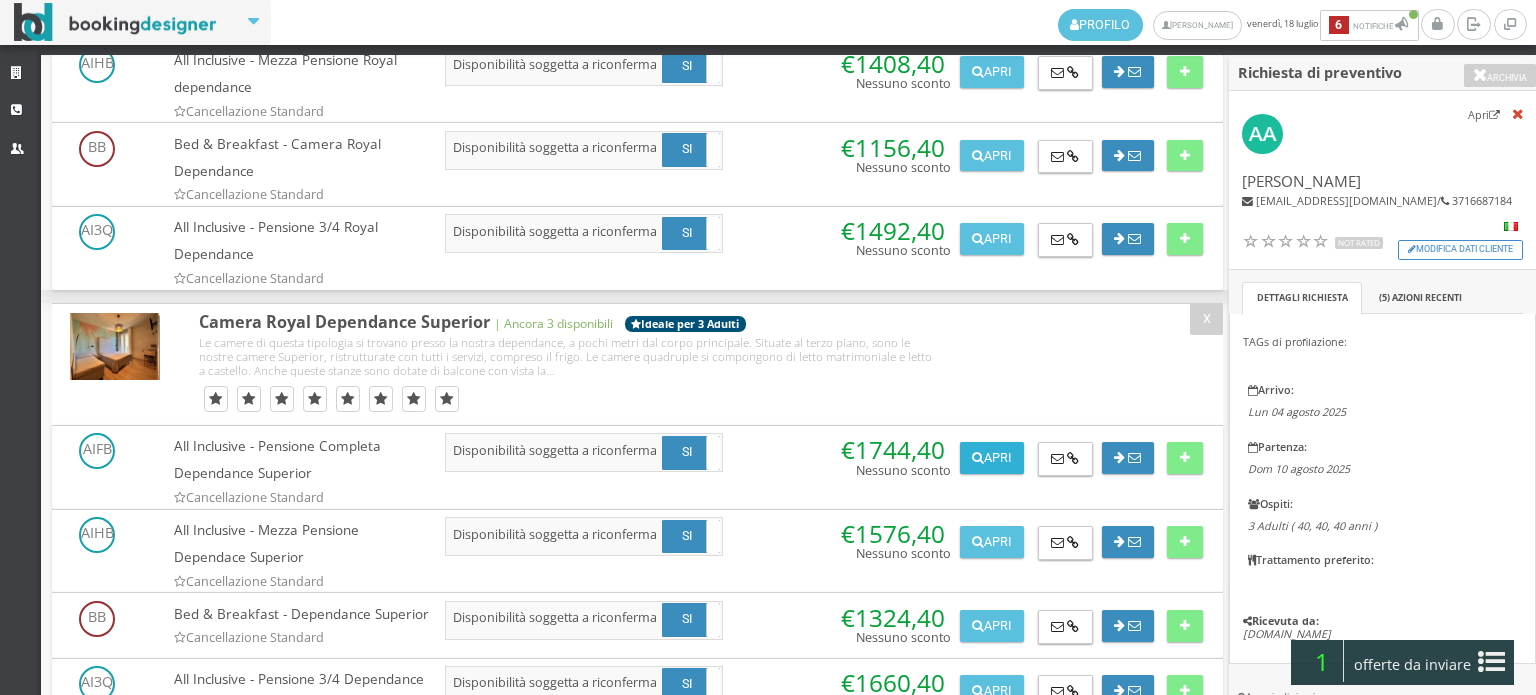 click on "Apri" at bounding box center (992, 458) 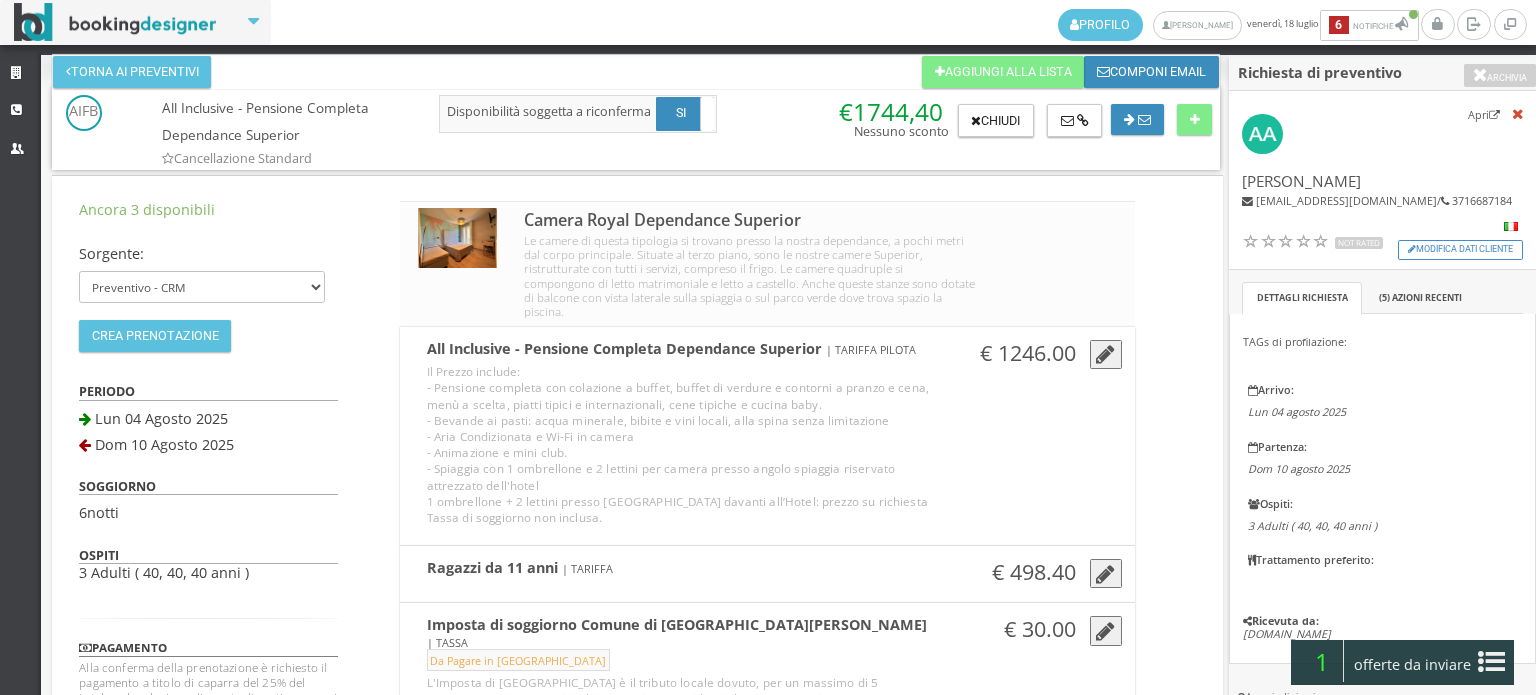 scroll, scrollTop: 333, scrollLeft: 0, axis: vertical 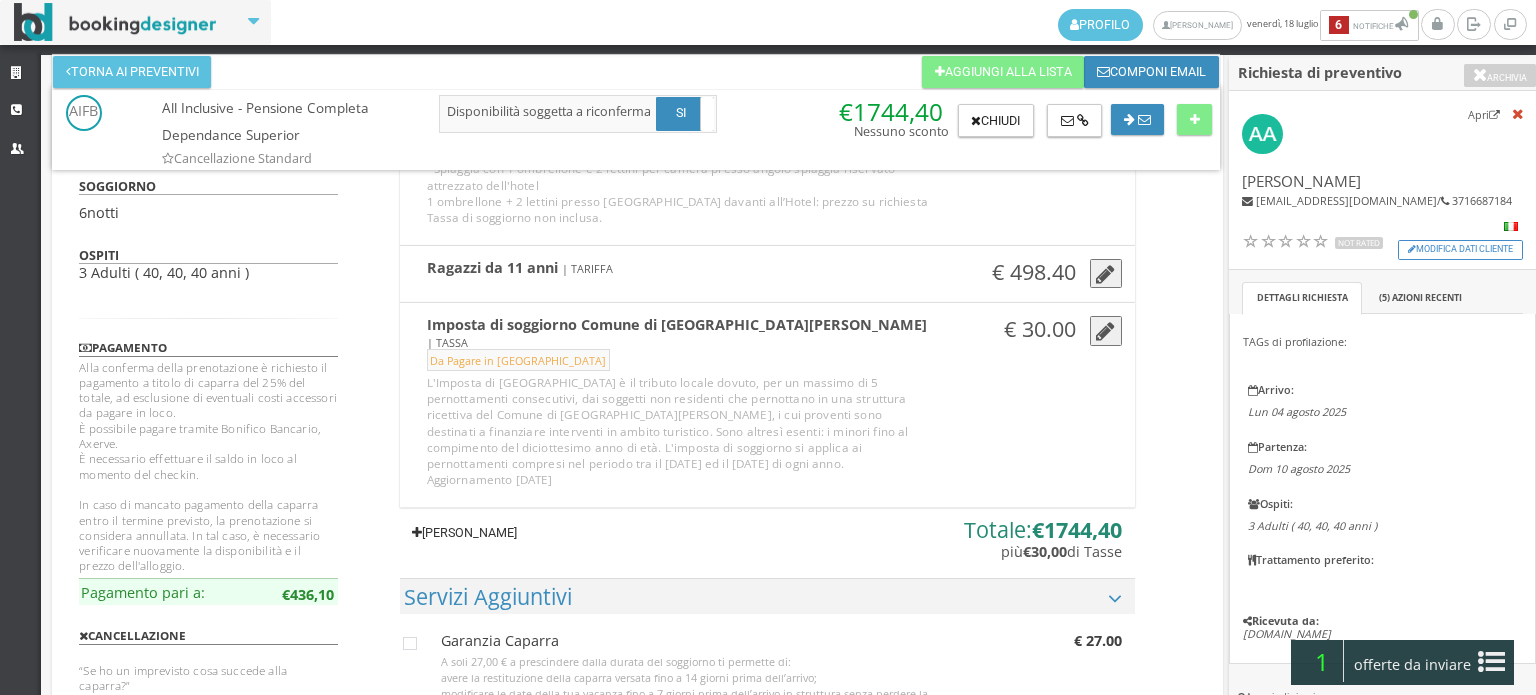 click on "Aggiungi Tariffa" at bounding box center (465, 533) 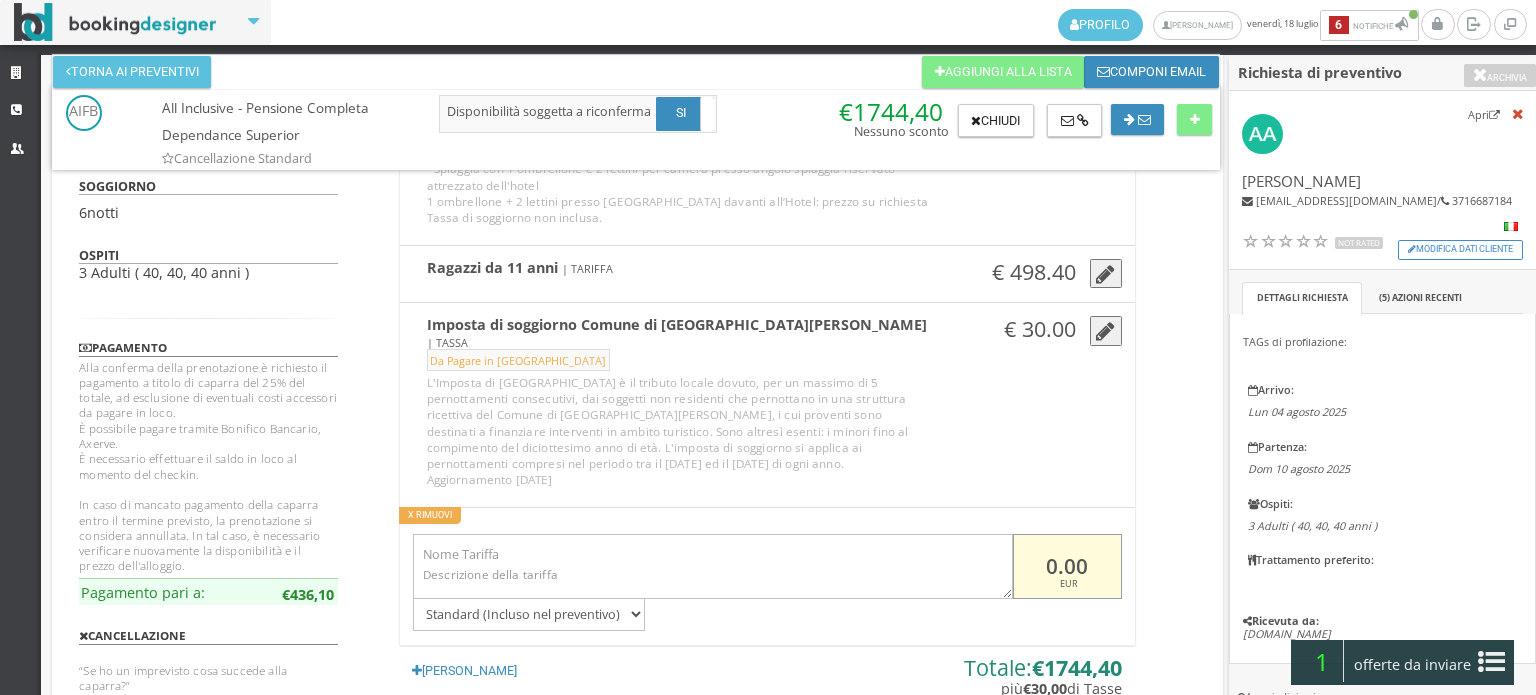 drag, startPoint x: 1052, startPoint y: 507, endPoint x: 1072, endPoint y: 514, distance: 21.189621 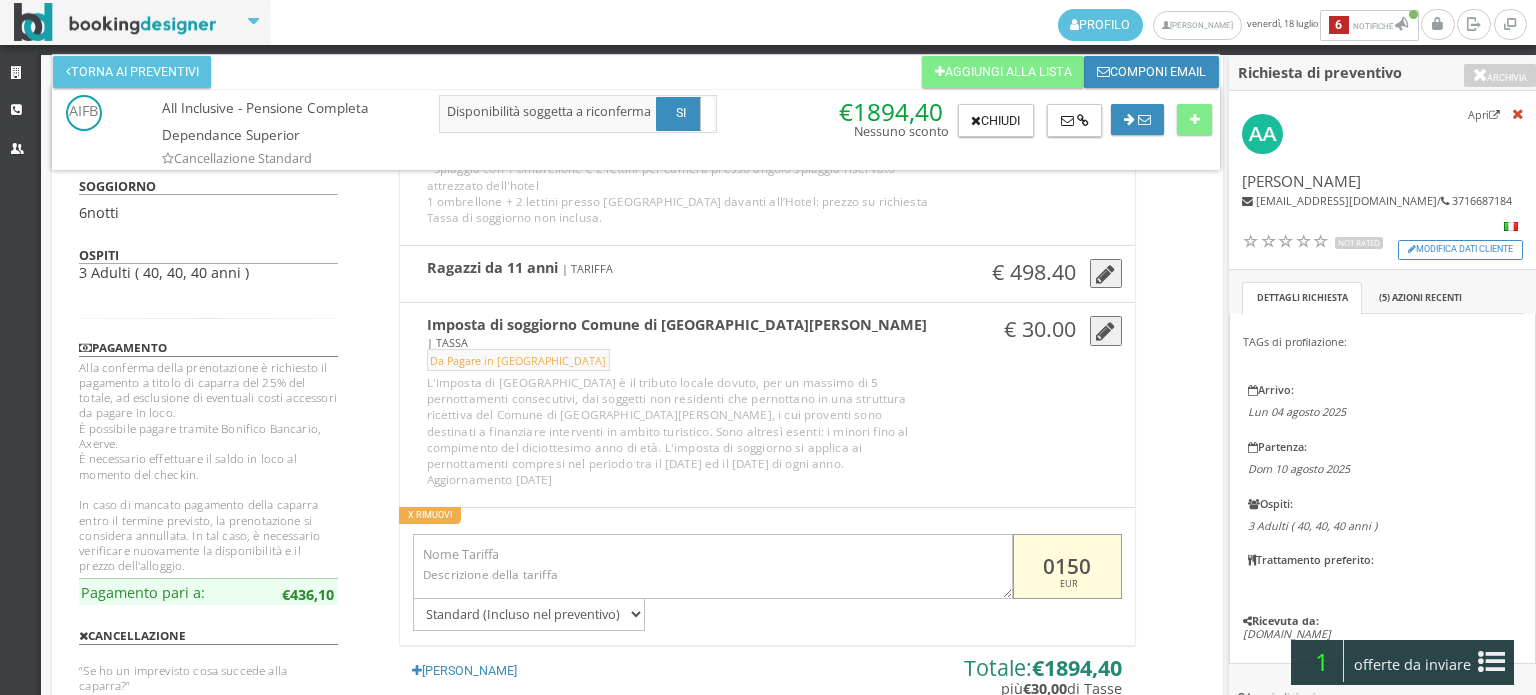 click on "0150" at bounding box center [1067, 566] 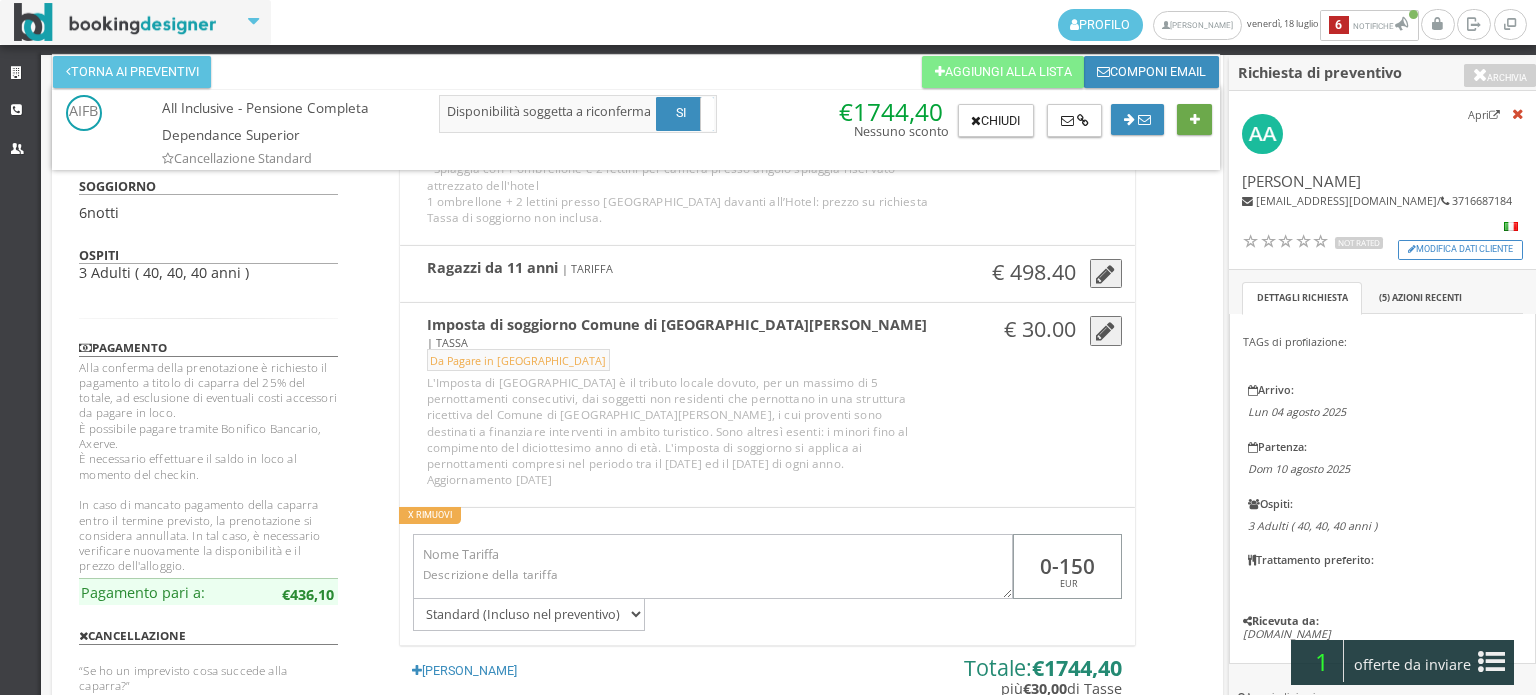 type on "0-150" 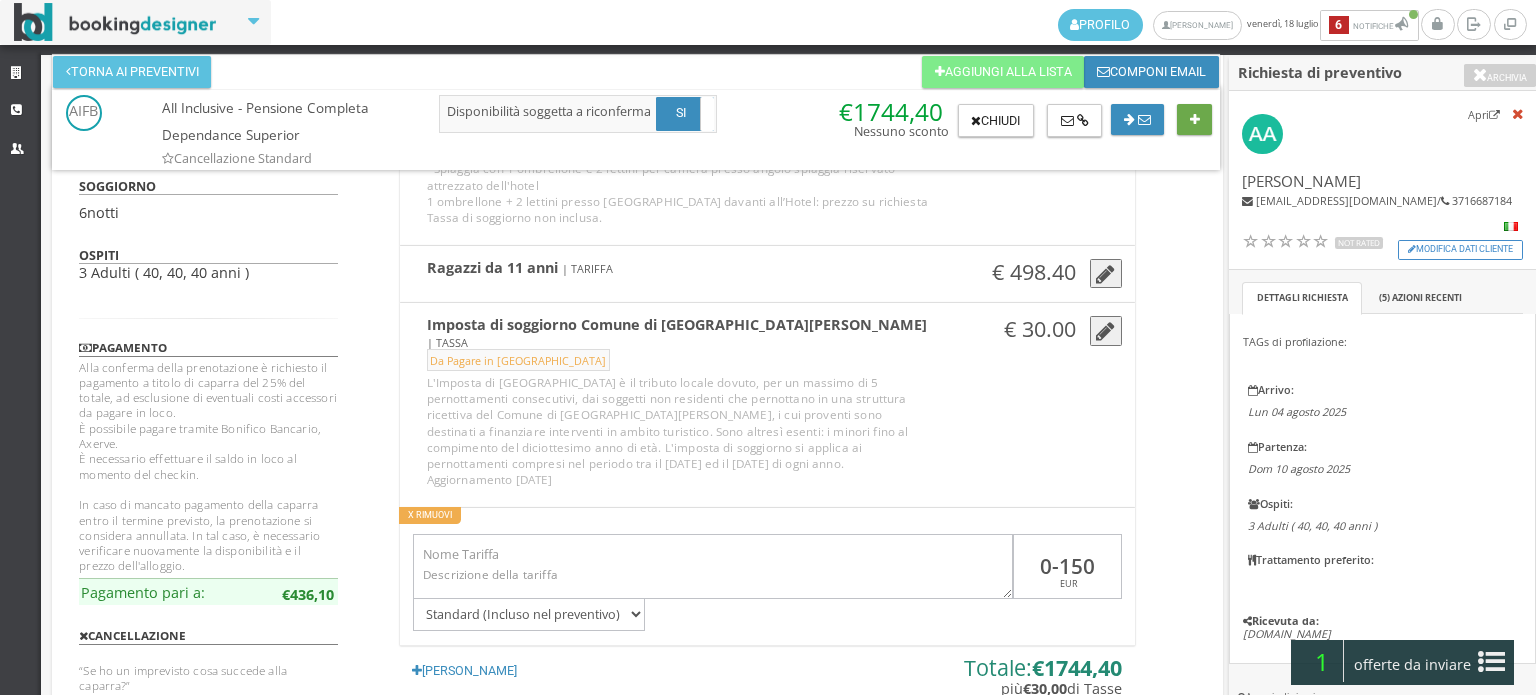 click at bounding box center [1194, 120] 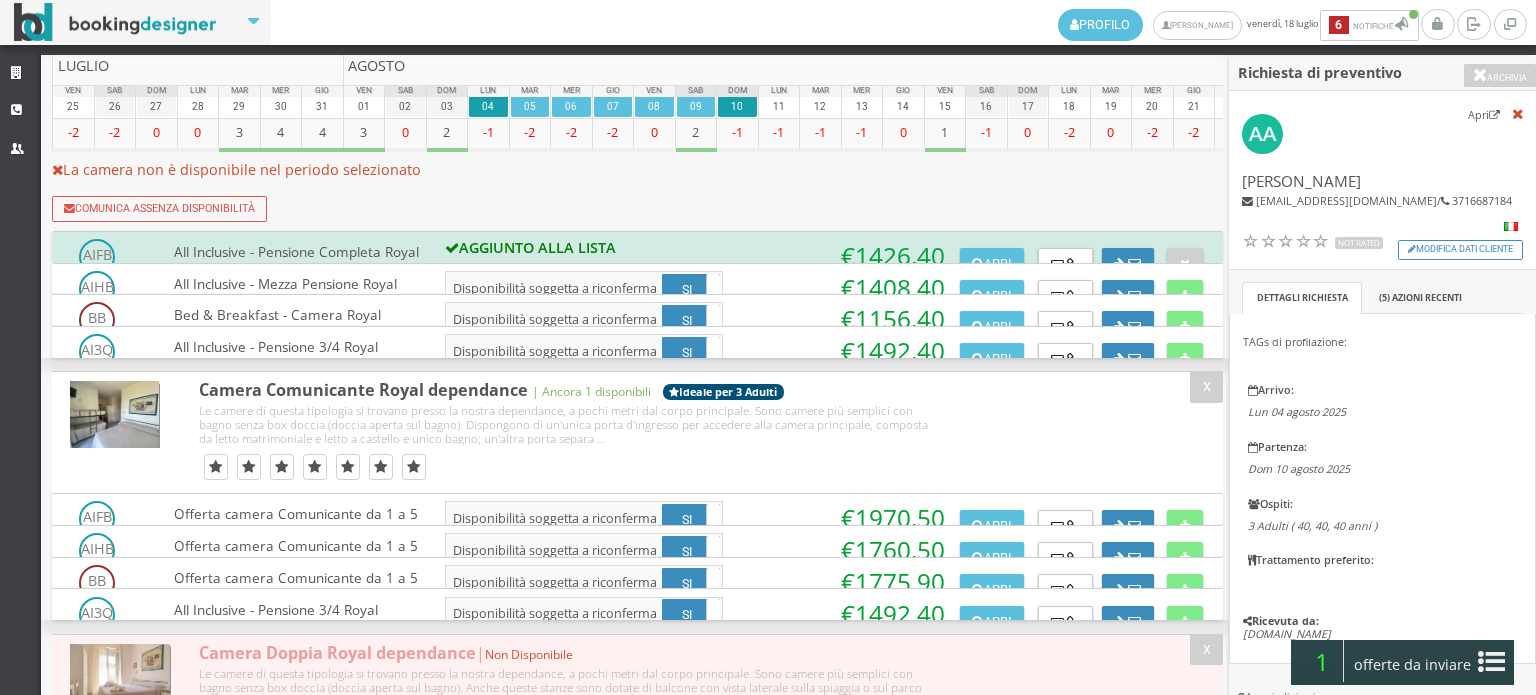 scroll, scrollTop: 0, scrollLeft: 0, axis: both 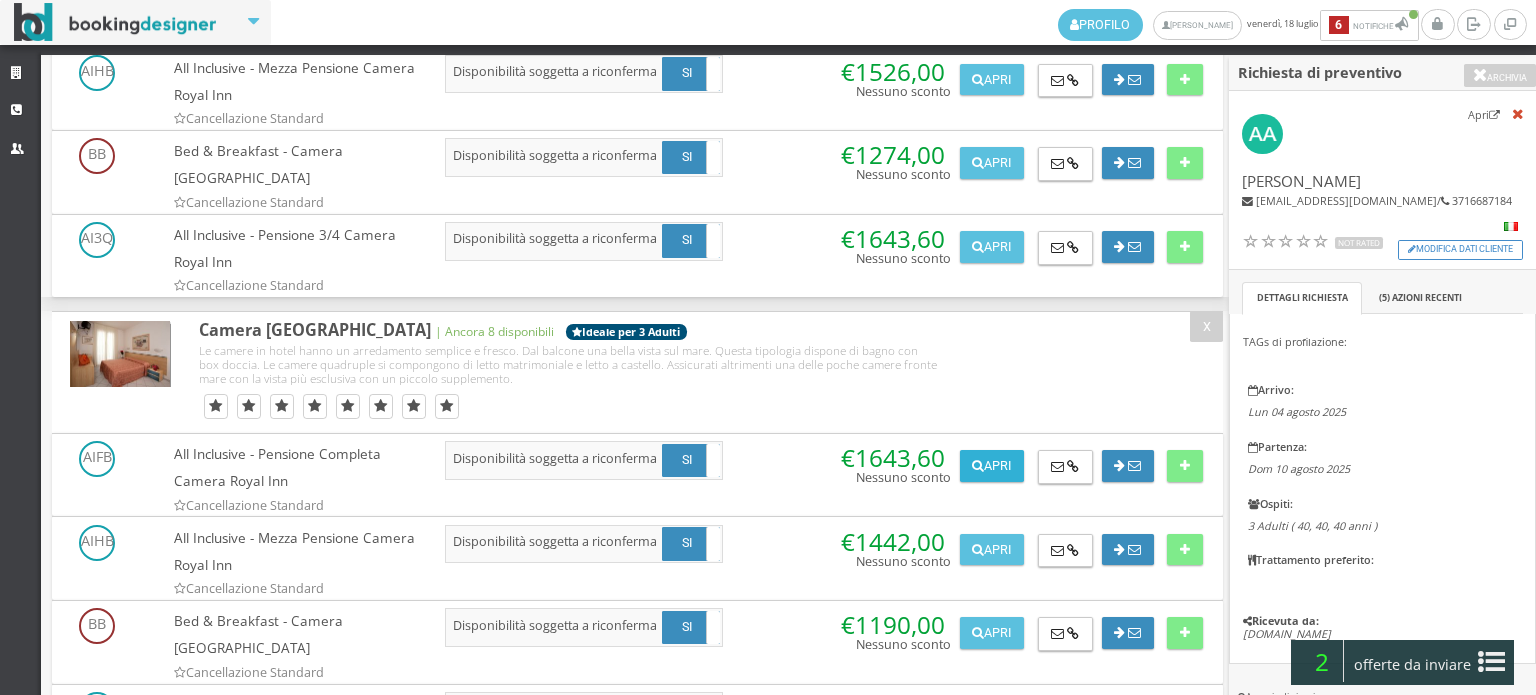 click at bounding box center [978, 466] 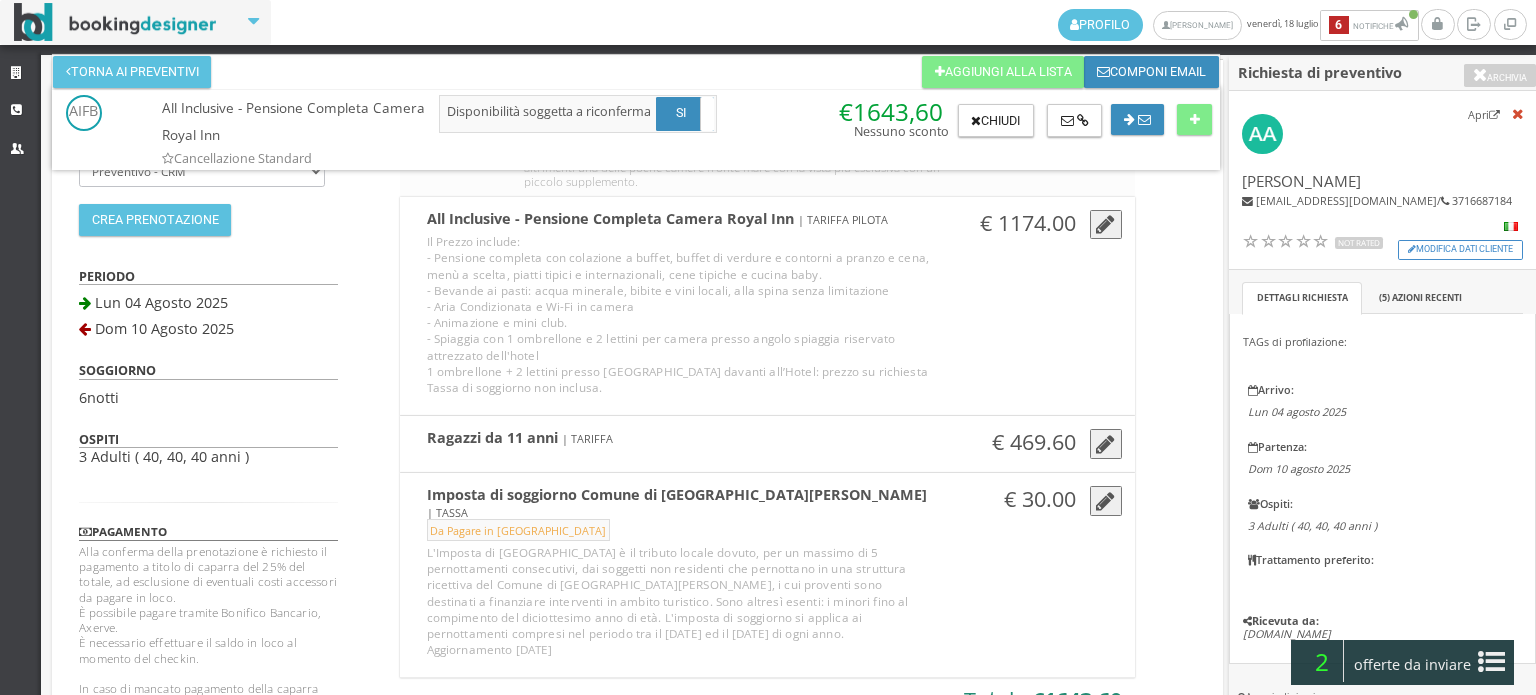 scroll, scrollTop: 222, scrollLeft: 0, axis: vertical 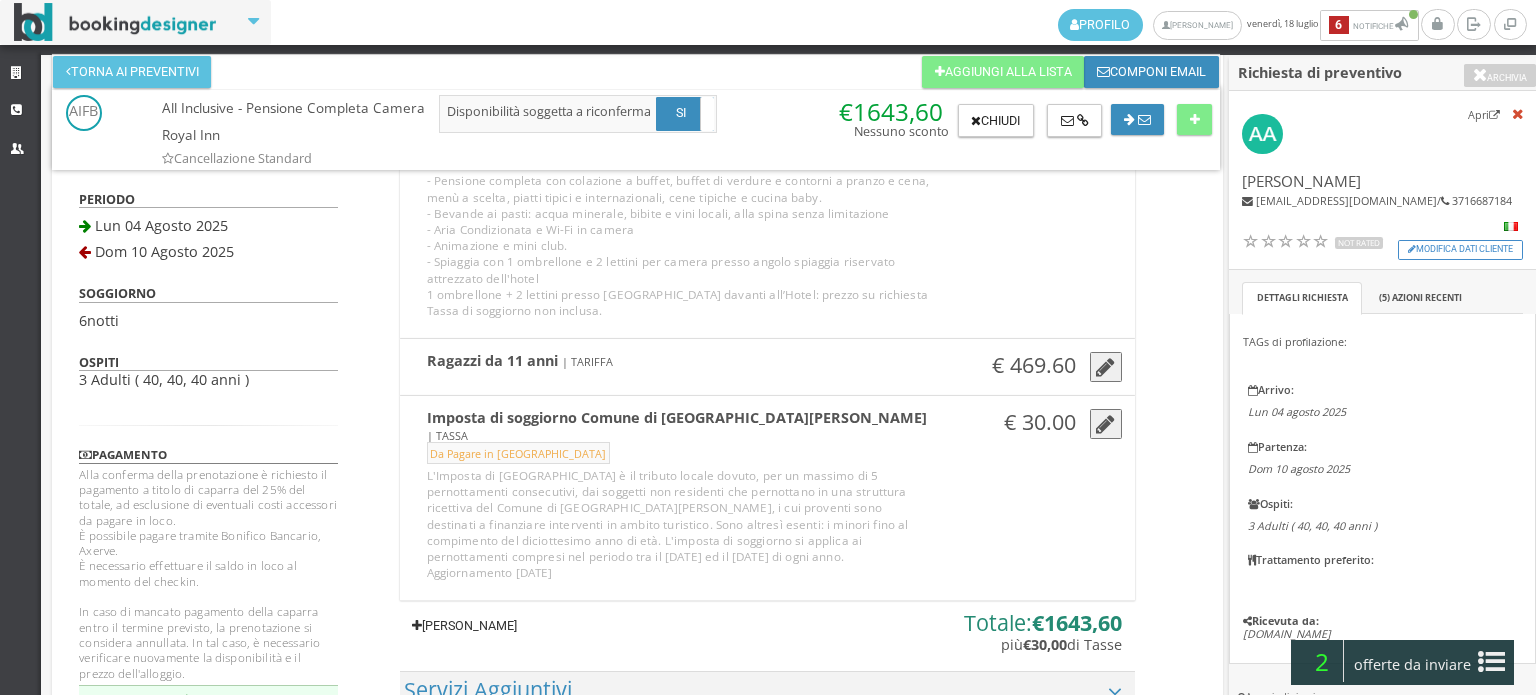 click on "Aggiungi Tariffa" at bounding box center (465, 626) 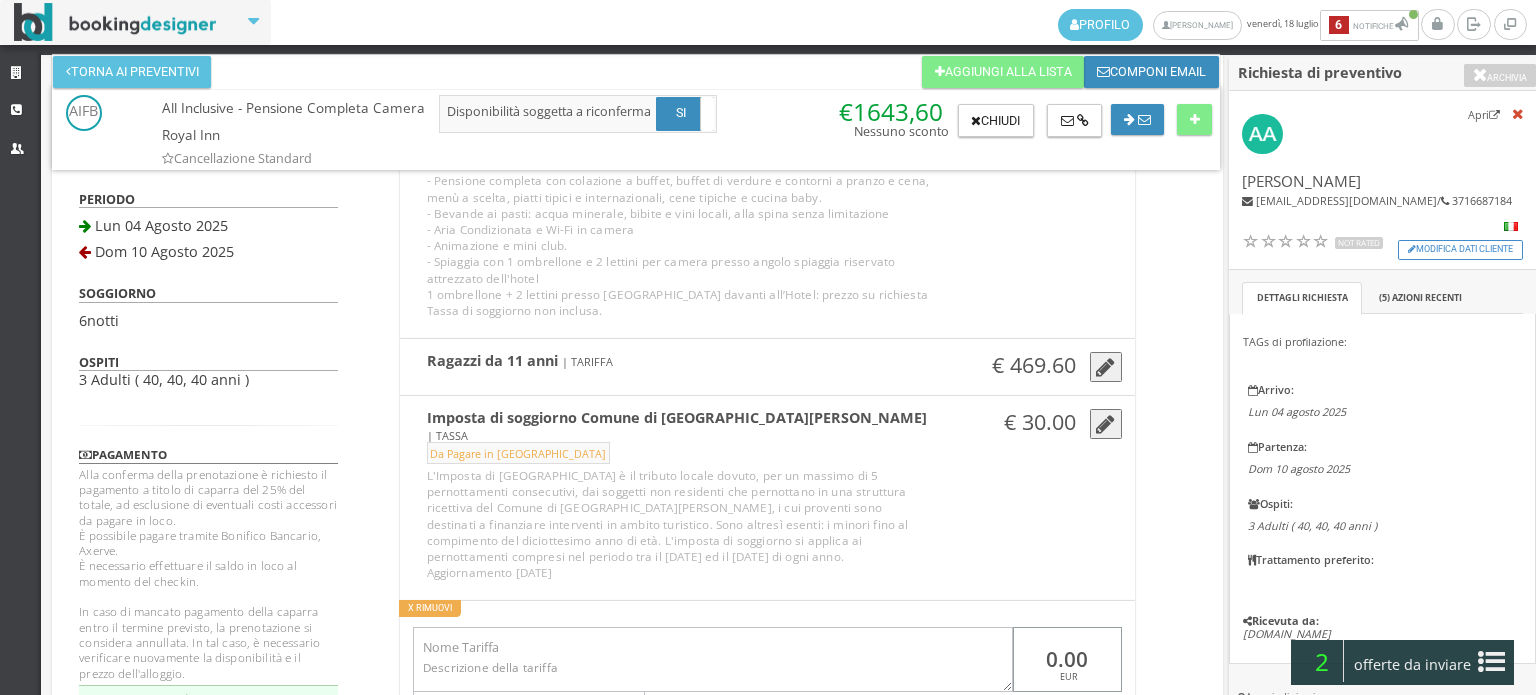 drag, startPoint x: 1036, startPoint y: 623, endPoint x: 1127, endPoint y: 621, distance: 91.02197 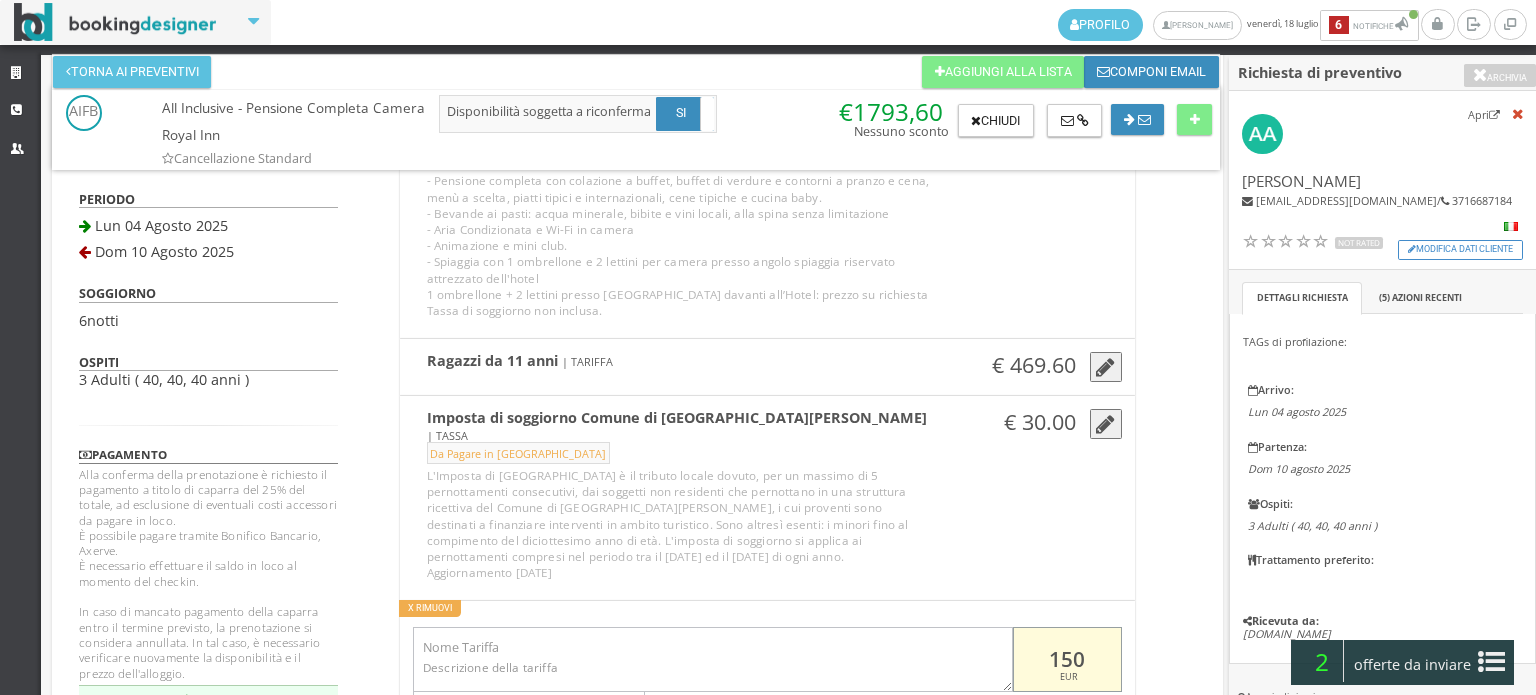click on "150" at bounding box center (1067, 659) 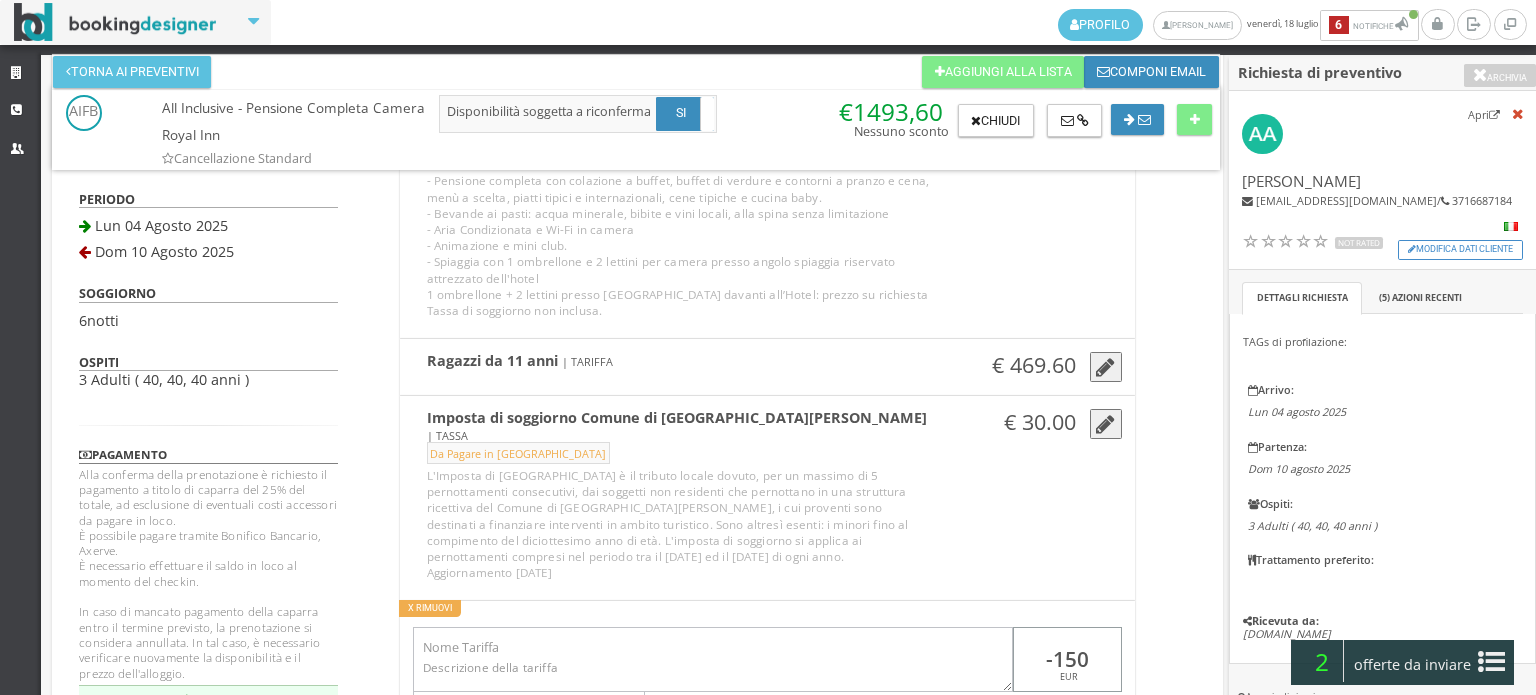 type on "-150" 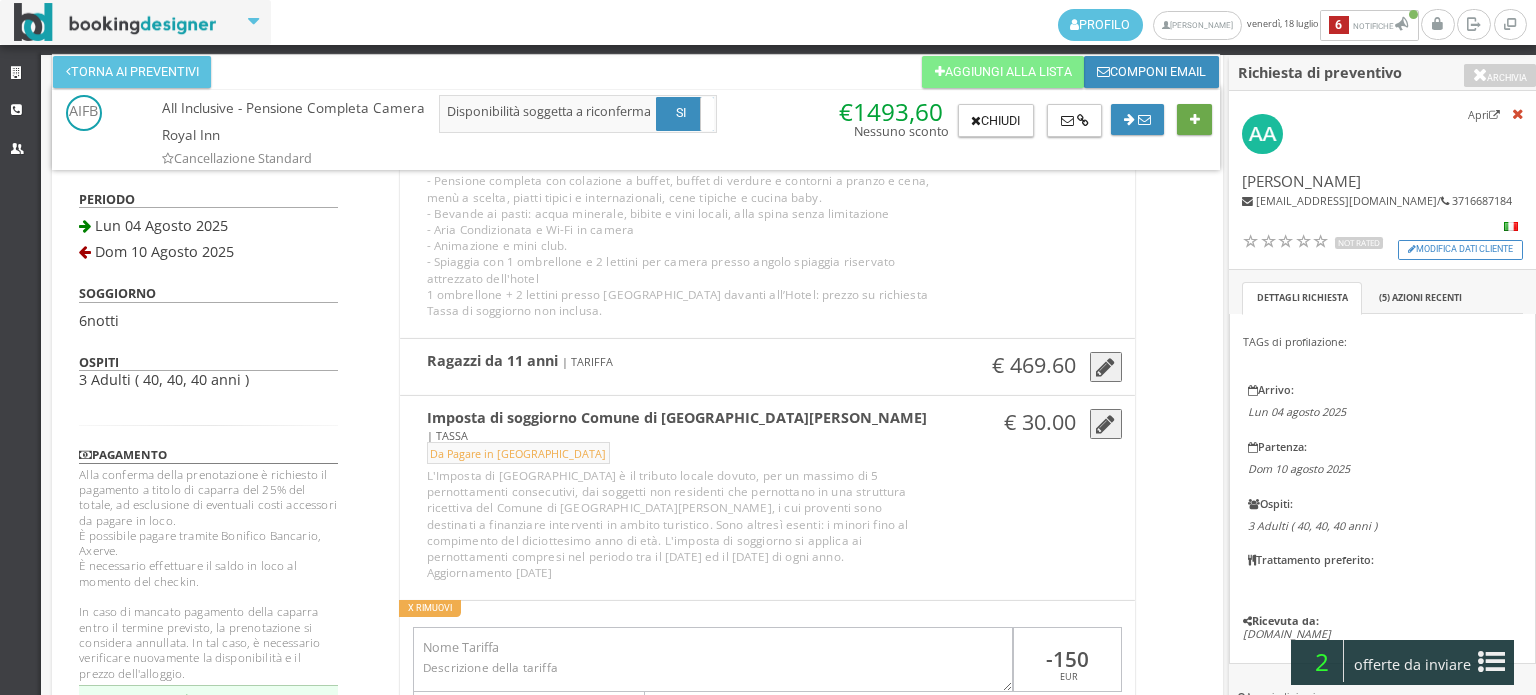click at bounding box center [1195, 120] 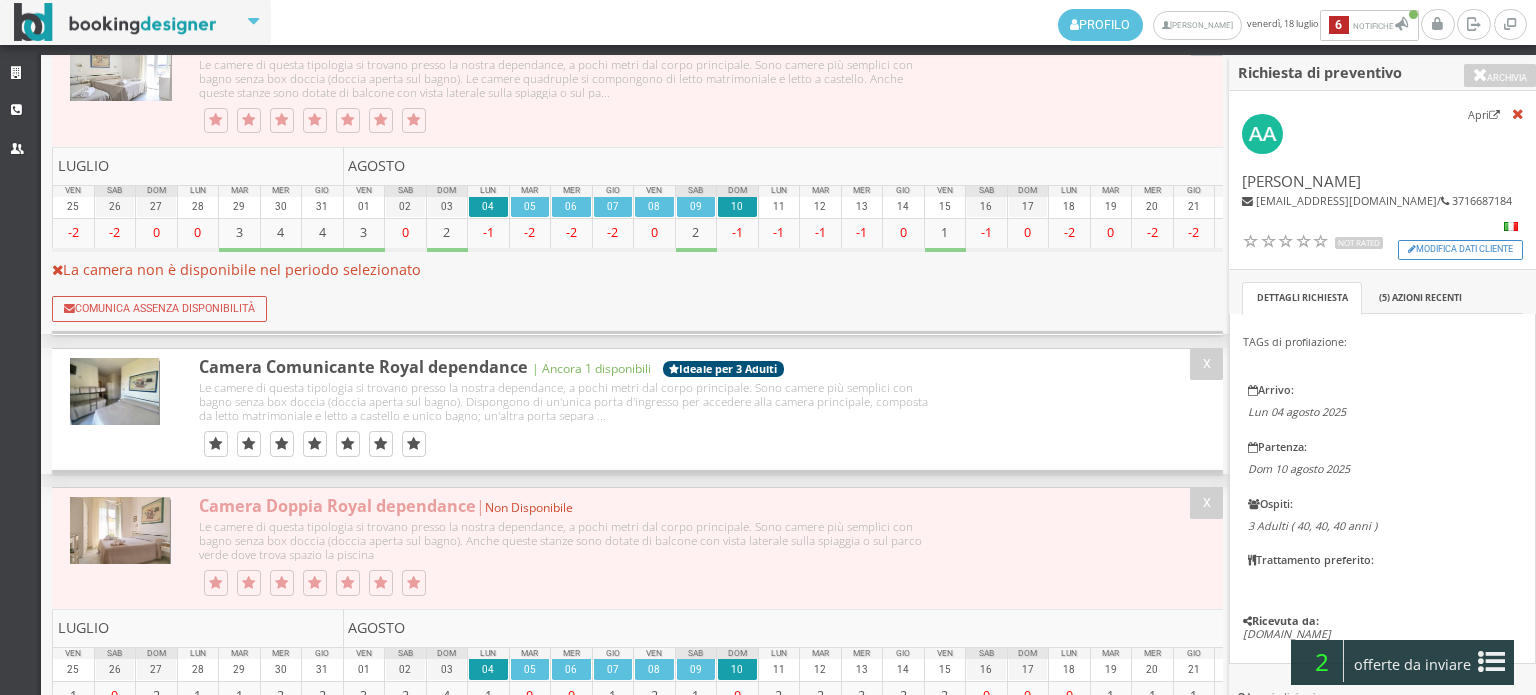 scroll, scrollTop: 0, scrollLeft: 0, axis: both 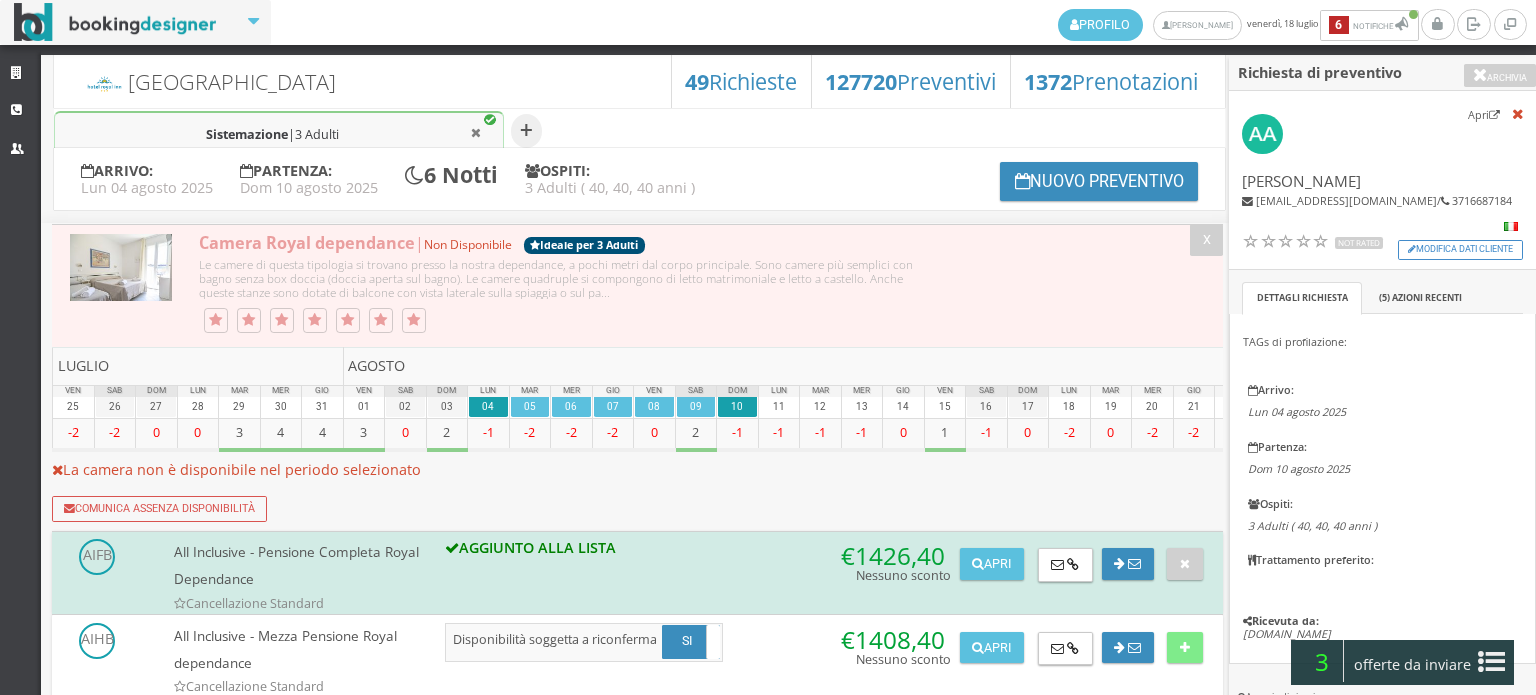 click on "offerte da inviare" at bounding box center (1413, 665) 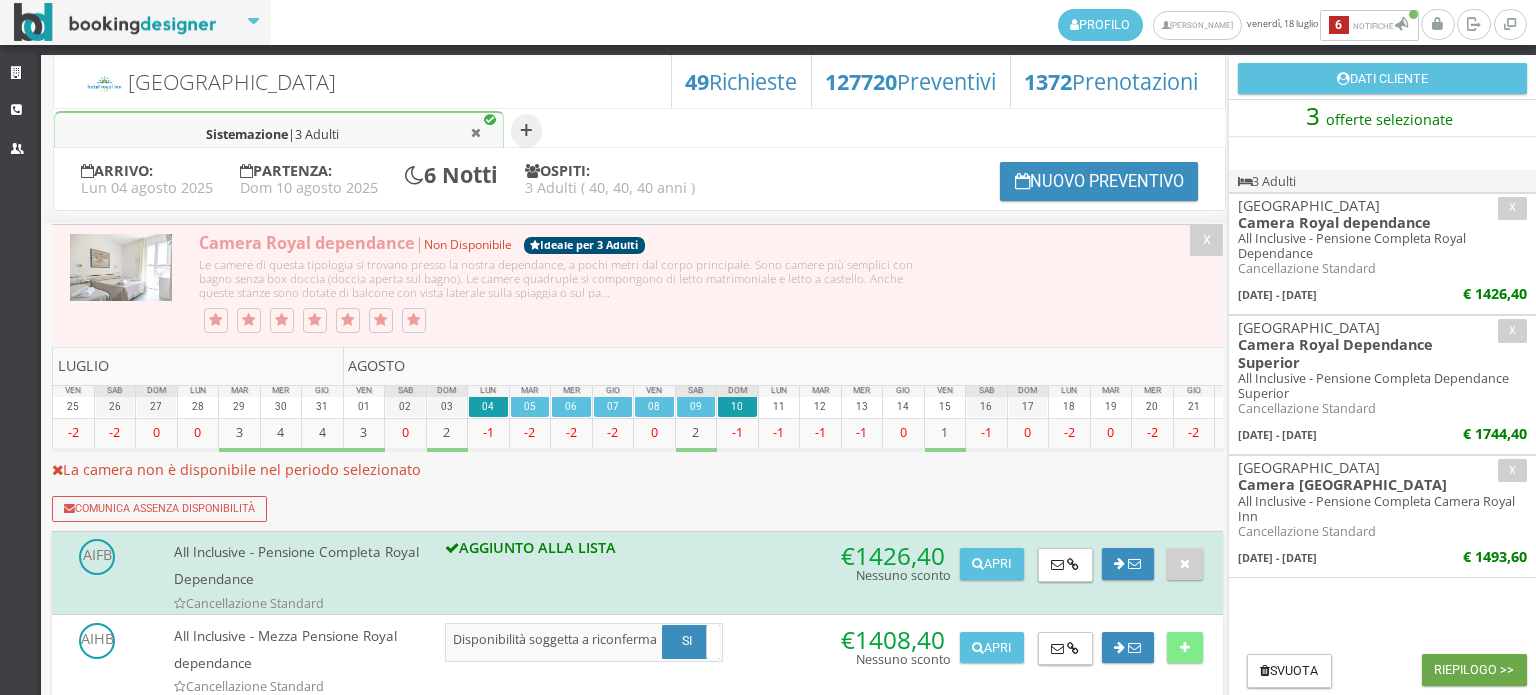 click on "Riepilogo >>" at bounding box center (1474, 670) 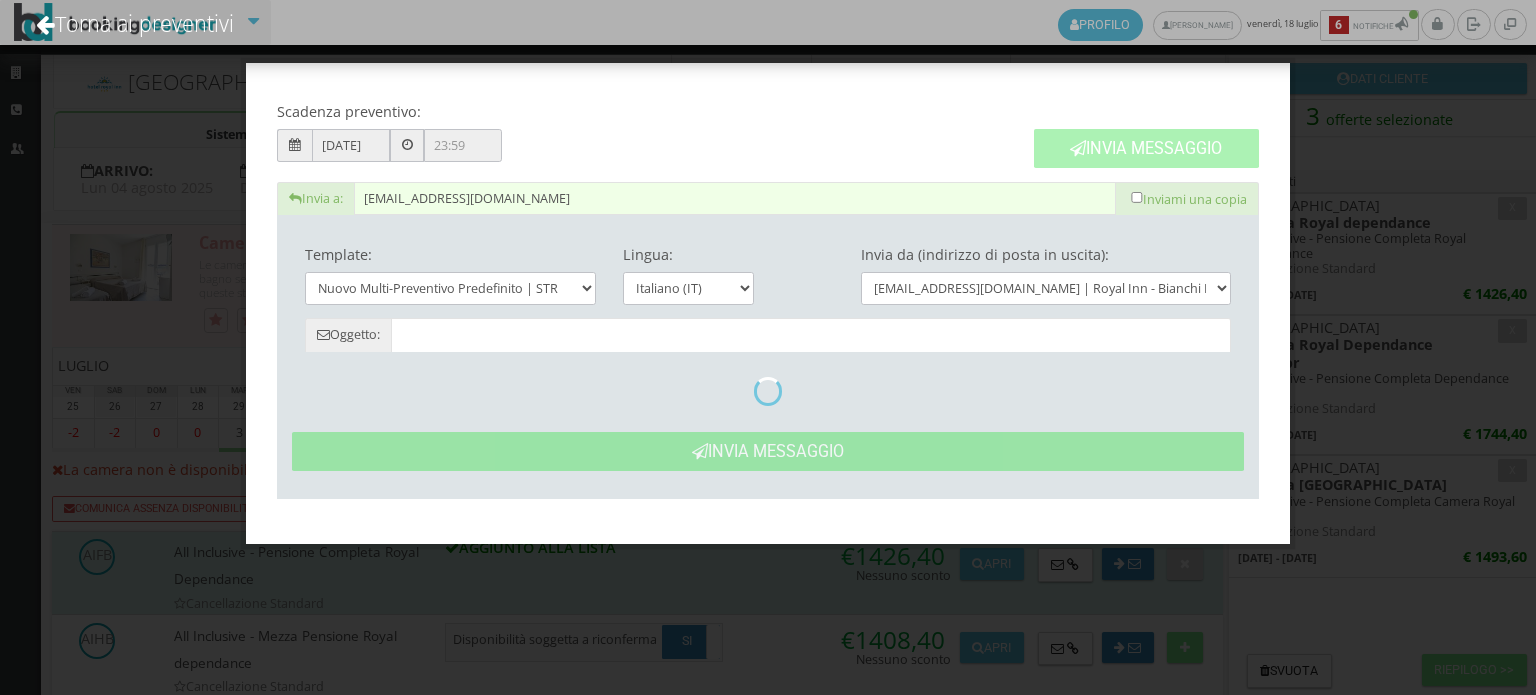 type on "Nuovo Preventivo - Angela Amore dal 04/08/2025 al 10/08/2025" 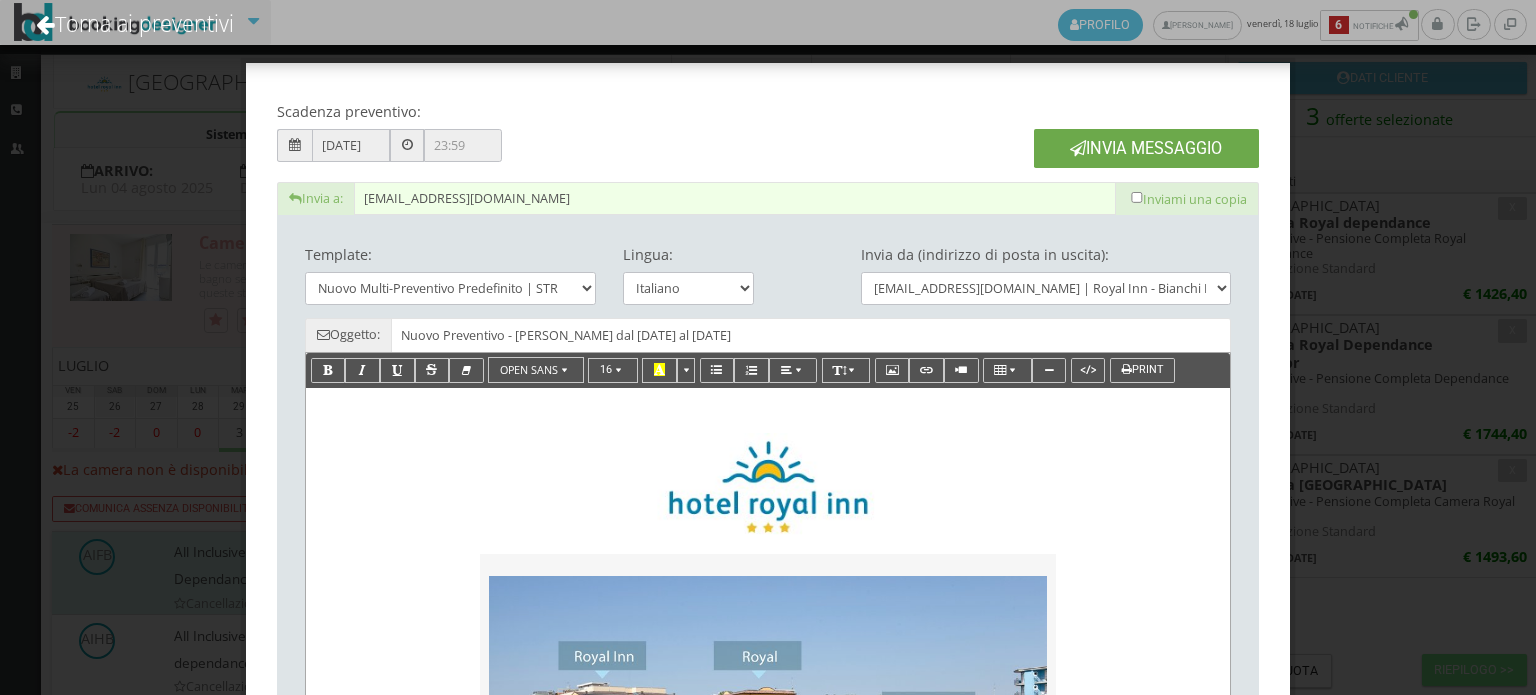 click on "Invia Messaggio" at bounding box center (1146, 148) 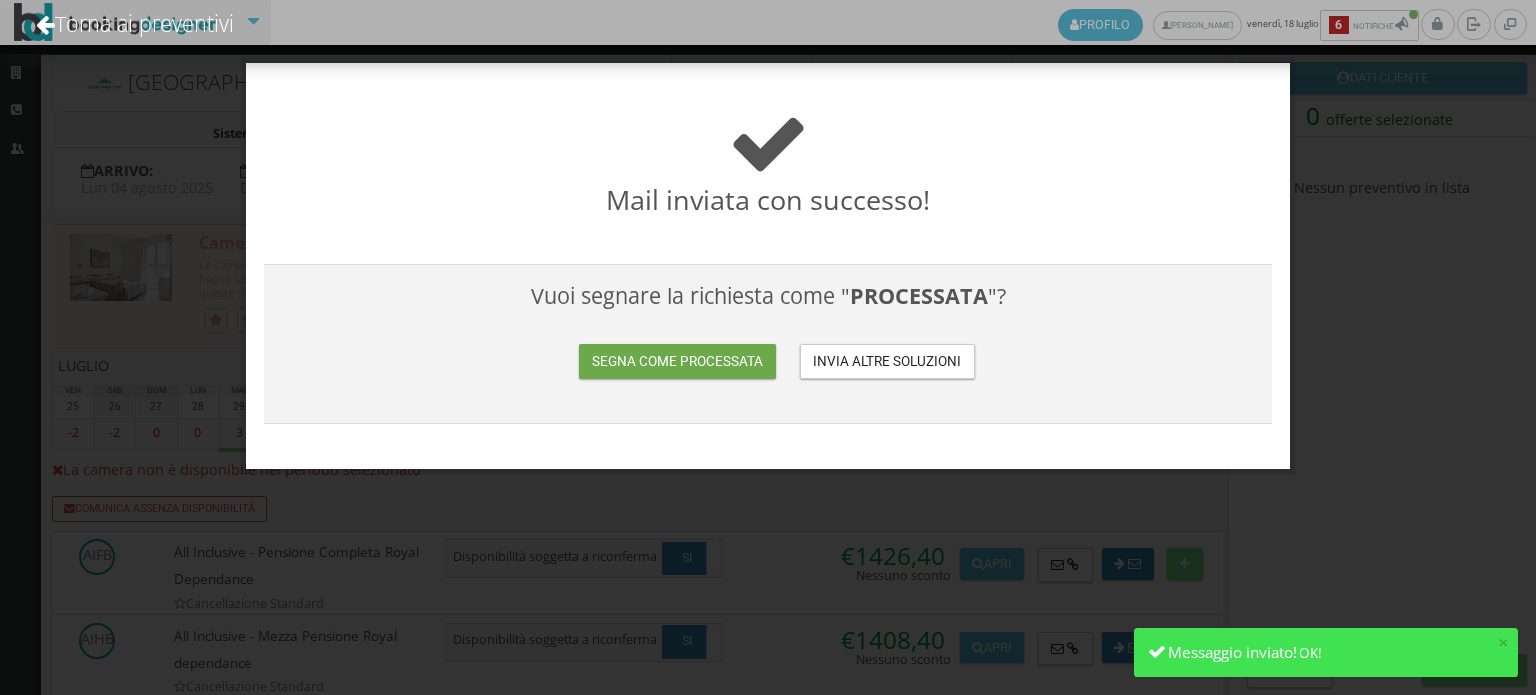 click on "Segna come processata" at bounding box center (677, 361) 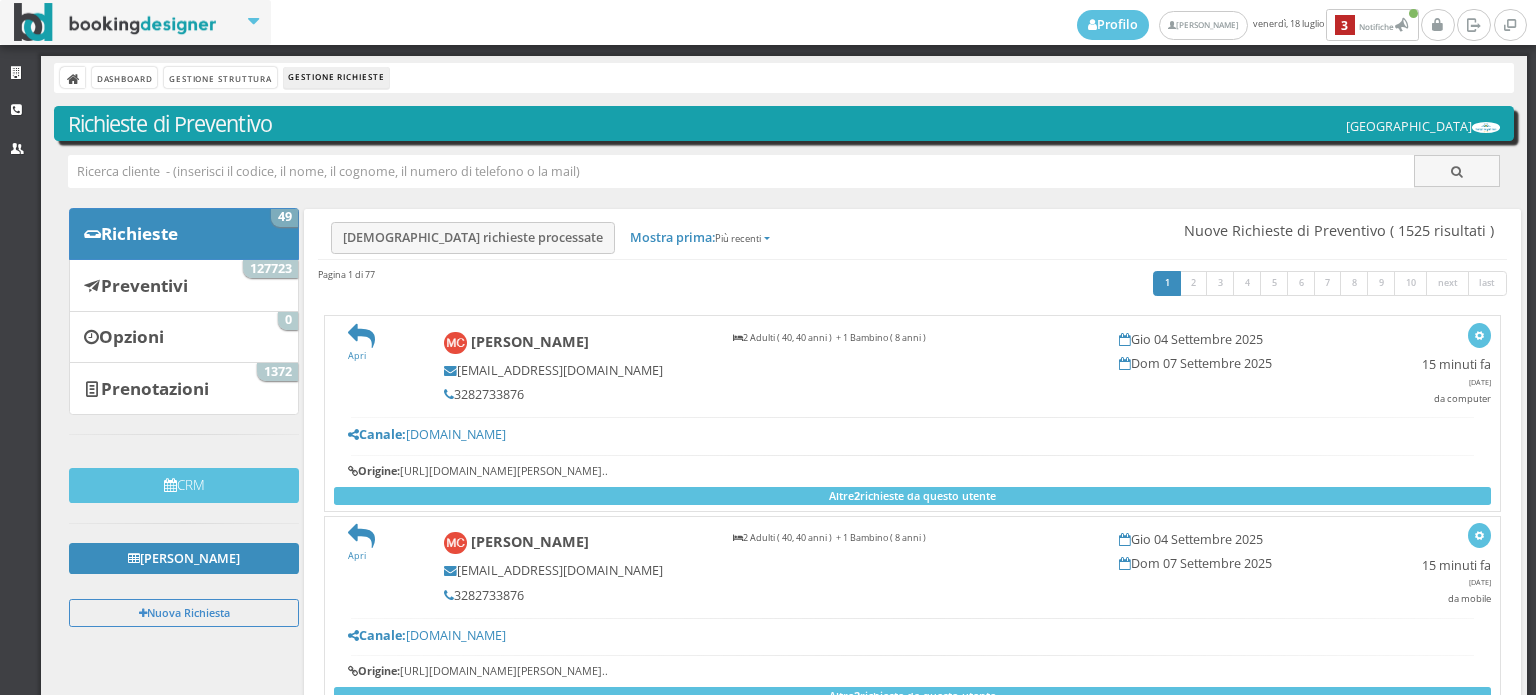scroll, scrollTop: 0, scrollLeft: 0, axis: both 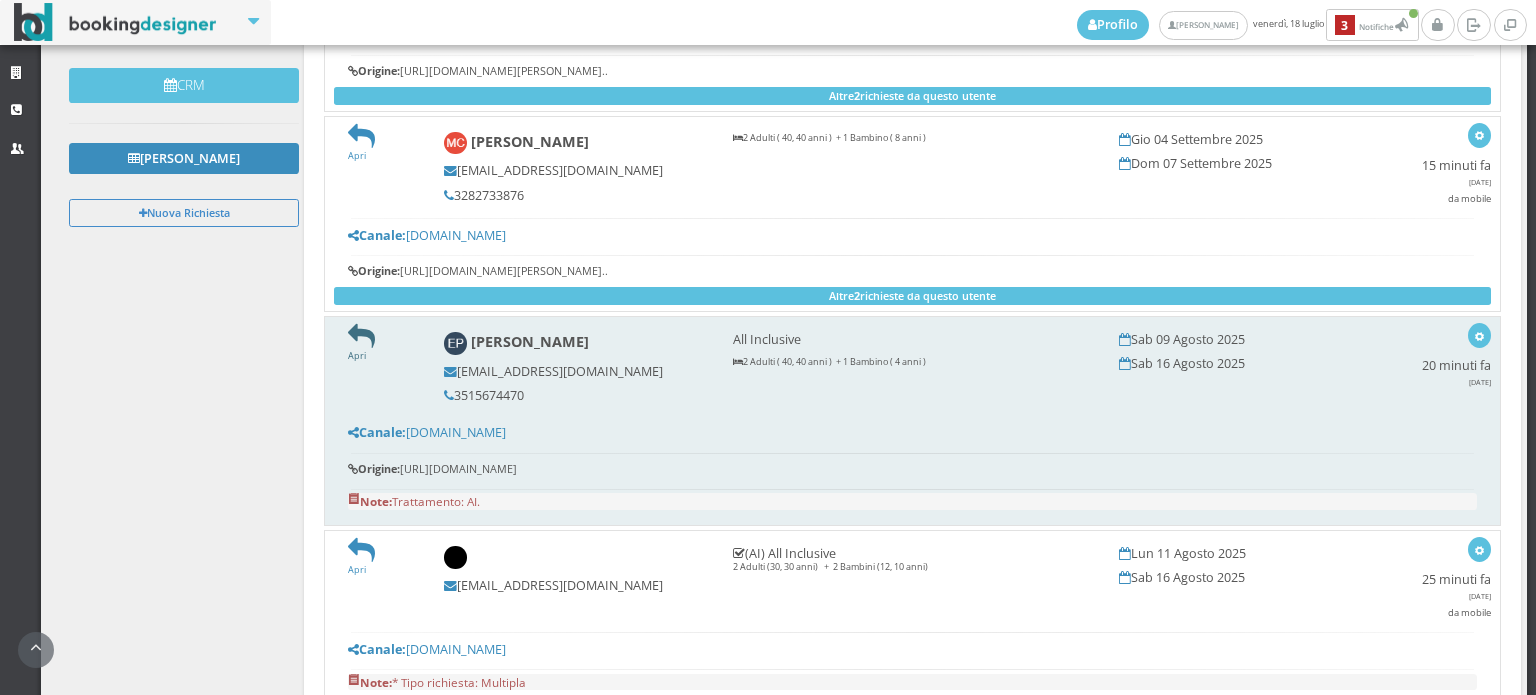 click at bounding box center [361, 336] 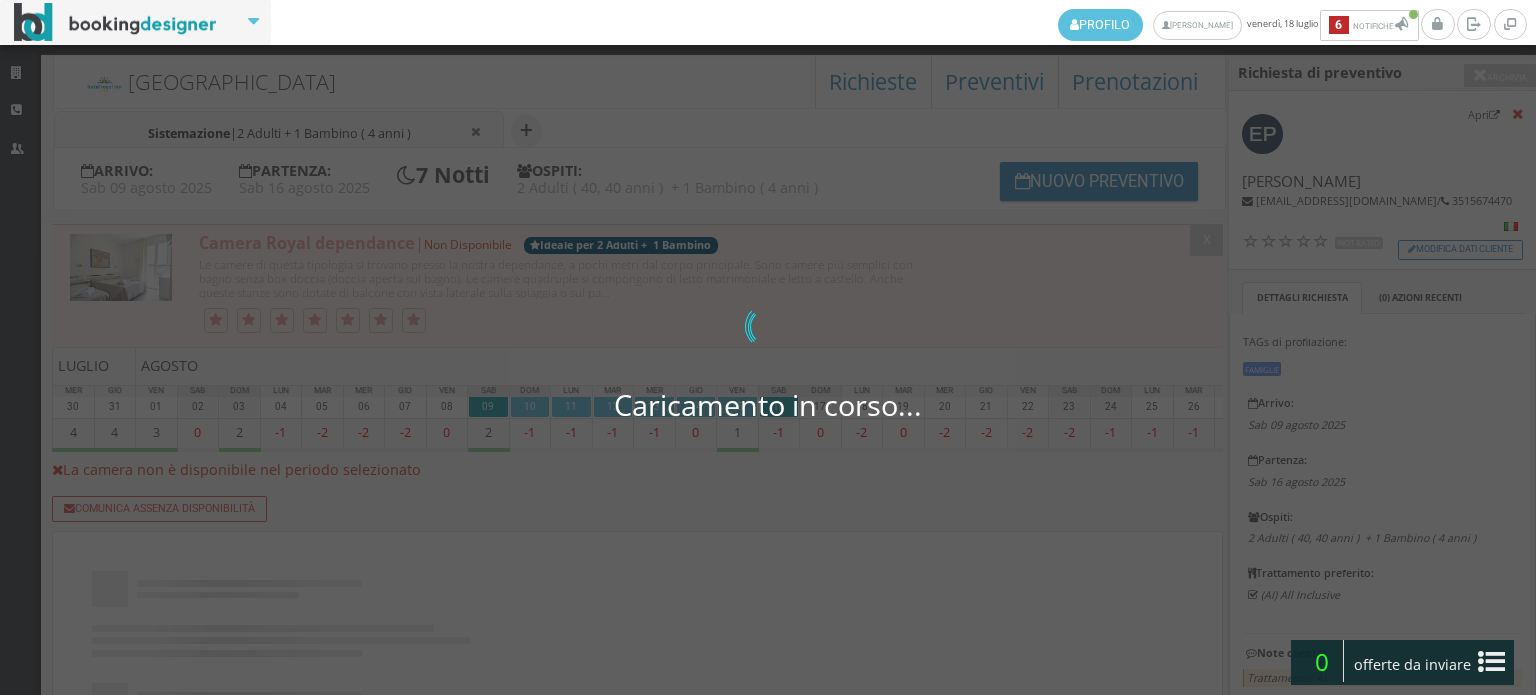 scroll, scrollTop: 0, scrollLeft: 0, axis: both 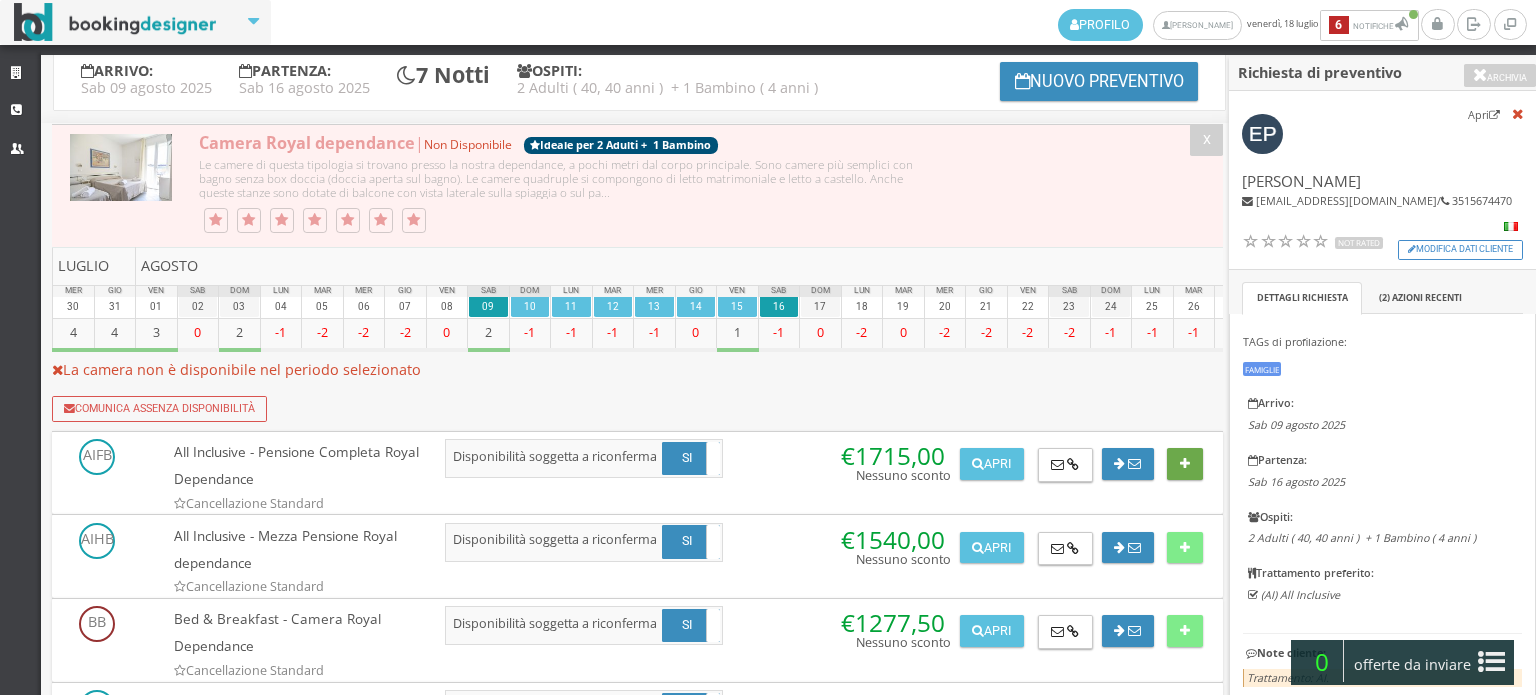 click at bounding box center (1185, 464) 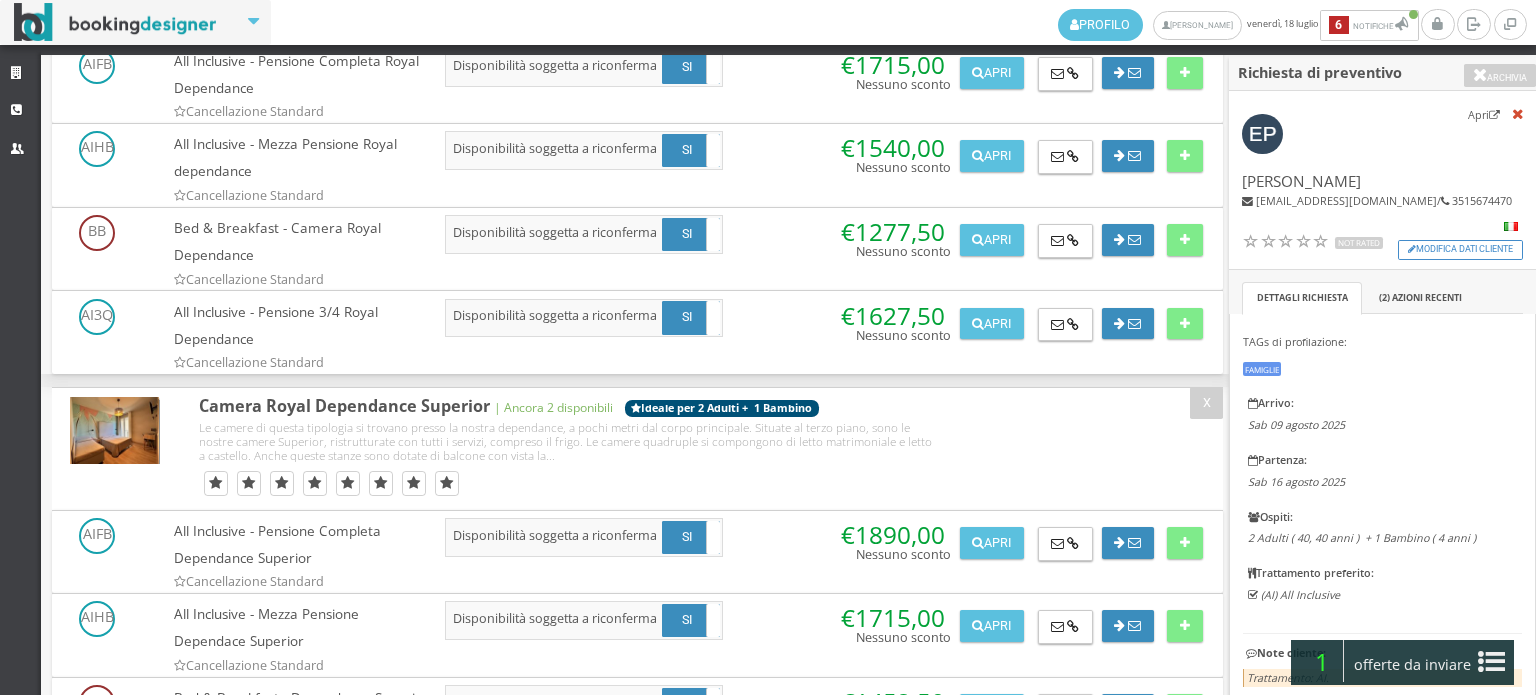 scroll, scrollTop: 2111, scrollLeft: 0, axis: vertical 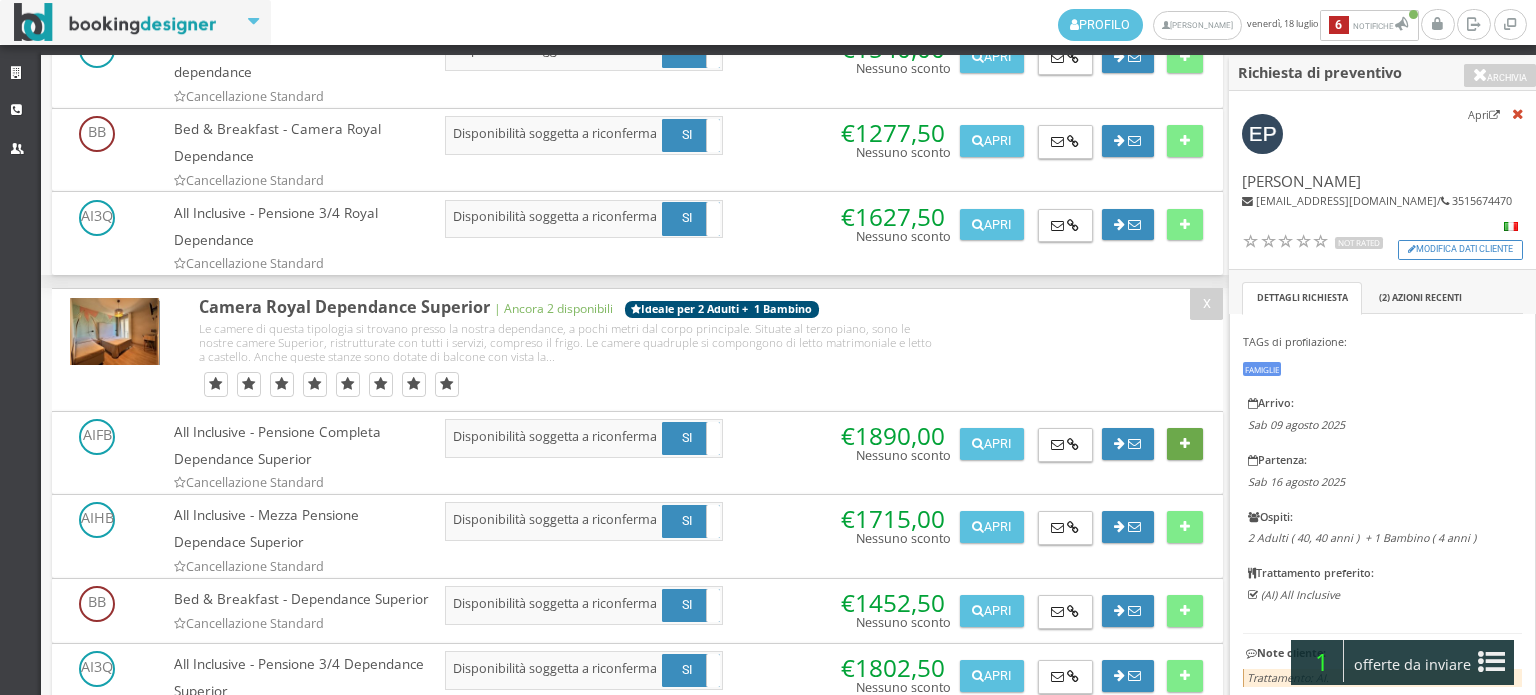 click at bounding box center [1184, 444] 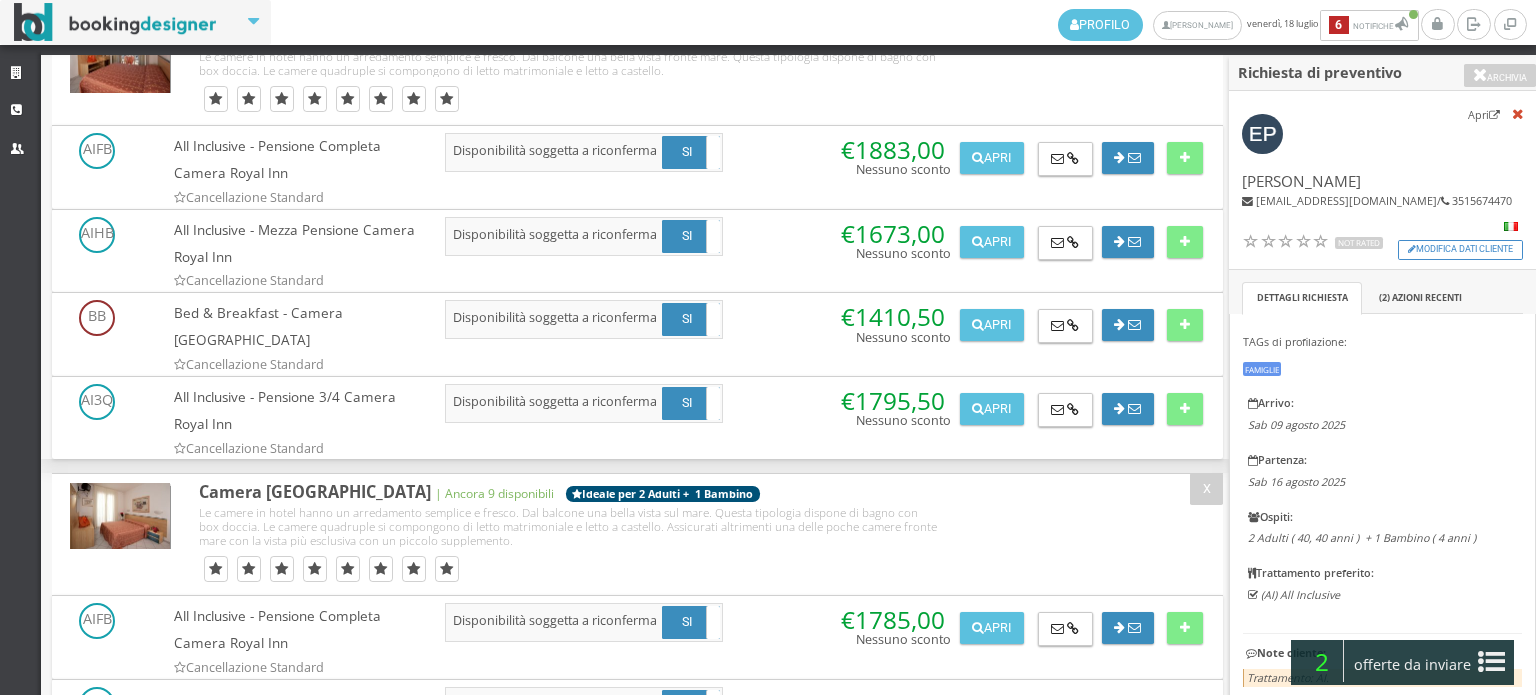 scroll, scrollTop: 3000, scrollLeft: 0, axis: vertical 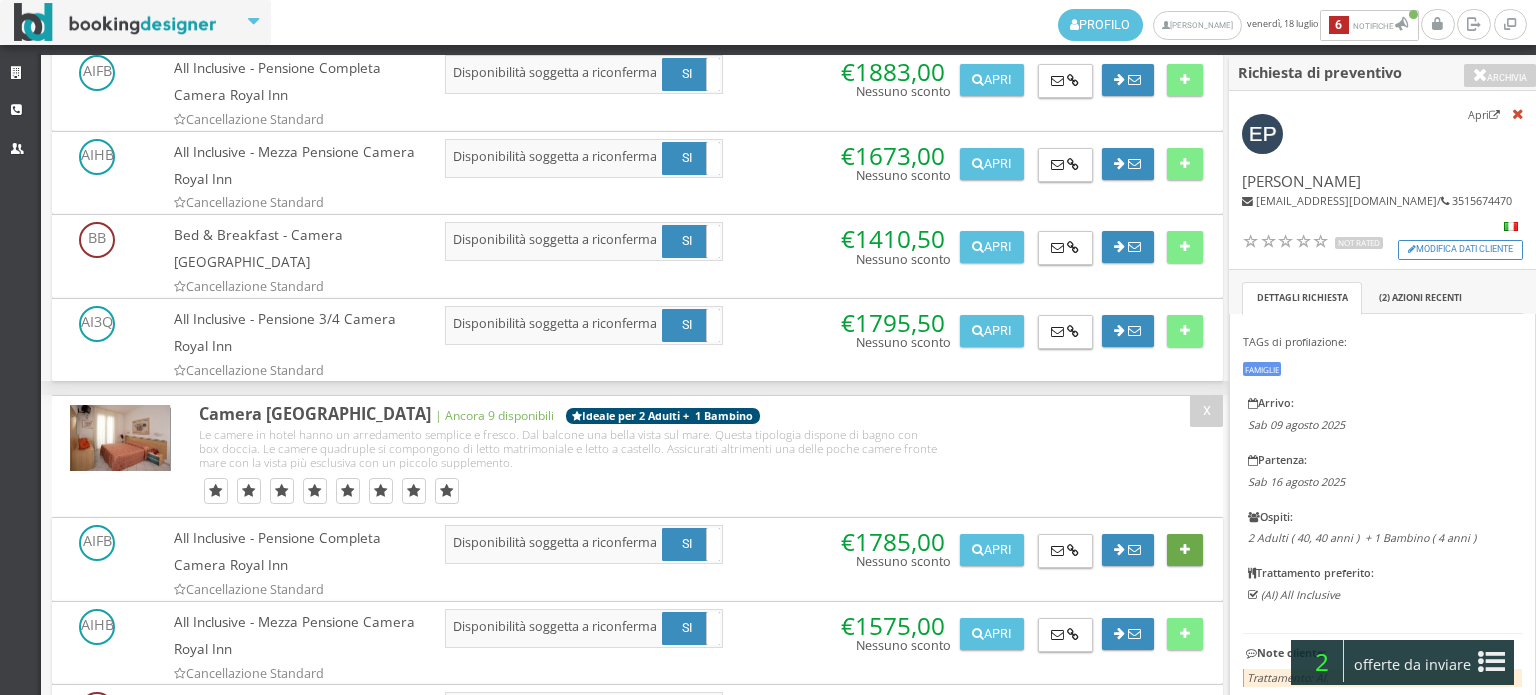 click at bounding box center [1184, 550] 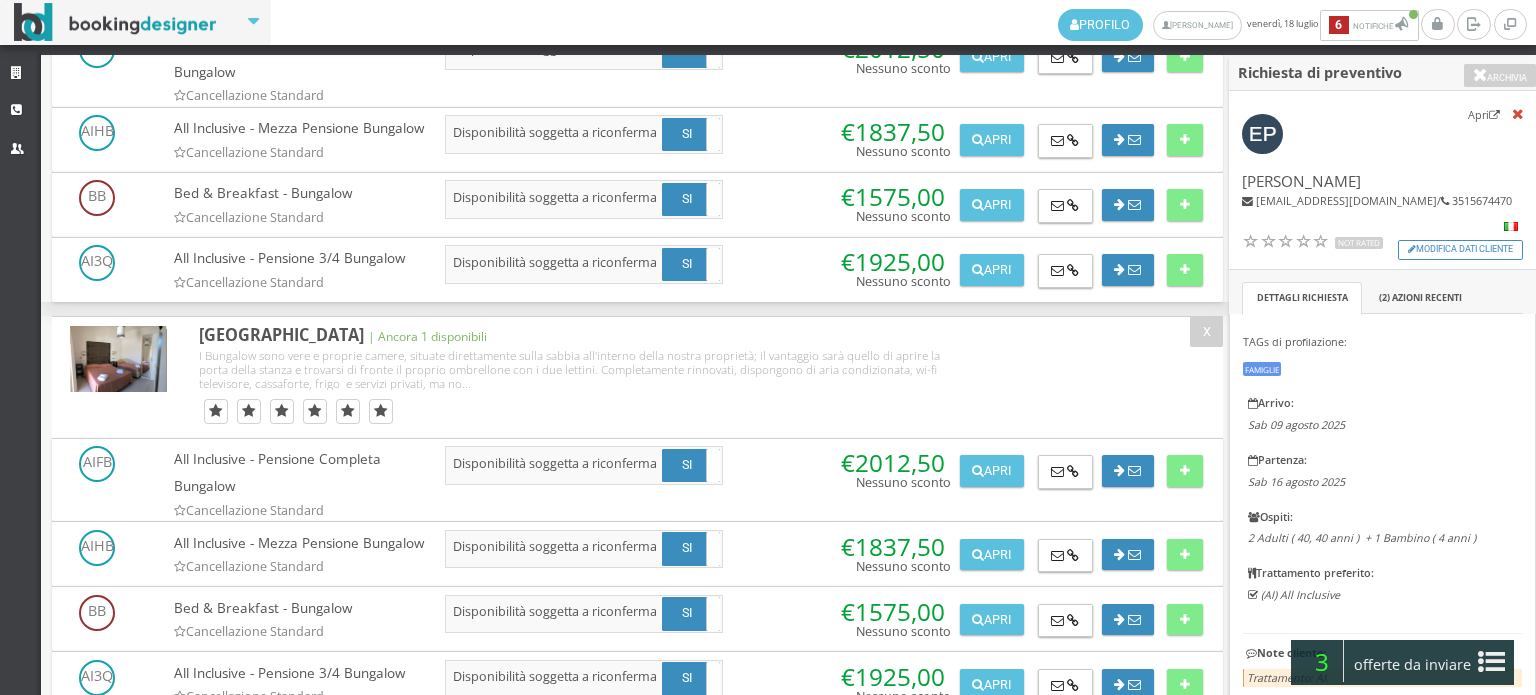 scroll, scrollTop: 4444, scrollLeft: 0, axis: vertical 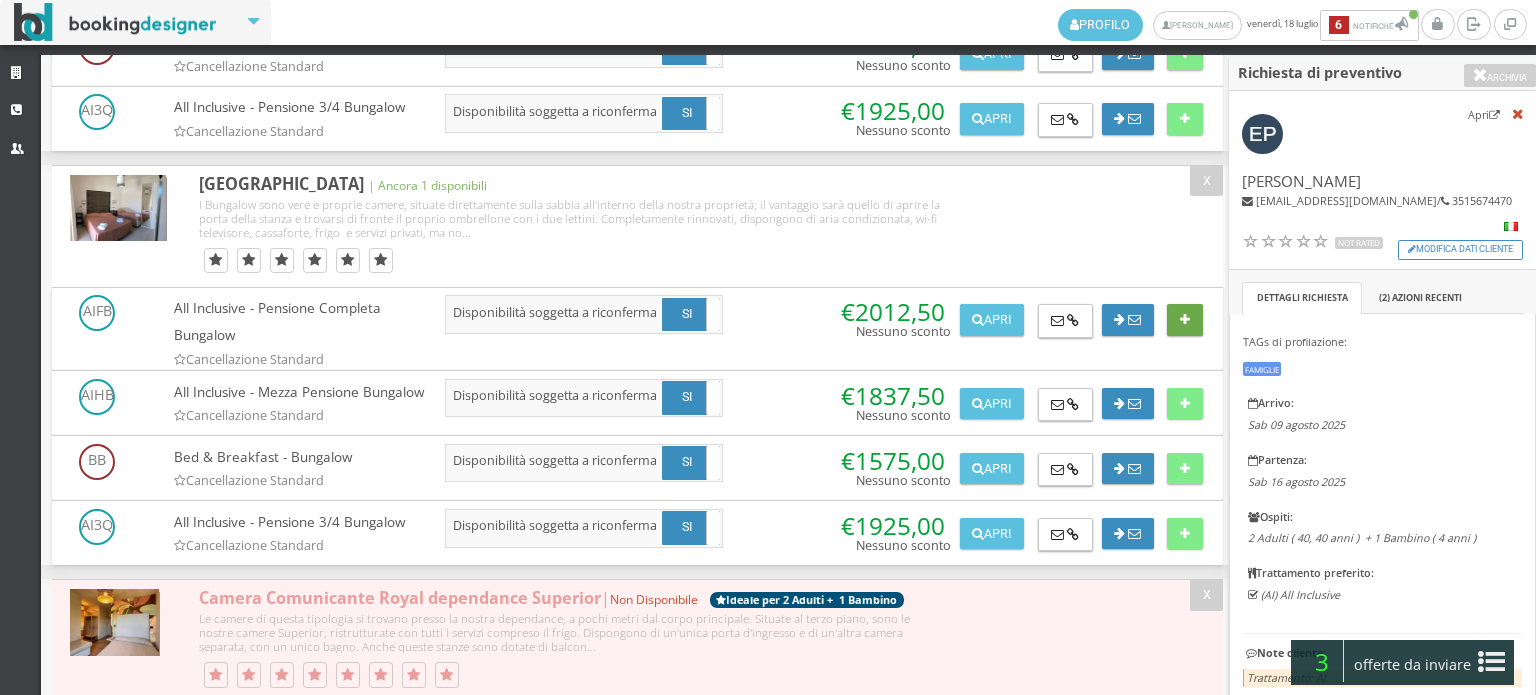 click at bounding box center [1185, 320] 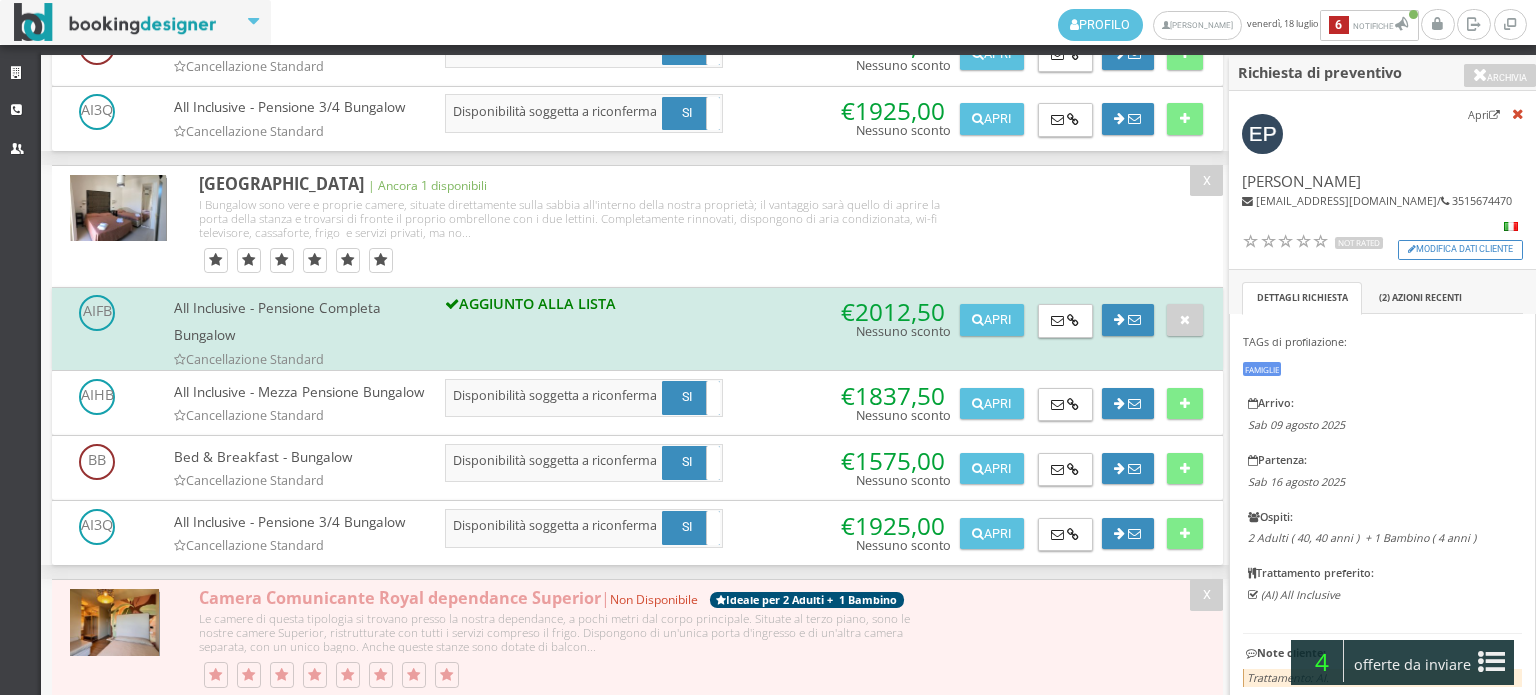click on "offerte da inviare" at bounding box center [1413, 665] 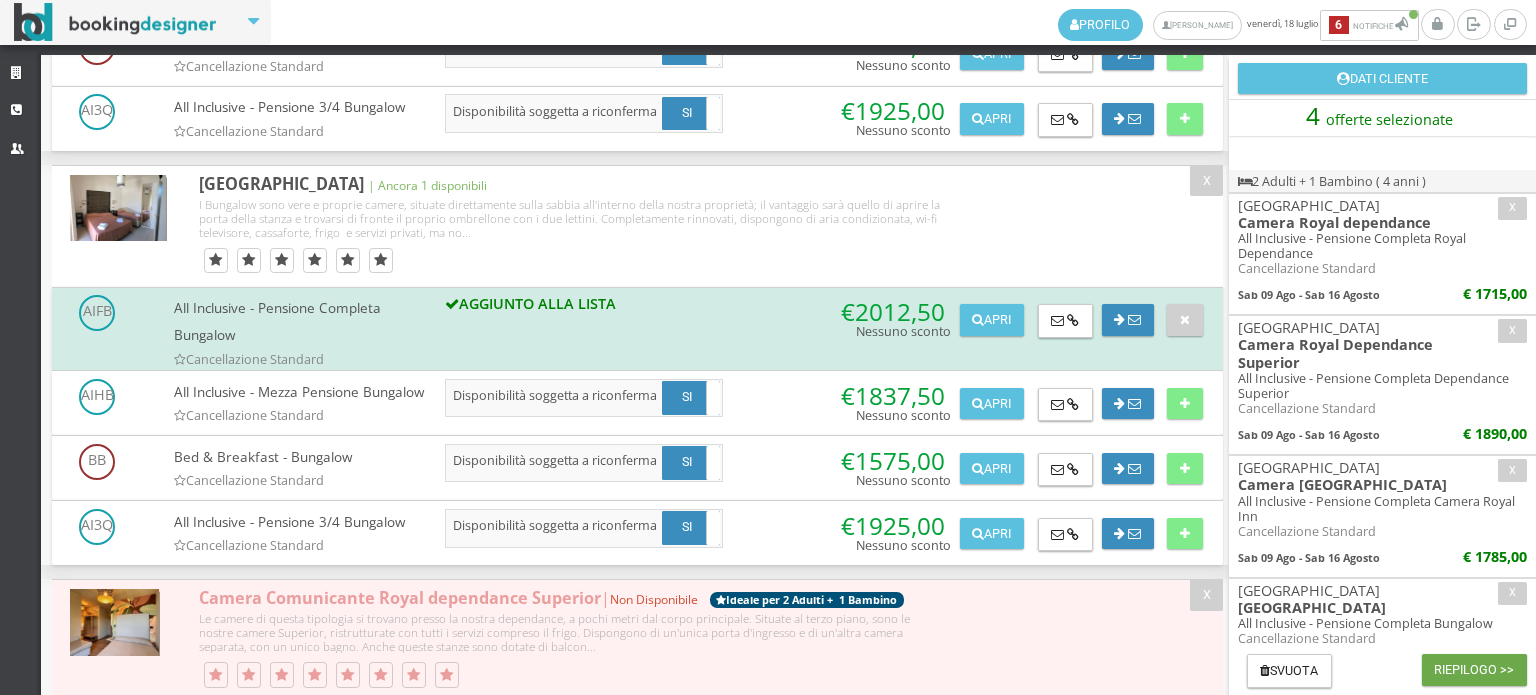 click on "Riepilogo >>" at bounding box center (1474, 670) 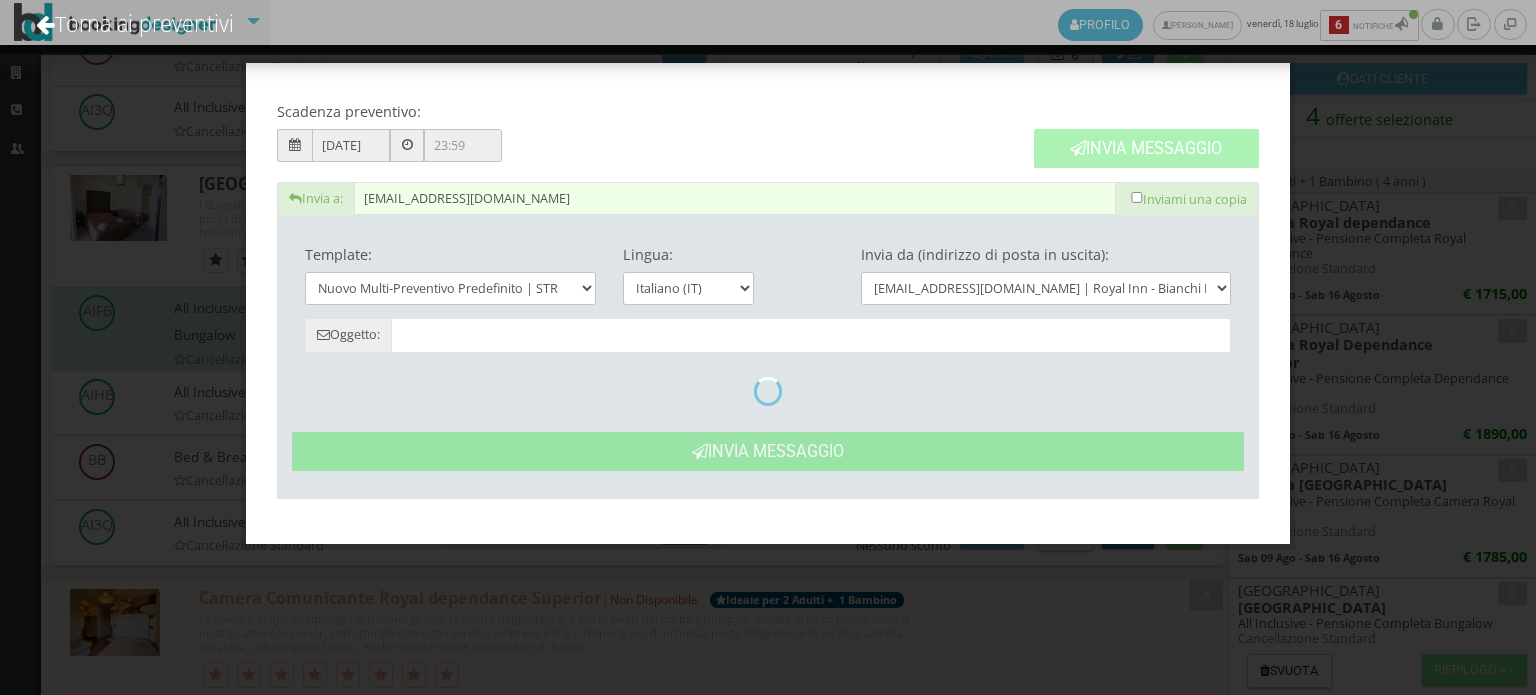 type on "Nuovo Preventivo - Emirjana Pjetrushi dal 09/08/2025 al 16/08/2025" 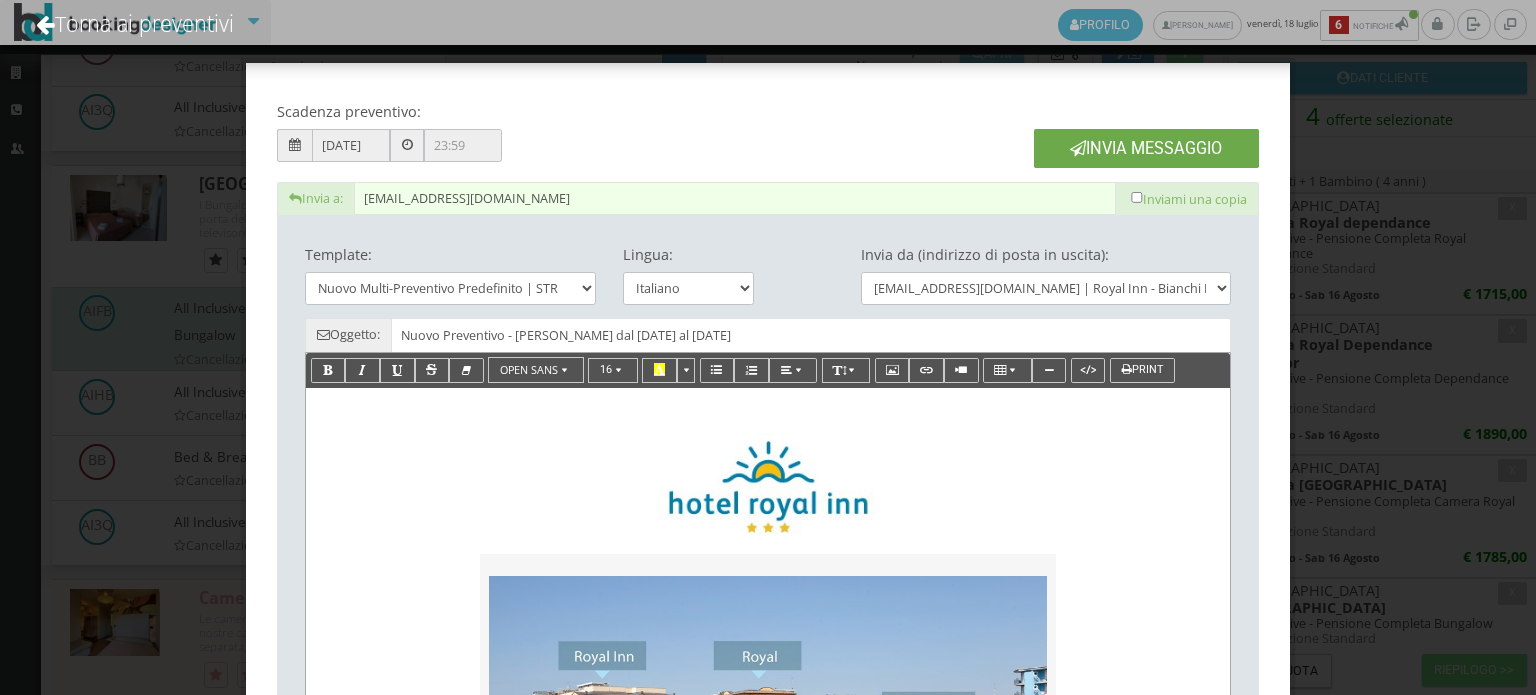 click on "Invia Messaggio" at bounding box center (1146, 148) 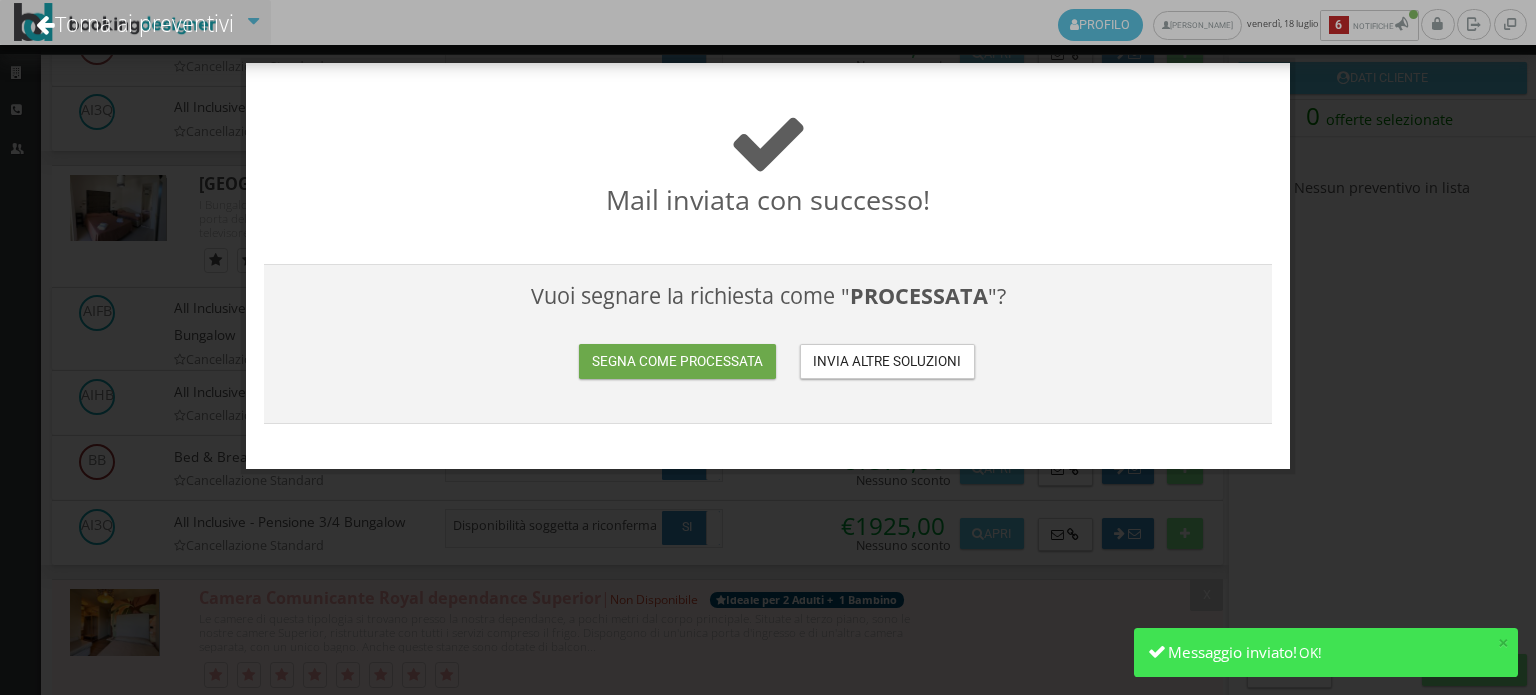 click on "Segna come processata" at bounding box center [677, 361] 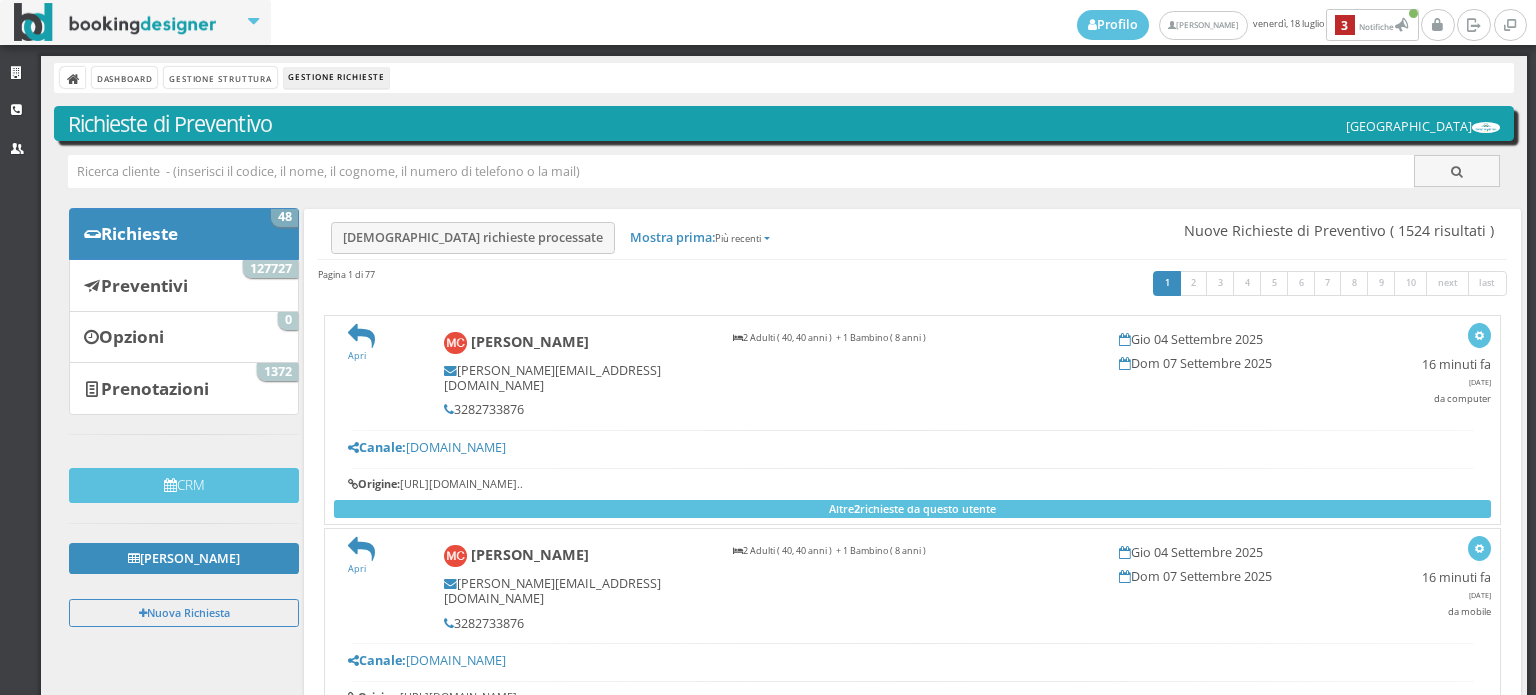 scroll, scrollTop: 0, scrollLeft: 0, axis: both 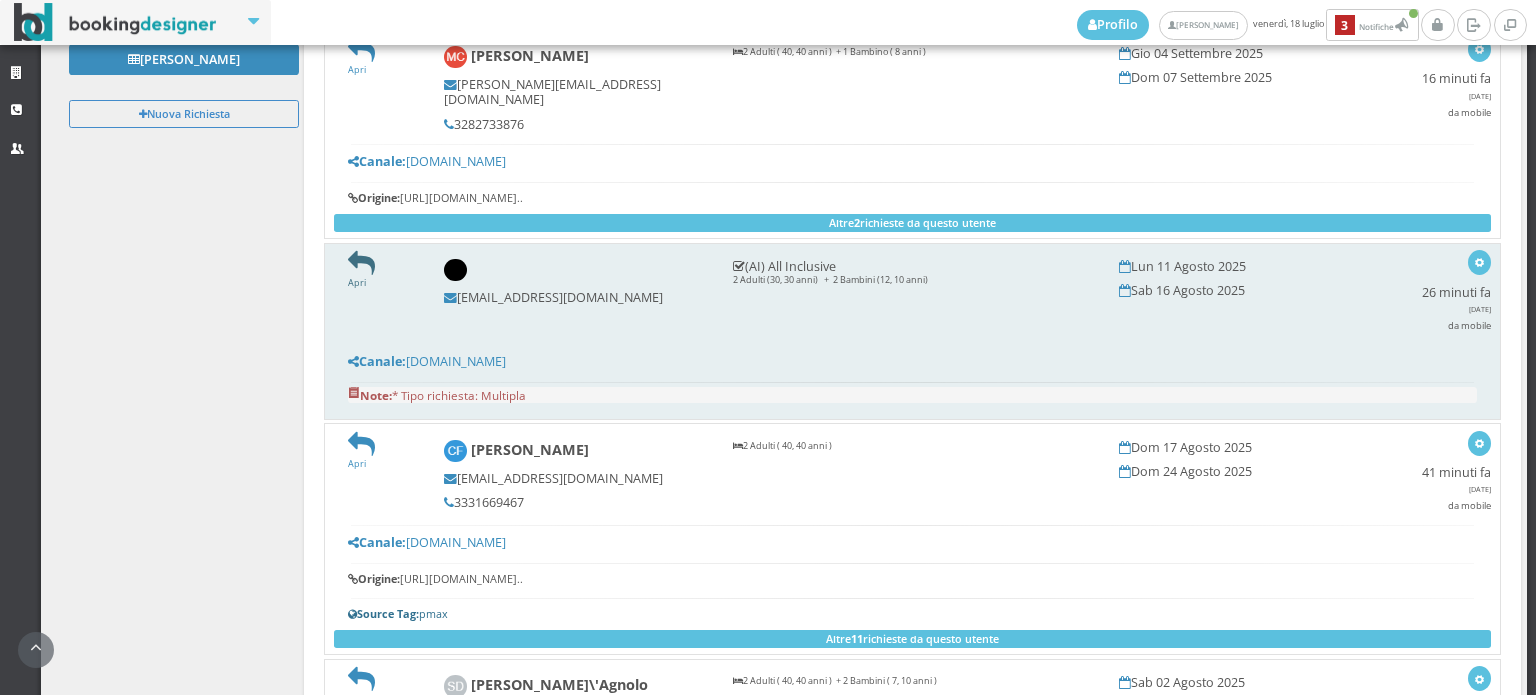 click at bounding box center [361, 263] 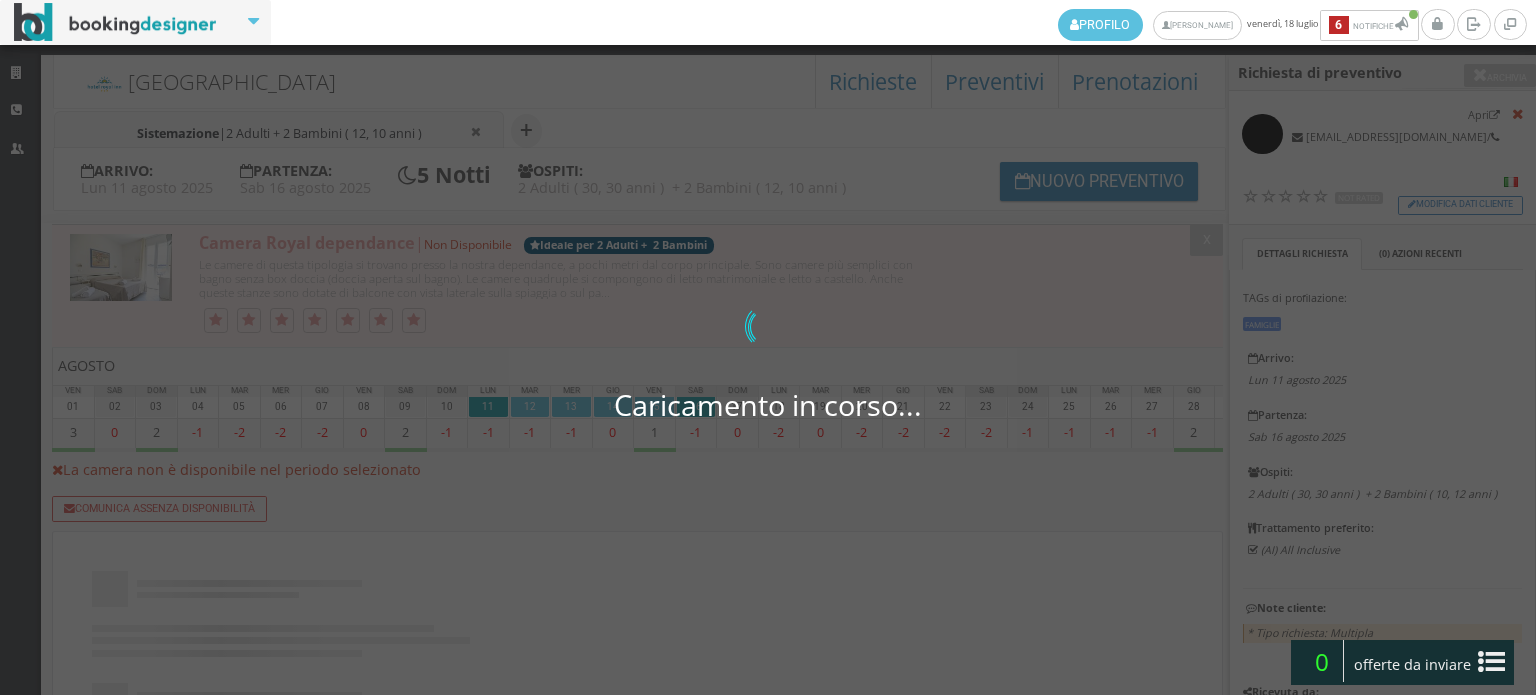scroll, scrollTop: 0, scrollLeft: 0, axis: both 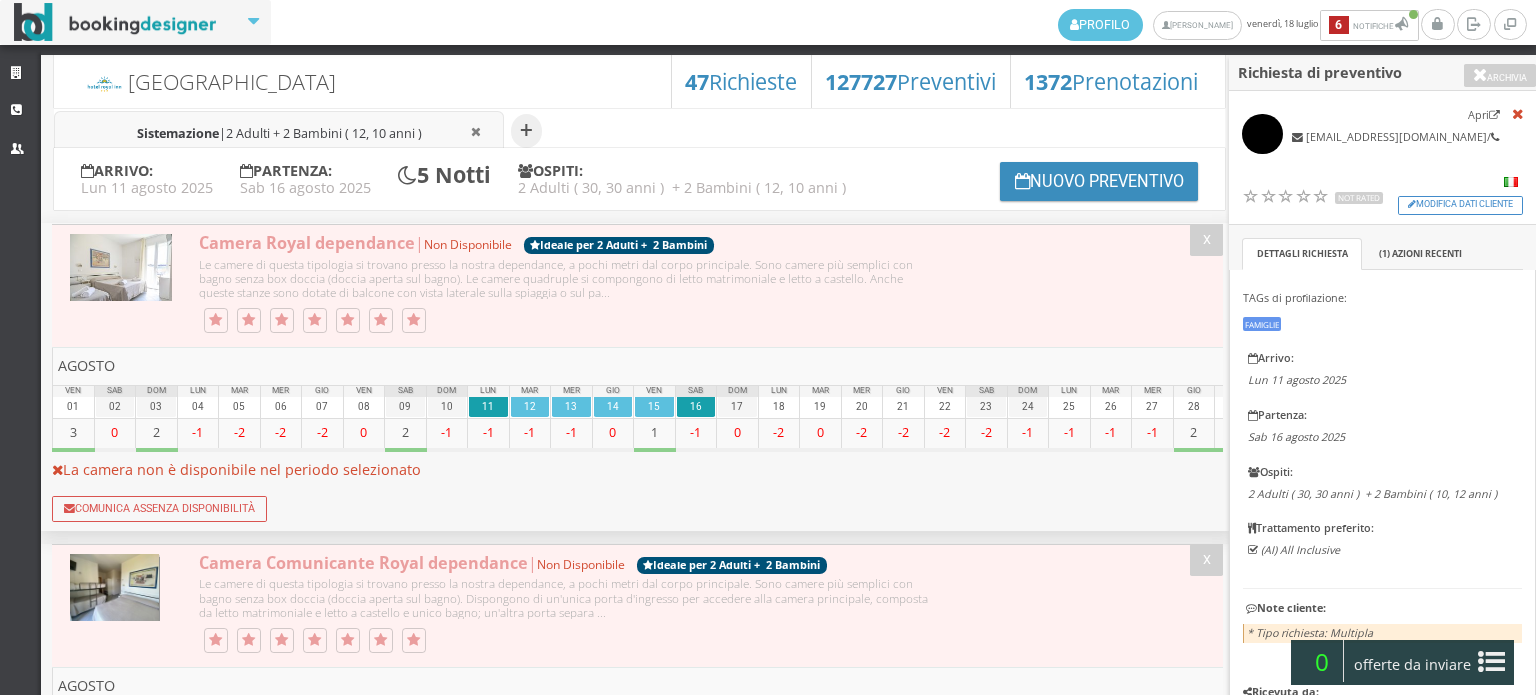 drag, startPoint x: 1063, startPoint y: 201, endPoint x: 1048, endPoint y: 210, distance: 17.492855 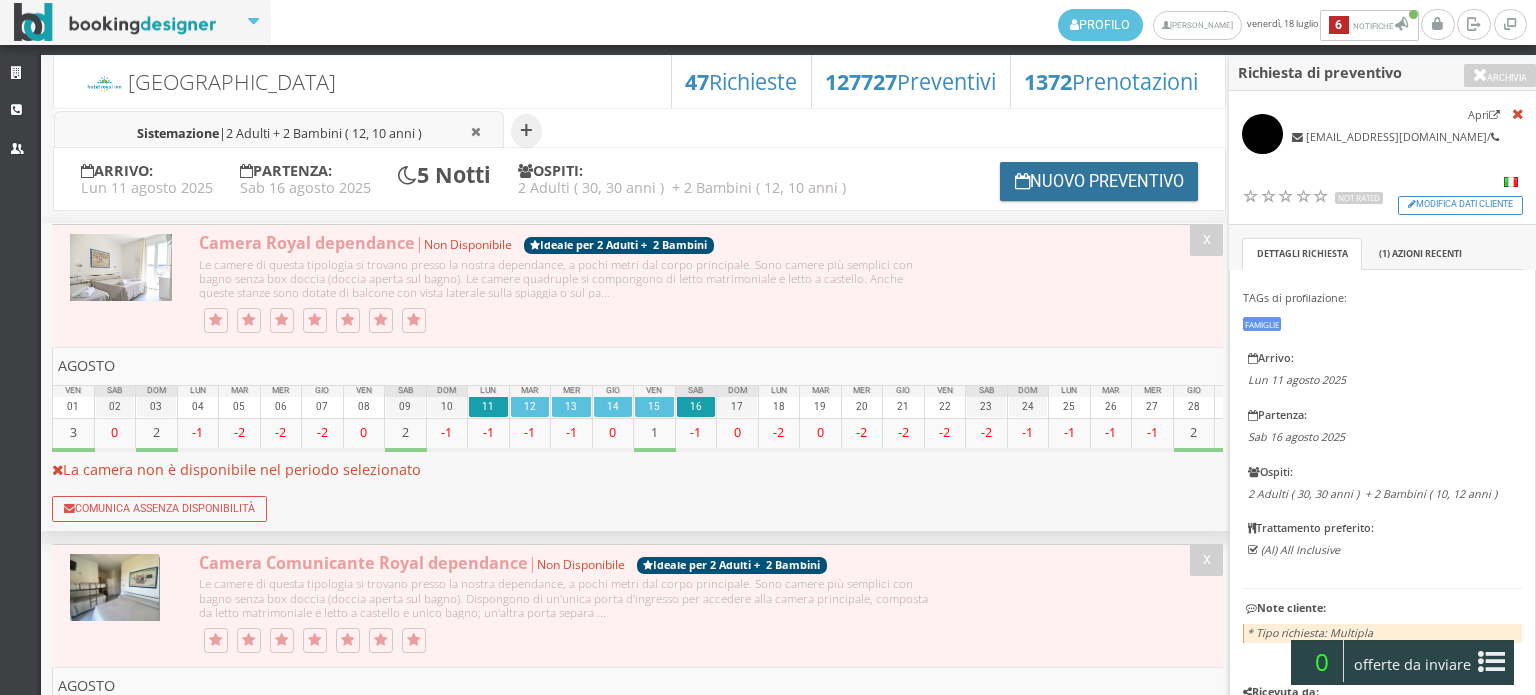 click on "Nuovo Preventivo" at bounding box center [1099, 181] 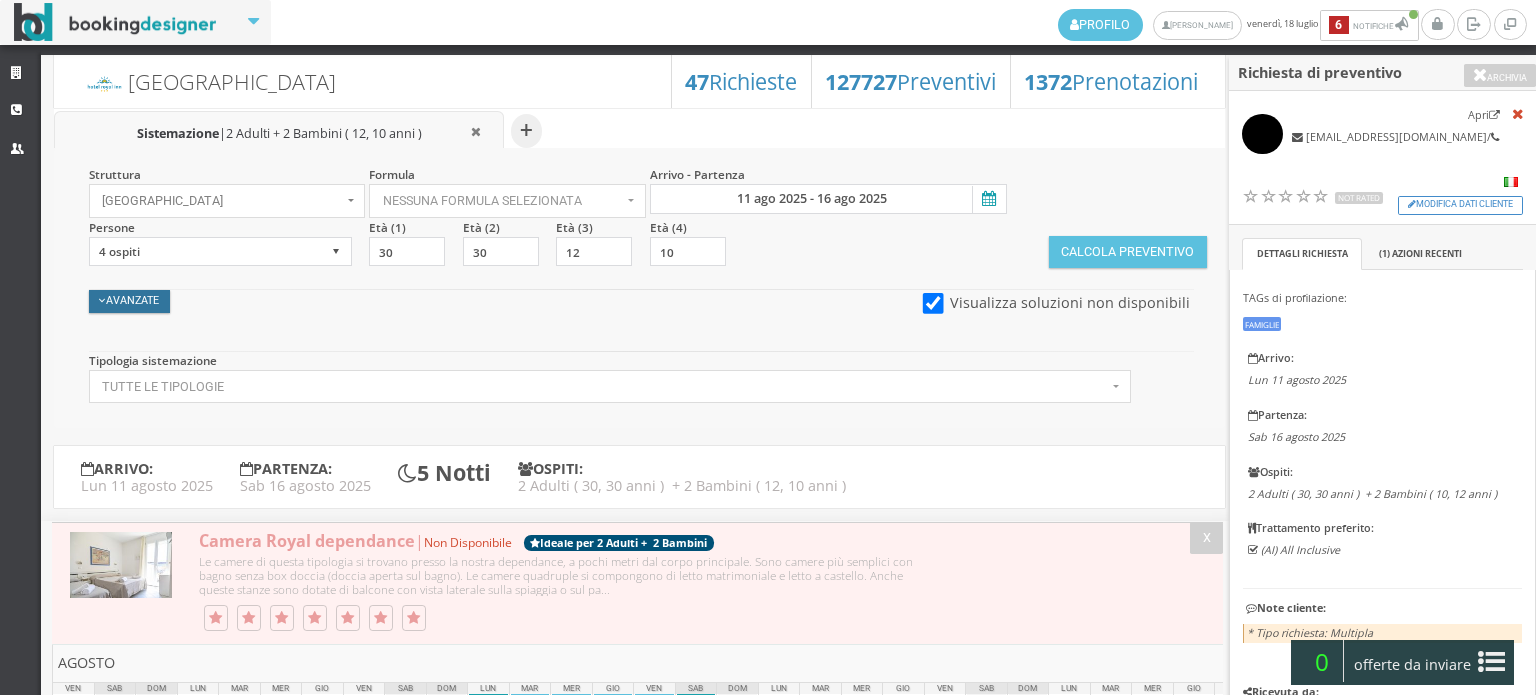 drag, startPoint x: 142, startPoint y: 304, endPoint x: 161, endPoint y: 308, distance: 19.416489 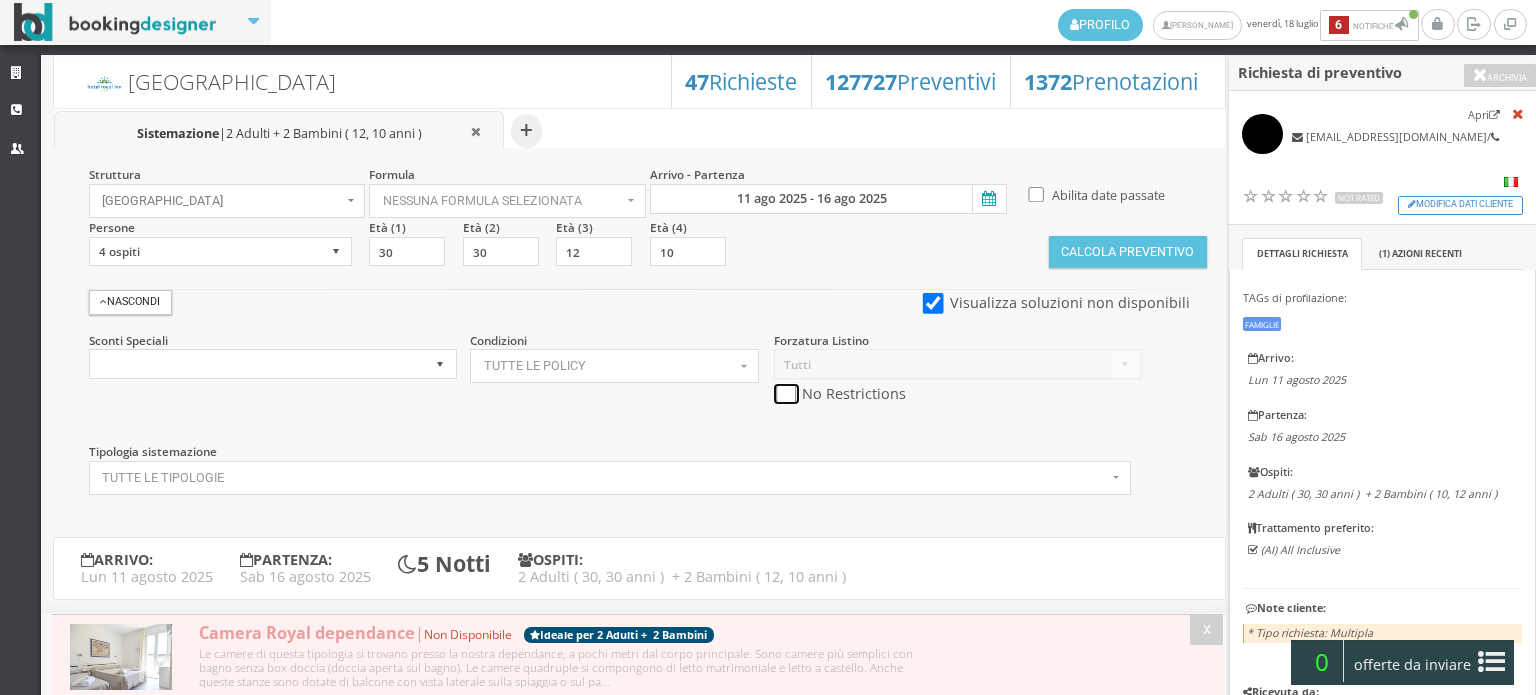 click at bounding box center [786, 394] 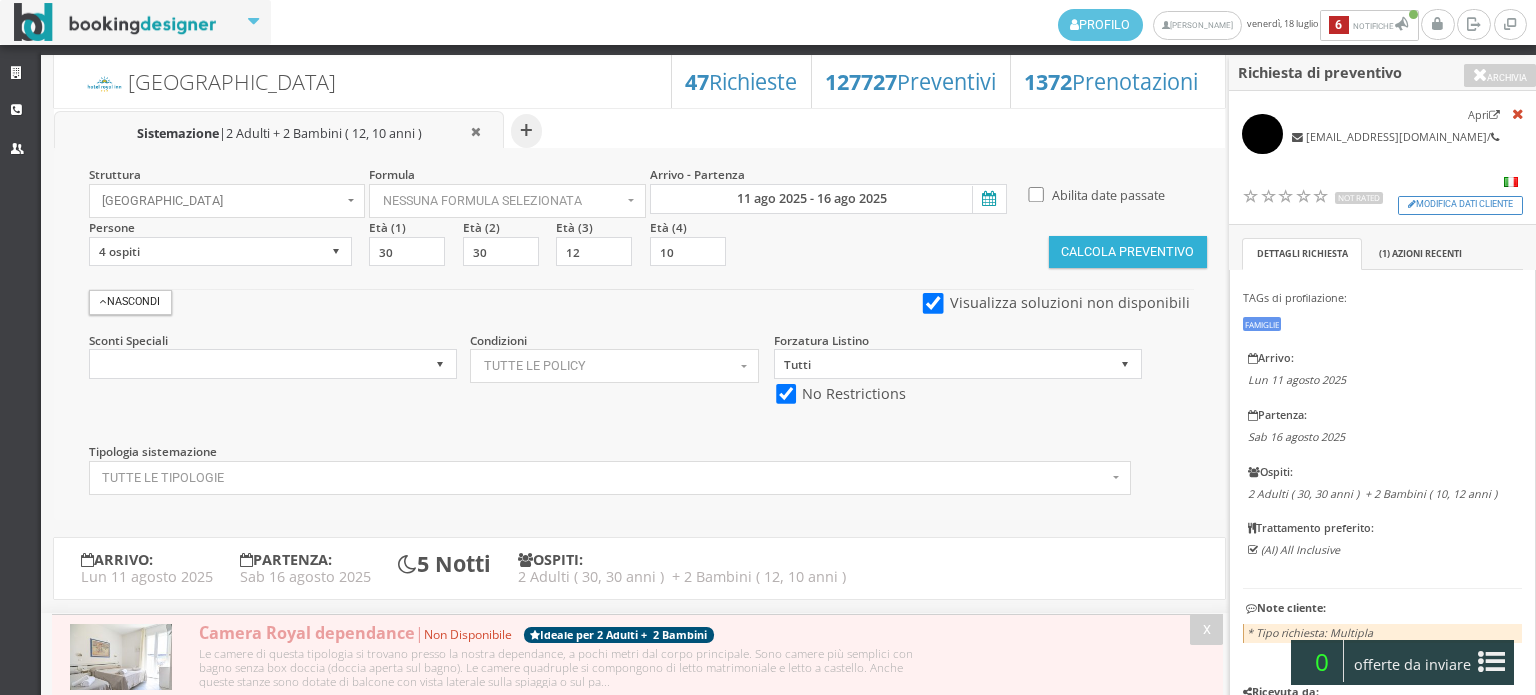 click on "Calcola Preventivo" at bounding box center [1128, 252] 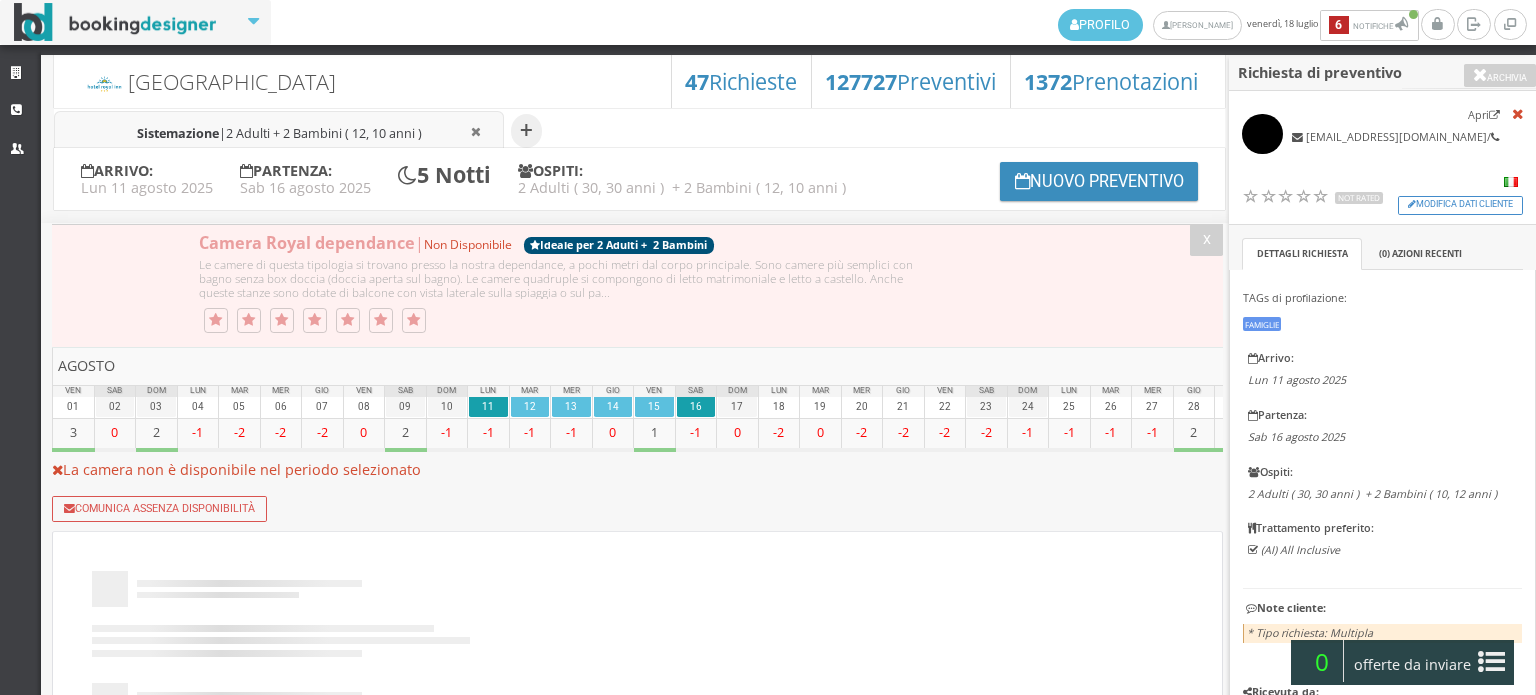 scroll, scrollTop: 0, scrollLeft: 0, axis: both 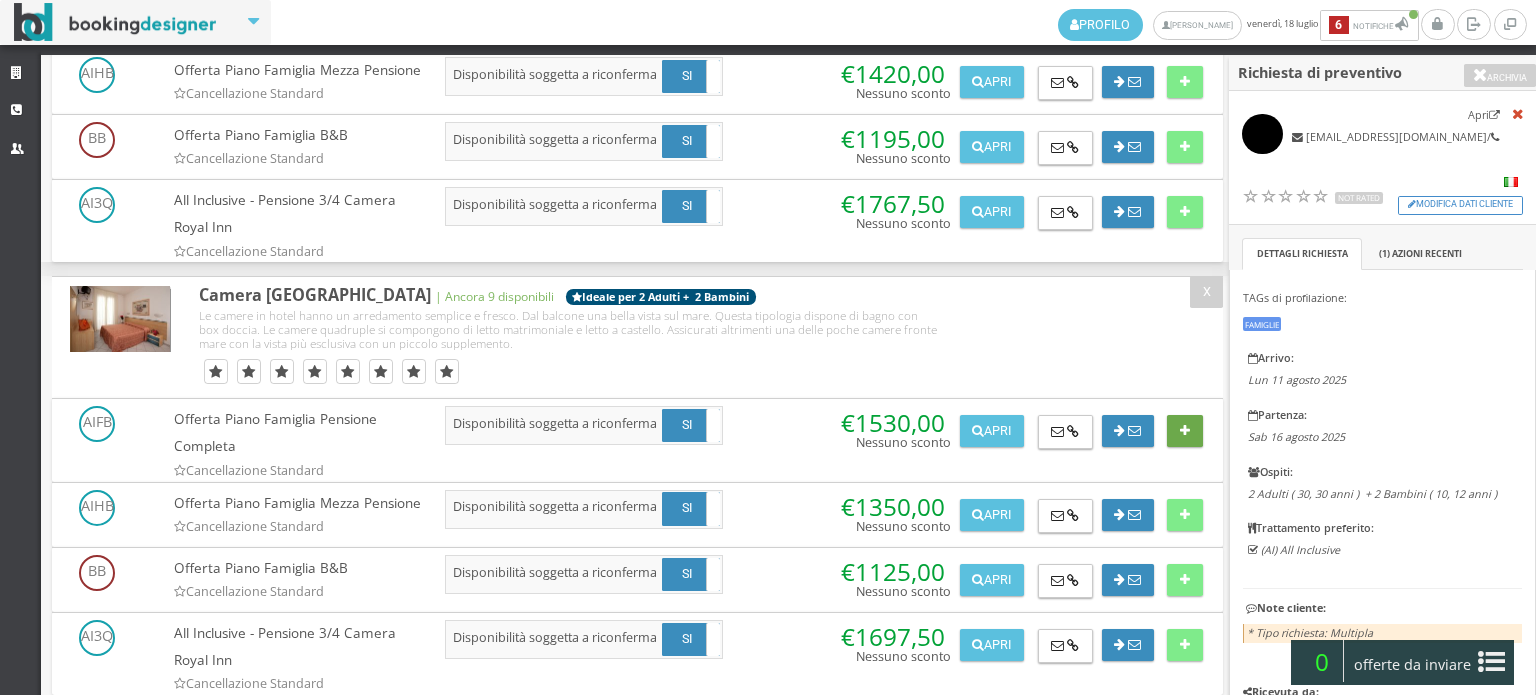 click at bounding box center (1184, 431) 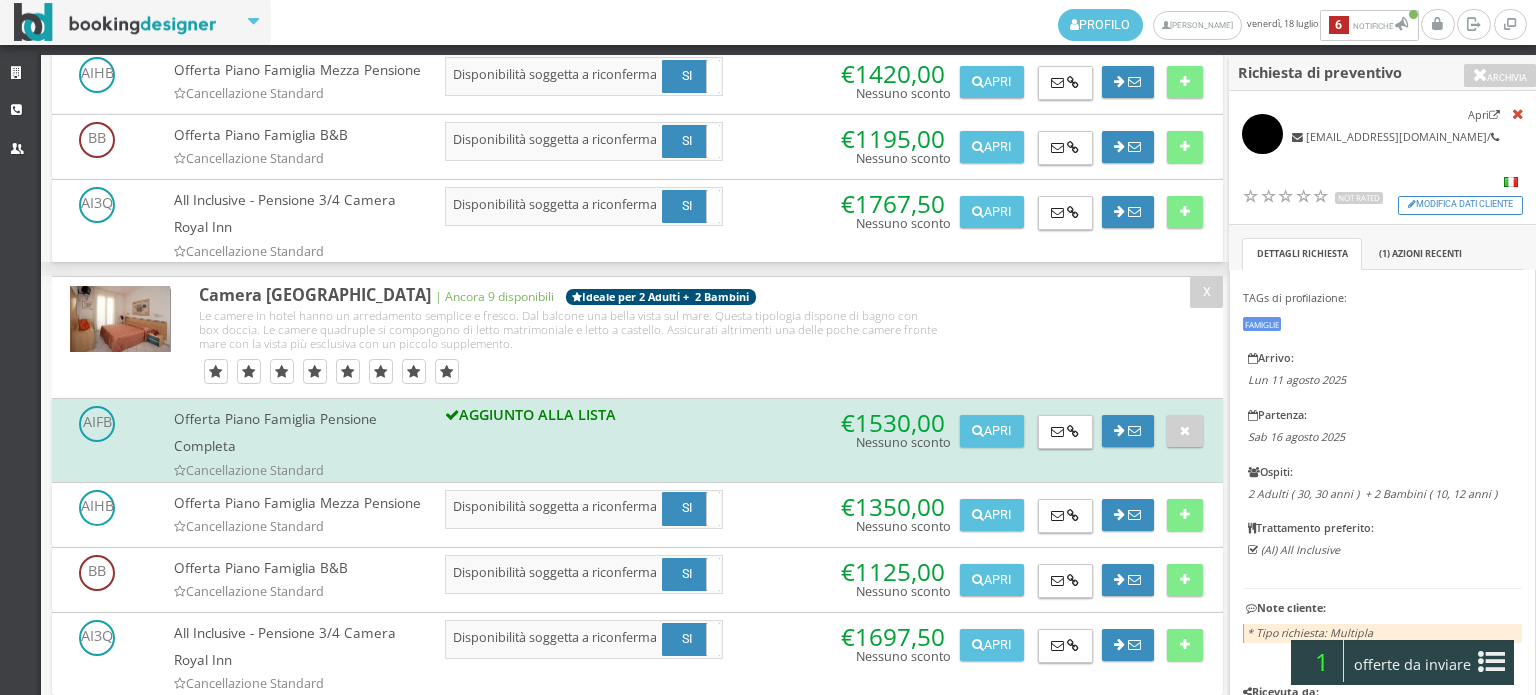 click on "offerte da inviare" at bounding box center [1413, 665] 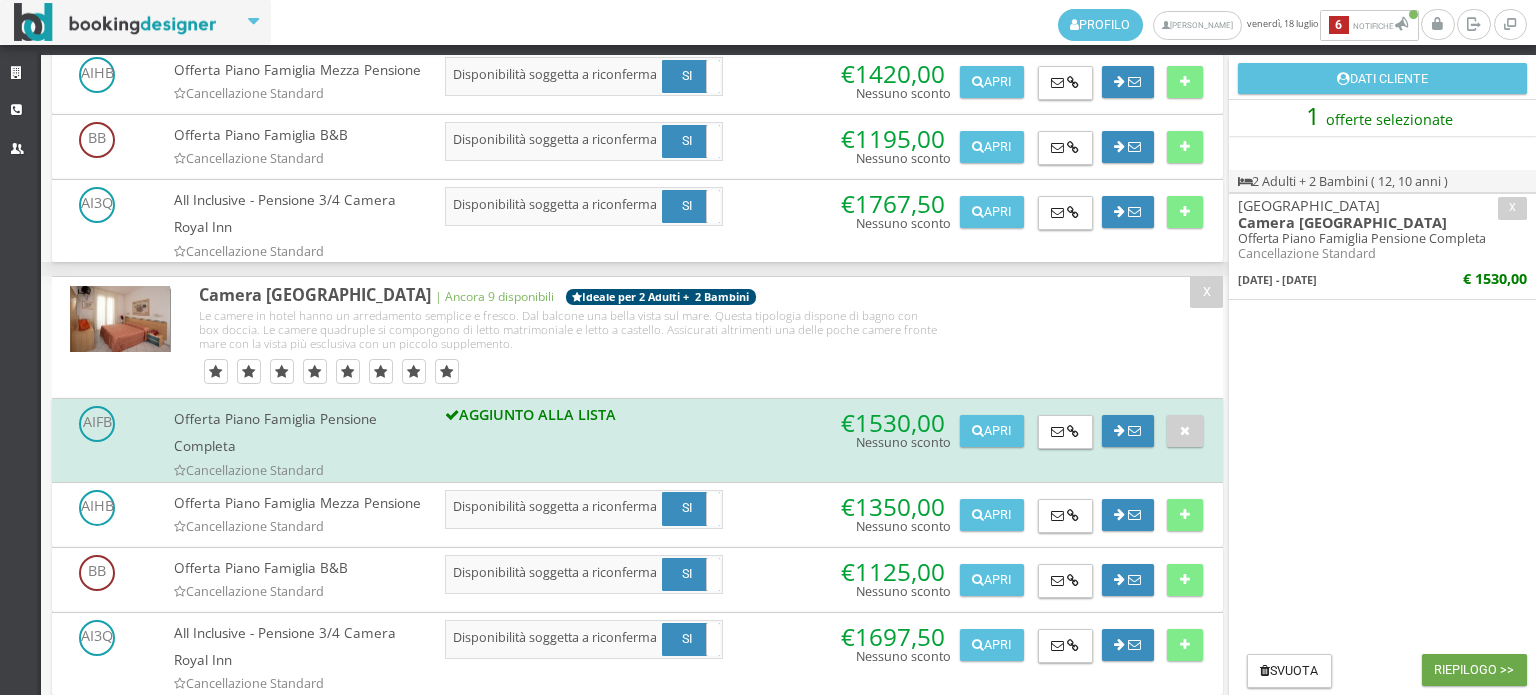 click on "Riepilogo >>" at bounding box center [1474, 670] 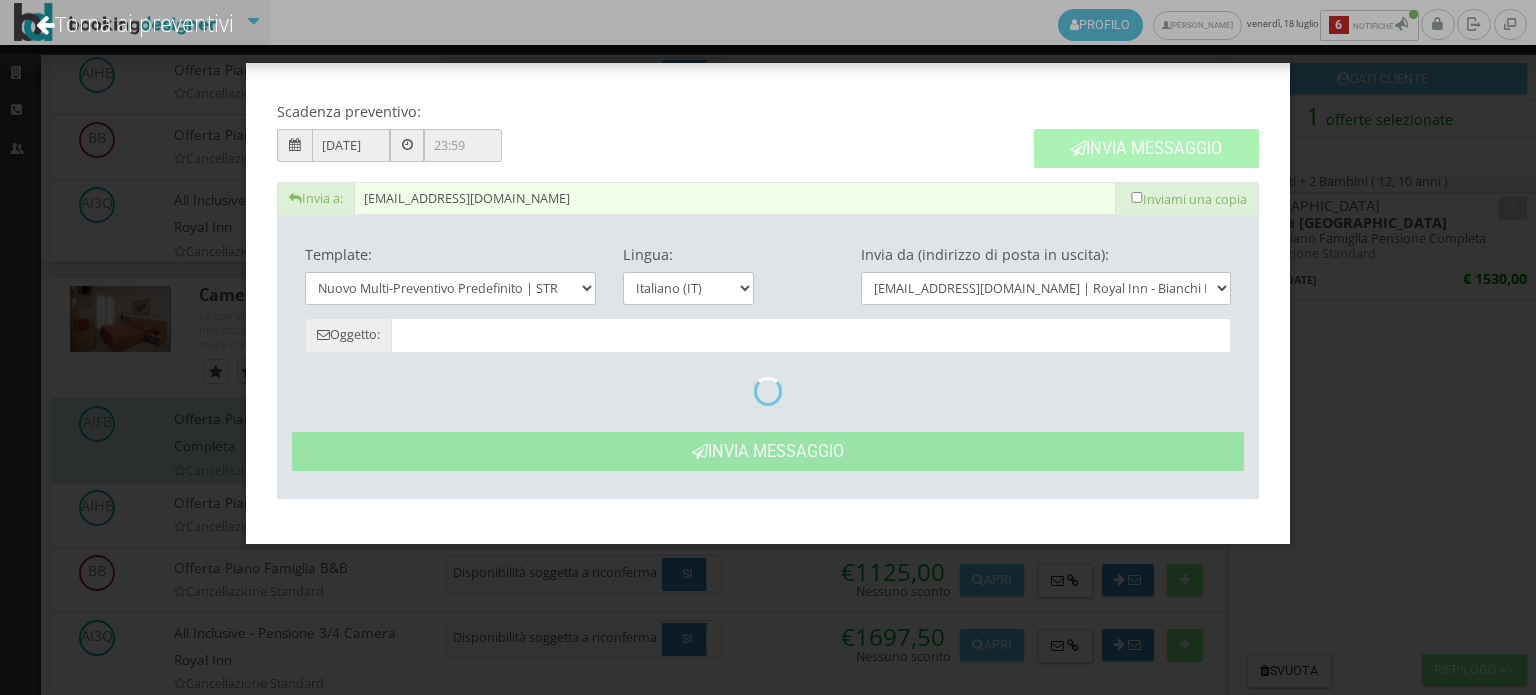 type on "Nuovo Preventivo - Cliente  dal [DATE] al [DATE]" 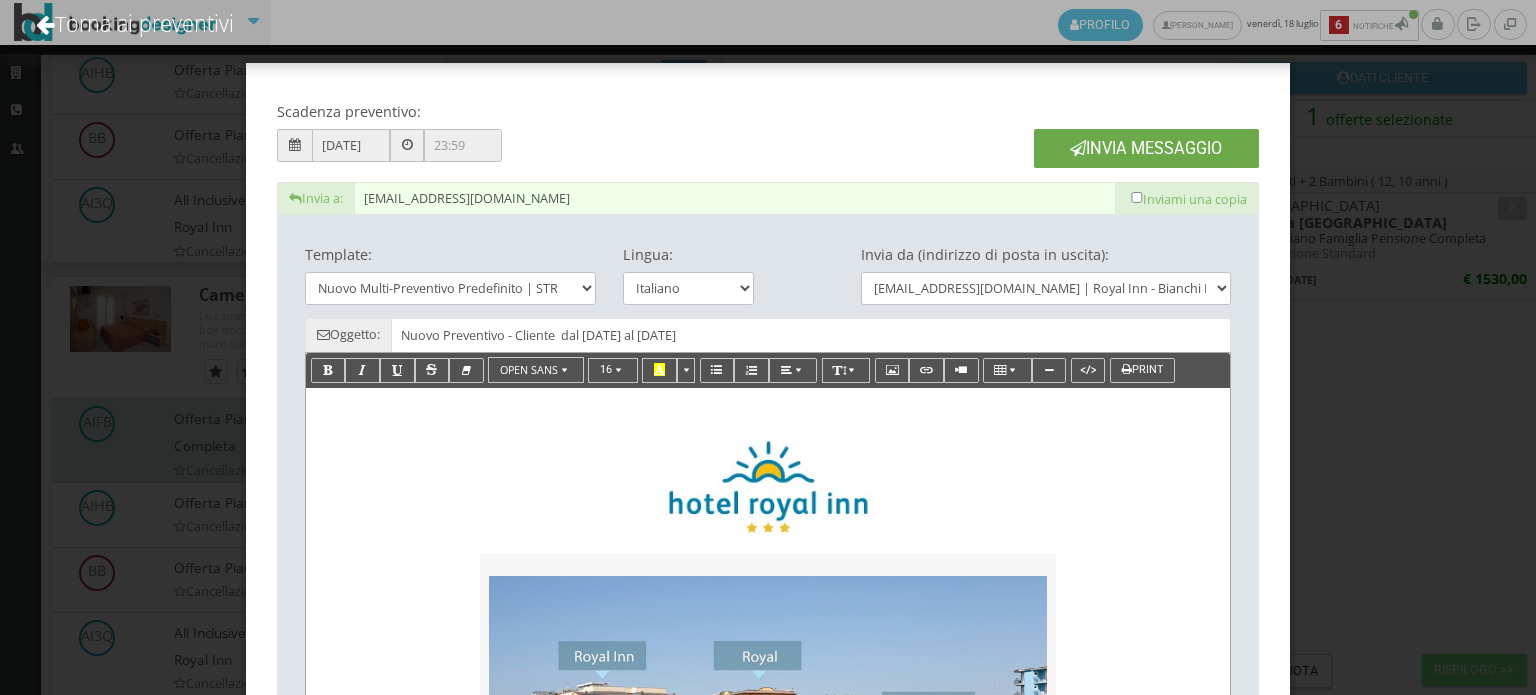 click on "Invia Messaggio" at bounding box center [1146, 148] 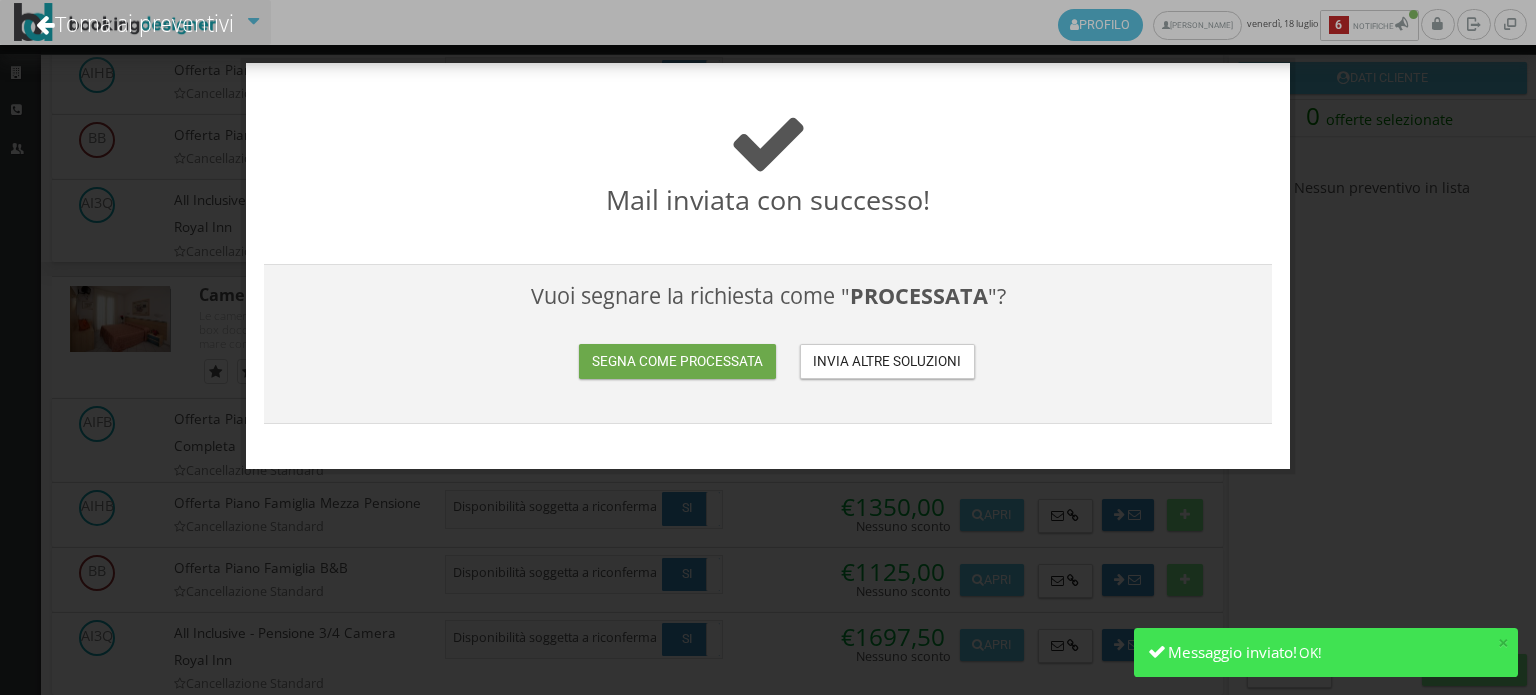 click on "Segna come processata" at bounding box center (677, 361) 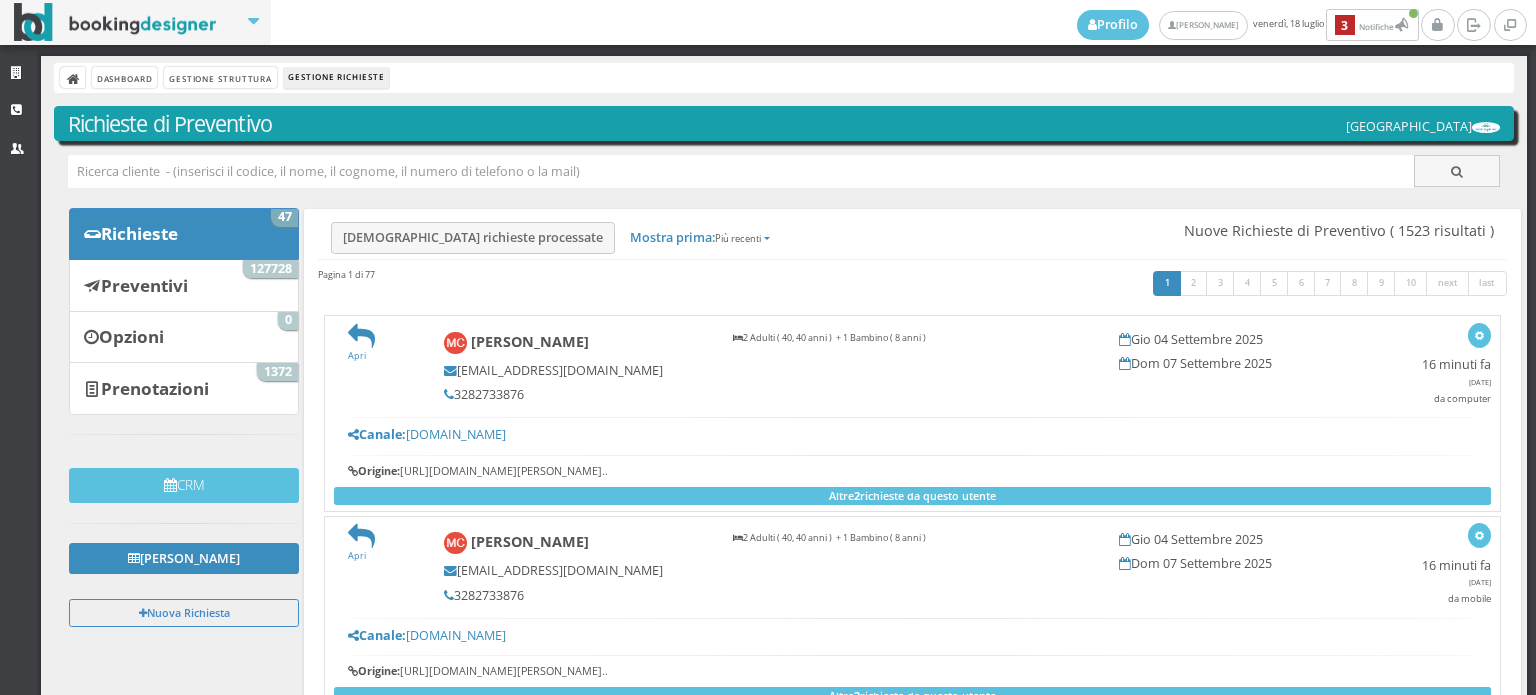 scroll, scrollTop: 0, scrollLeft: 0, axis: both 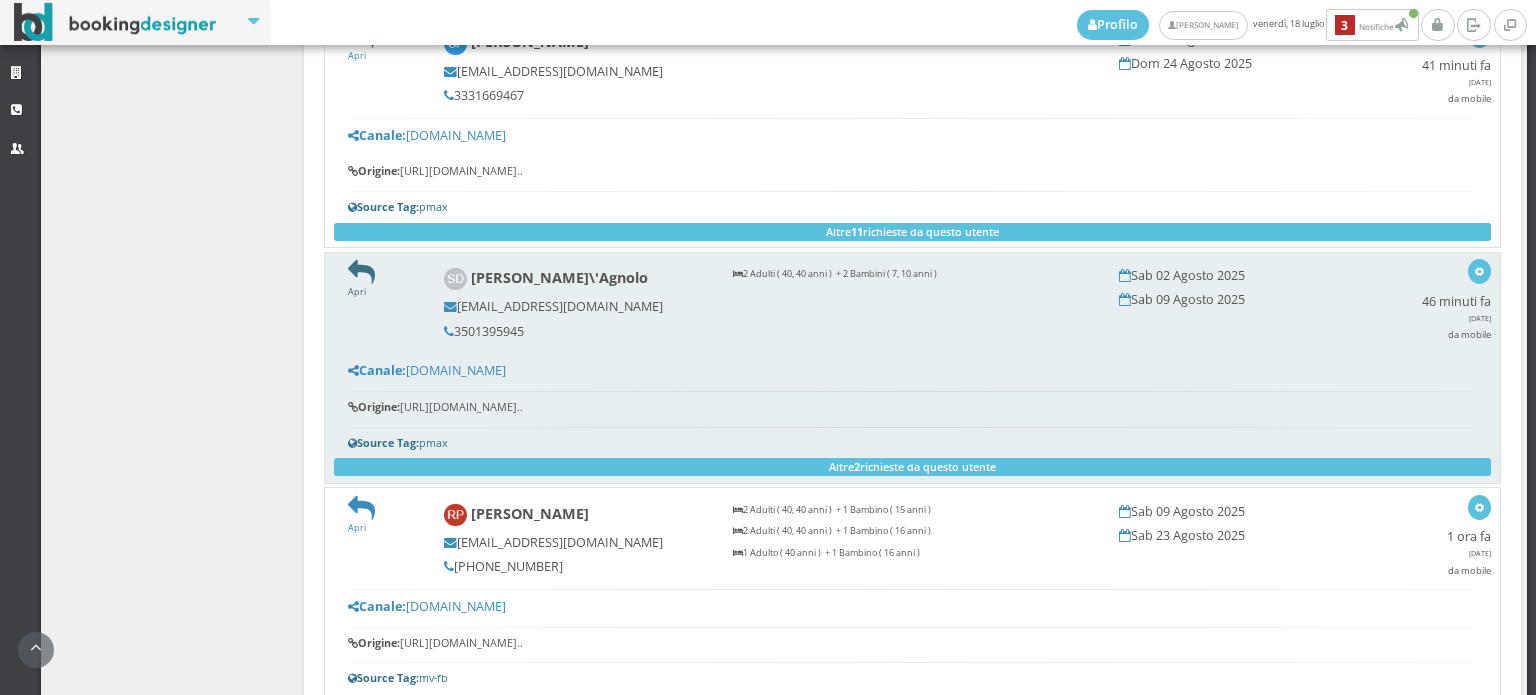 click at bounding box center (361, 272) 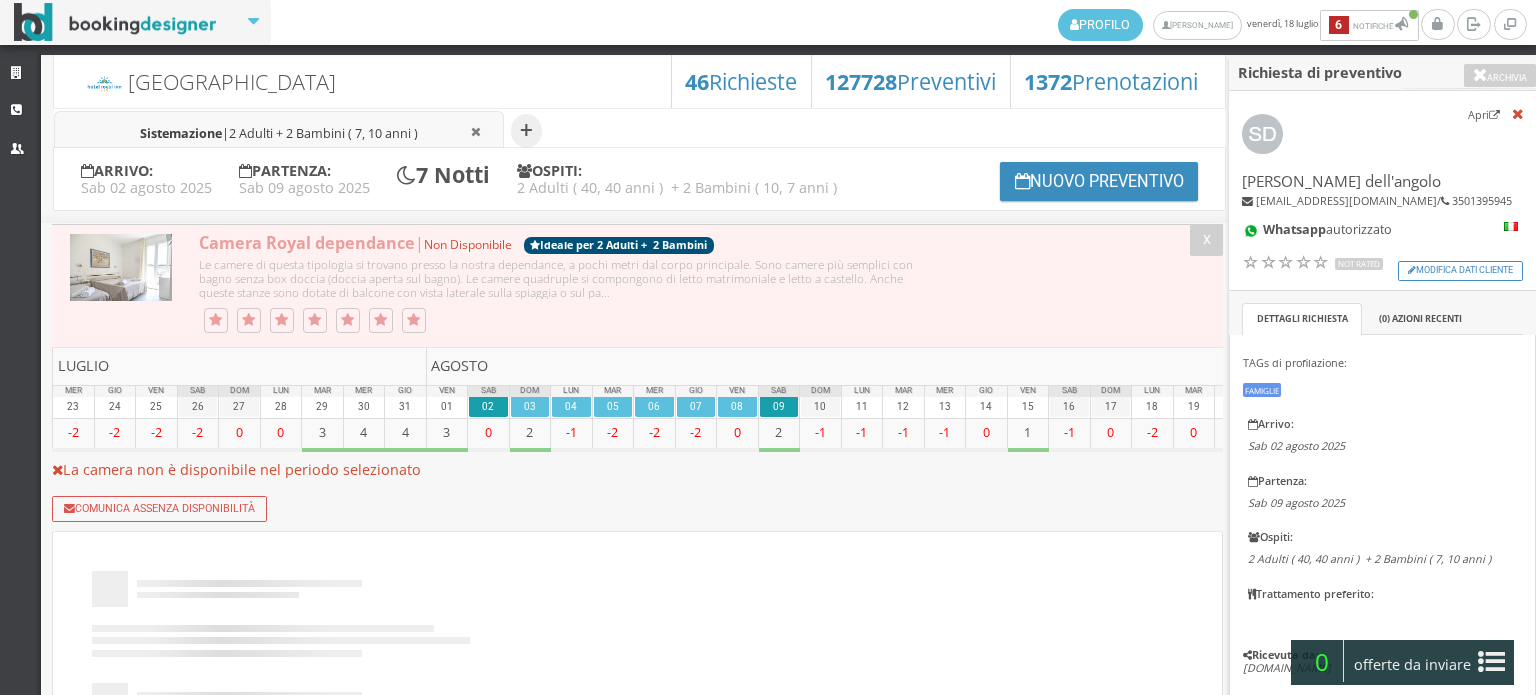 scroll, scrollTop: 0, scrollLeft: 0, axis: both 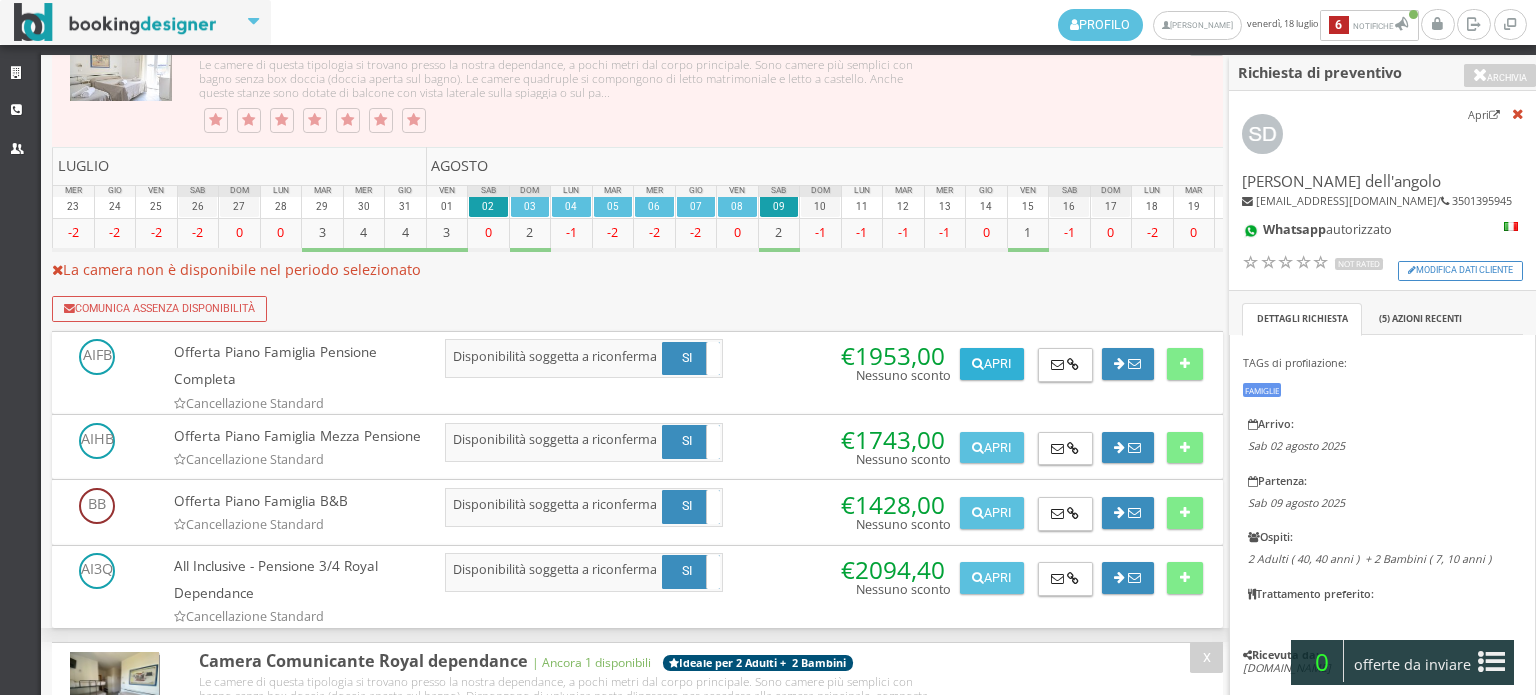 click on "Apri" at bounding box center [992, 364] 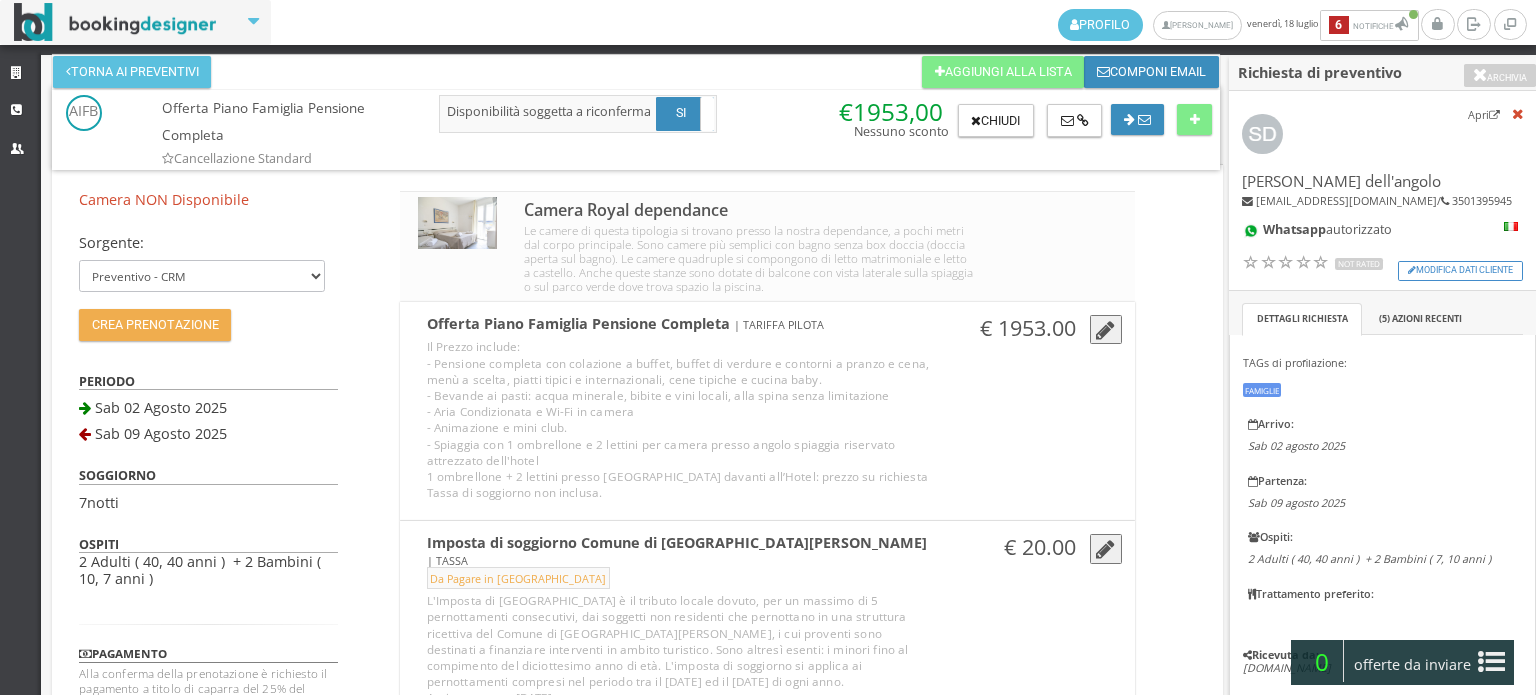 scroll, scrollTop: 222, scrollLeft: 0, axis: vertical 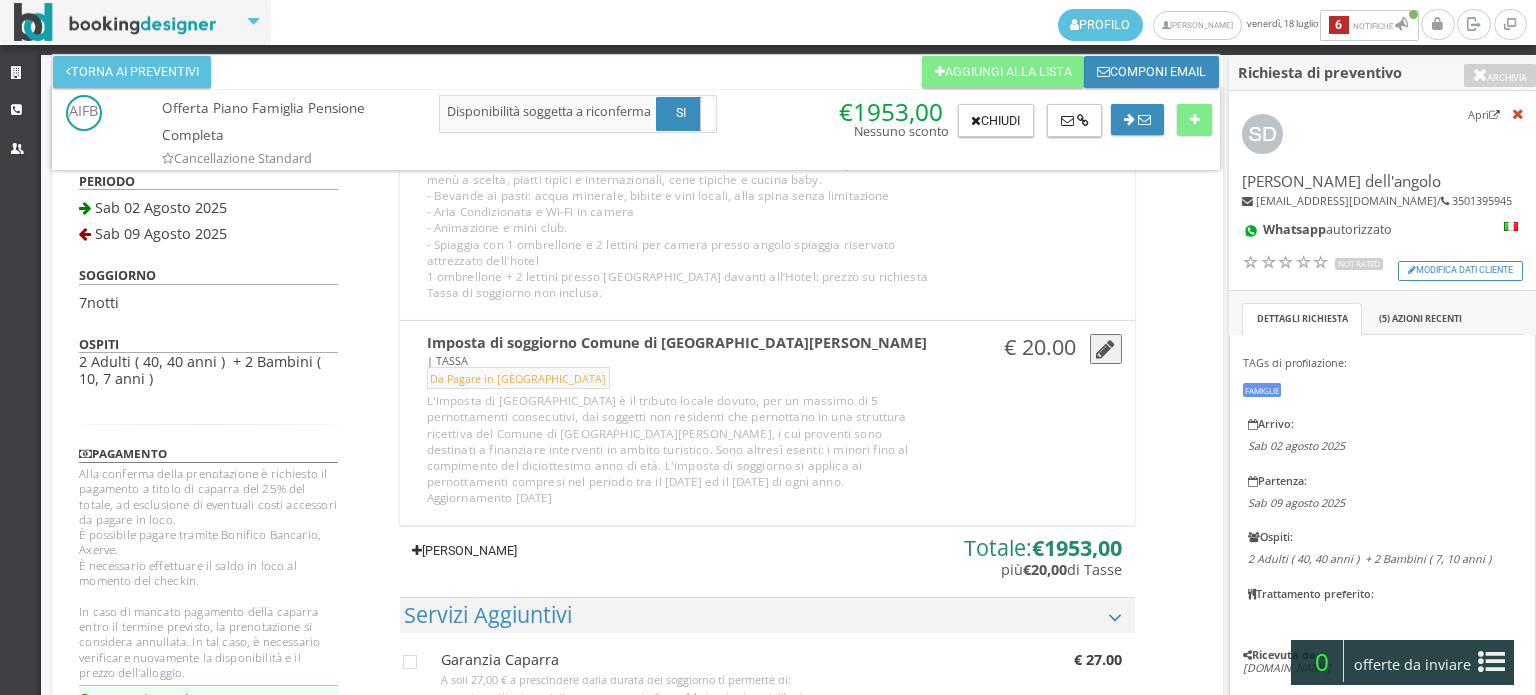 click on "Aggiungi Tariffa" at bounding box center [465, 551] 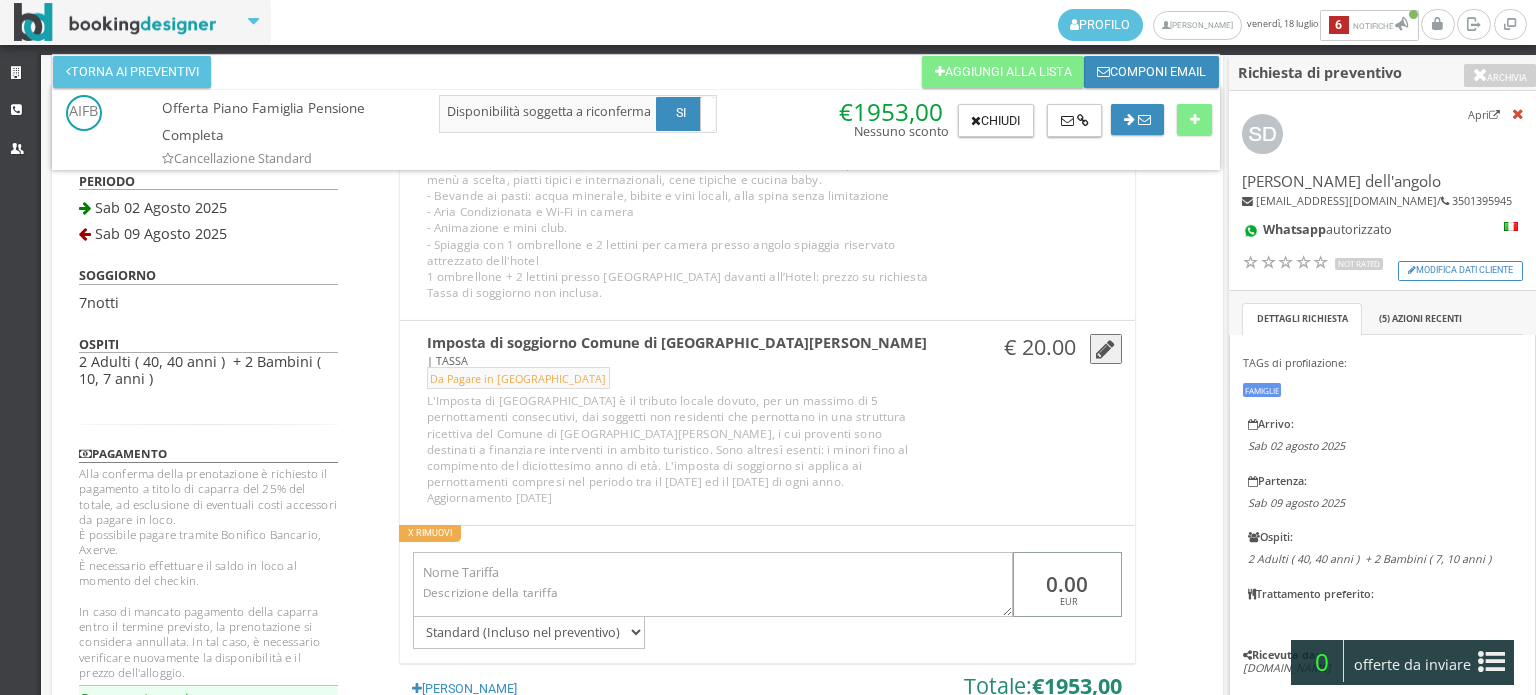 drag, startPoint x: 1028, startPoint y: 542, endPoint x: 1122, endPoint y: 545, distance: 94.04786 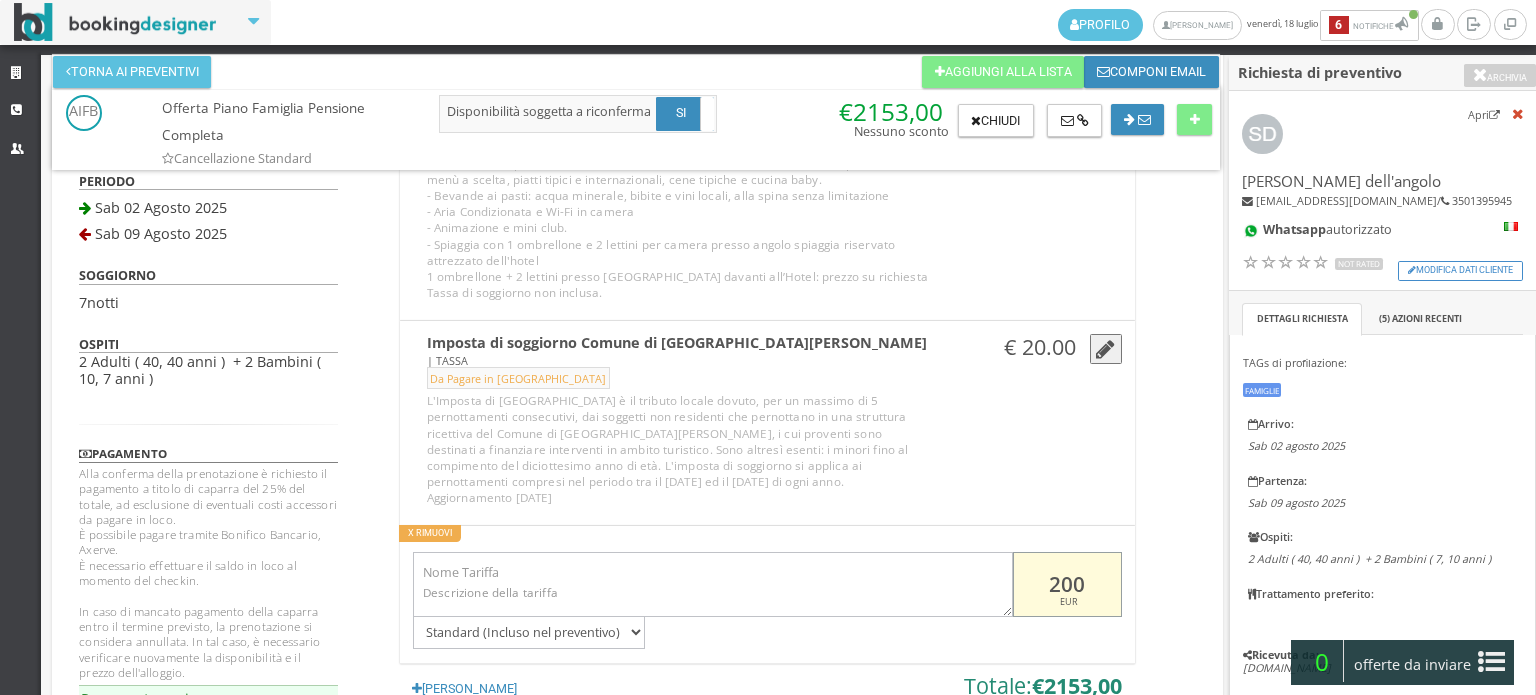 click on "200" at bounding box center [1067, 584] 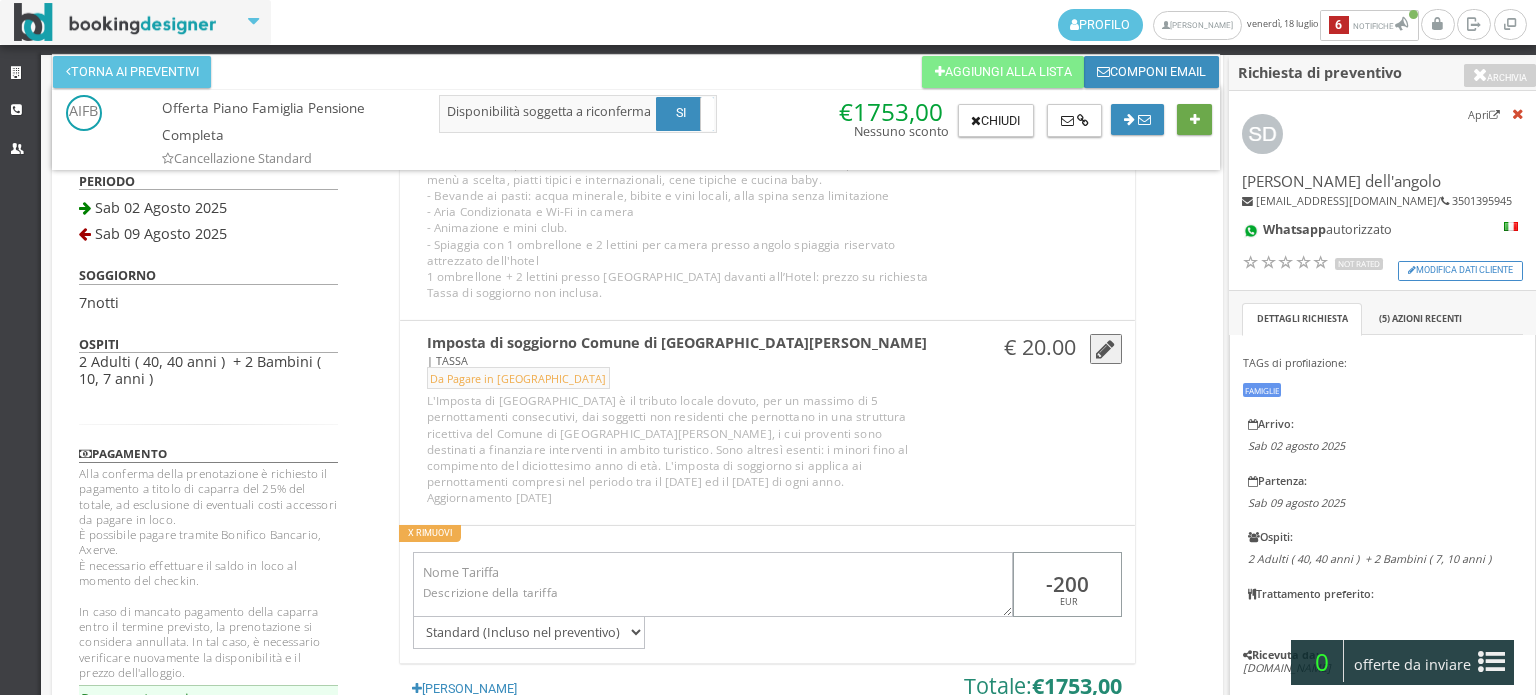 type on "-200" 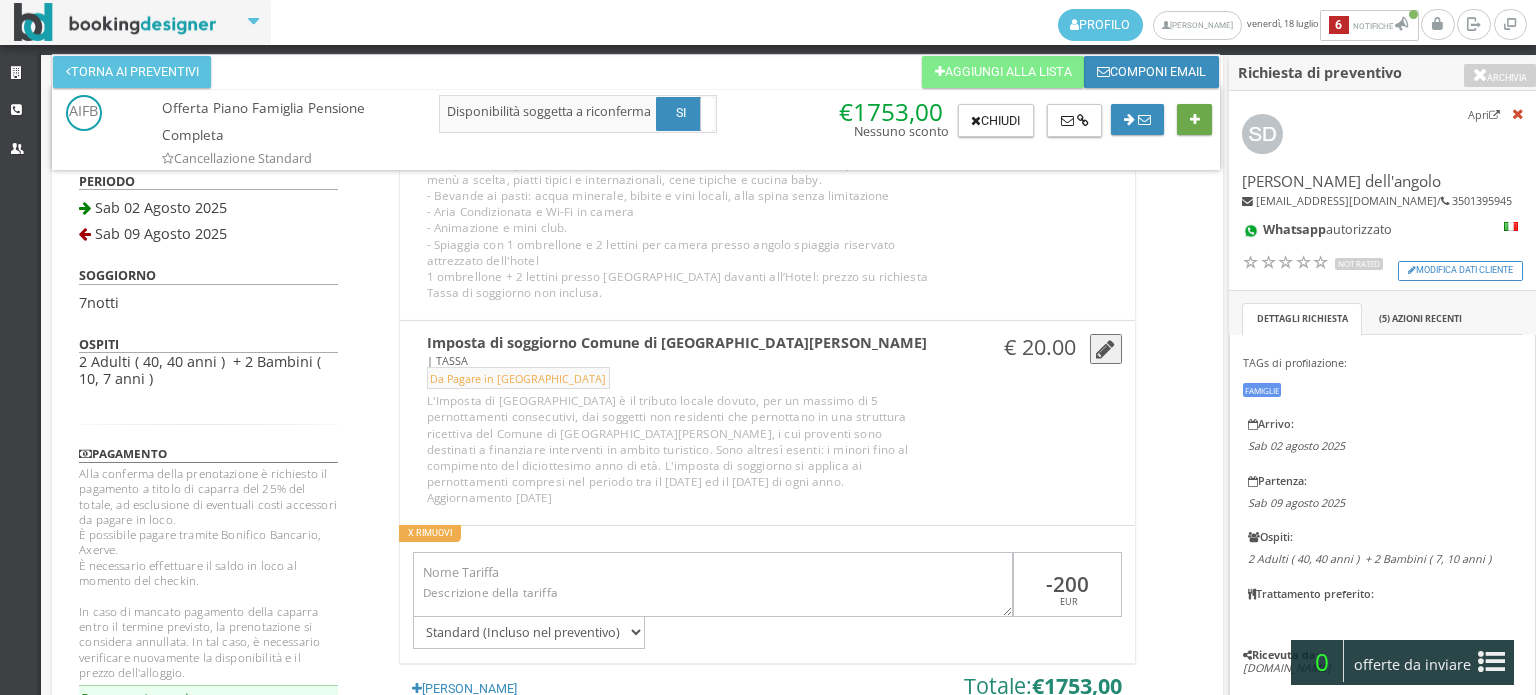 click at bounding box center [1195, 120] 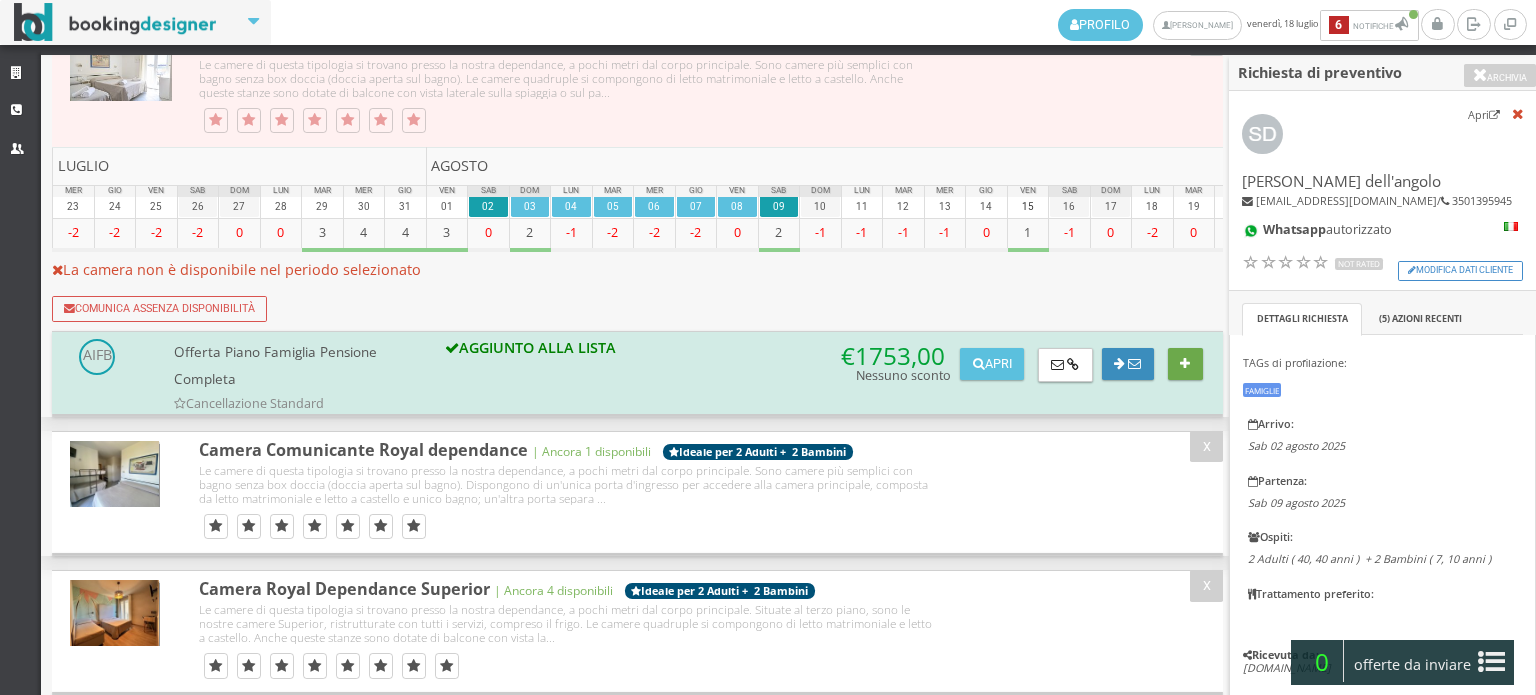scroll, scrollTop: 0, scrollLeft: 0, axis: both 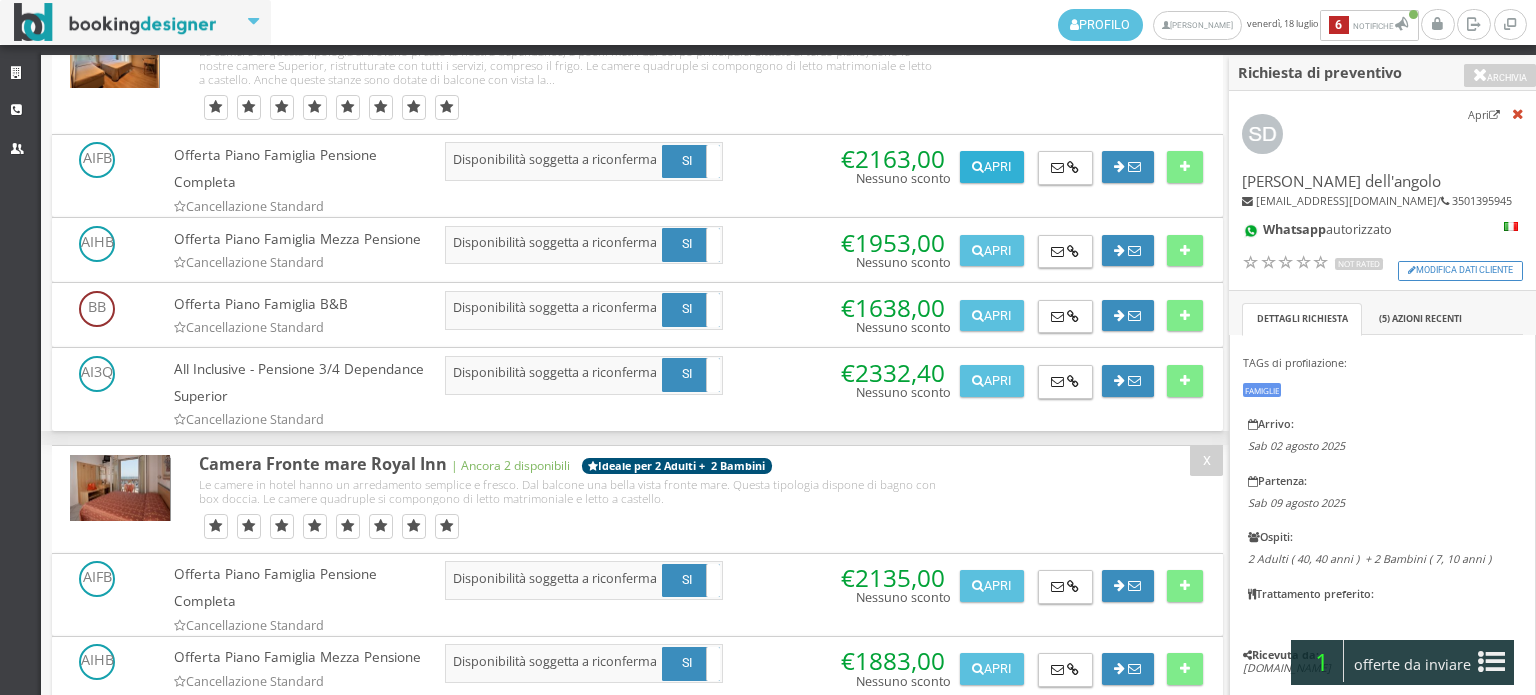click on "Apri" at bounding box center [992, 167] 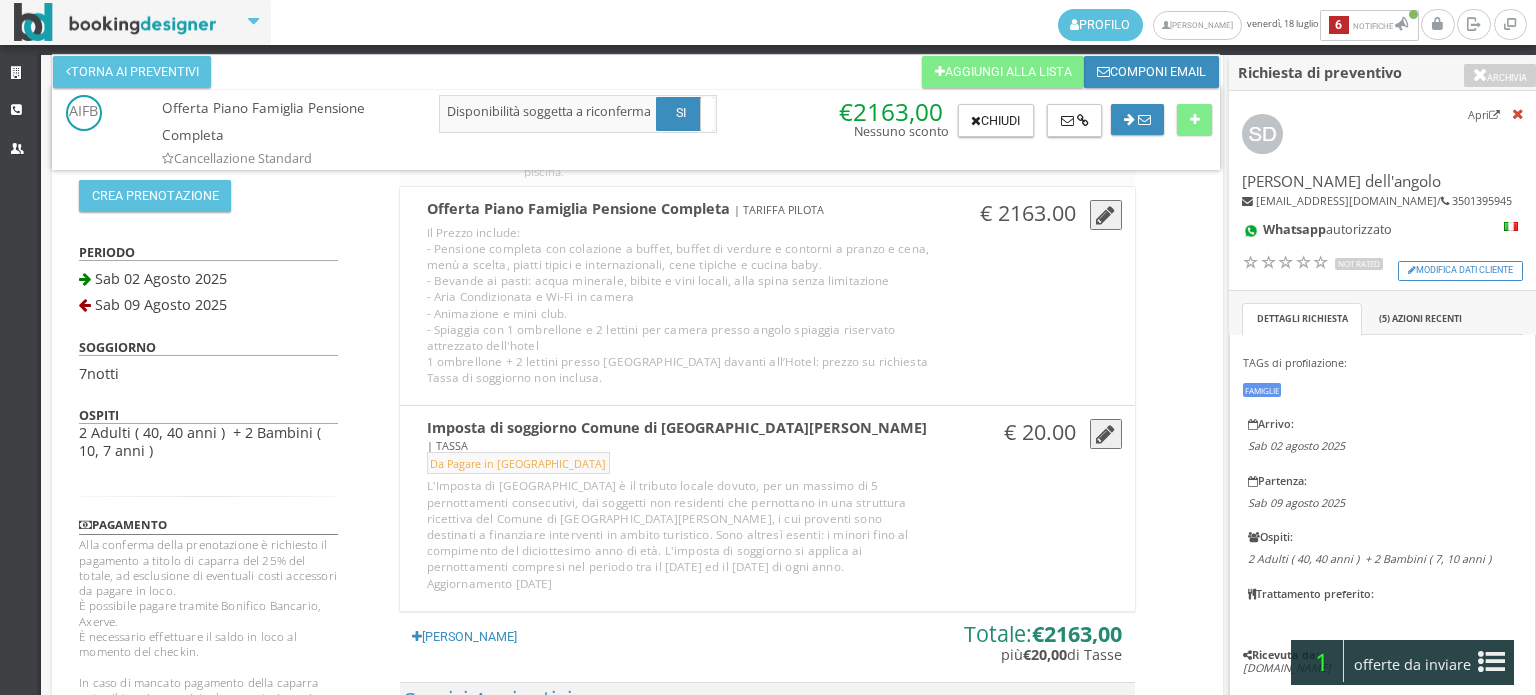 scroll, scrollTop: 333, scrollLeft: 0, axis: vertical 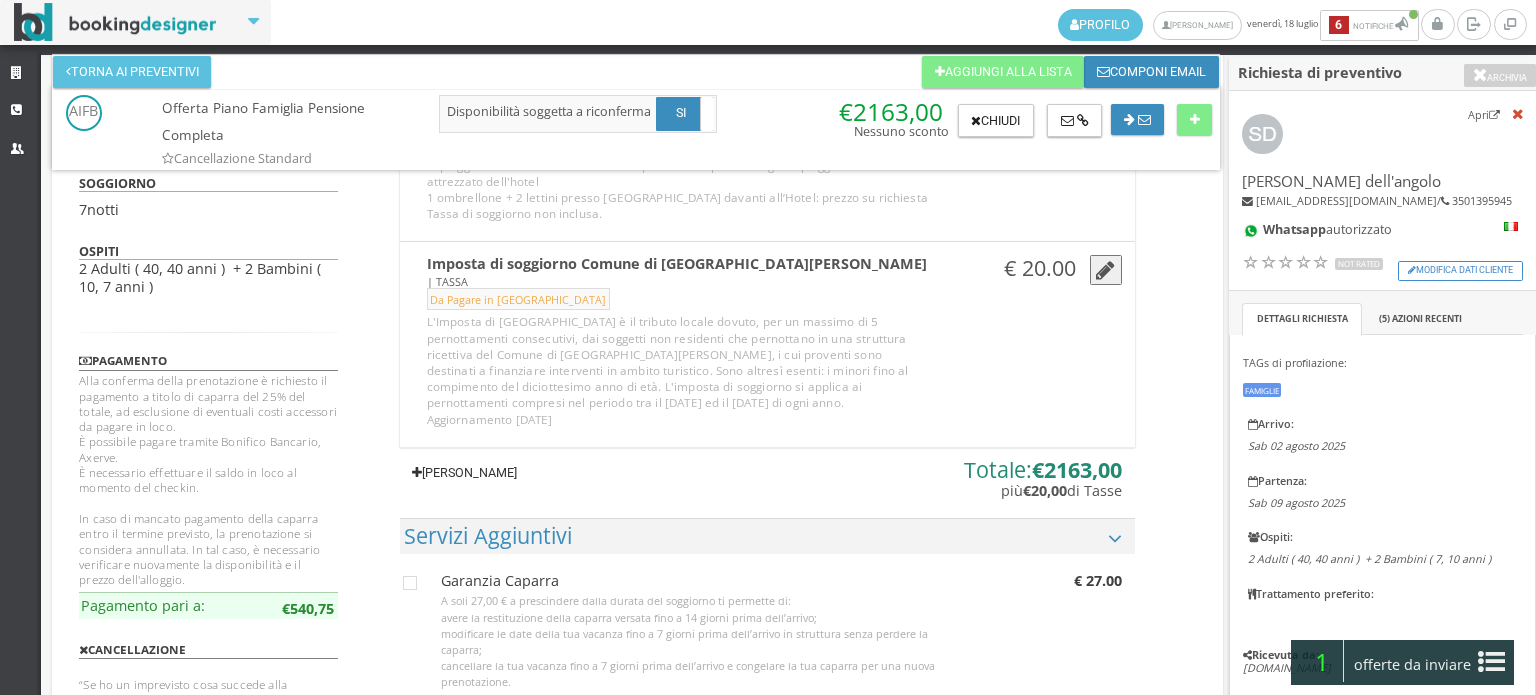 click on "Aggiungi Tariffa" at bounding box center [465, 473] 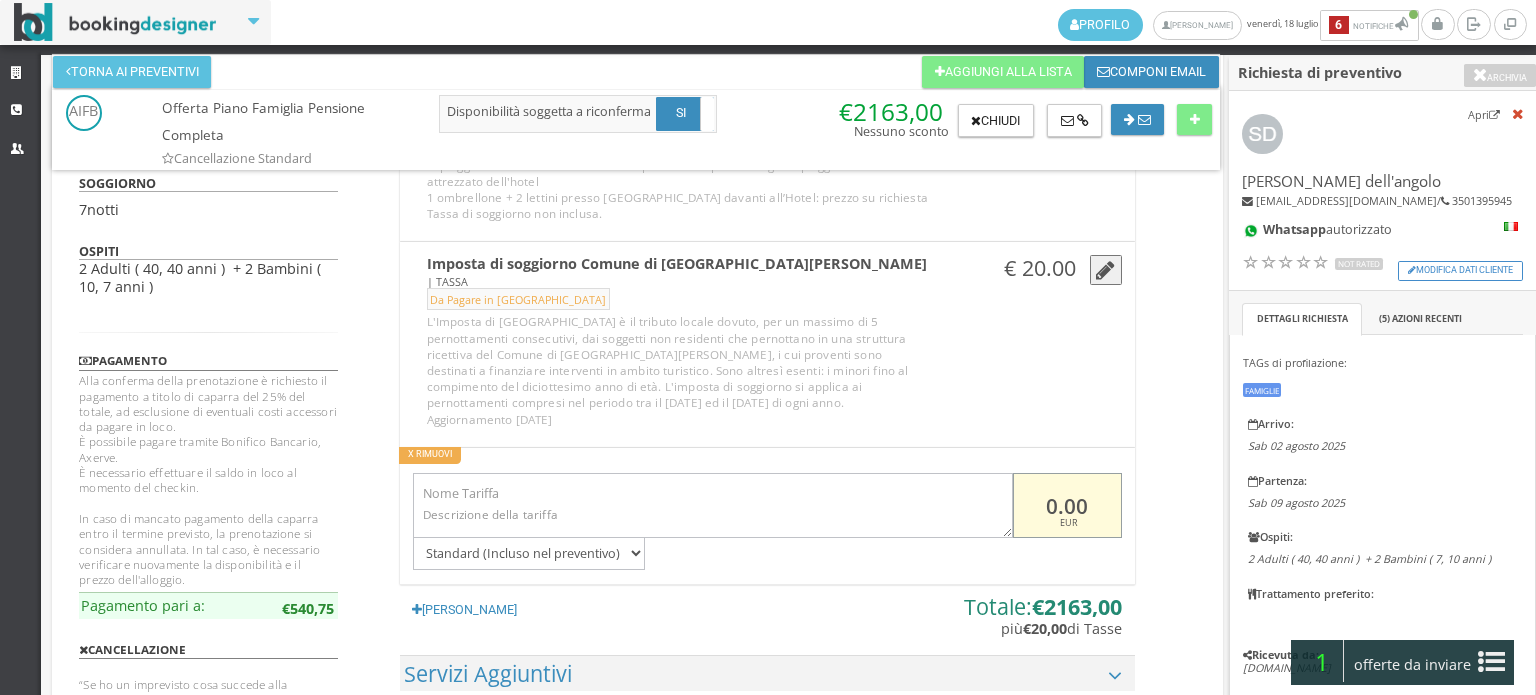 drag, startPoint x: 1036, startPoint y: 452, endPoint x: 1096, endPoint y: 458, distance: 60.299255 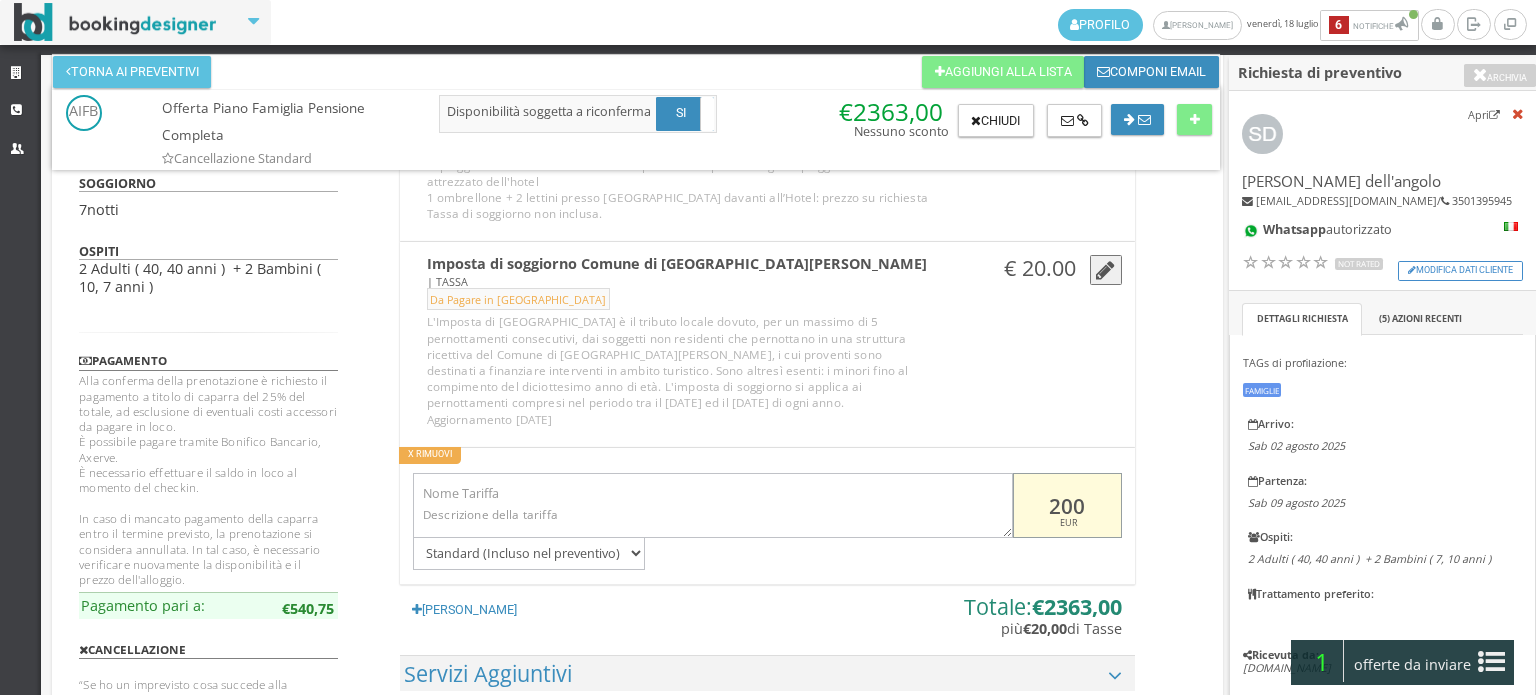 click on "200" at bounding box center (1067, 505) 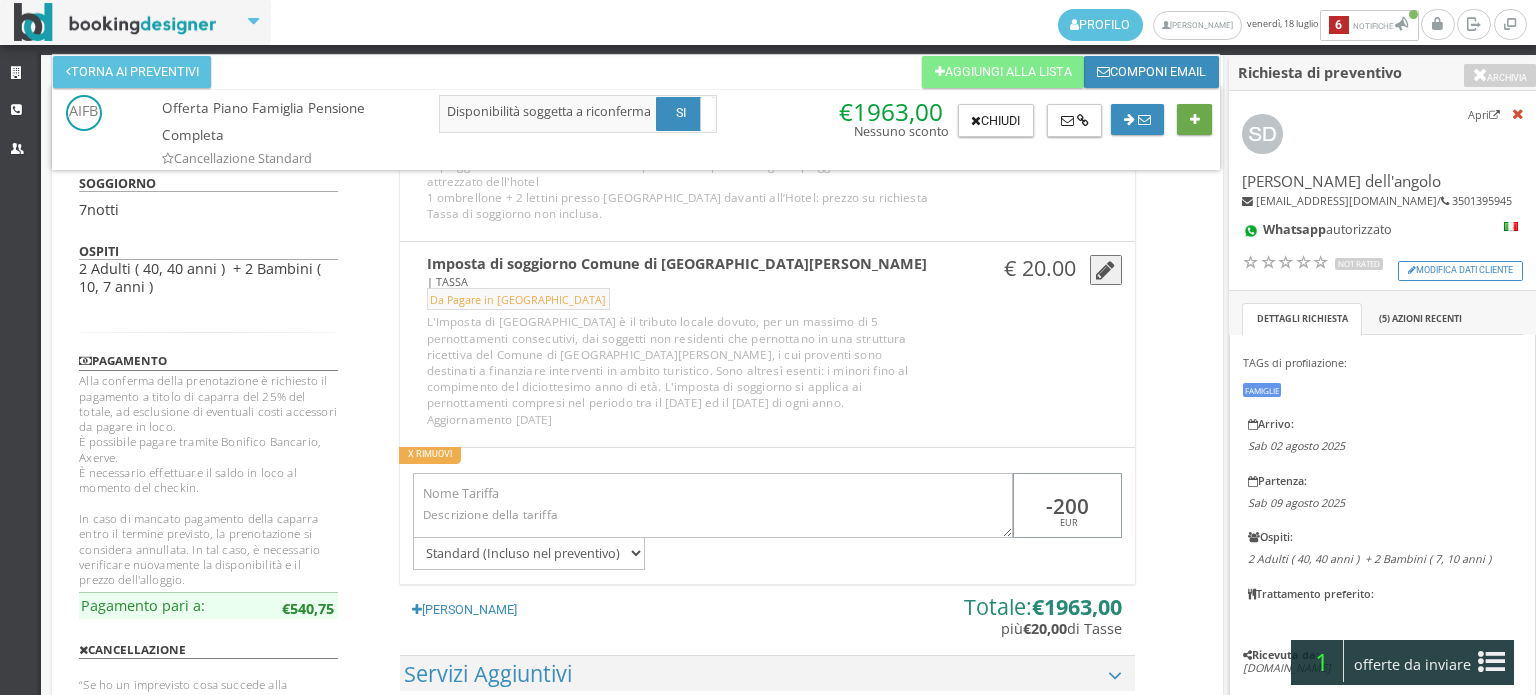 type on "-200" 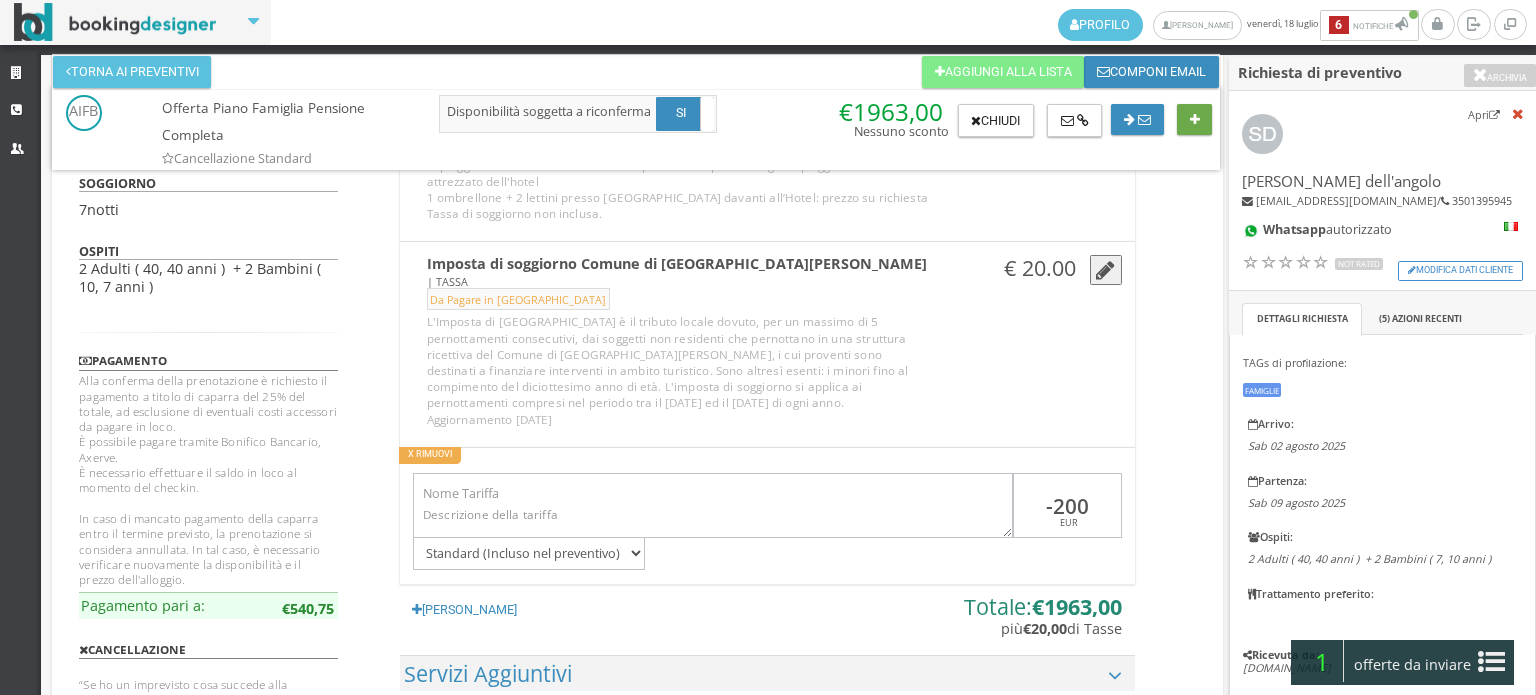 click at bounding box center (1195, 120) 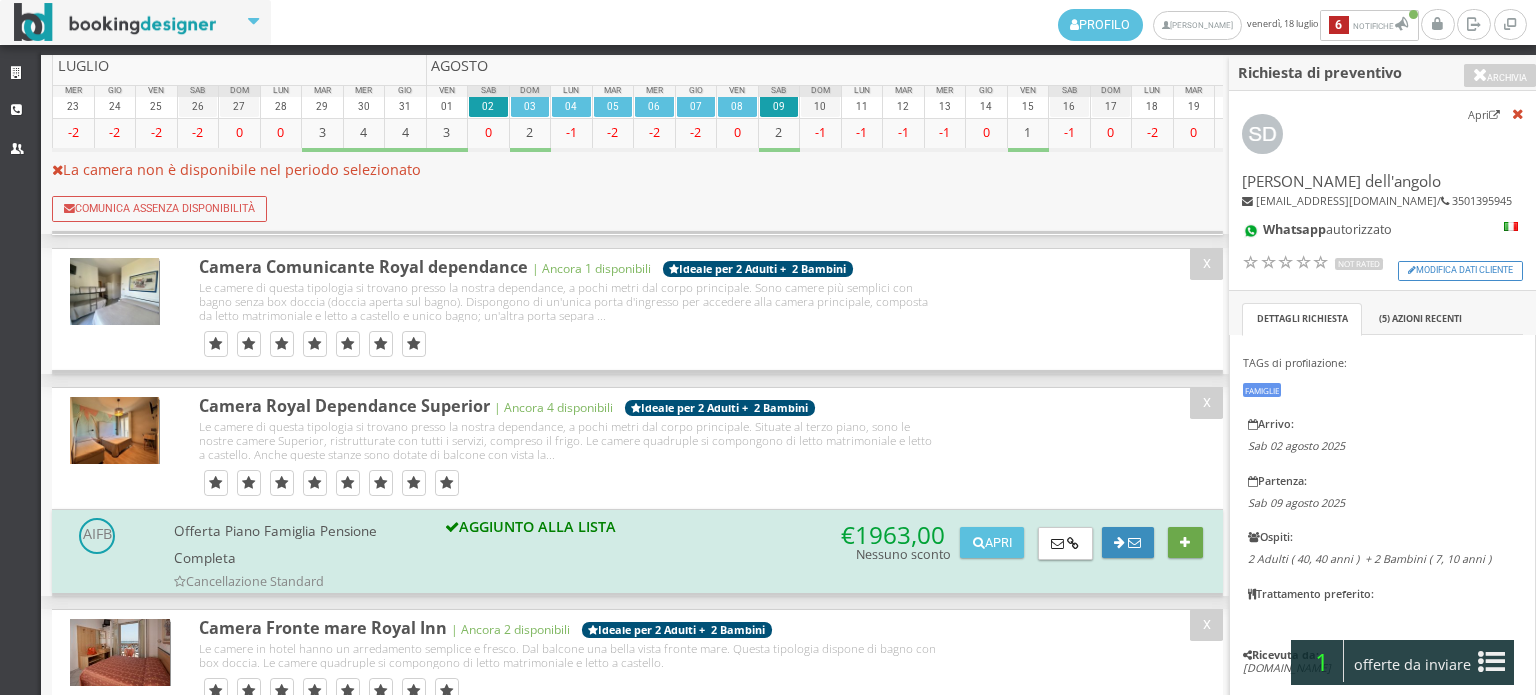 scroll, scrollTop: 0, scrollLeft: 0, axis: both 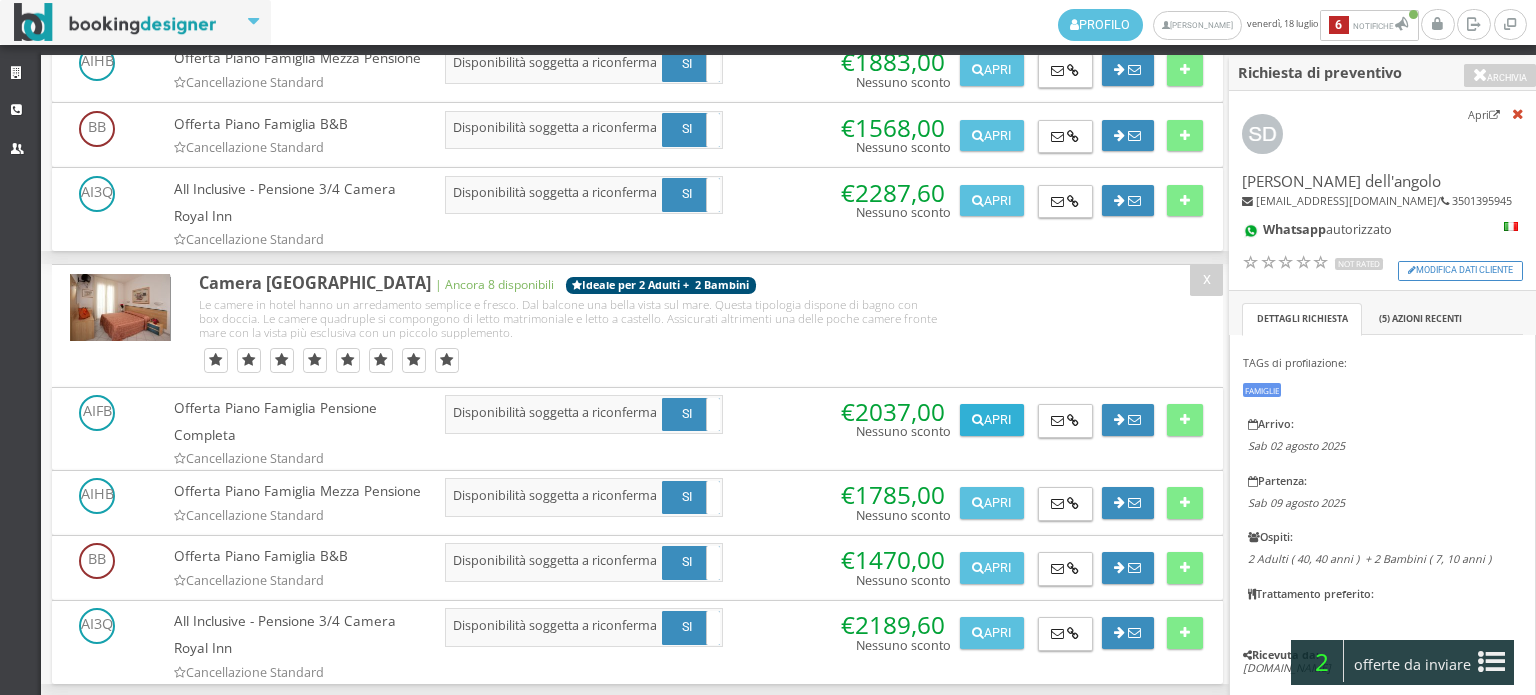 click at bounding box center [978, 420] 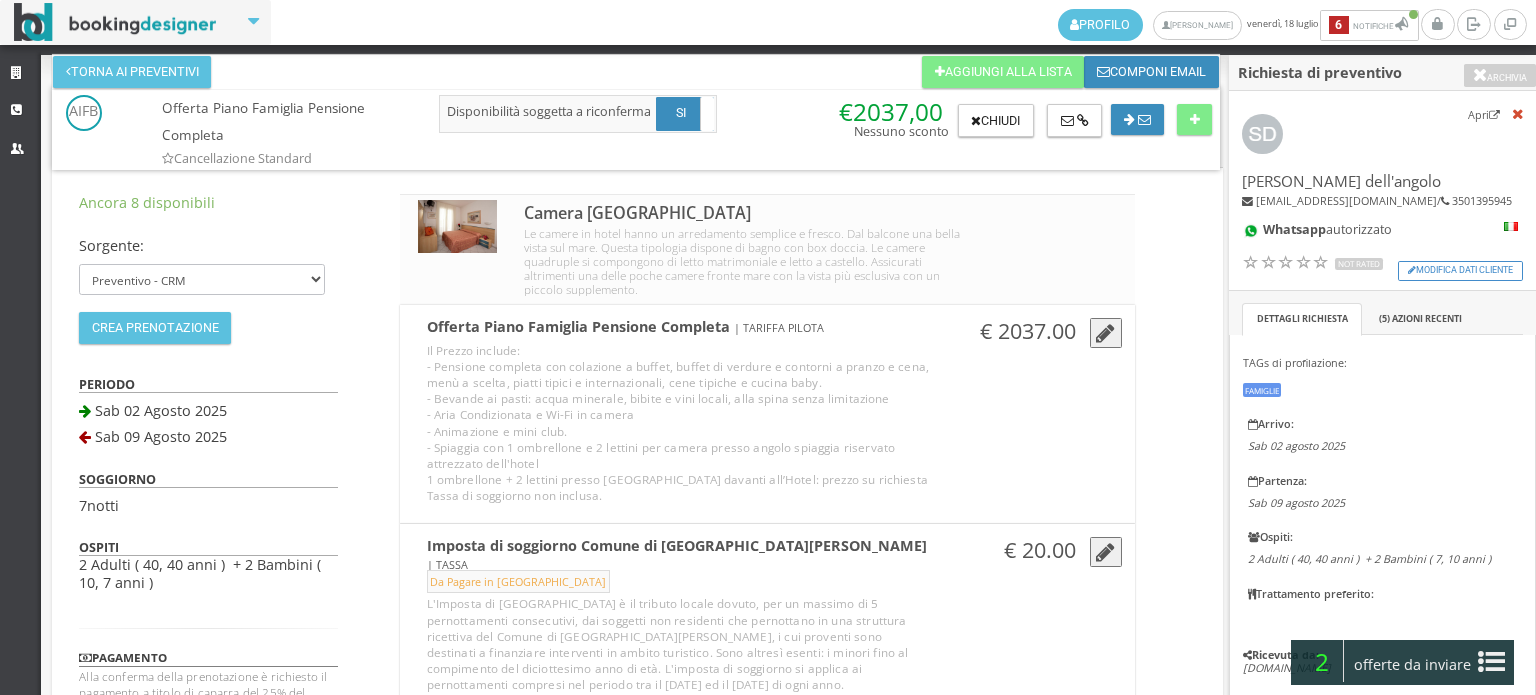 scroll, scrollTop: 235, scrollLeft: 0, axis: vertical 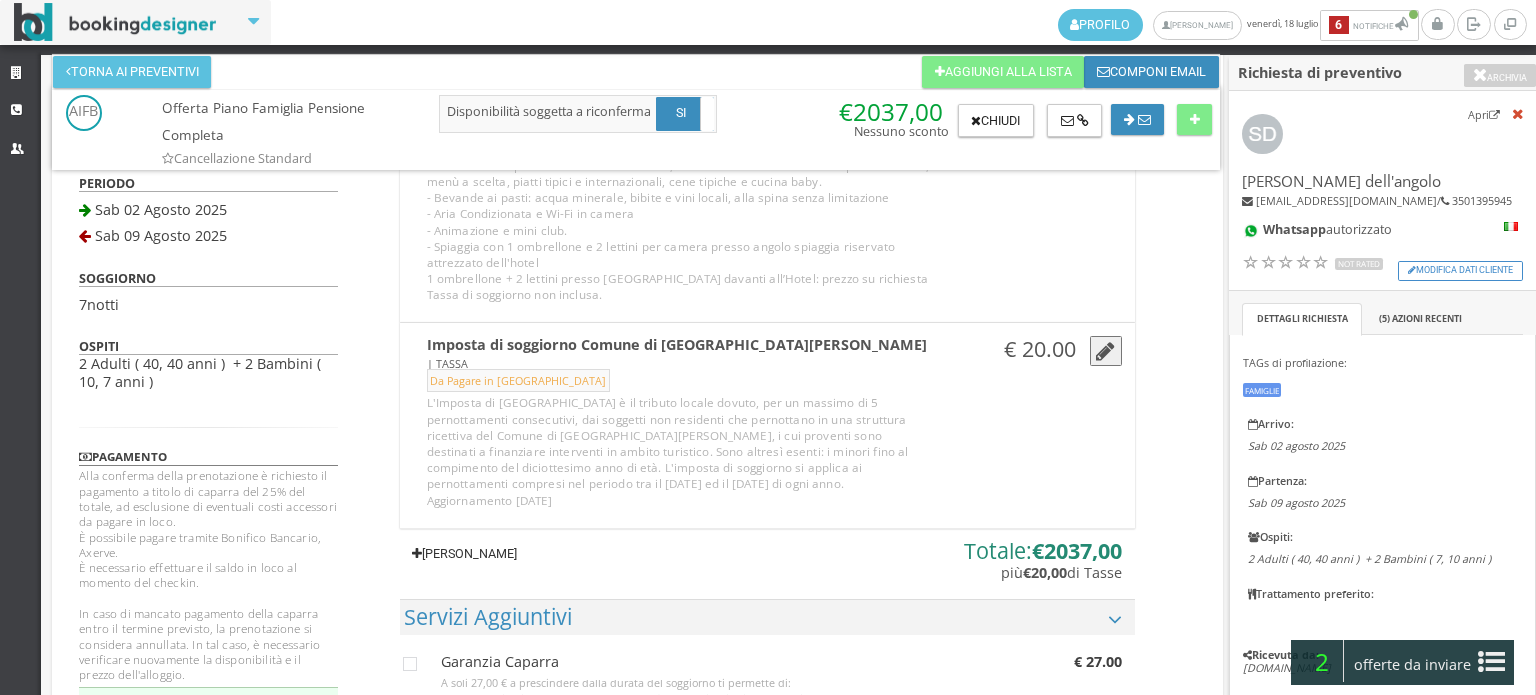 click on "Aggiungi Tariffa" at bounding box center (465, 554) 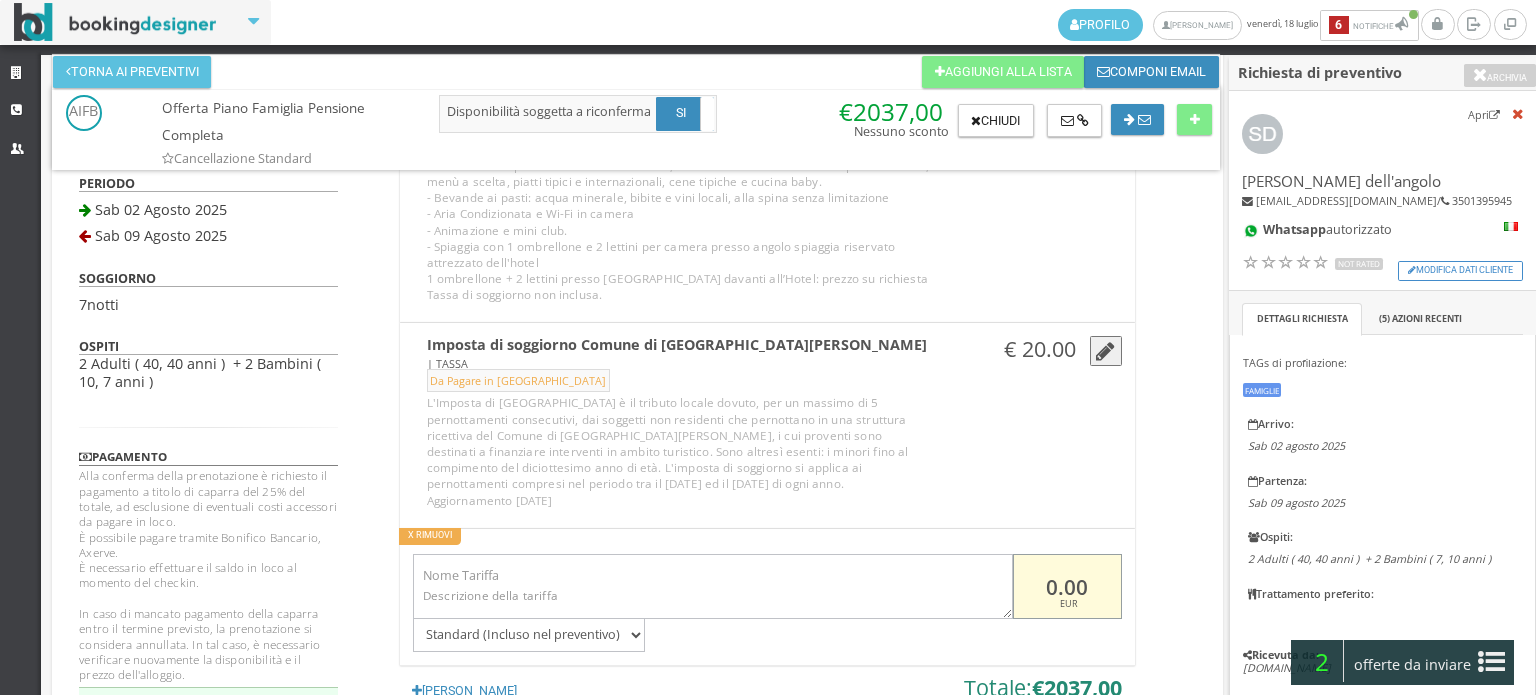 drag, startPoint x: 1041, startPoint y: 551, endPoint x: 1107, endPoint y: 551, distance: 66 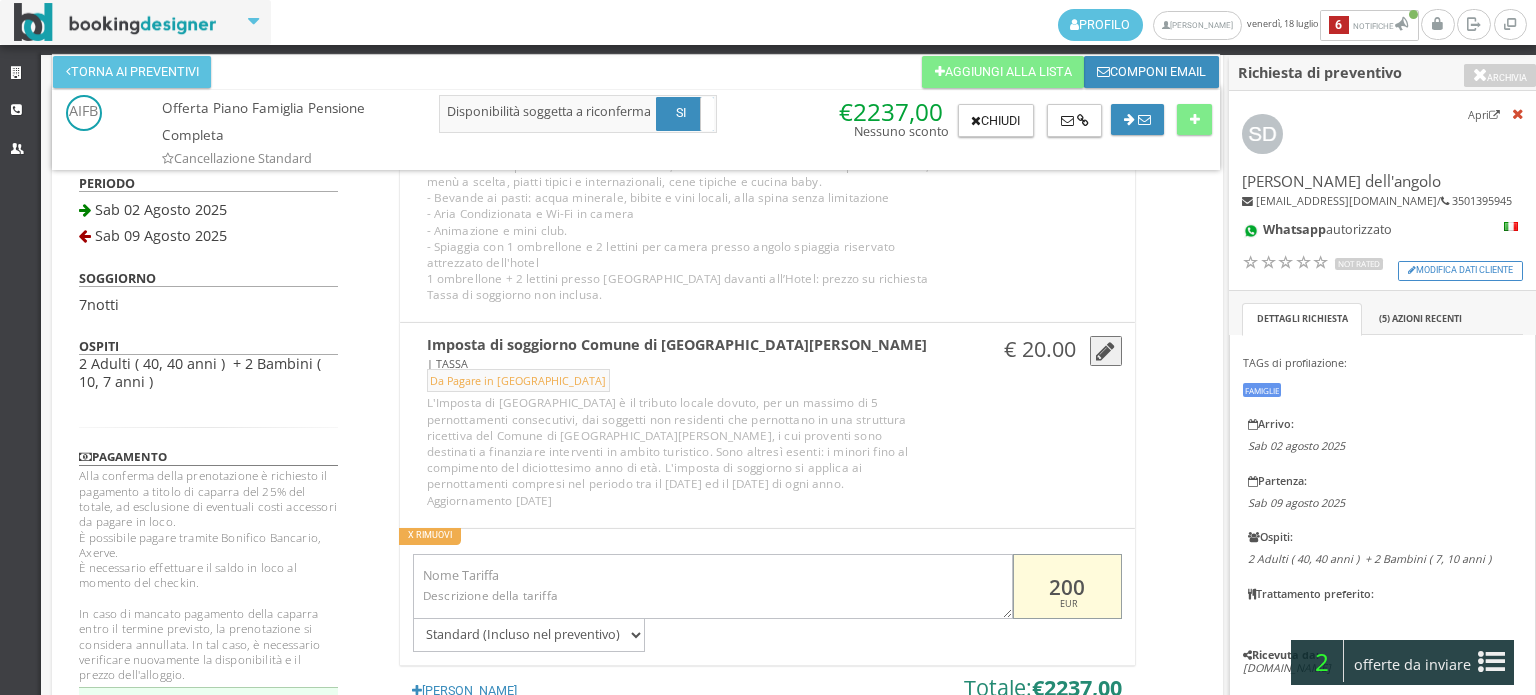 click on "200" at bounding box center [1067, 586] 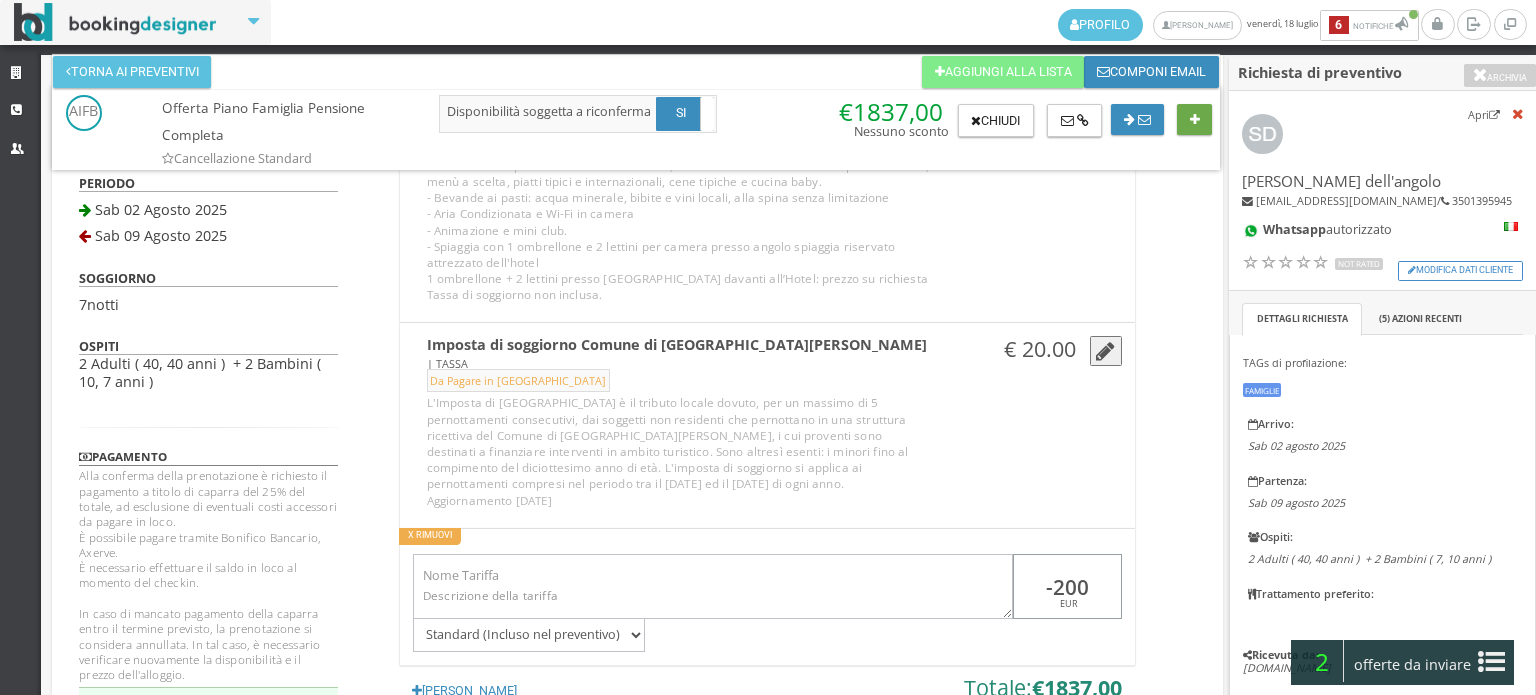 type on "-200" 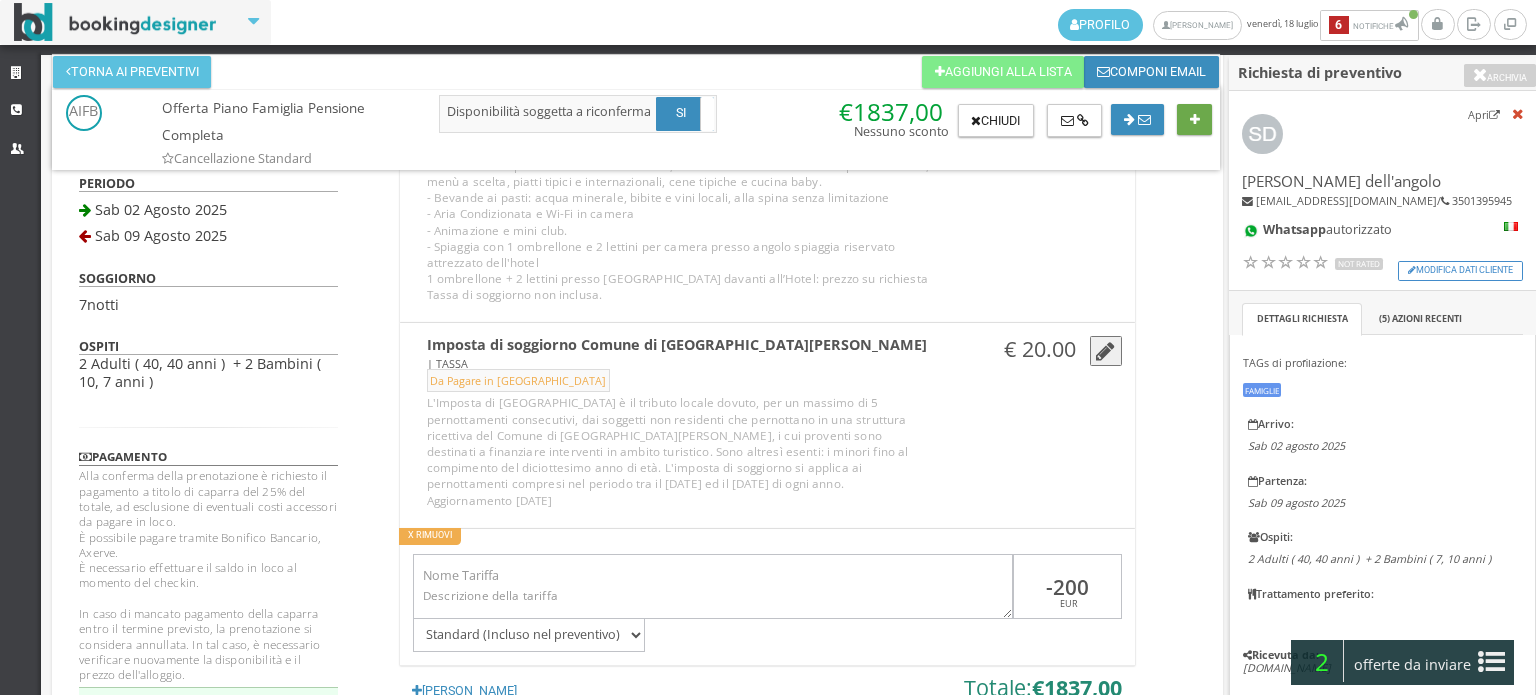 click at bounding box center (1194, 120) 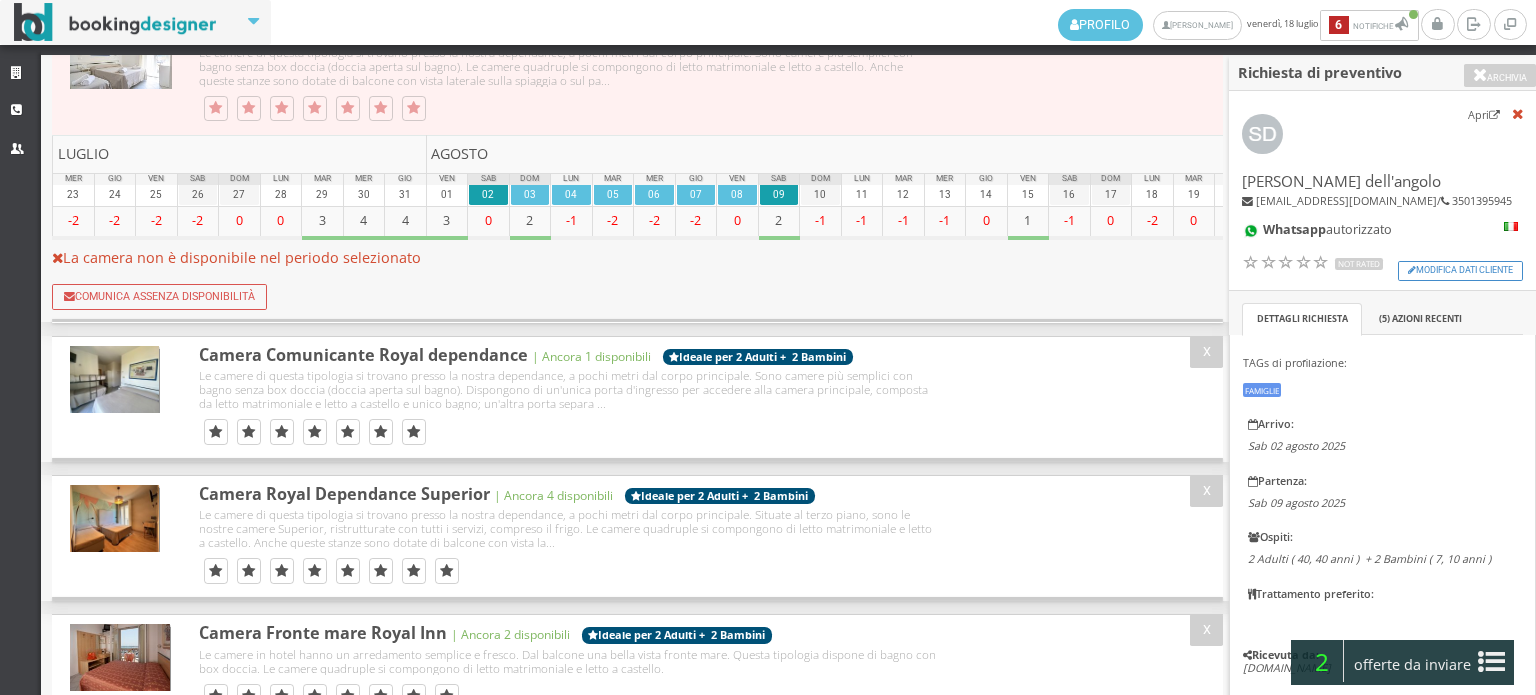 scroll, scrollTop: 0, scrollLeft: 0, axis: both 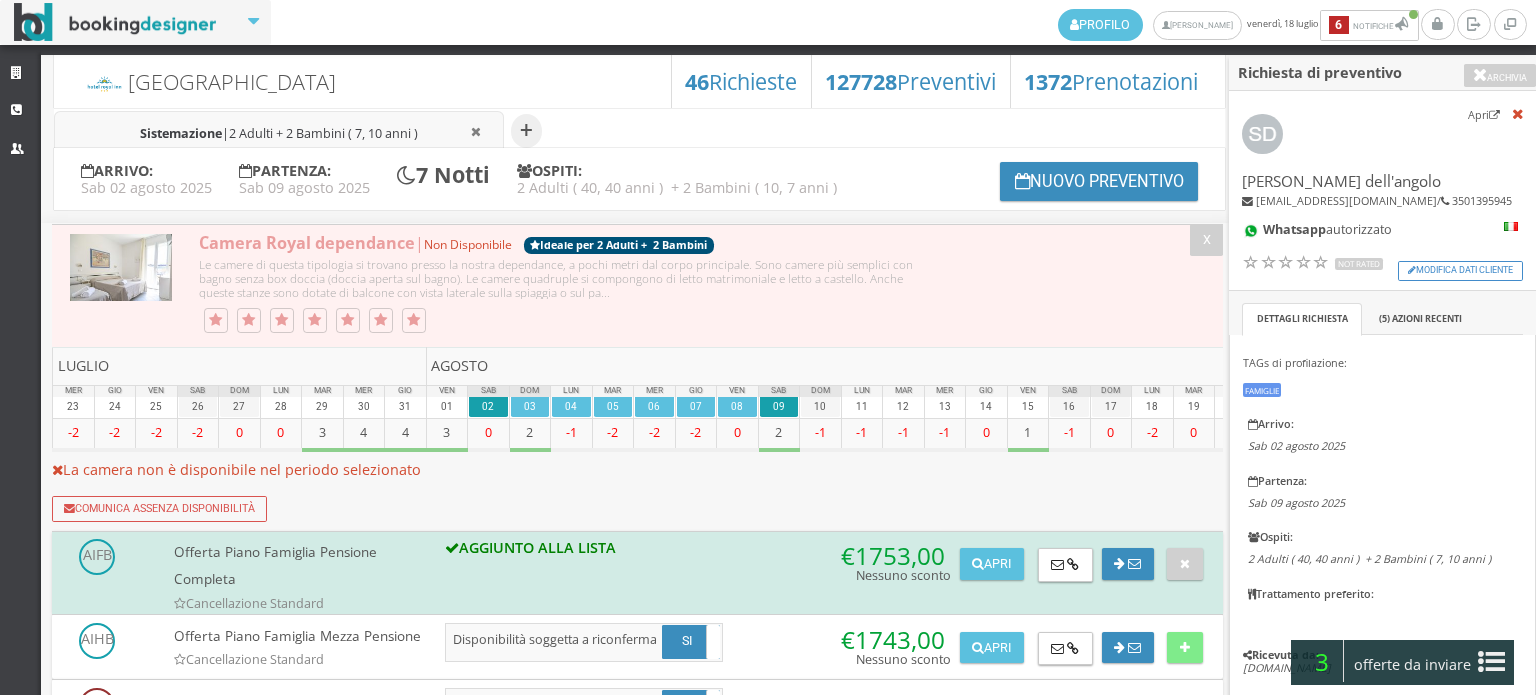 click on "3
offerte da inviare" at bounding box center (1402, 662) 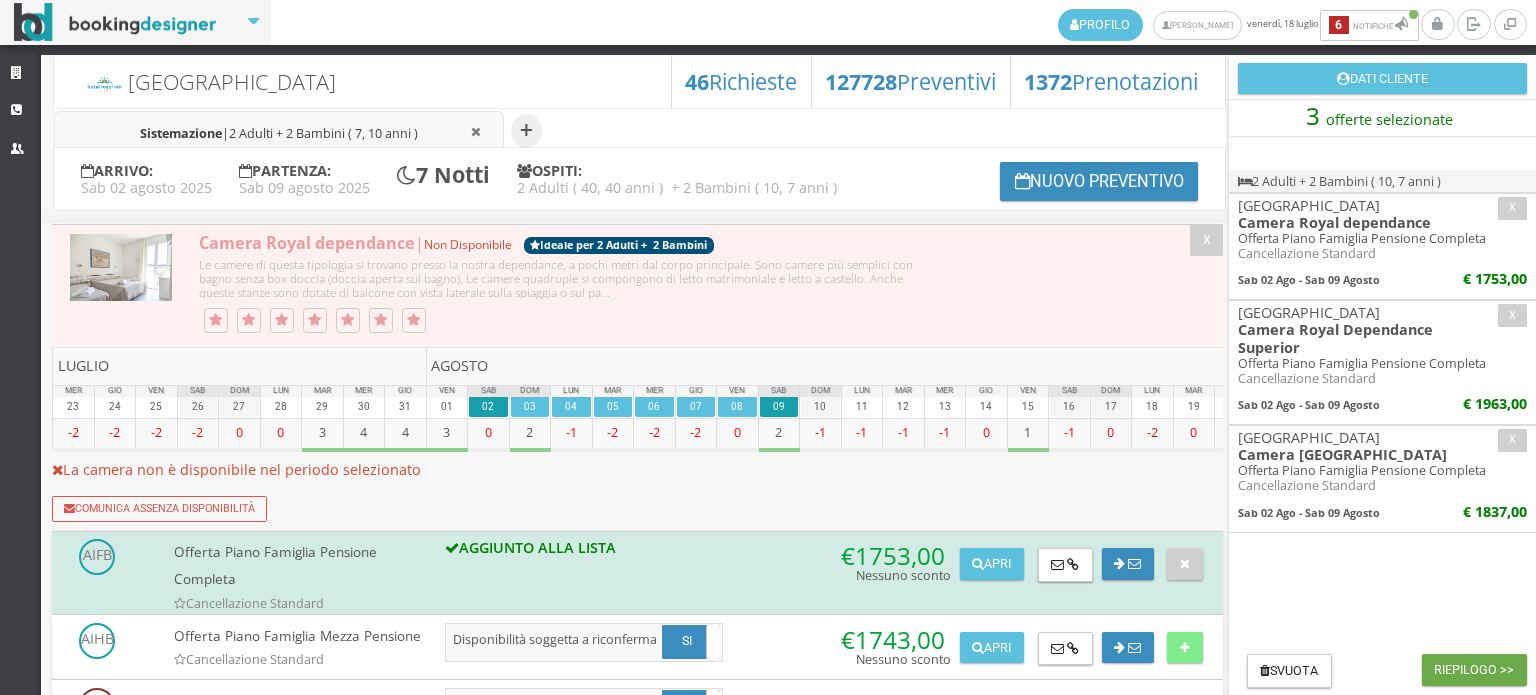 type 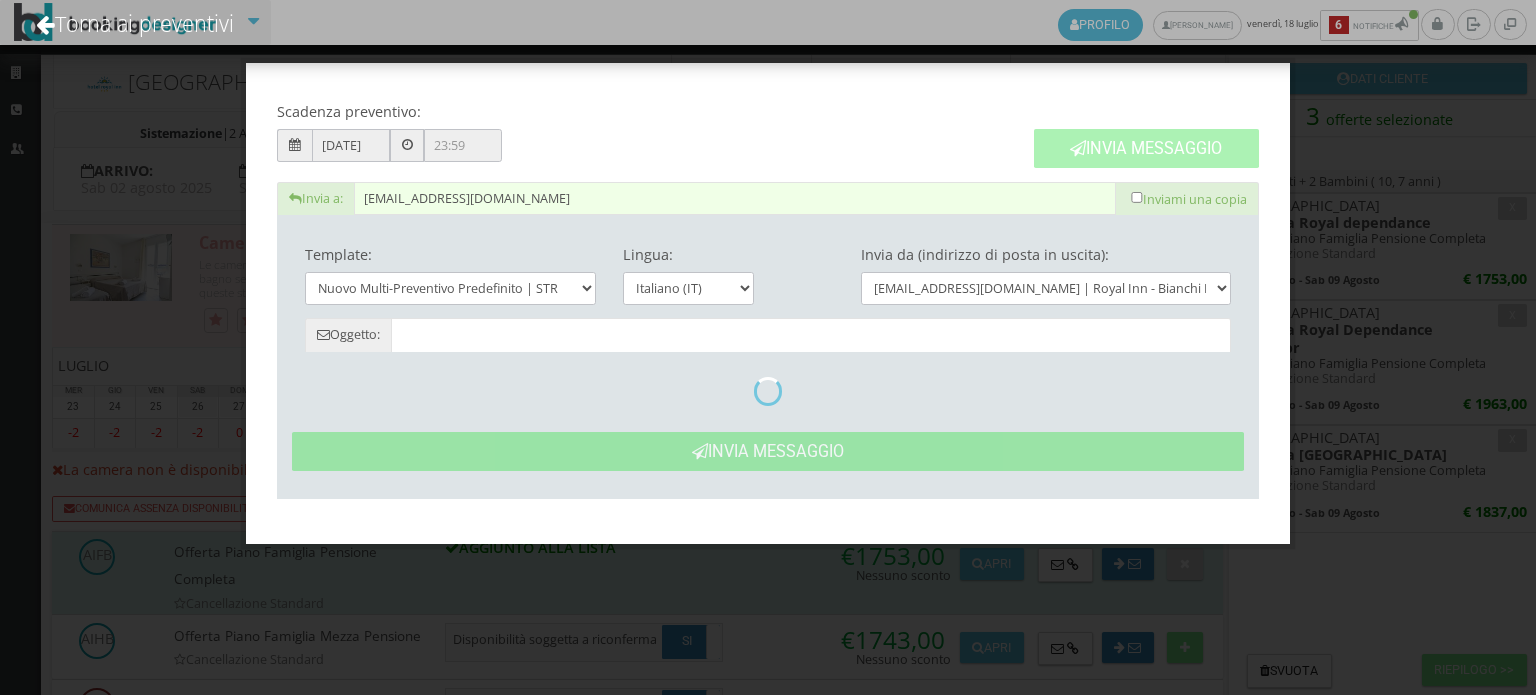 type on "Nuovo Preventivo - Sonia Dell'Angolo dal 02/08/2025 al 09/08/2025" 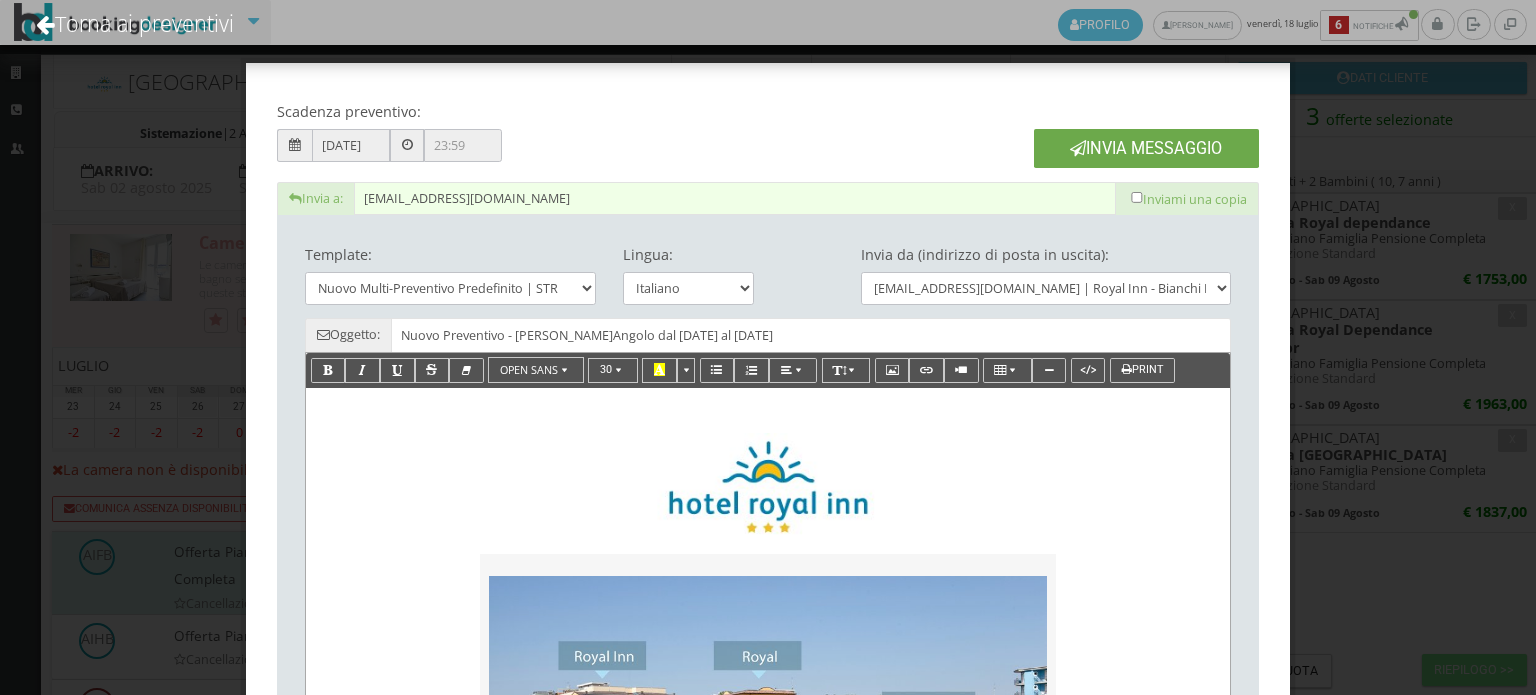 drag, startPoint x: 1105, startPoint y: 157, endPoint x: 866, endPoint y: 72, distance: 253.66513 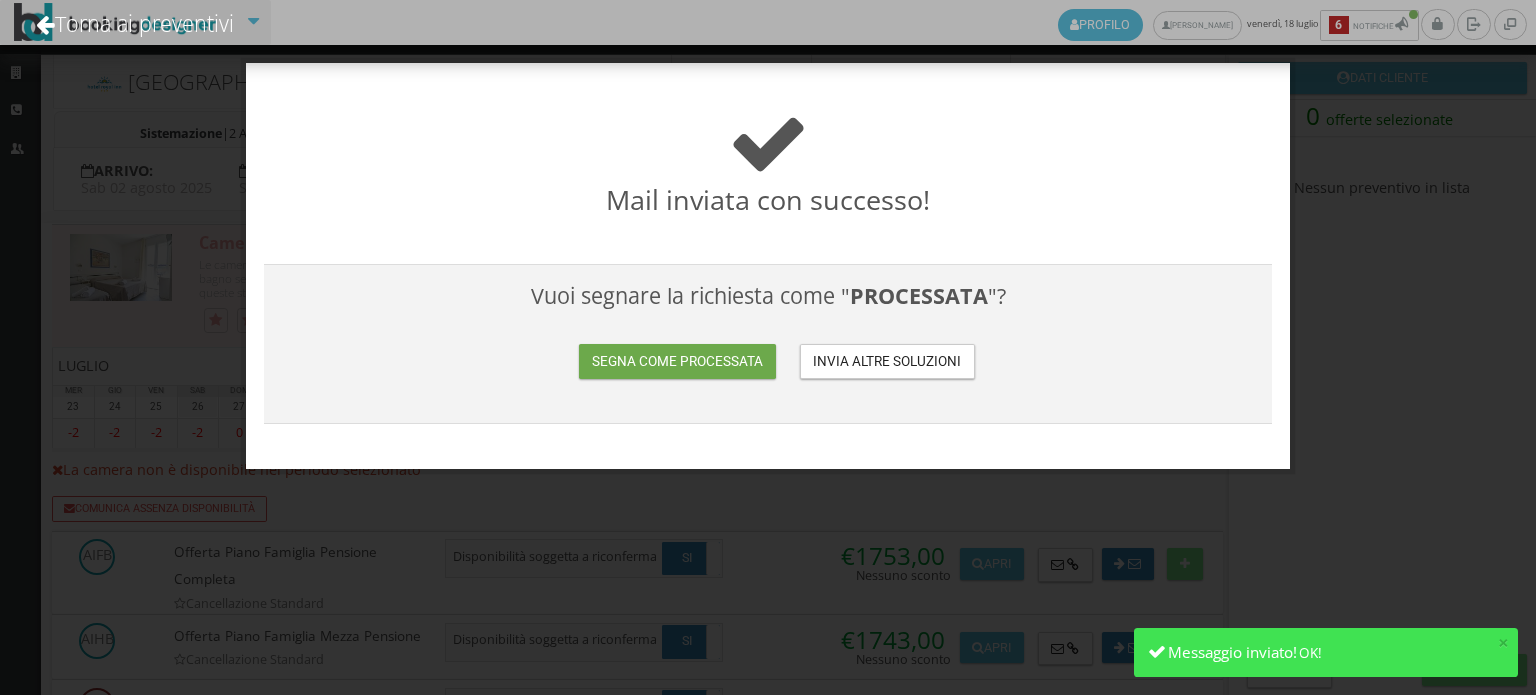 click on "Segna come processata" at bounding box center [677, 361] 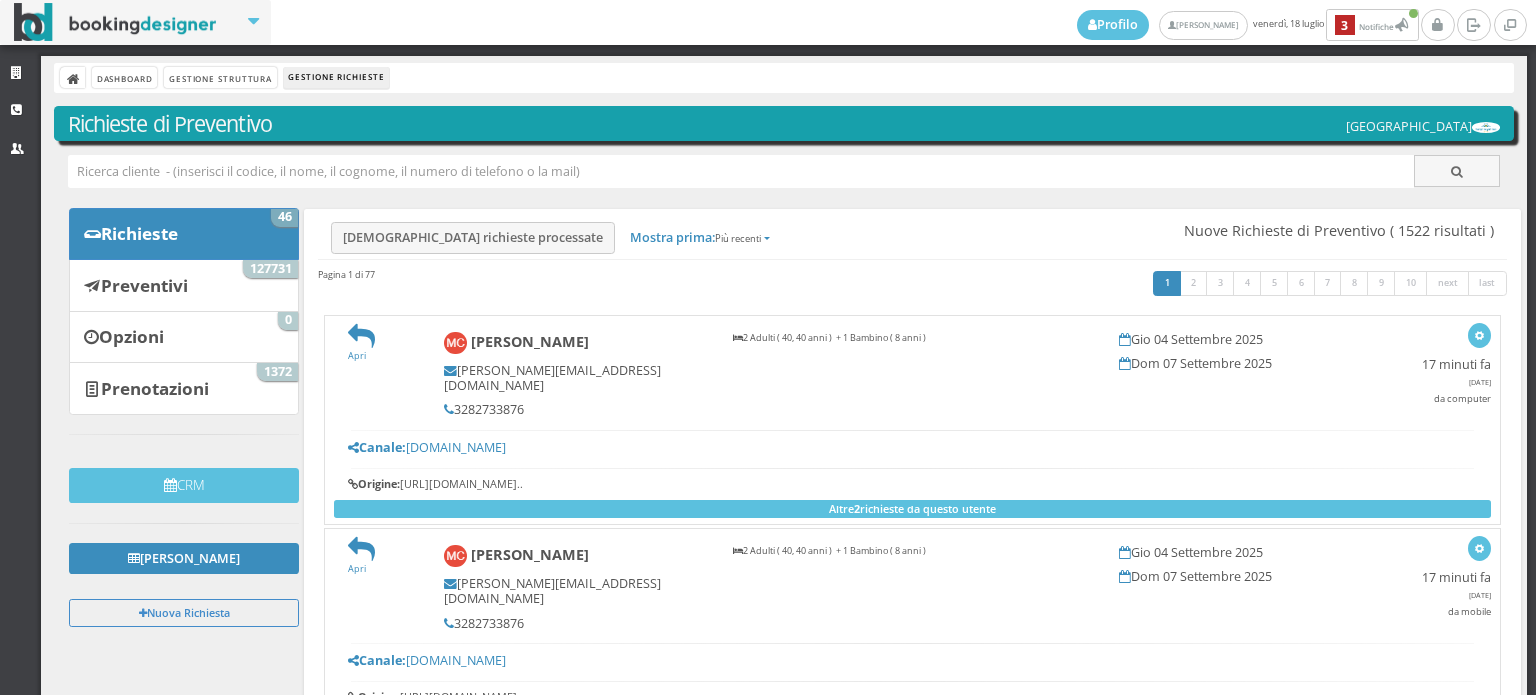 scroll, scrollTop: 0, scrollLeft: 0, axis: both 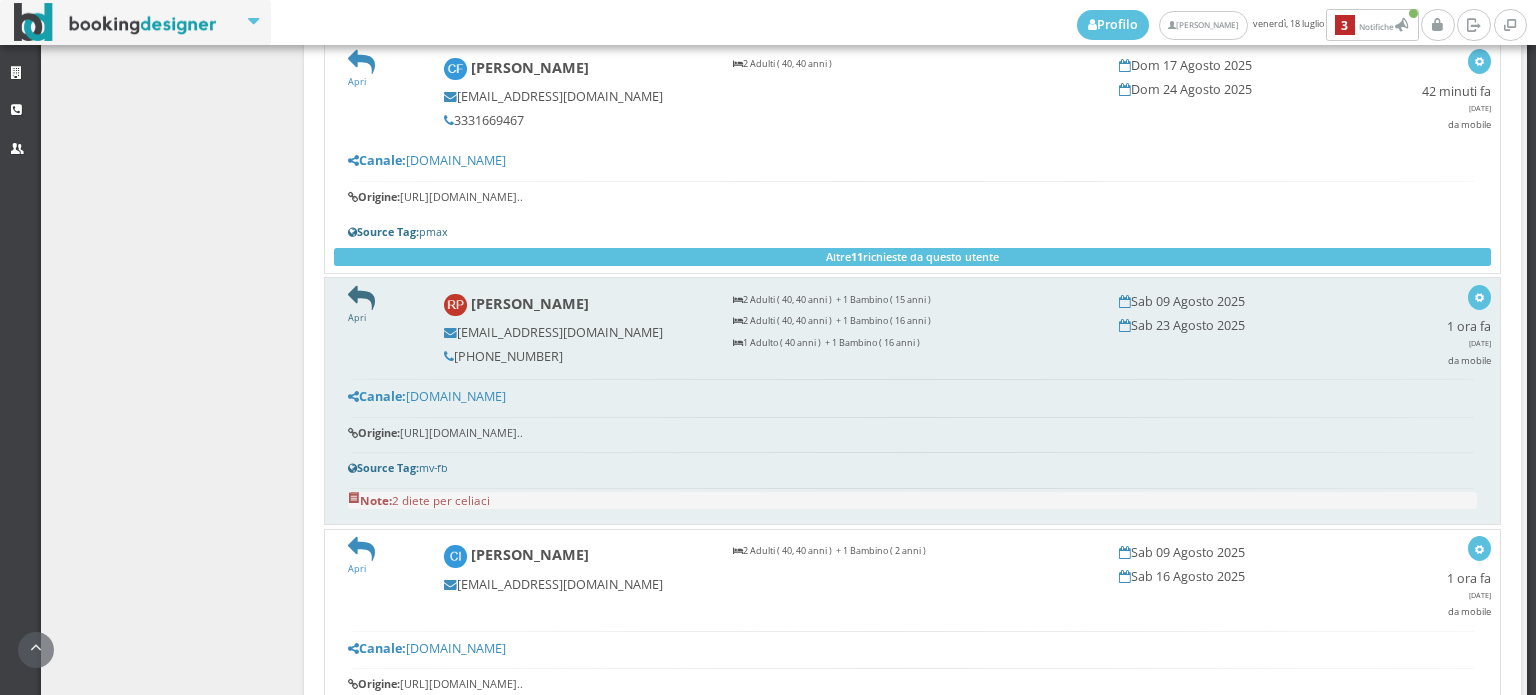 click at bounding box center (361, 298) 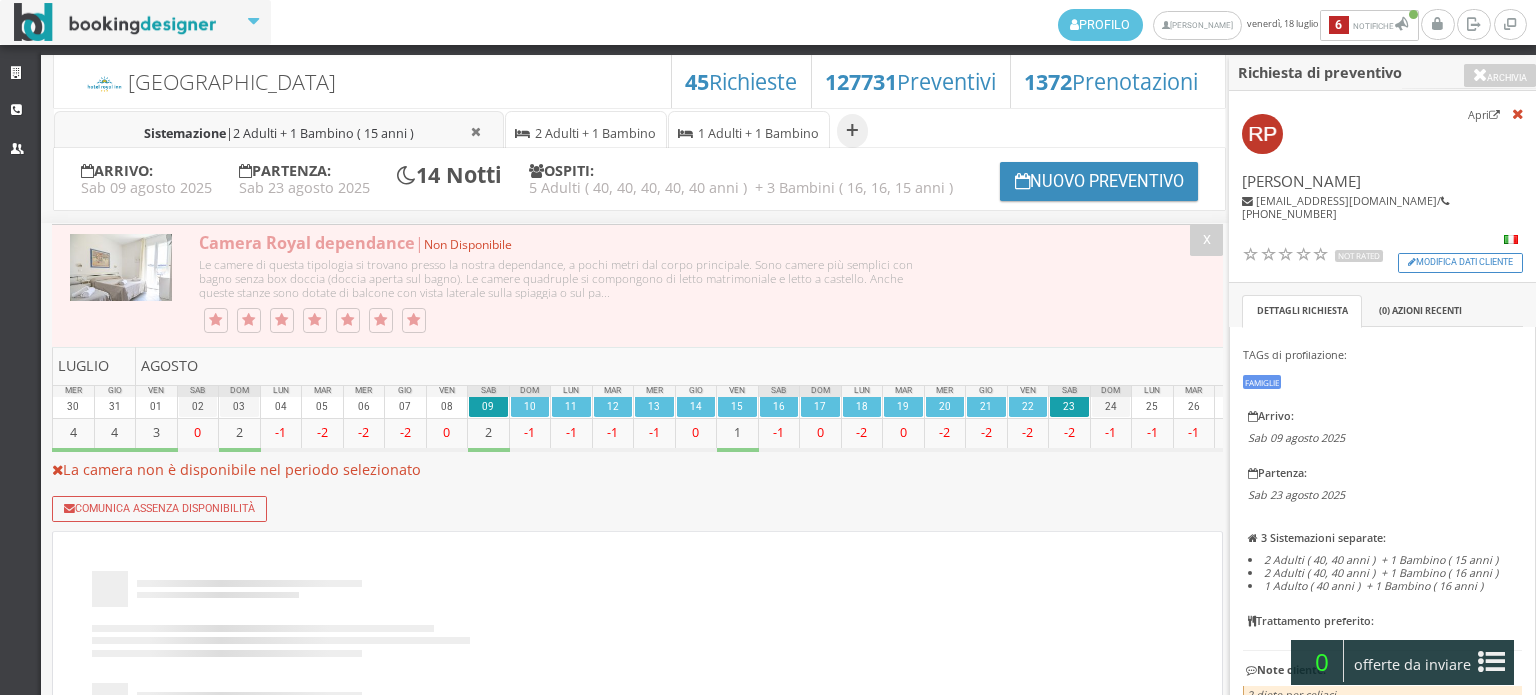 select 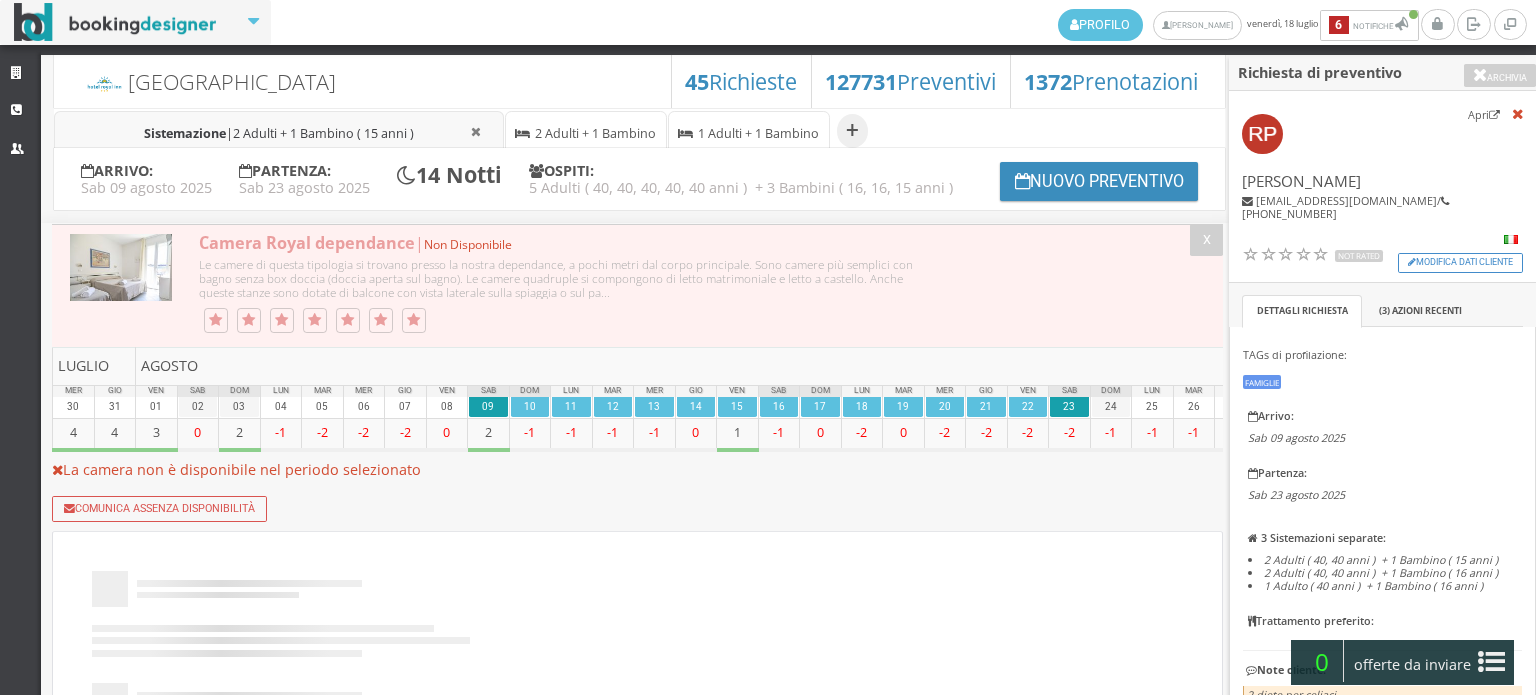 click on "2 Adulti + 1 Bambino ( 16 anni )" at bounding box center [595, 146] 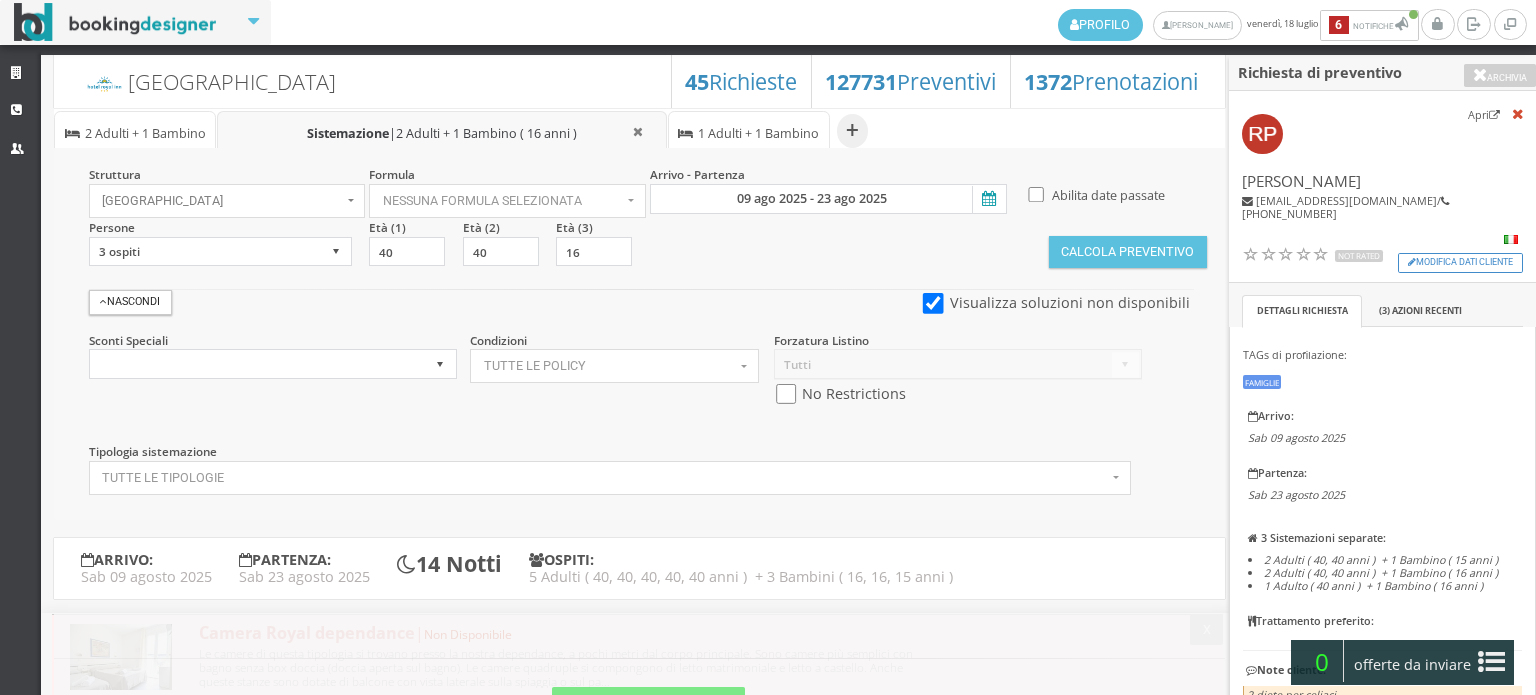 click on "Sistemazione  |     2 Adulti + 1 Bambino ( 15 anni )" at bounding box center [135, 131] 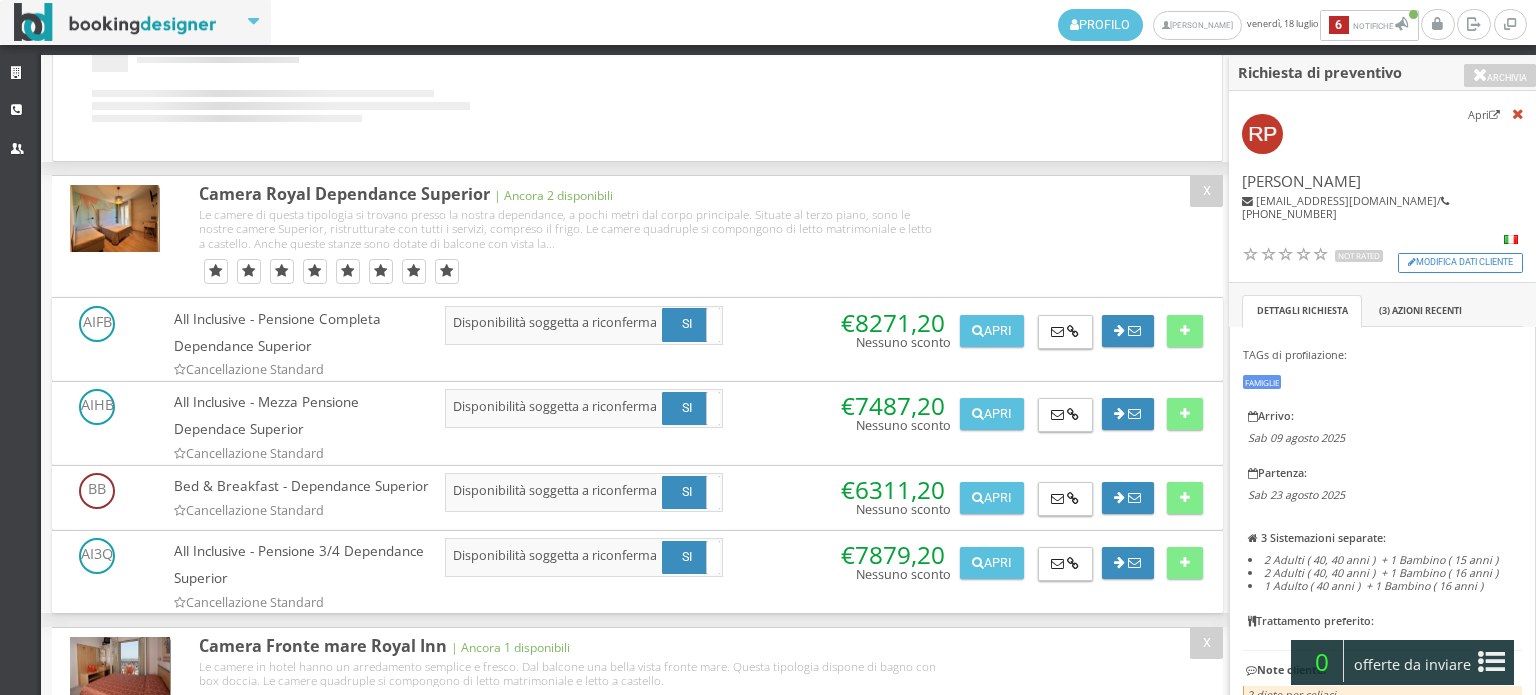 scroll, scrollTop: 1000, scrollLeft: 0, axis: vertical 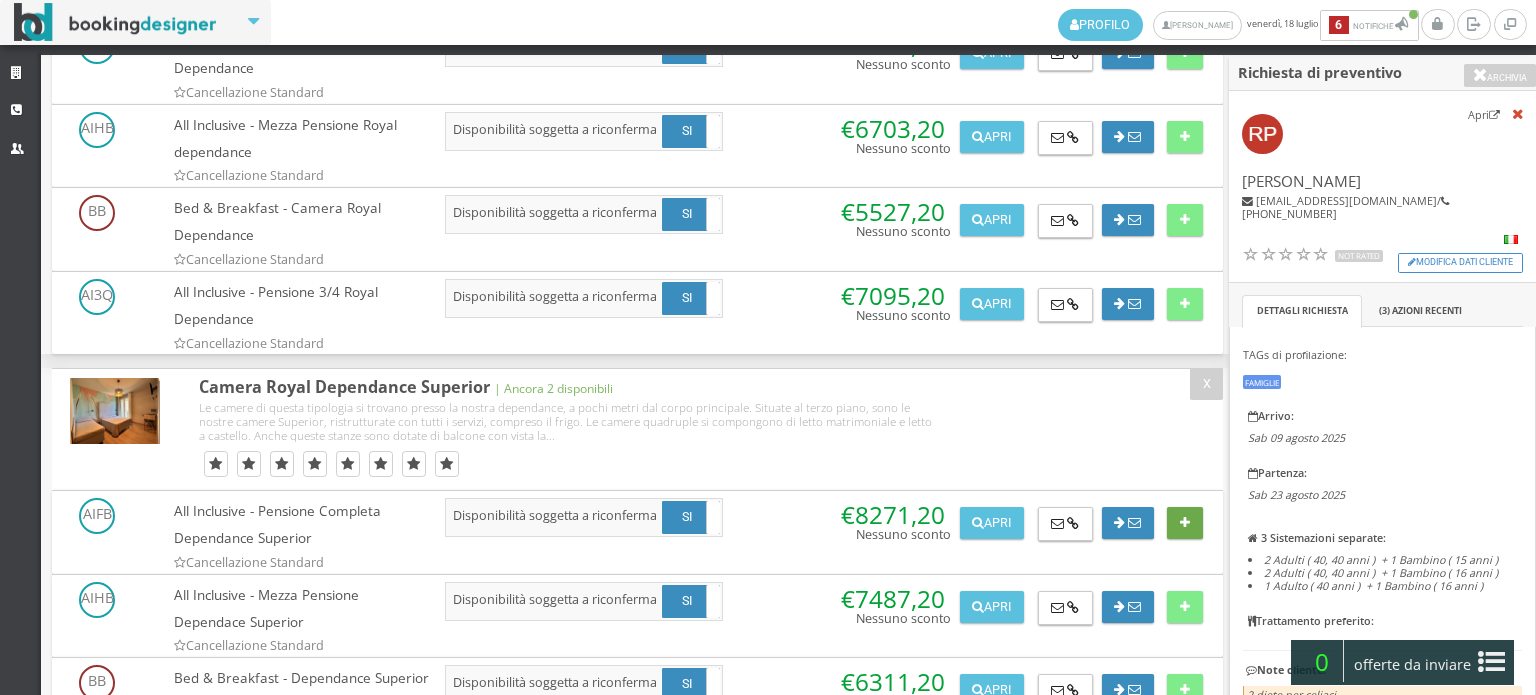 click at bounding box center [1184, 523] 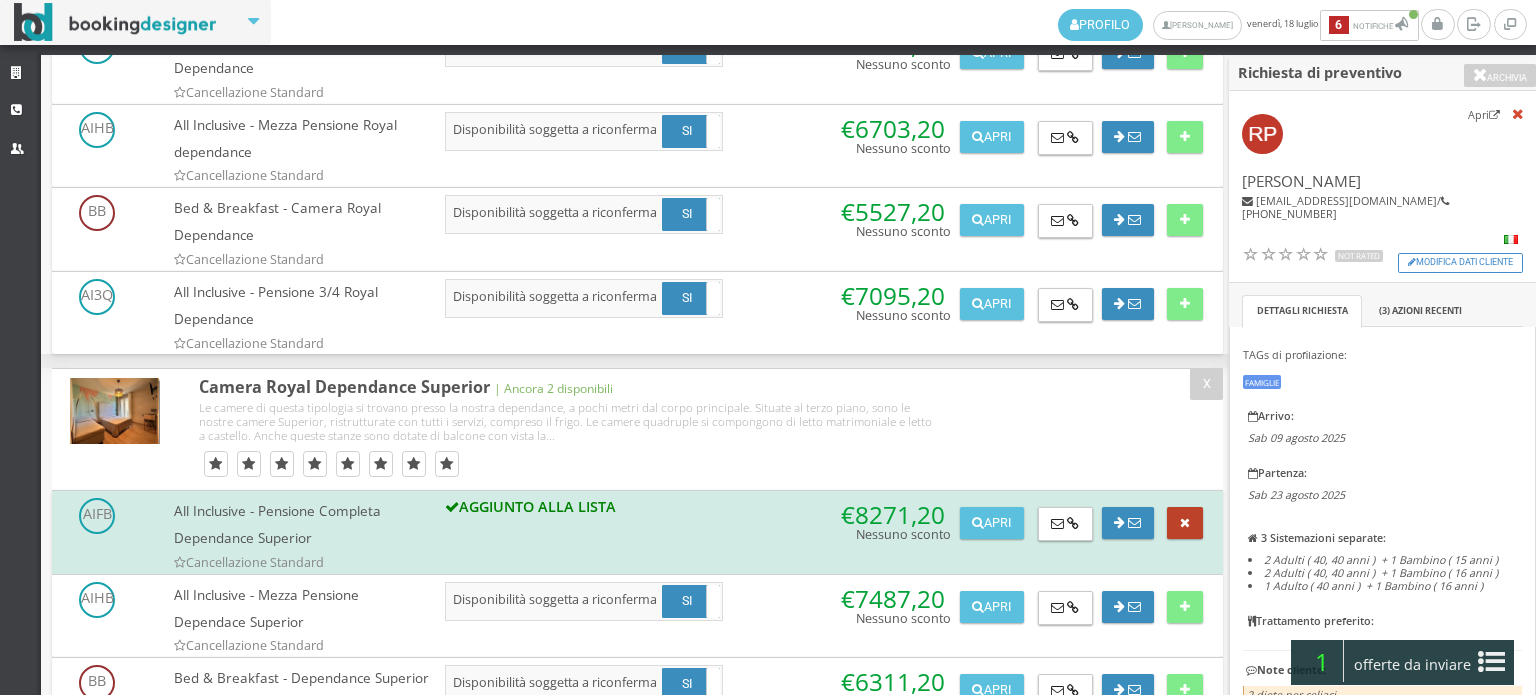 click at bounding box center (1185, 523) 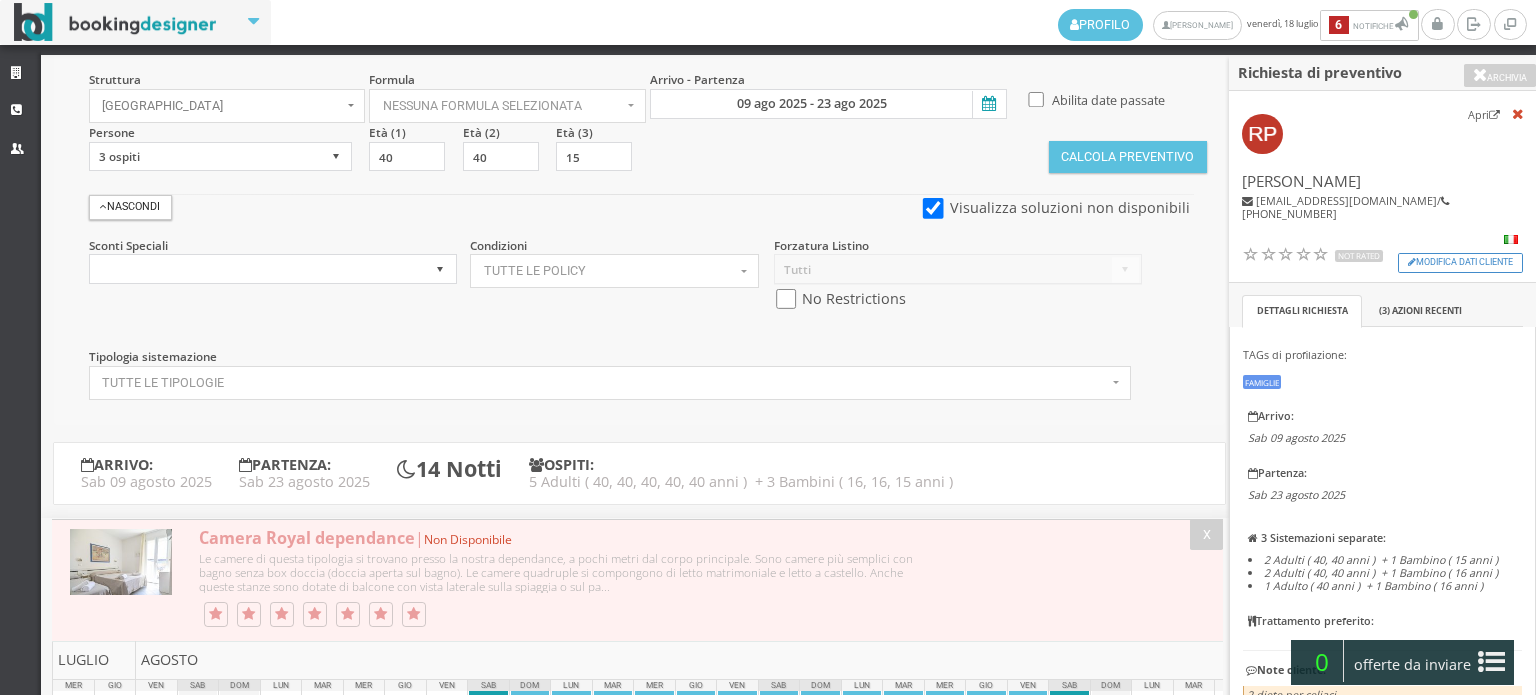 scroll, scrollTop: 0, scrollLeft: 0, axis: both 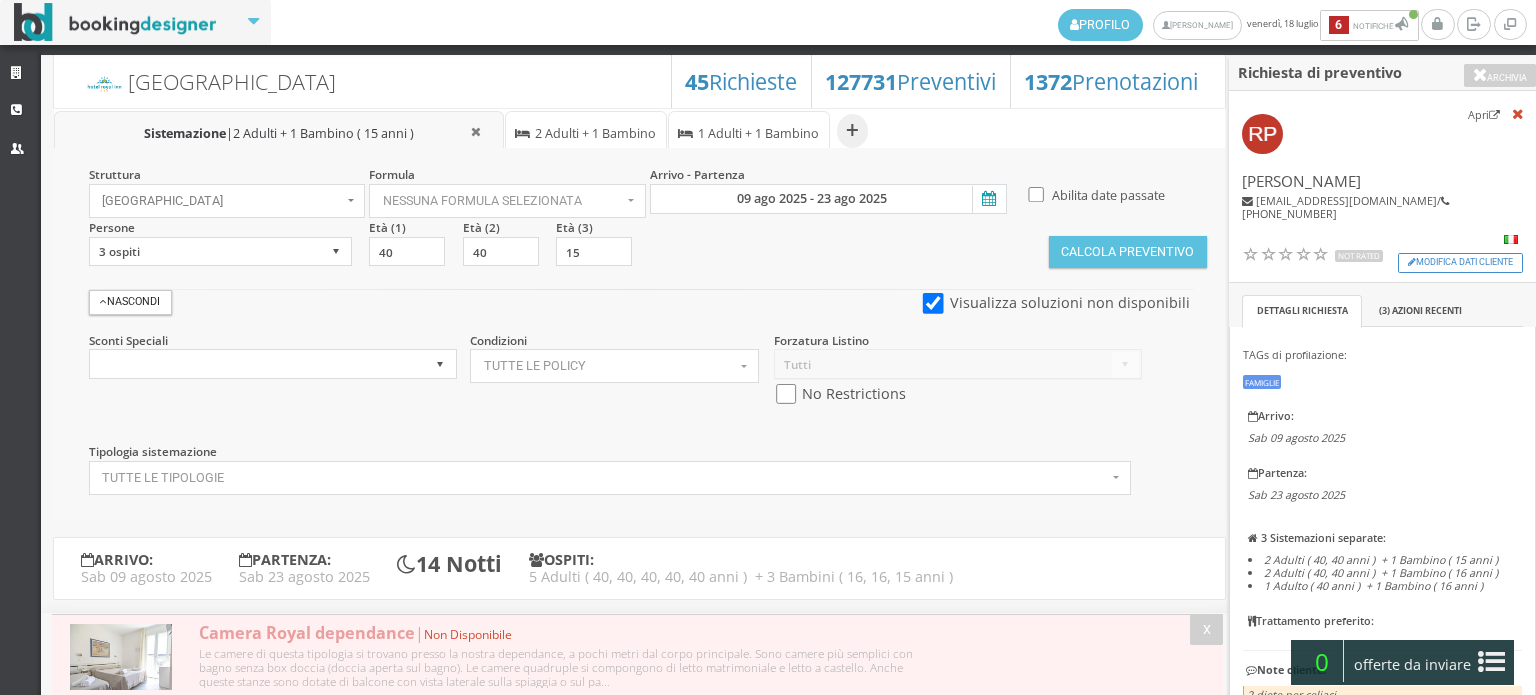 click on "2 Adulti + 1 Bambino ( 16 anni )" at bounding box center [595, 146] 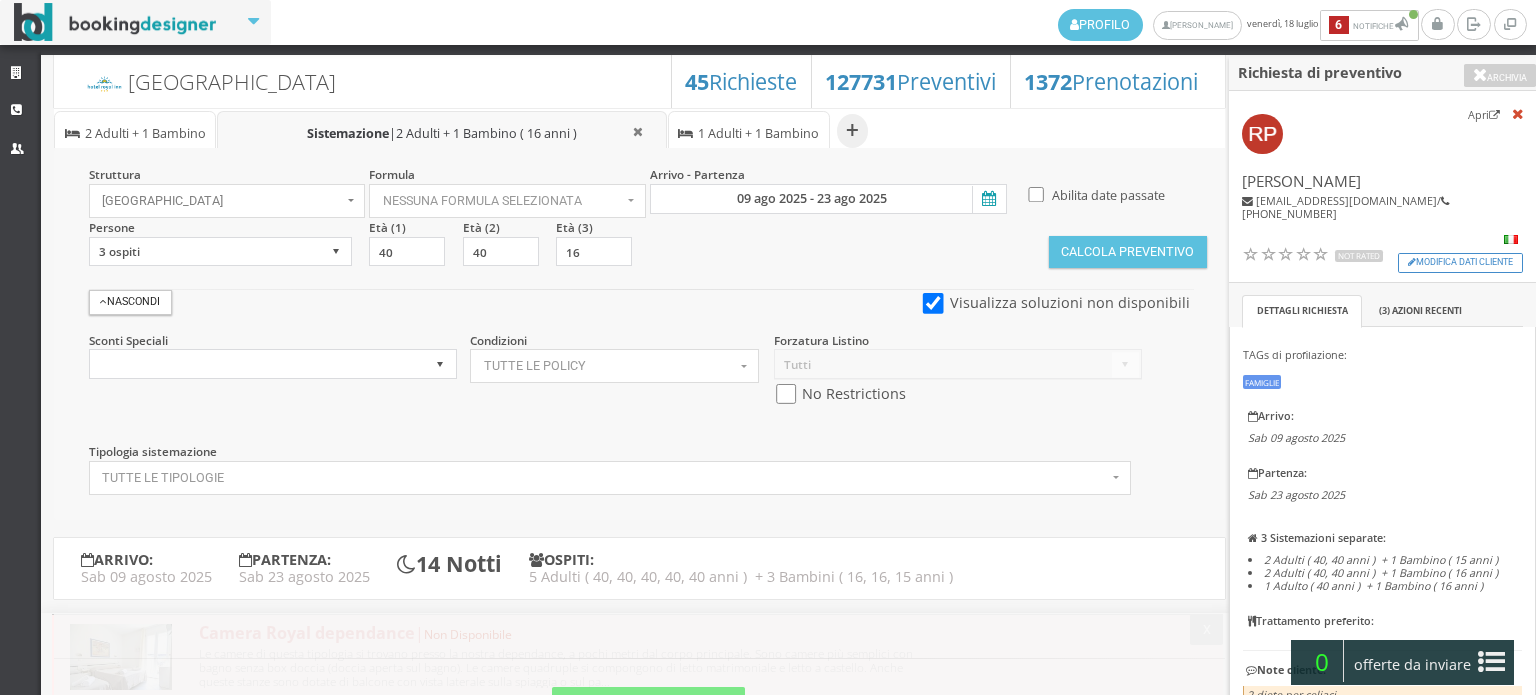 click on "2 Adulti + 1 Bambino ( 15 anni )" at bounding box center [145, 146] 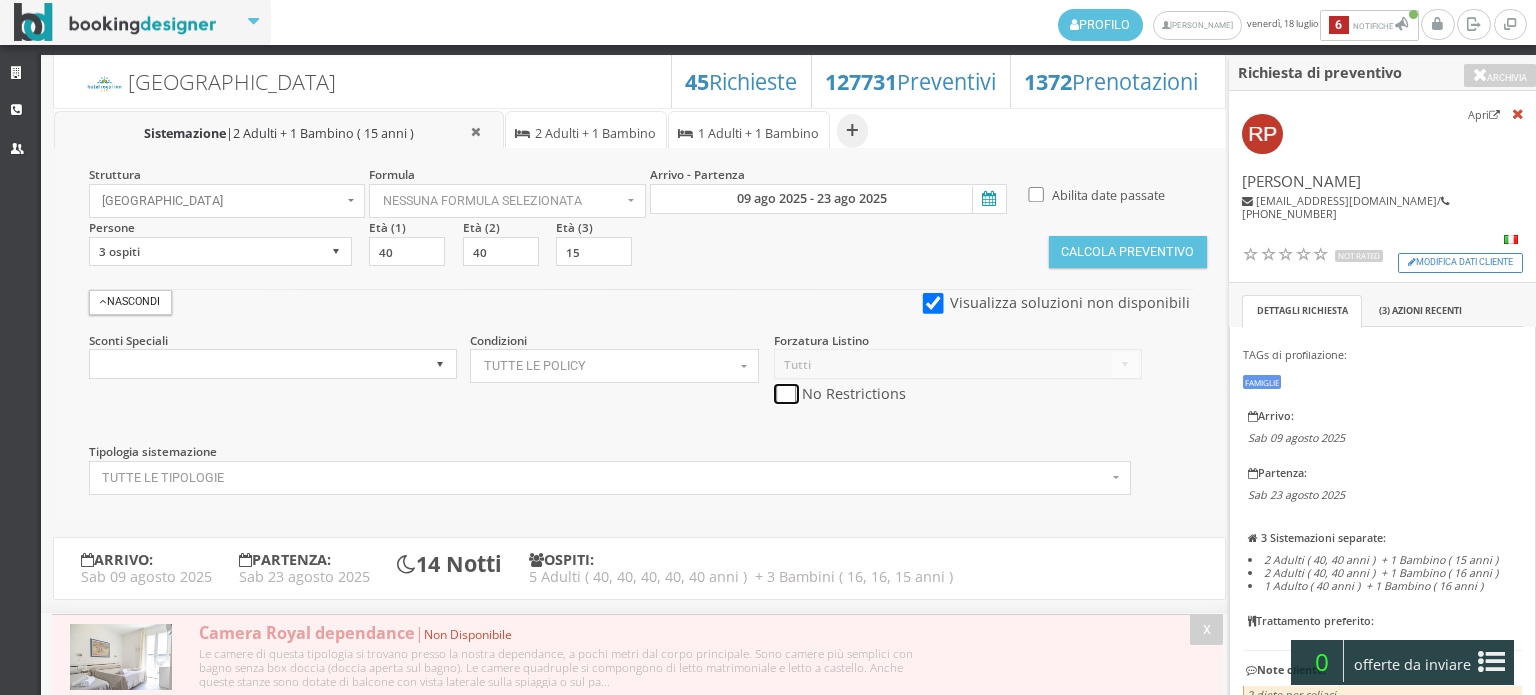 click at bounding box center [786, 394] 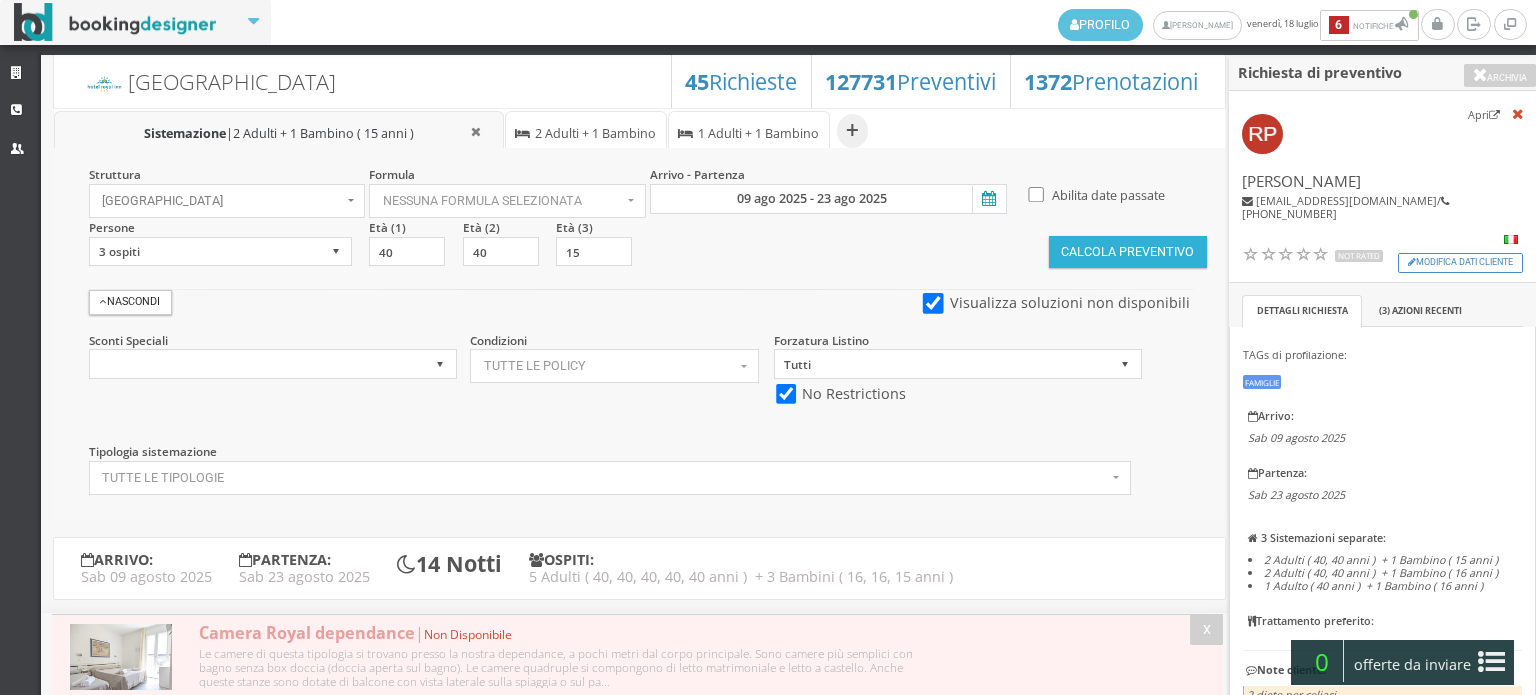click on "Calcola Preventivo" at bounding box center (1128, 252) 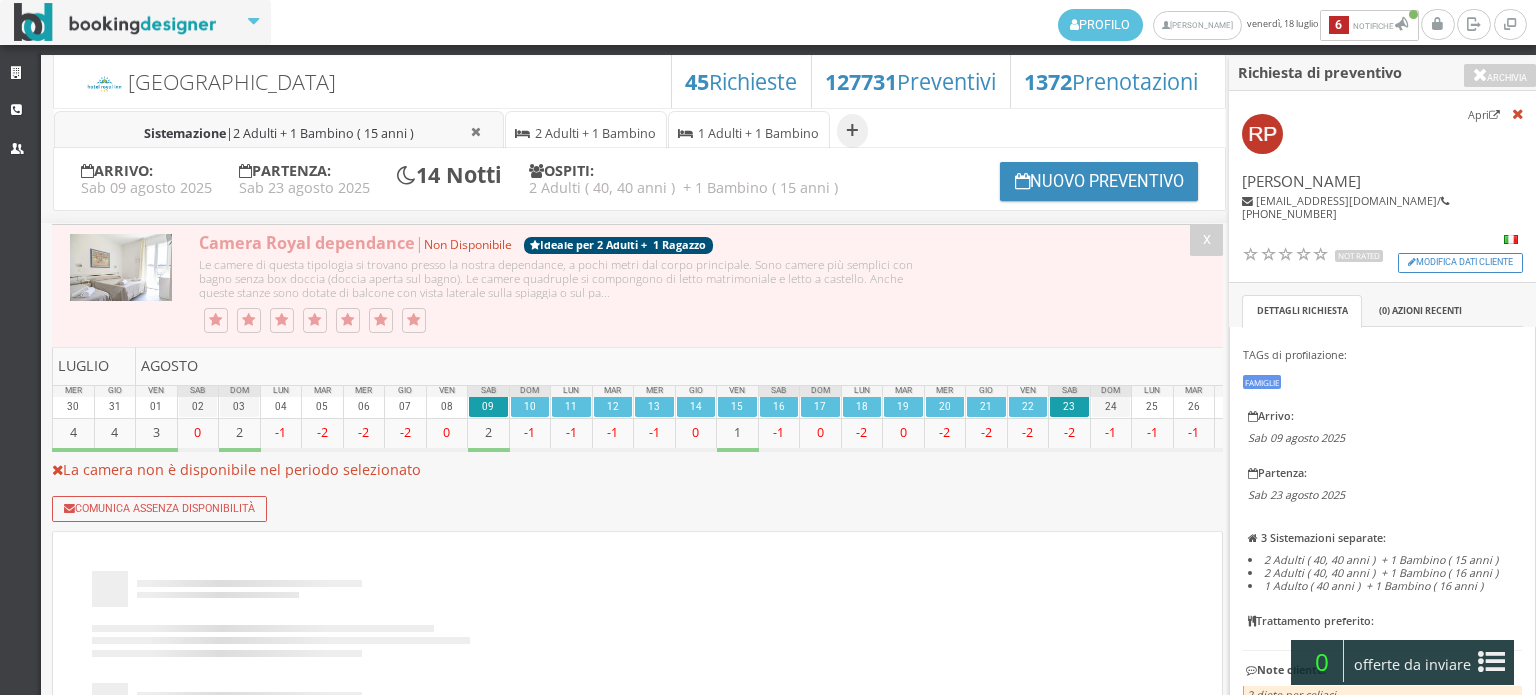 scroll, scrollTop: 0, scrollLeft: 0, axis: both 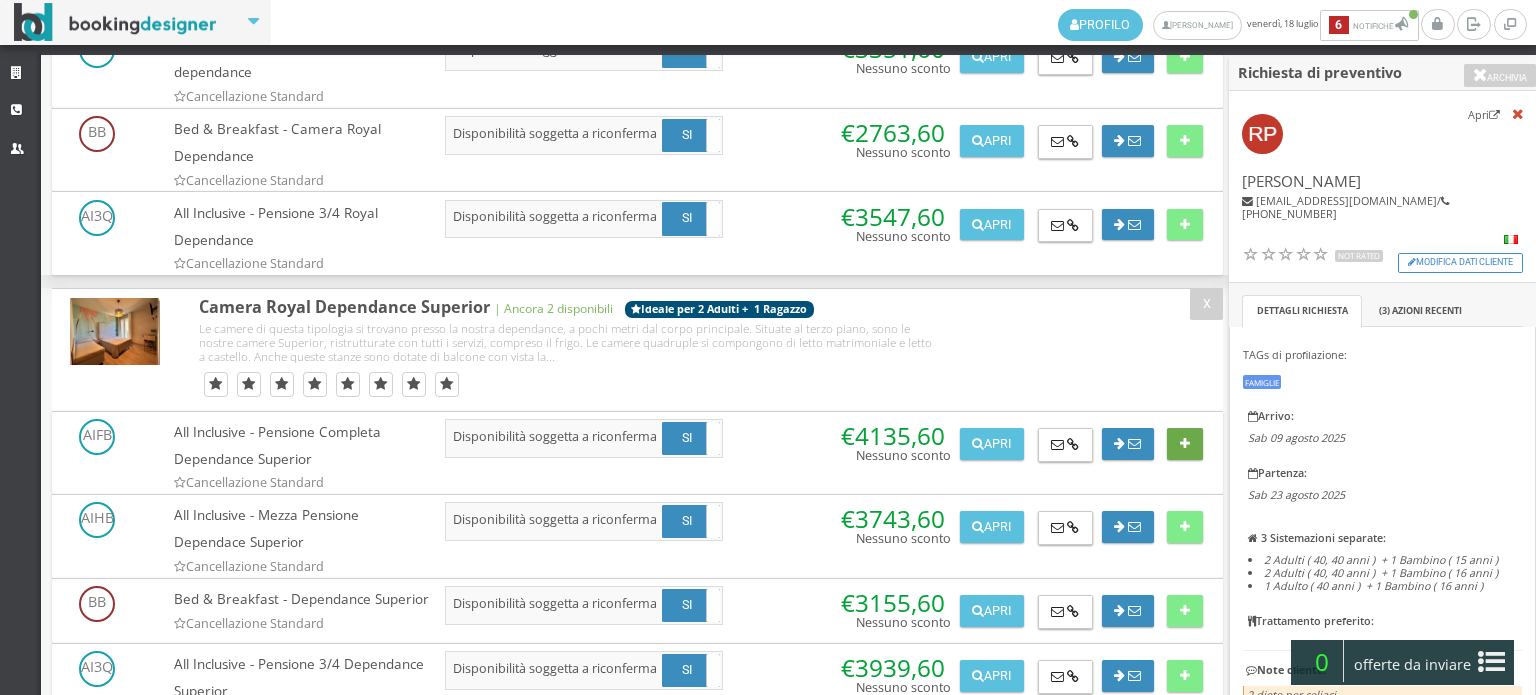 click at bounding box center [1184, 444] 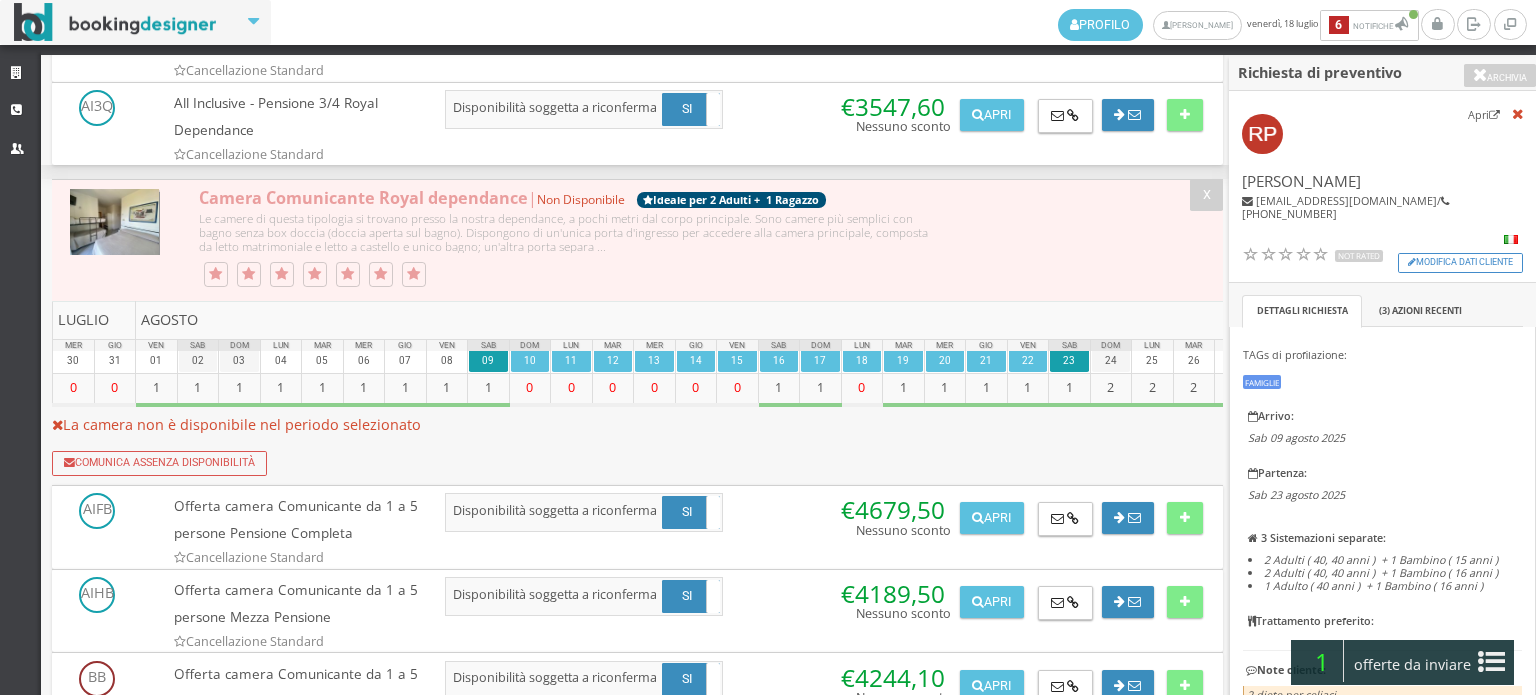 scroll, scrollTop: 0, scrollLeft: 0, axis: both 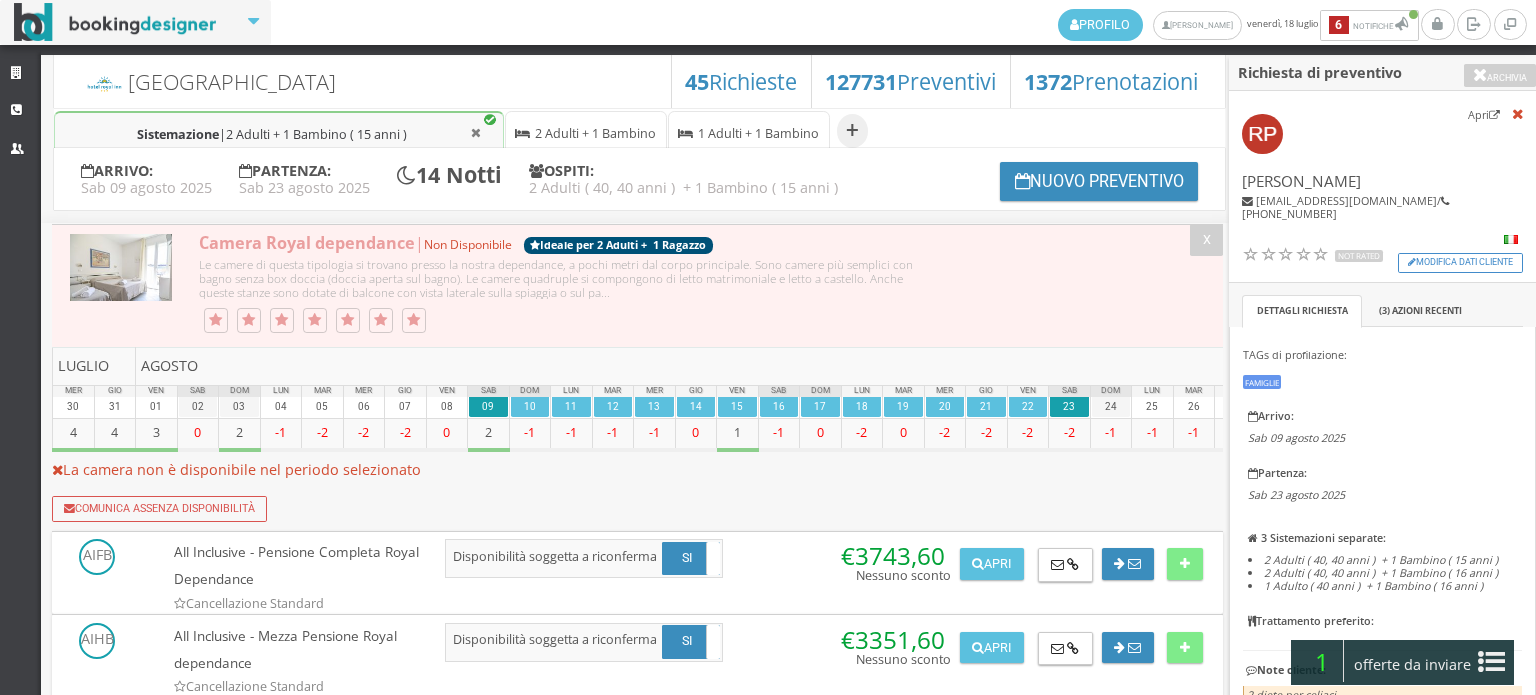 click on "2 Adulti + 1 Bambino ( 16 anni )" at bounding box center [595, 146] 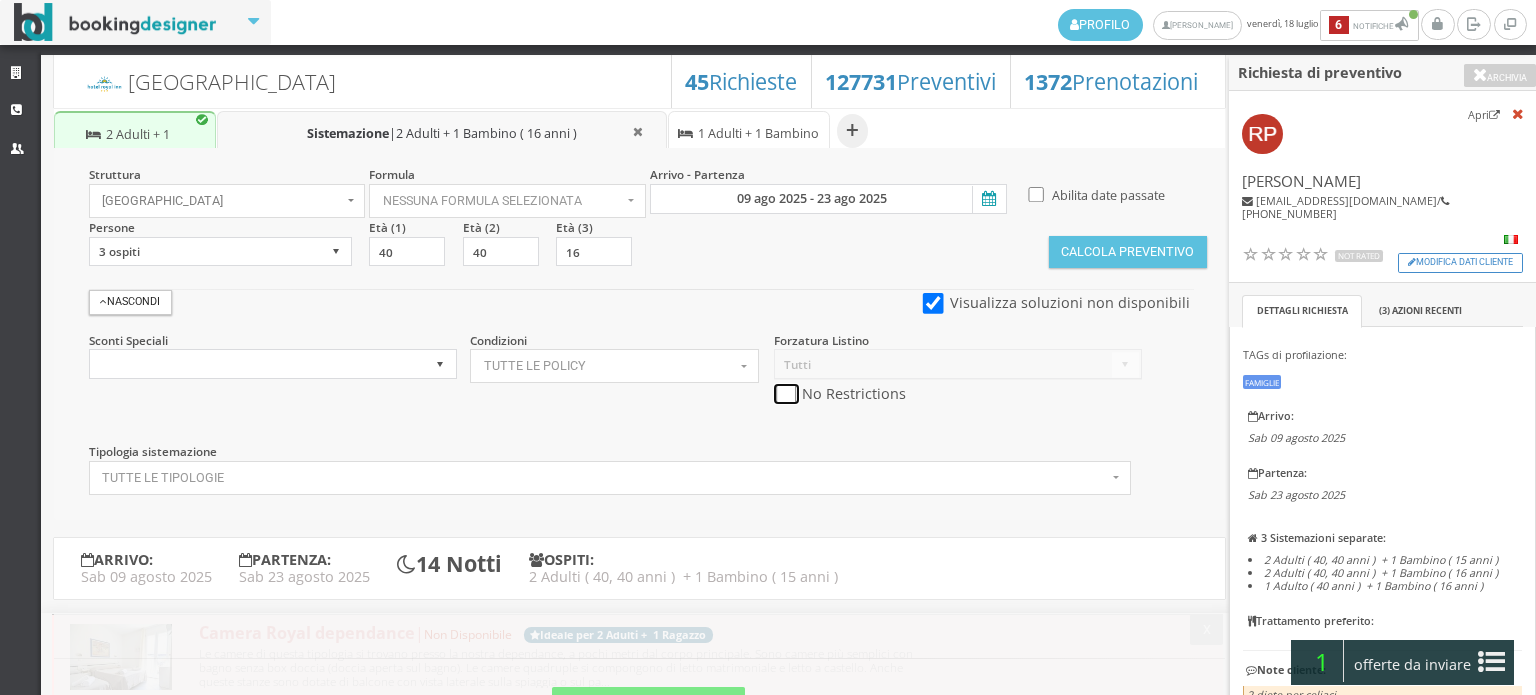 click at bounding box center [786, 394] 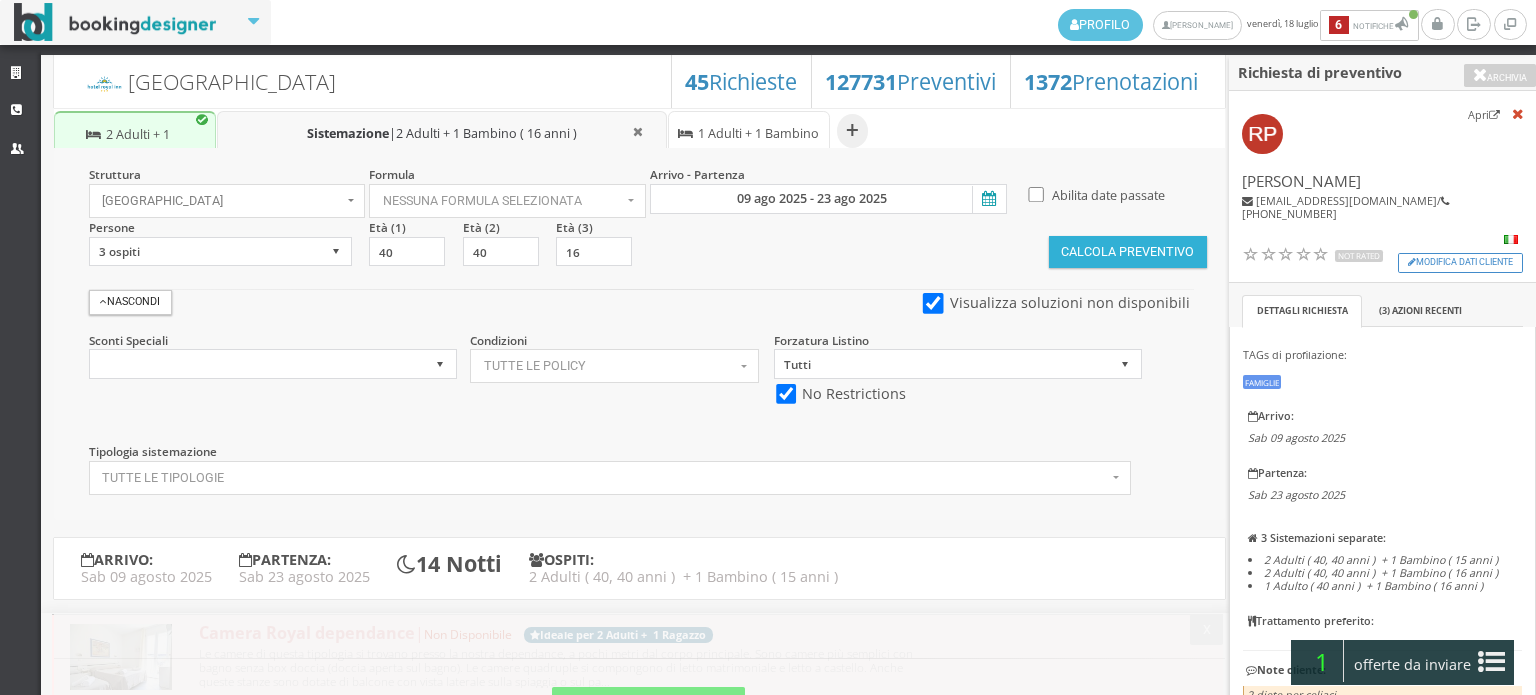 click on "Calcola Preventivo" at bounding box center (1128, 252) 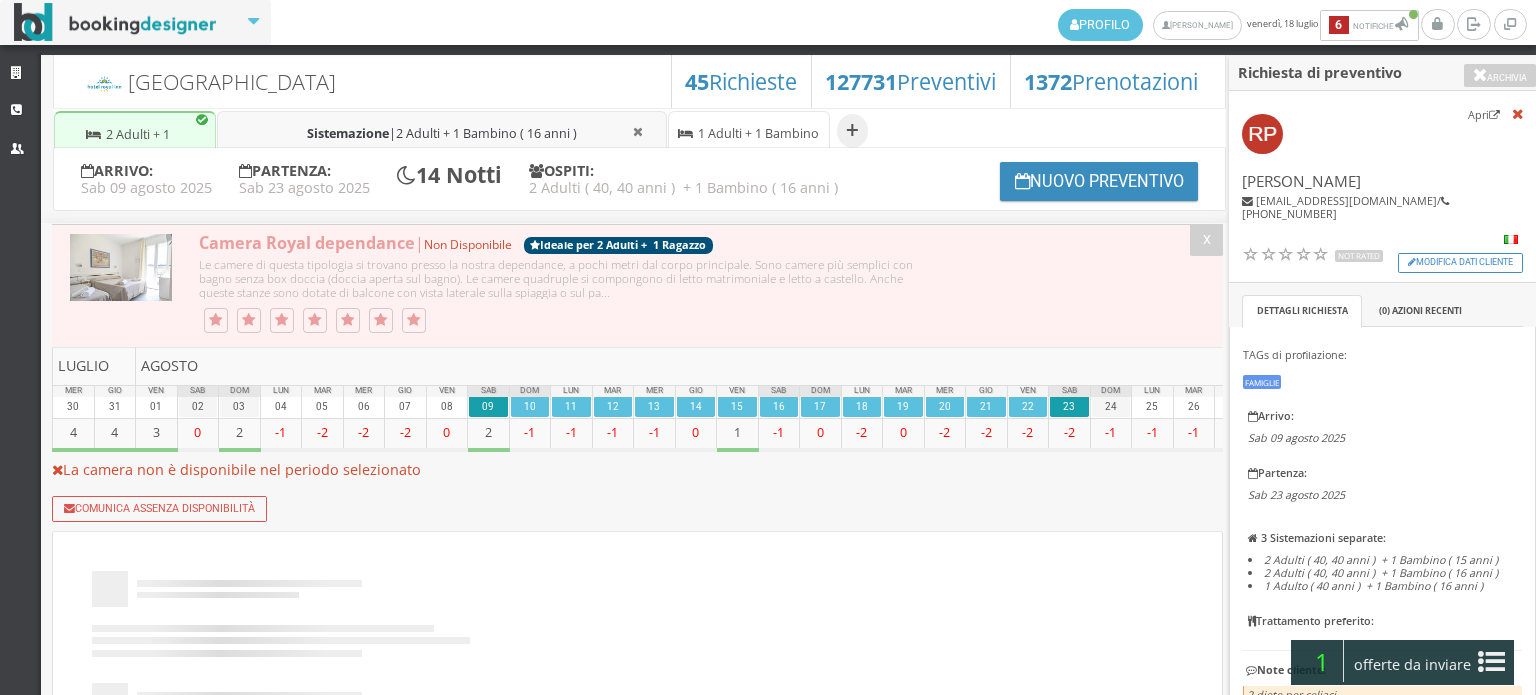 scroll, scrollTop: 0, scrollLeft: 0, axis: both 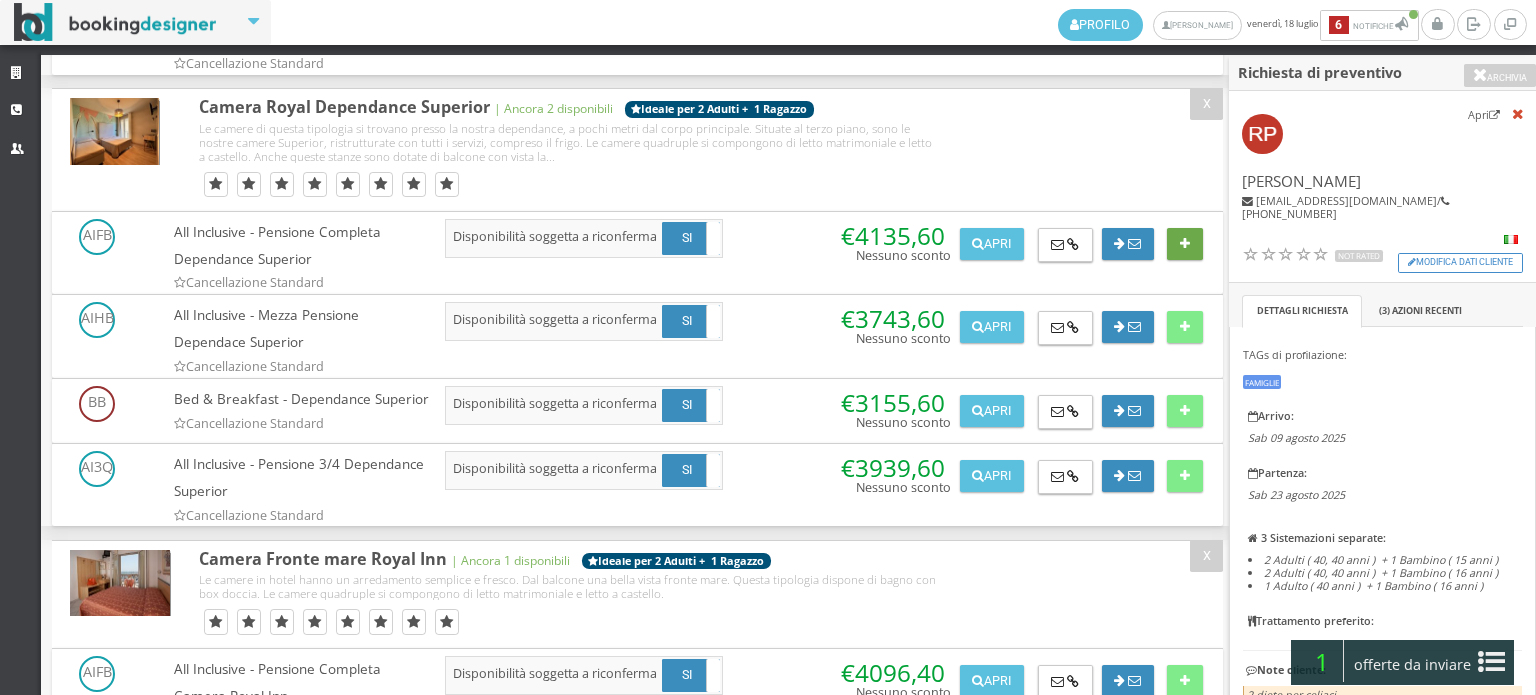 click at bounding box center [1184, 244] 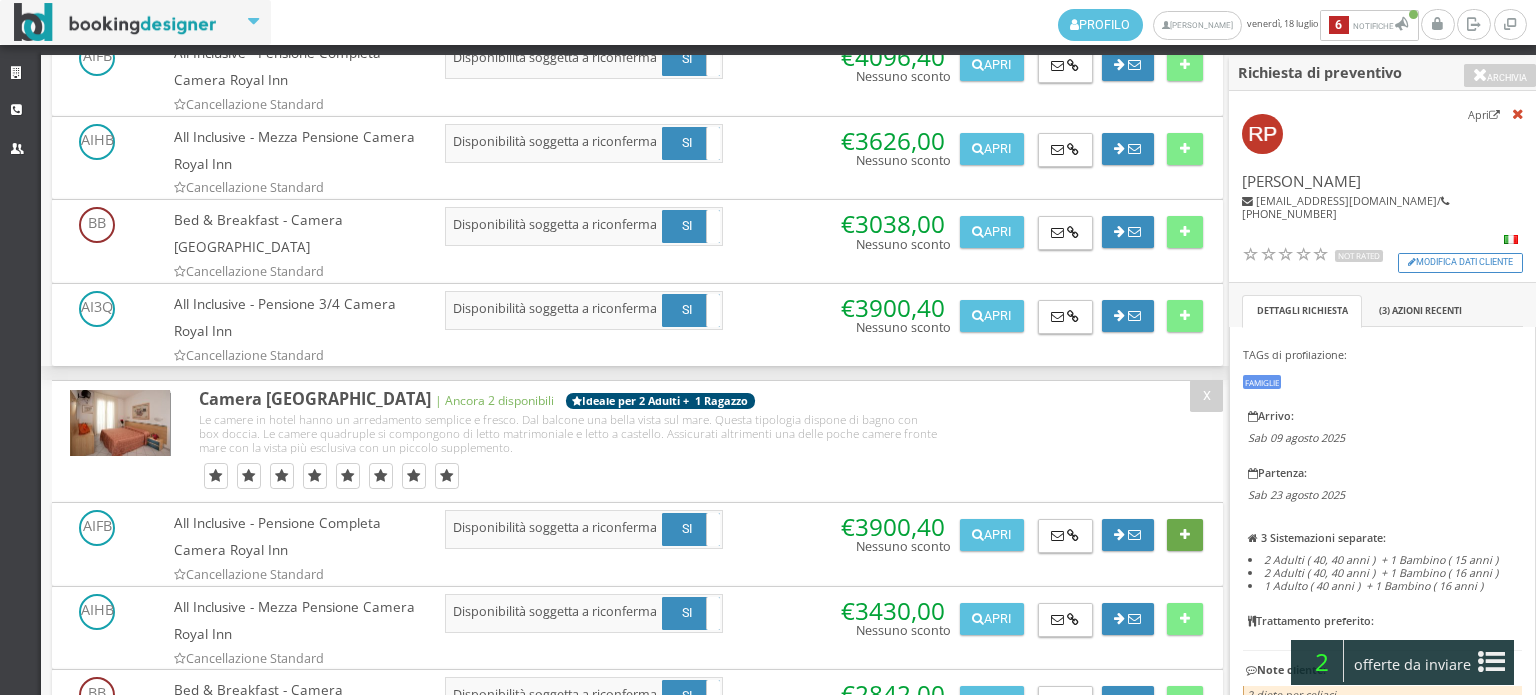 scroll, scrollTop: 3111, scrollLeft: 0, axis: vertical 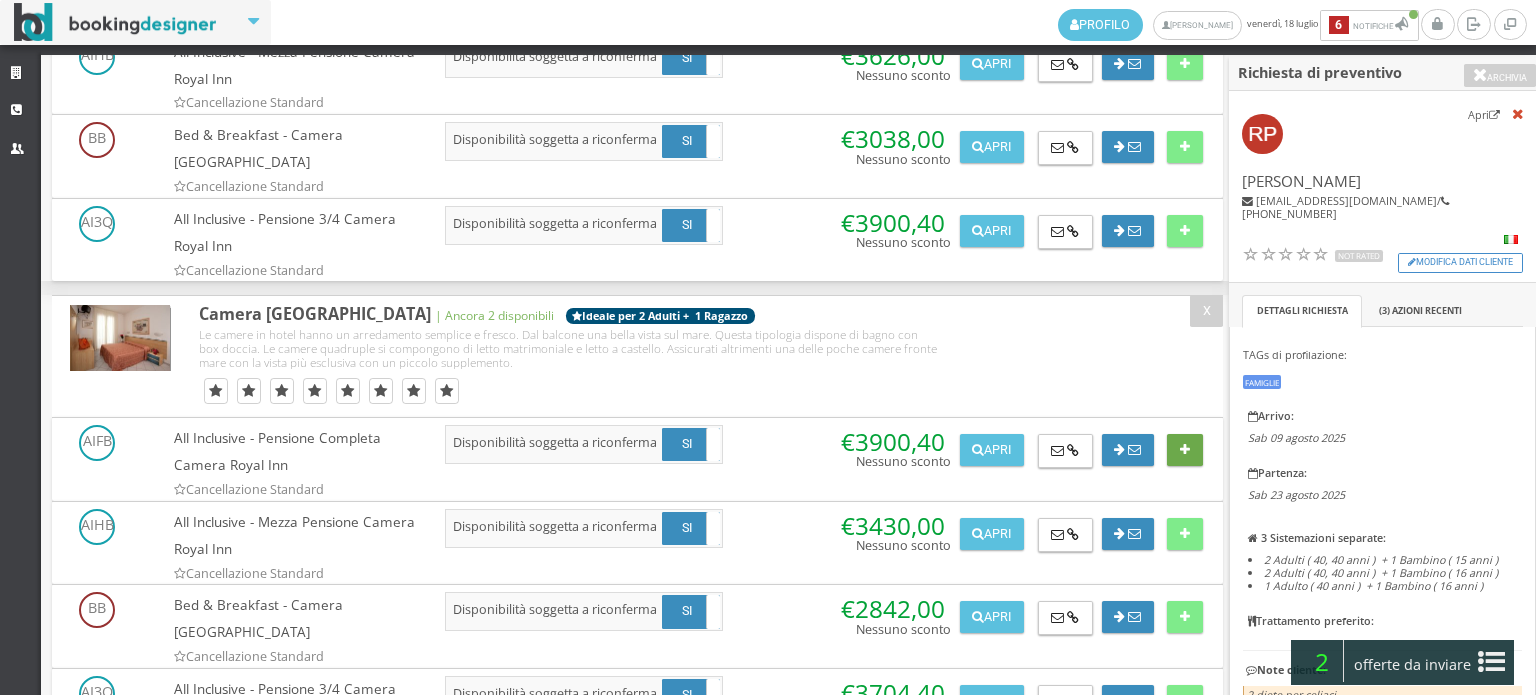 click at bounding box center (1184, 450) 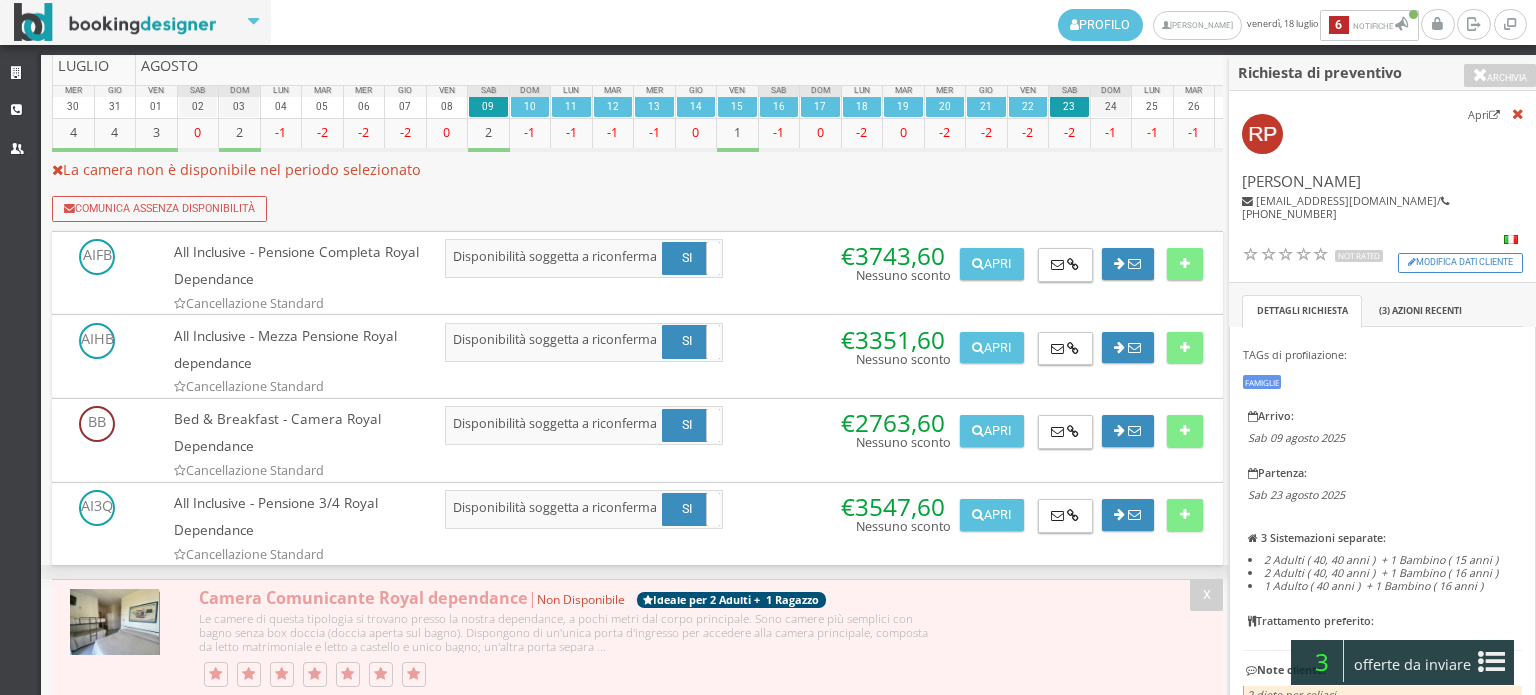 scroll, scrollTop: 0, scrollLeft: 0, axis: both 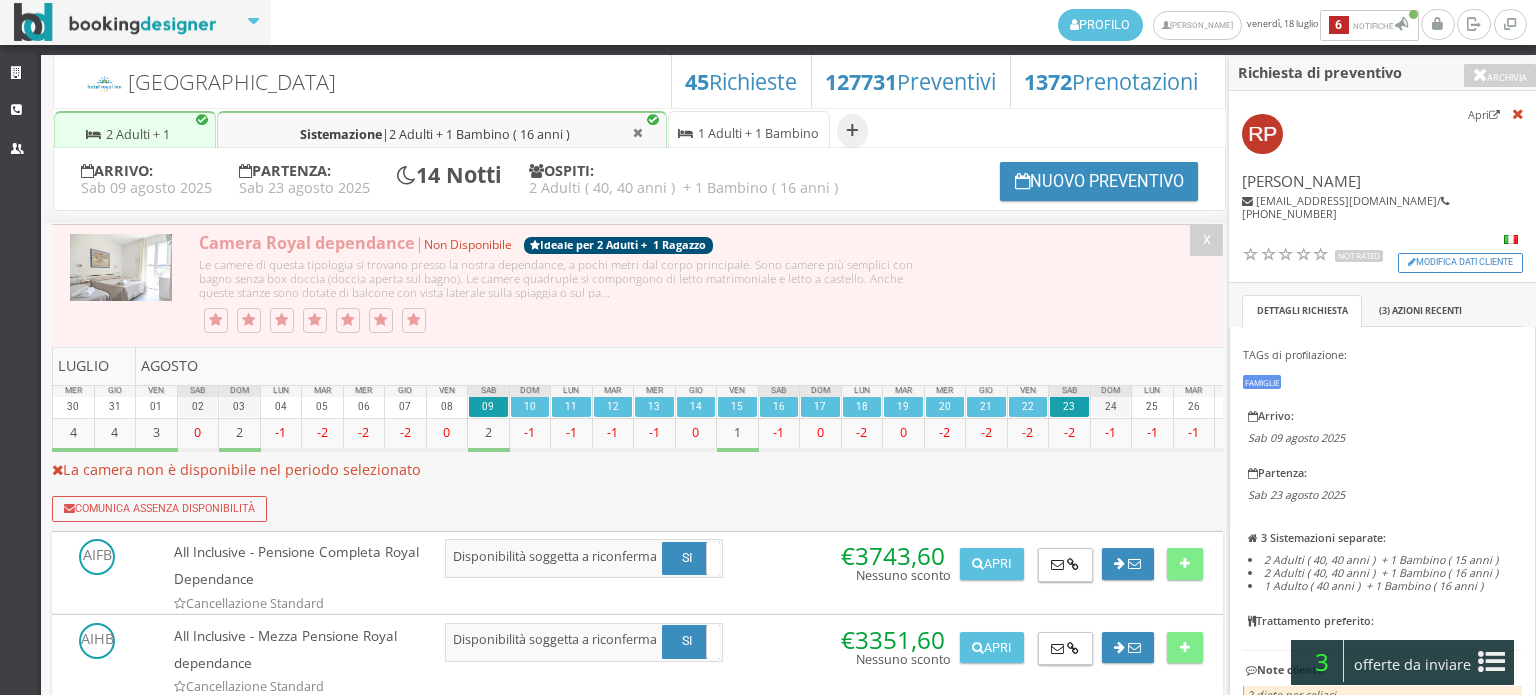 click on "Sistemazione  |     2 Adulti + 1 Bambino ( 15 anni )" at bounding box center (135, 131) 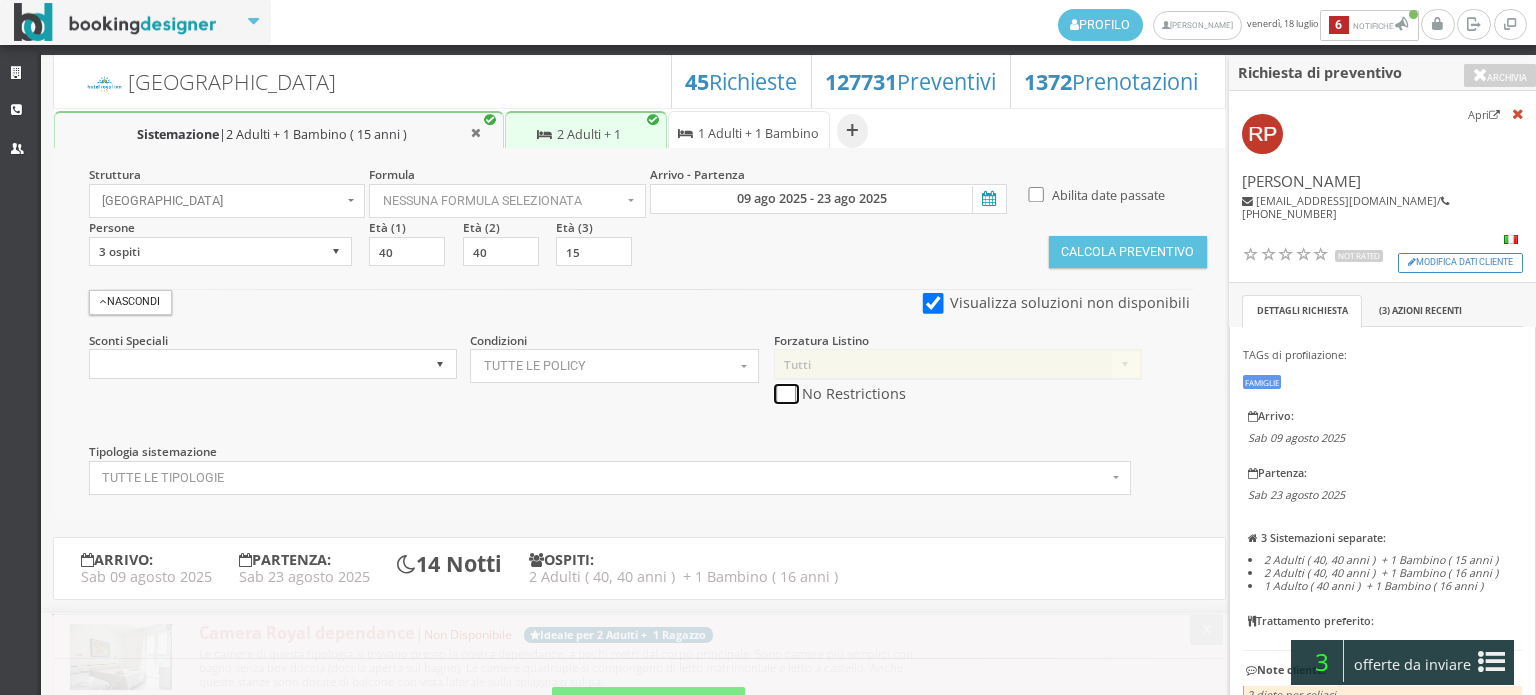 drag, startPoint x: 786, startPoint y: 391, endPoint x: 812, endPoint y: 371, distance: 32.80244 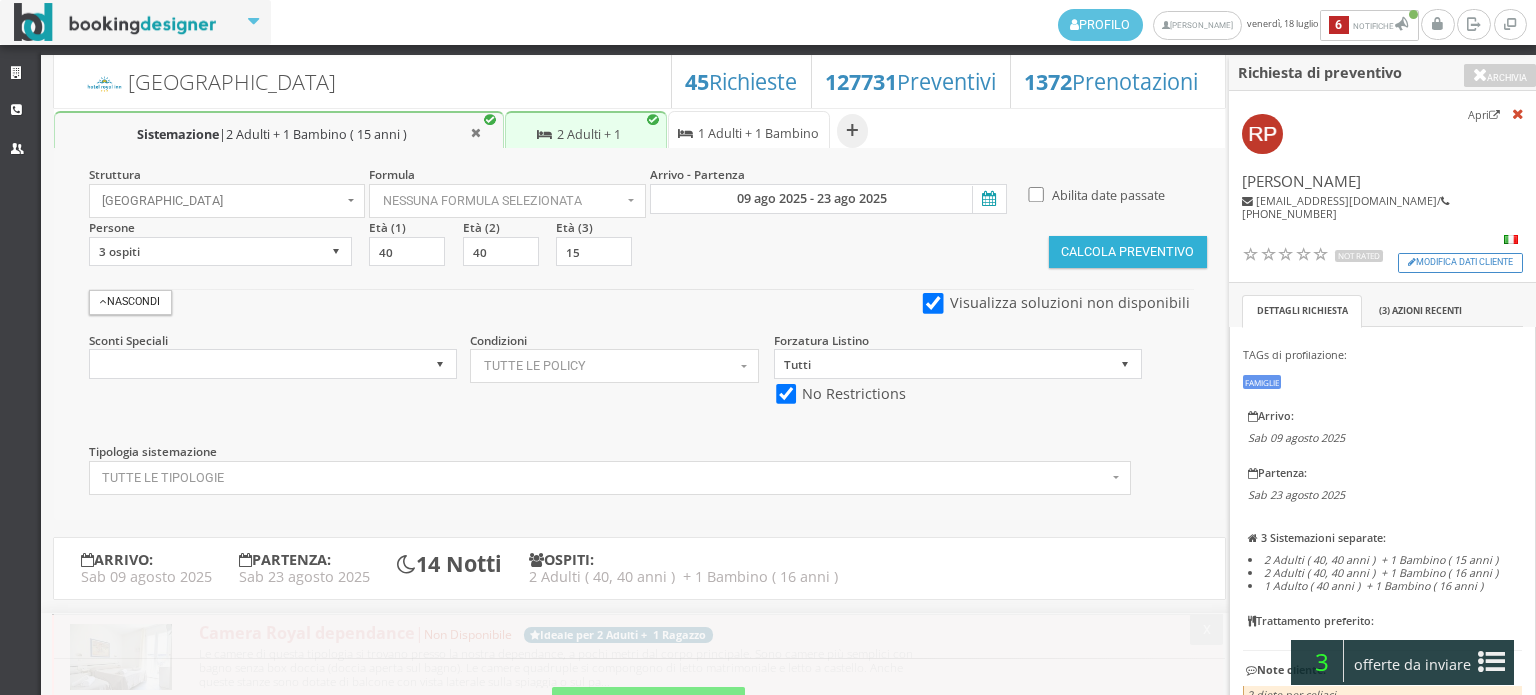 click on "Calcola Preventivo" at bounding box center [1128, 252] 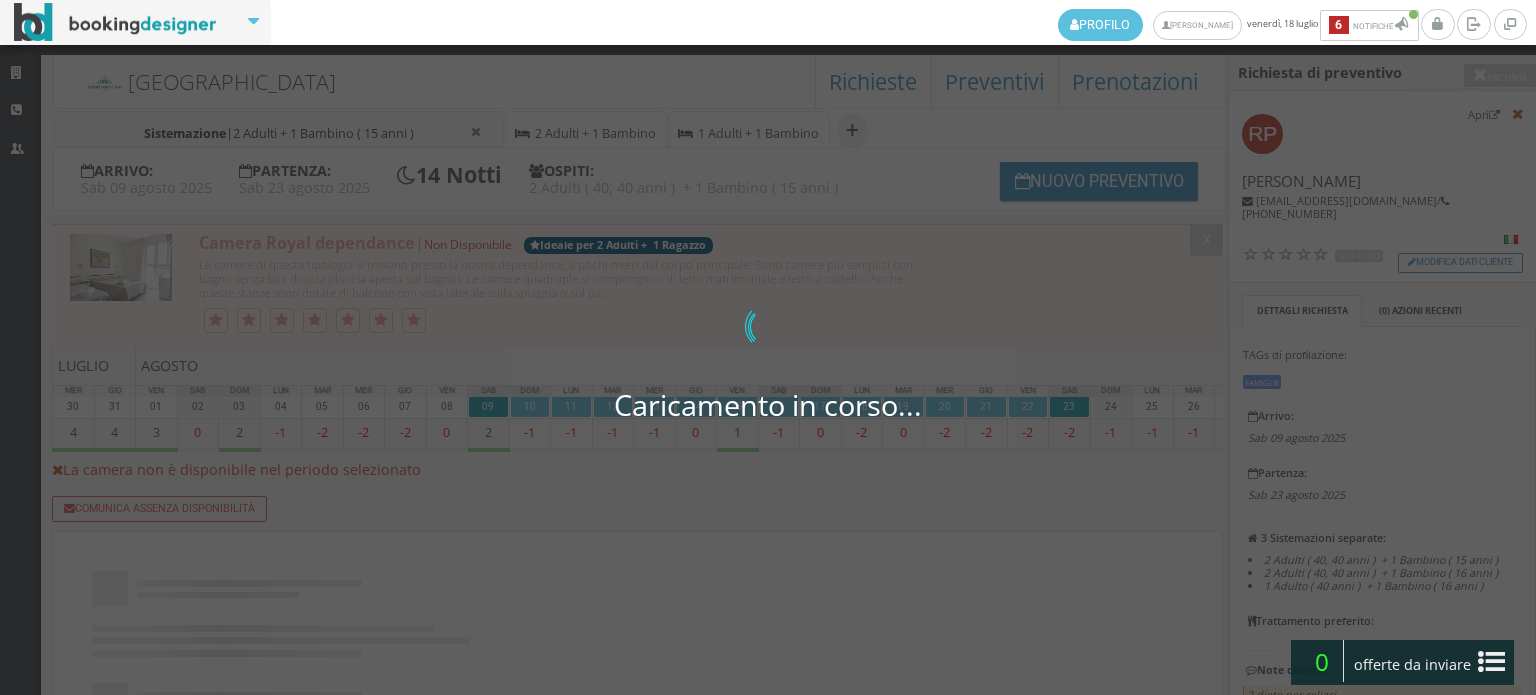 scroll, scrollTop: 0, scrollLeft: 0, axis: both 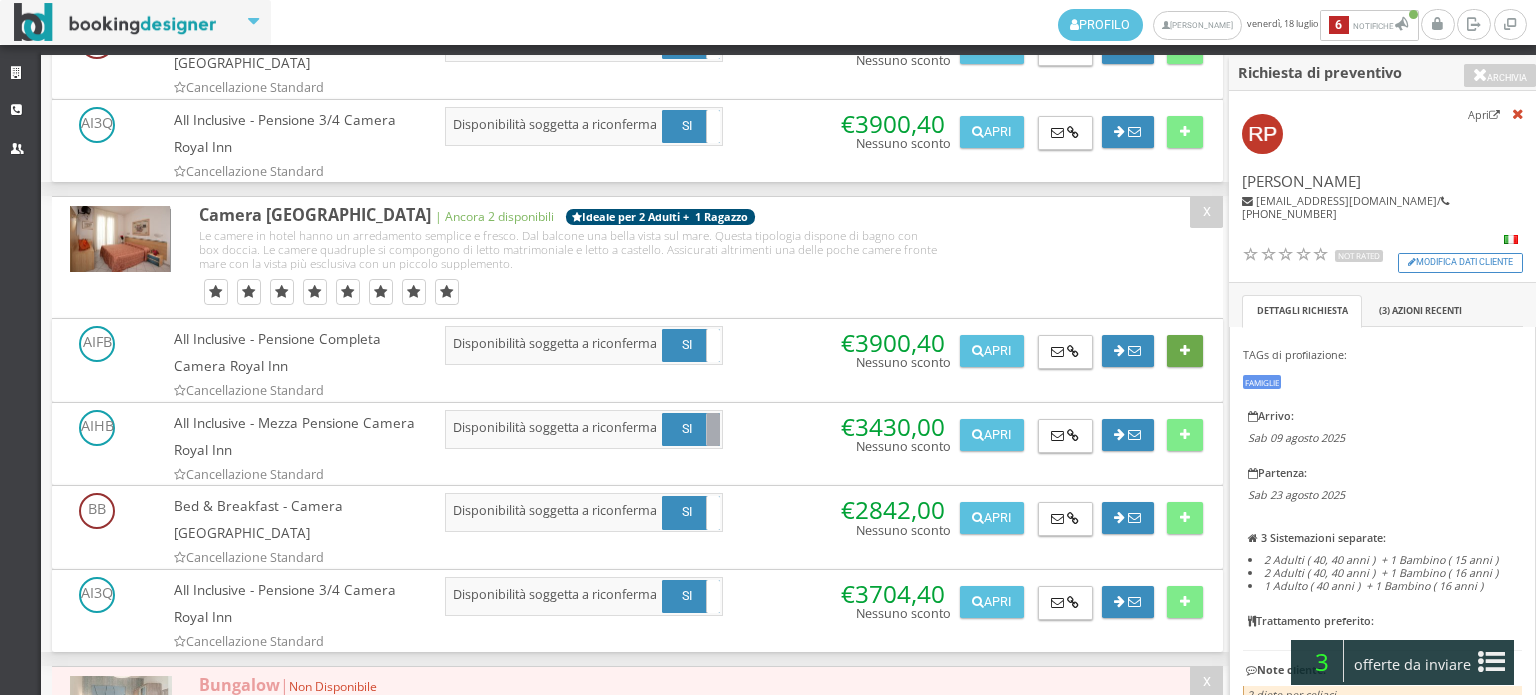 click at bounding box center (1185, 351) 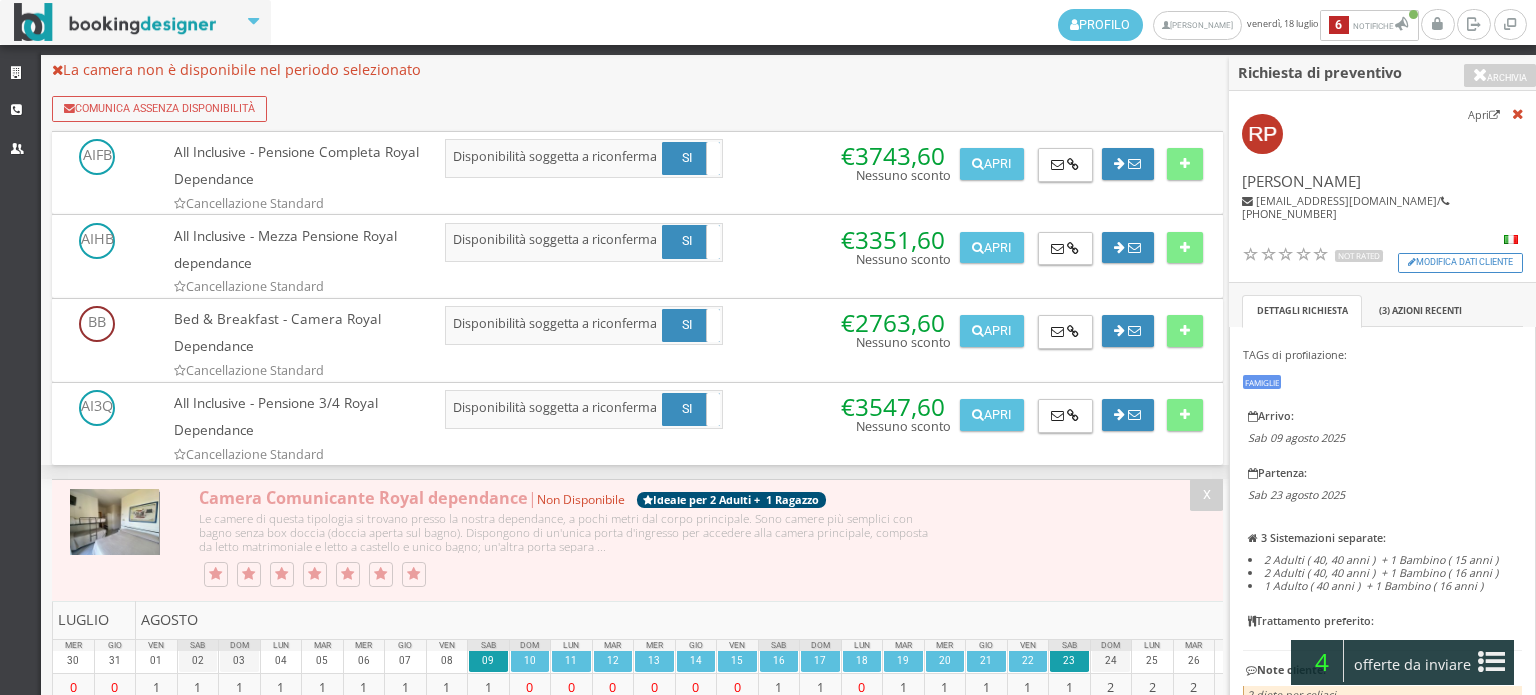 scroll, scrollTop: 0, scrollLeft: 0, axis: both 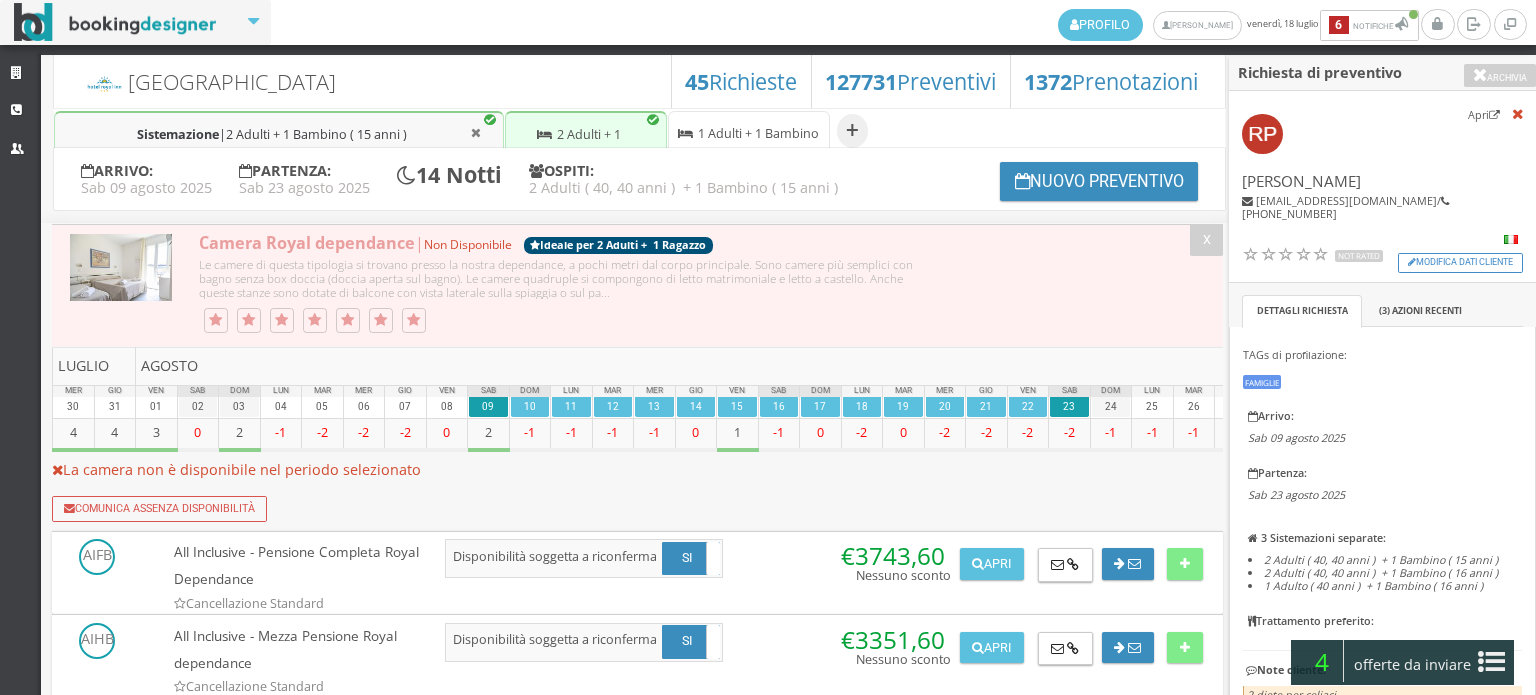 click on "1 Adulti + 1 Bambino ( 16 anni )" at bounding box center (758, 146) 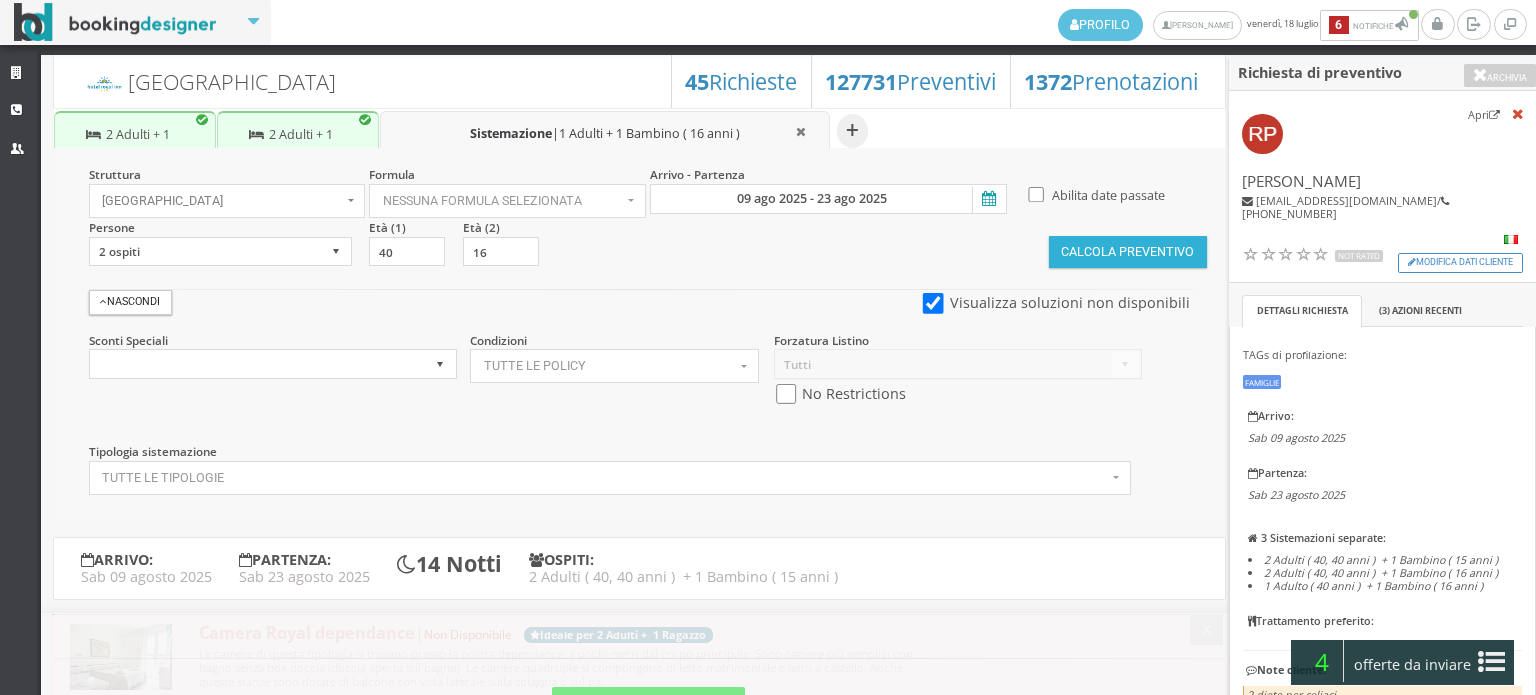click on "Calcola Preventivo" at bounding box center (1128, 252) 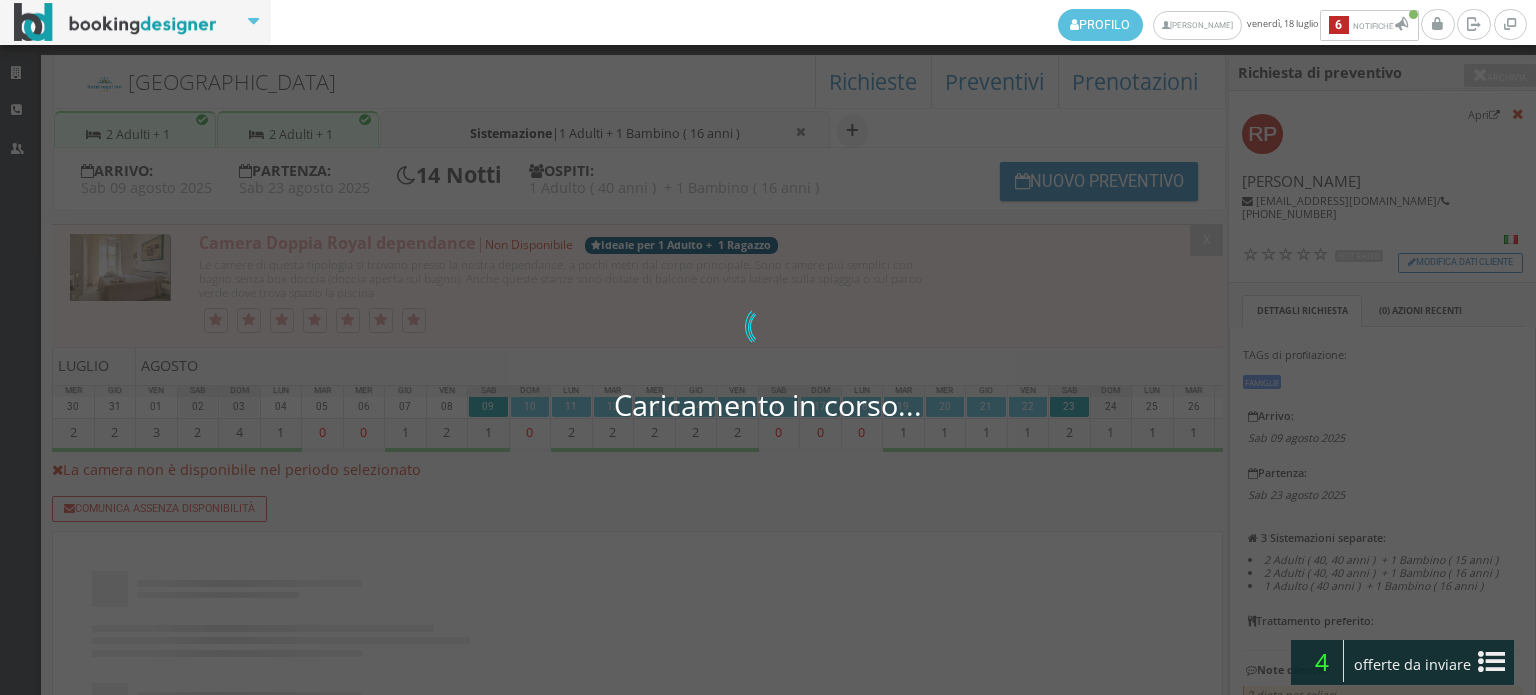 scroll, scrollTop: 0, scrollLeft: 0, axis: both 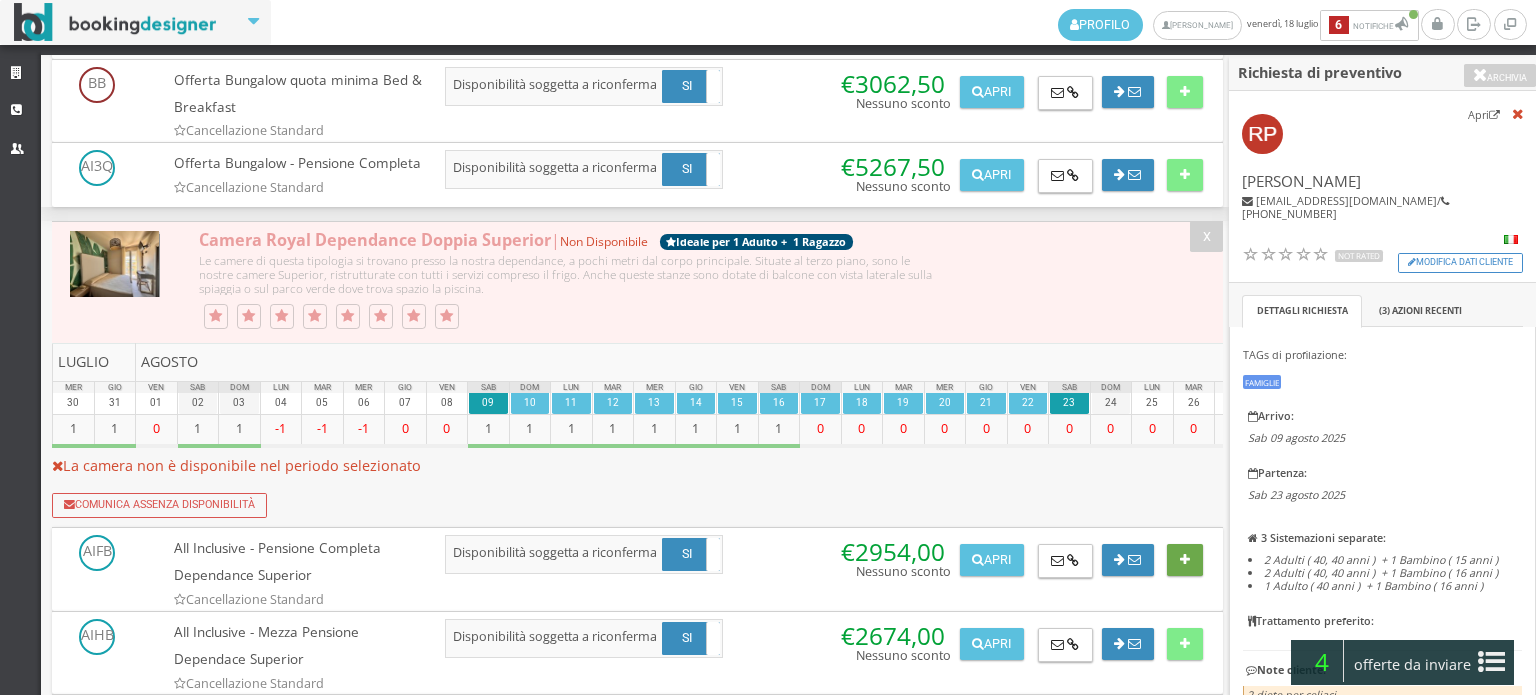 type 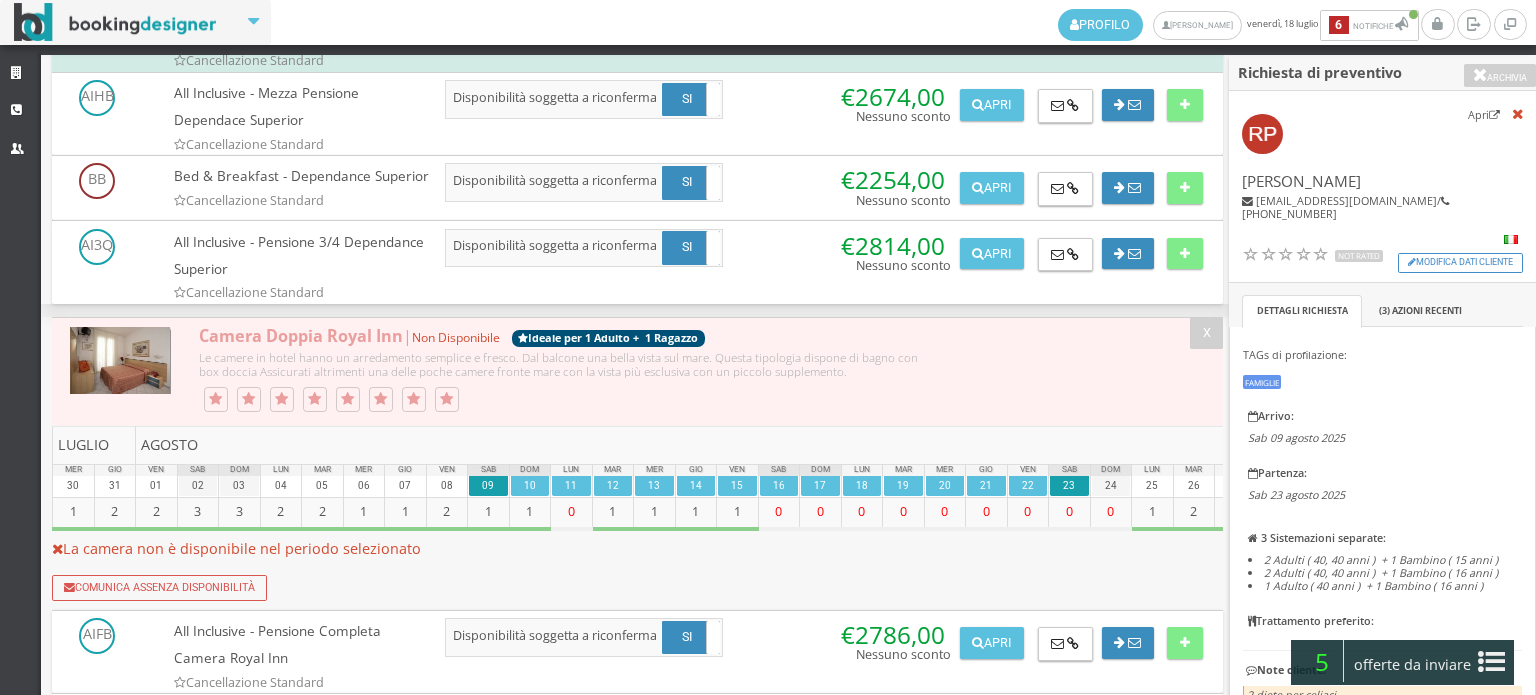 scroll, scrollTop: 3777, scrollLeft: 0, axis: vertical 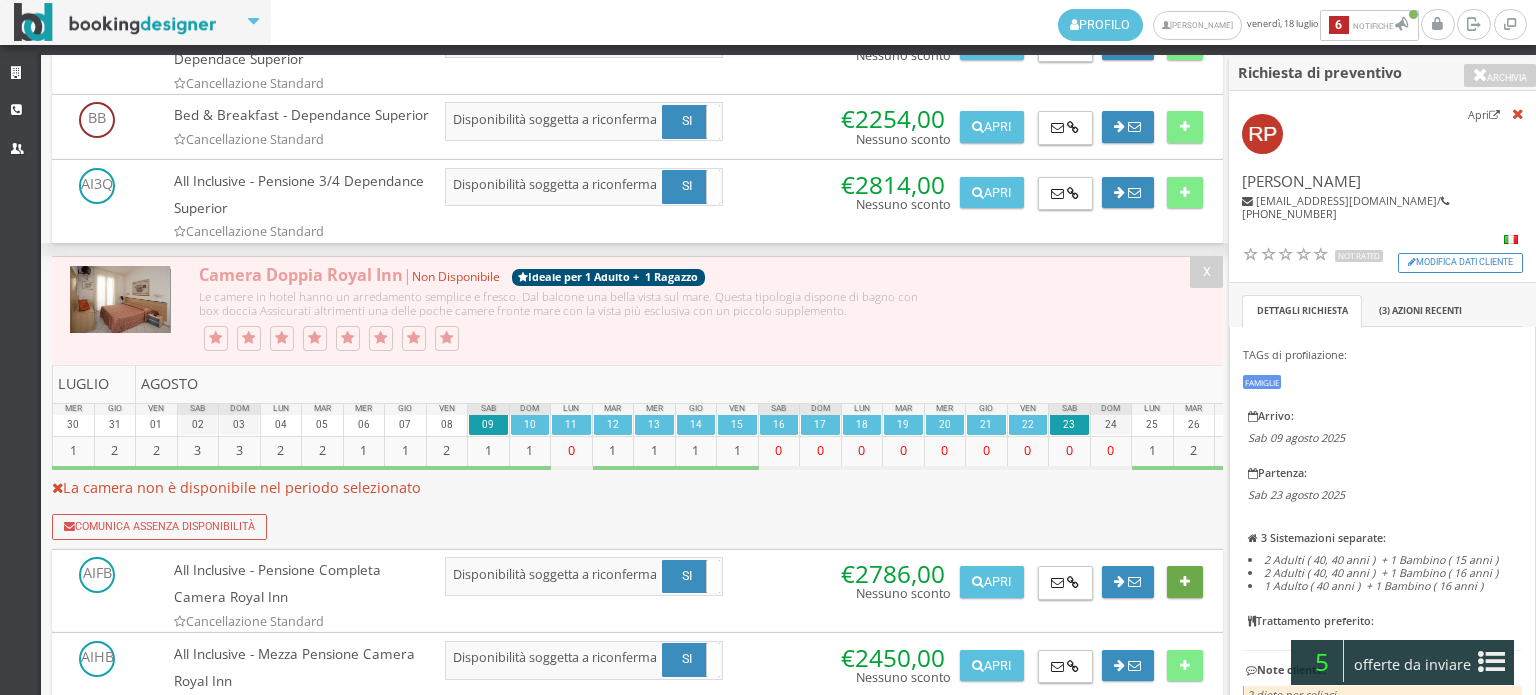 type 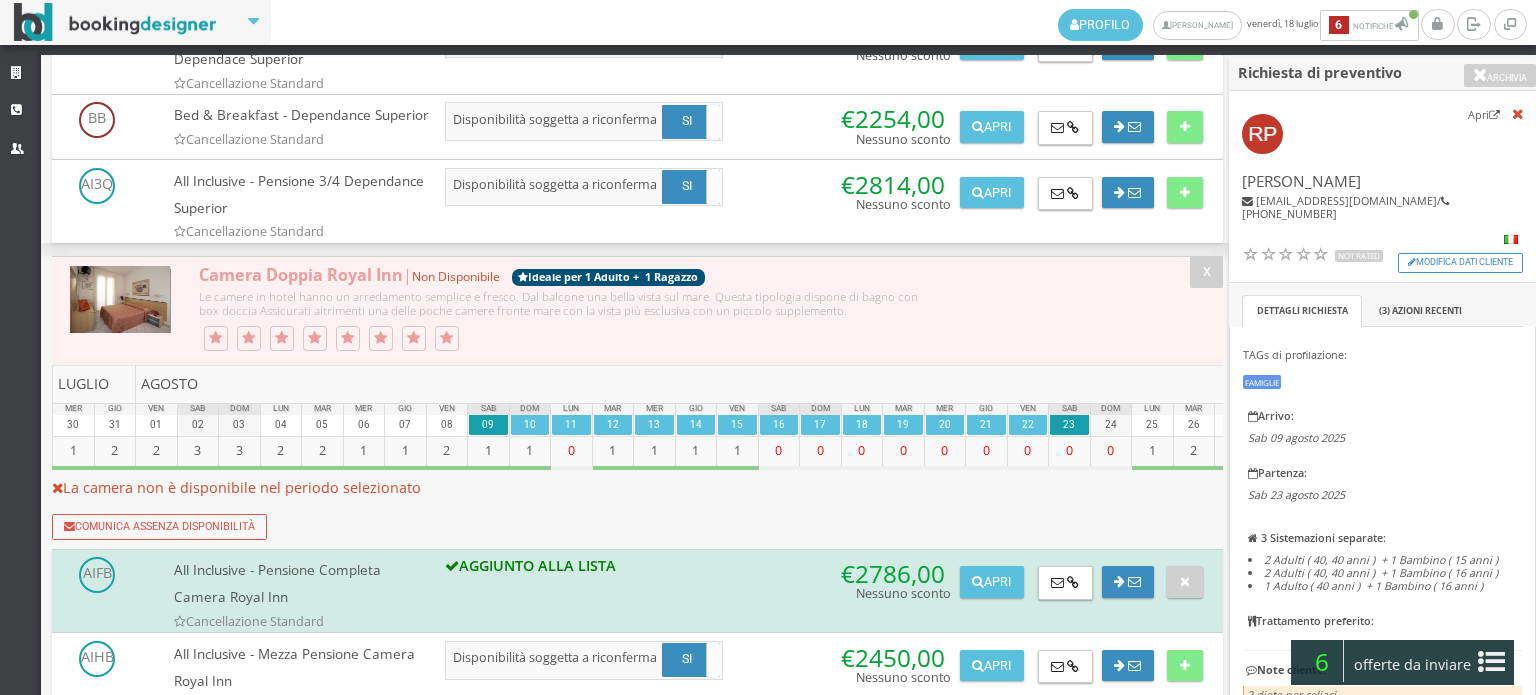 click on "offerte da inviare" at bounding box center (1413, 665) 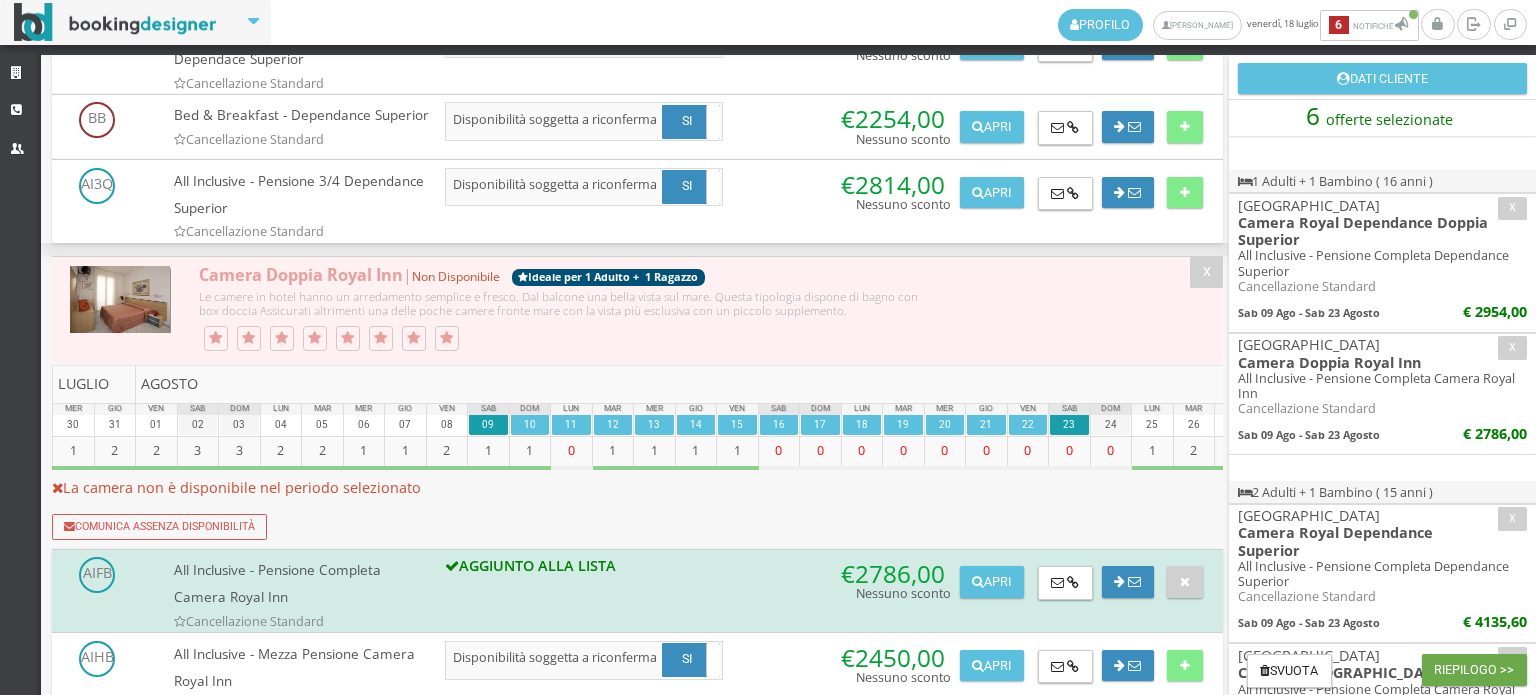 click on "Riepilogo >>" at bounding box center (1474, 670) 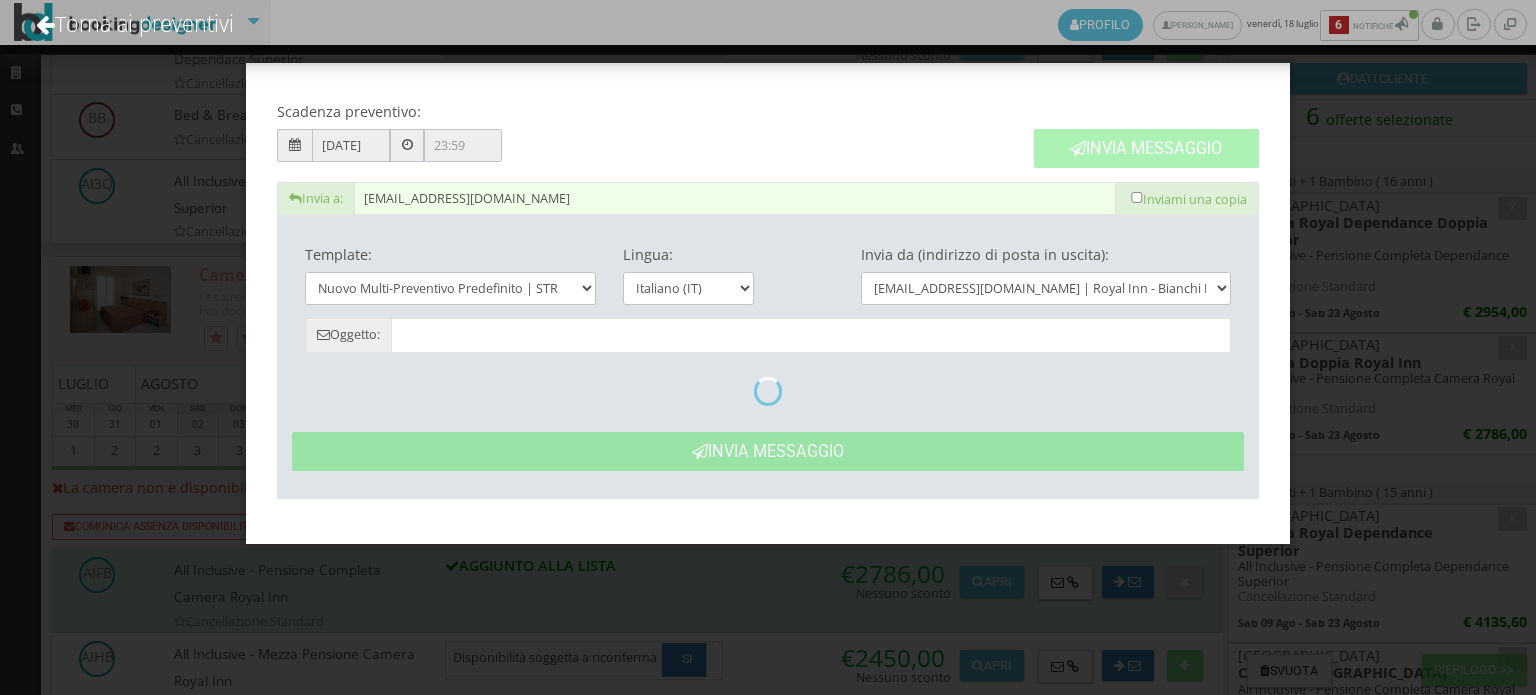 type on "Nuovo Preventivo - Rossella Piscopio dal 09/08/2025 al 23/08/2025" 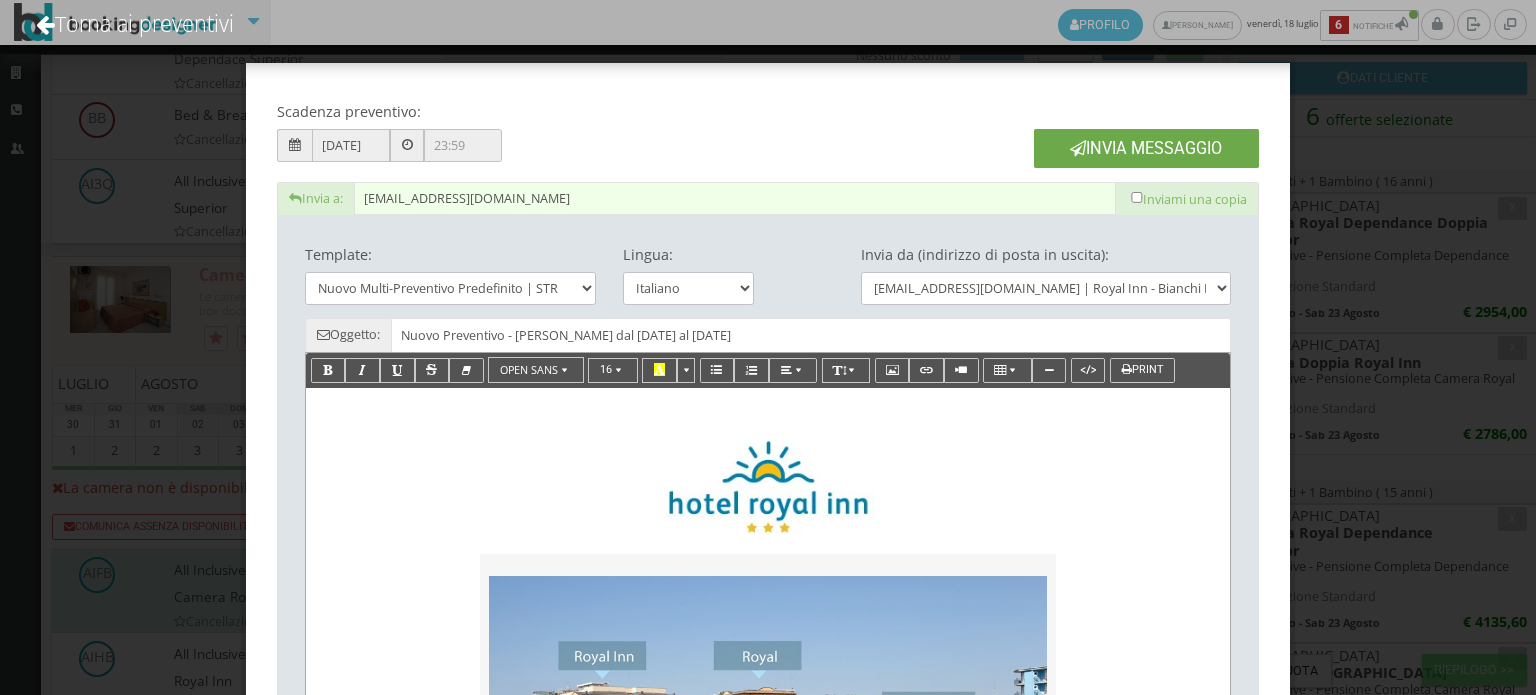 click on "Invia Messaggio" at bounding box center [1146, 148] 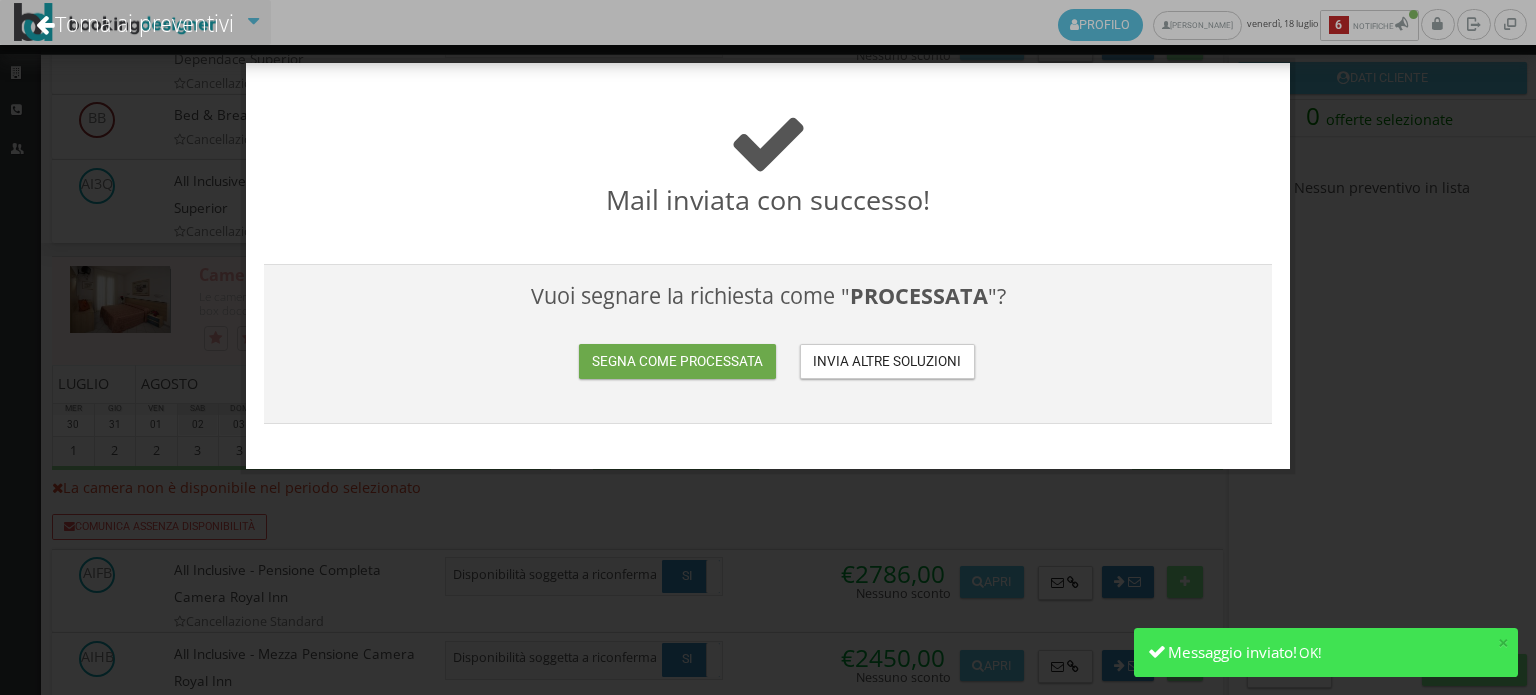 click on "Segna come processata" at bounding box center (677, 361) 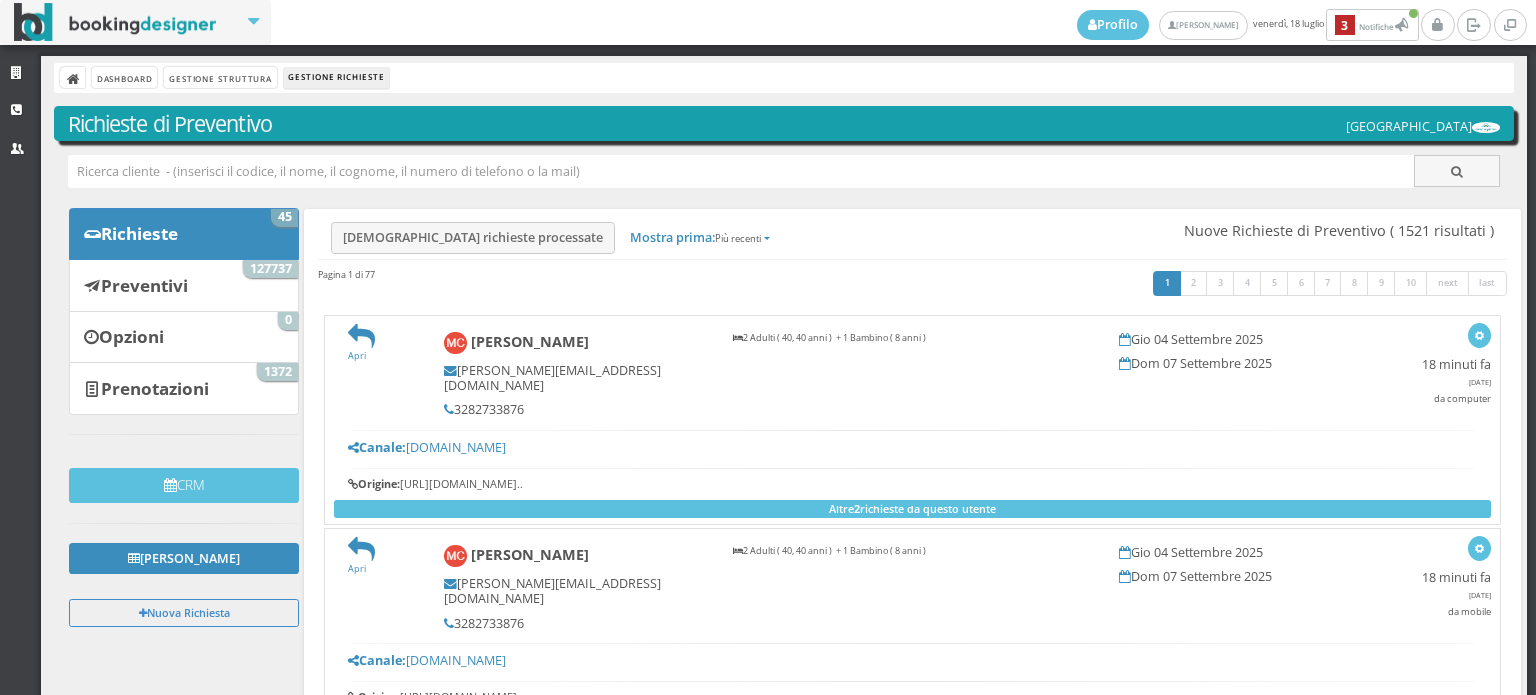 scroll, scrollTop: 0, scrollLeft: 0, axis: both 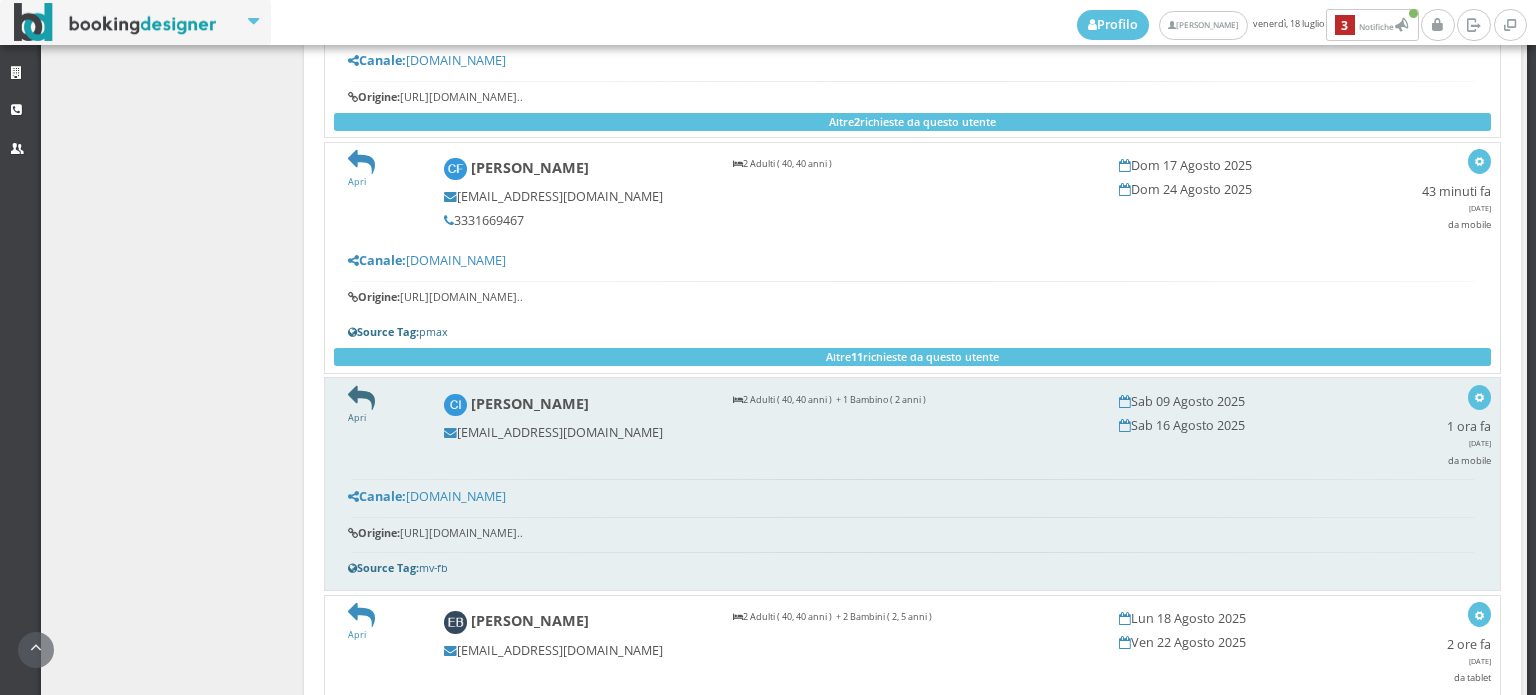 click at bounding box center [361, 398] 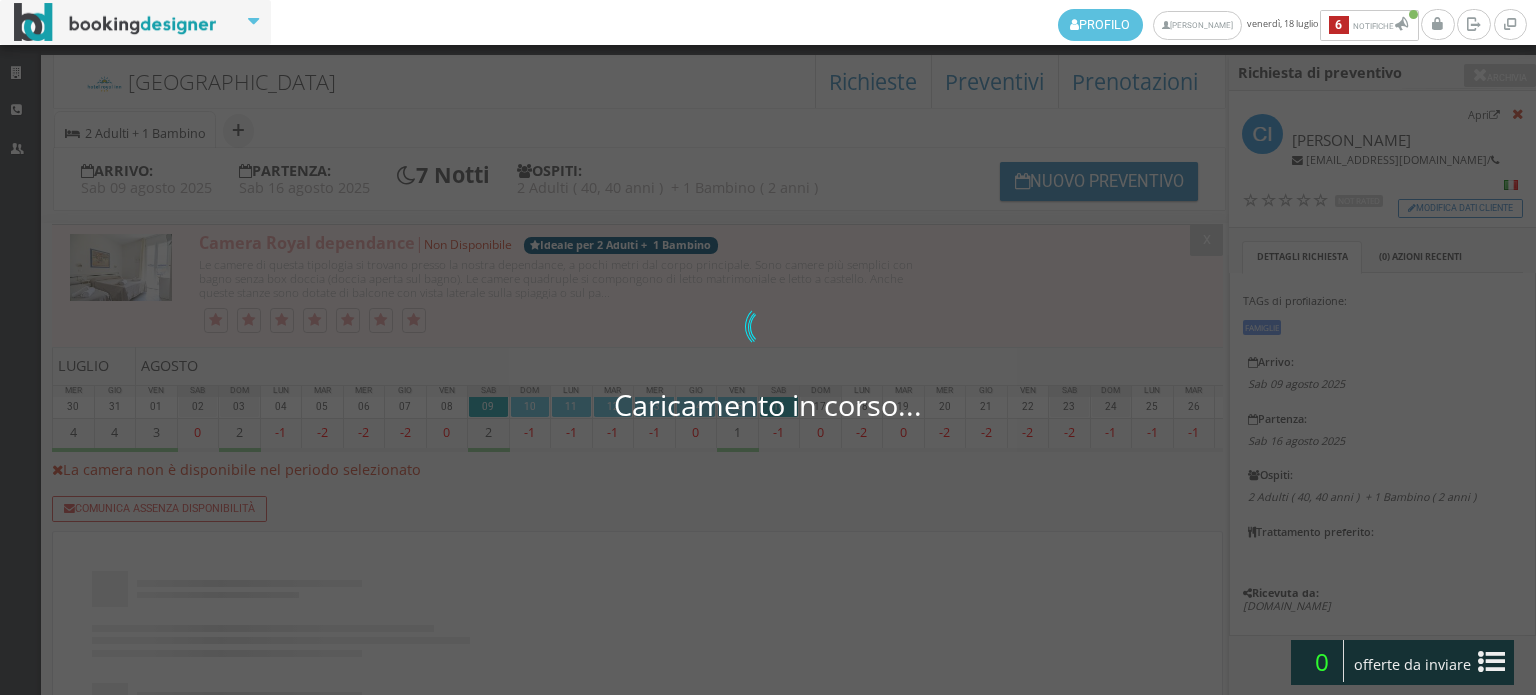 scroll, scrollTop: 0, scrollLeft: 0, axis: both 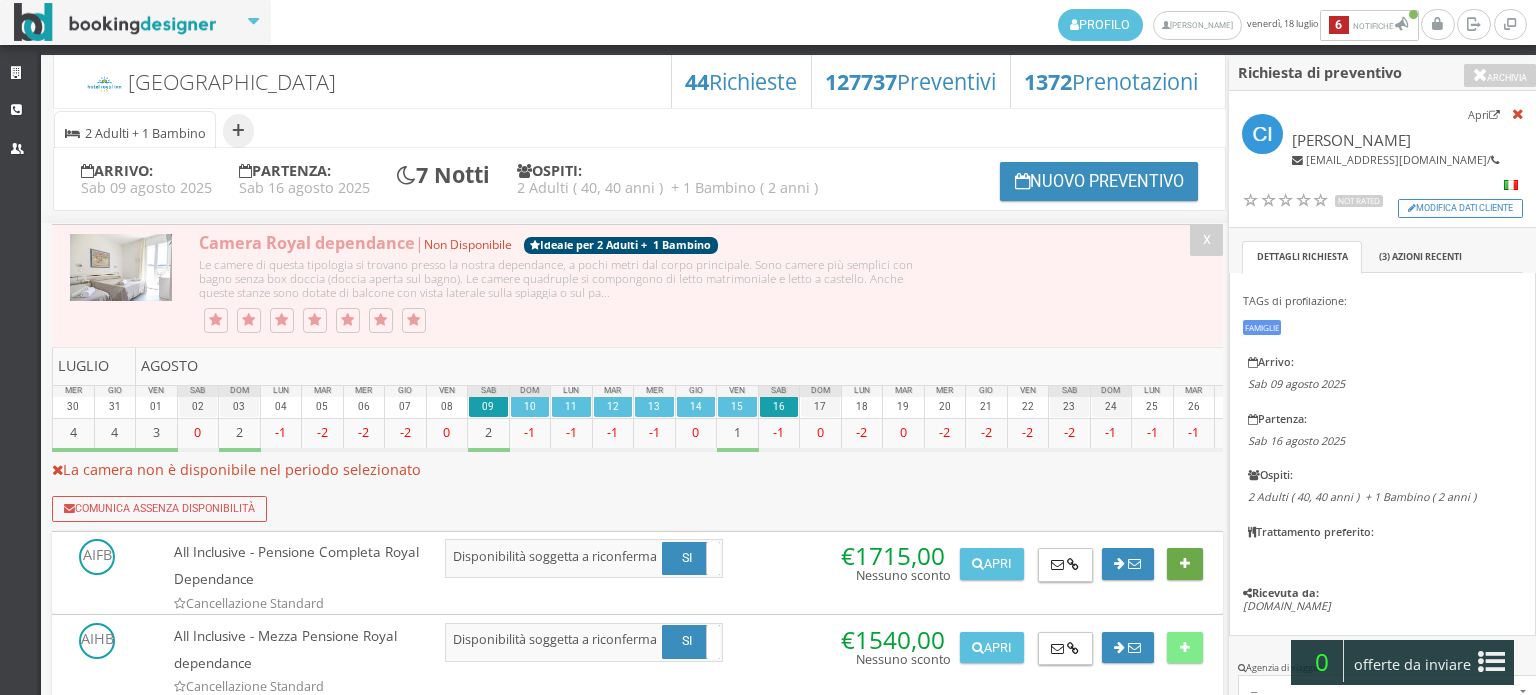 click at bounding box center [1184, 564] 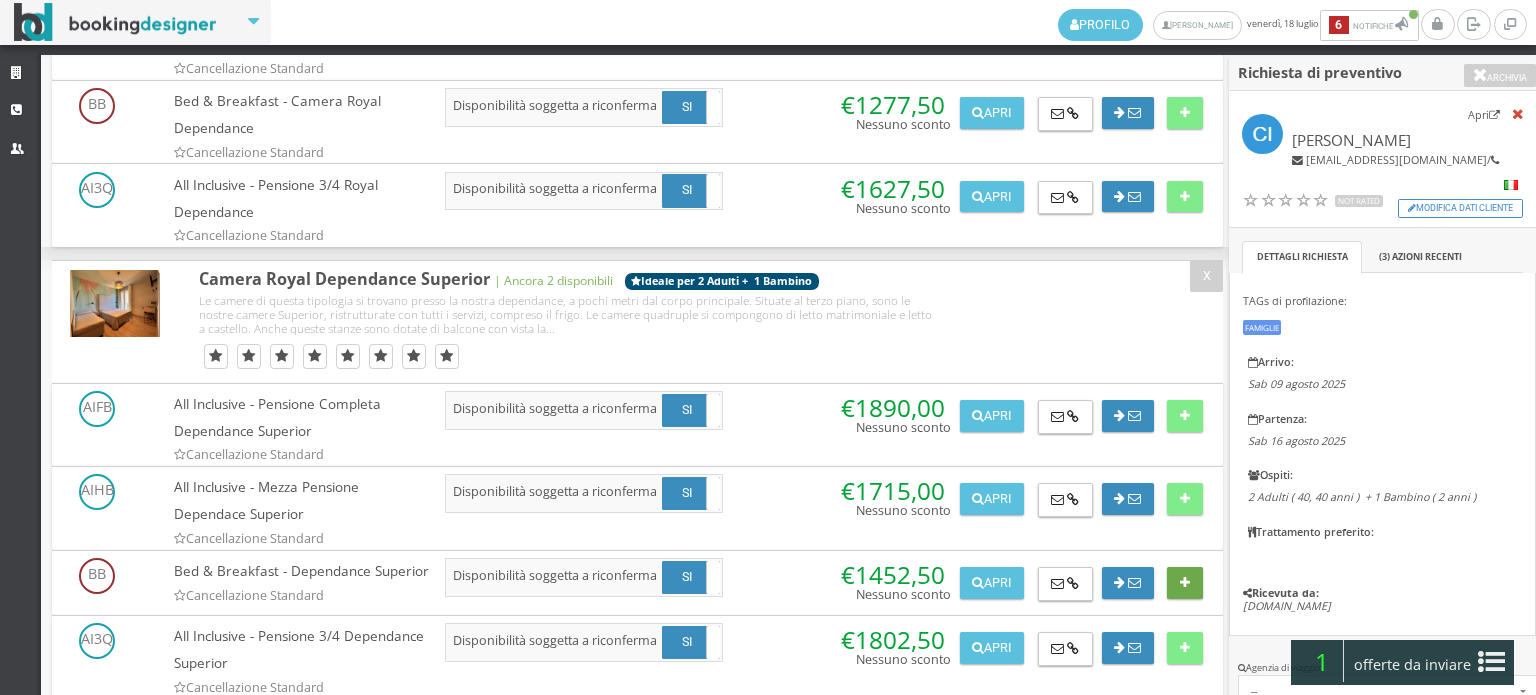 scroll, scrollTop: 2222, scrollLeft: 0, axis: vertical 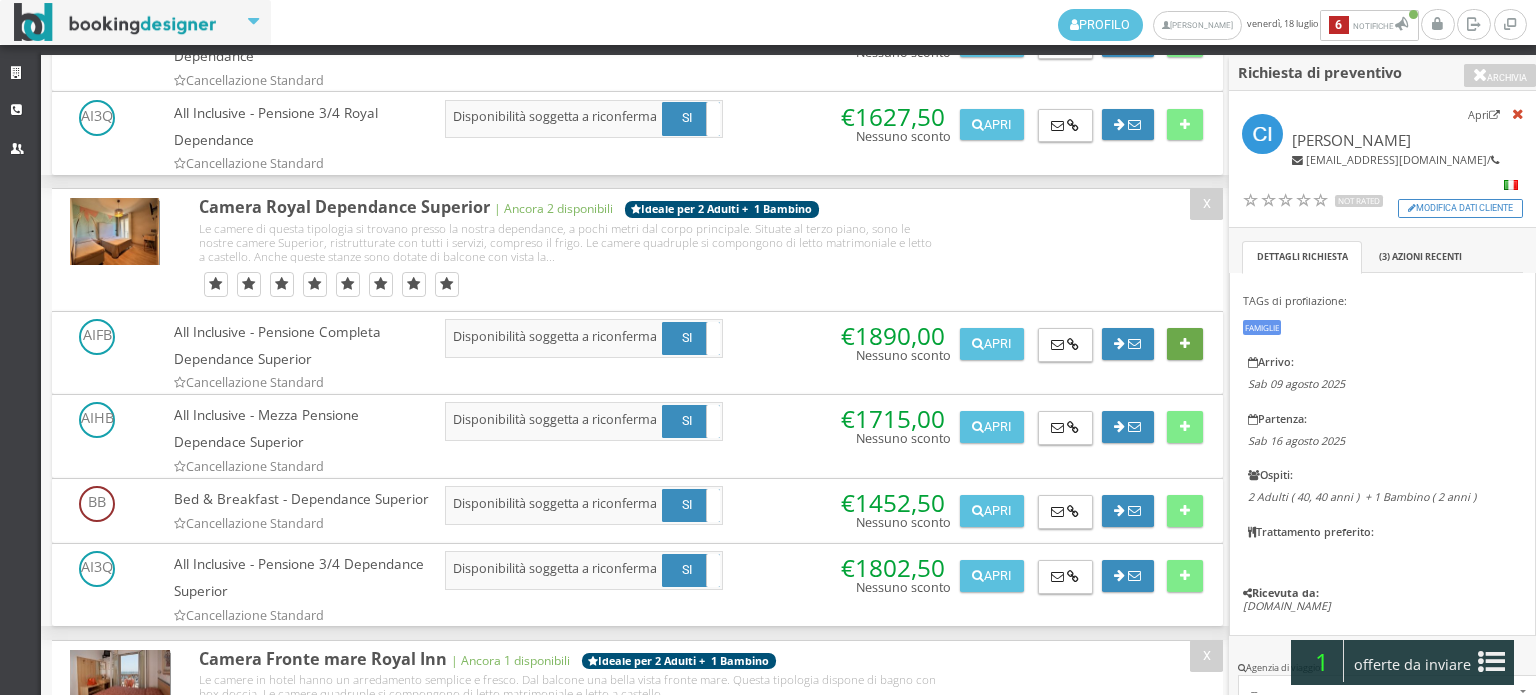 click at bounding box center [1185, 344] 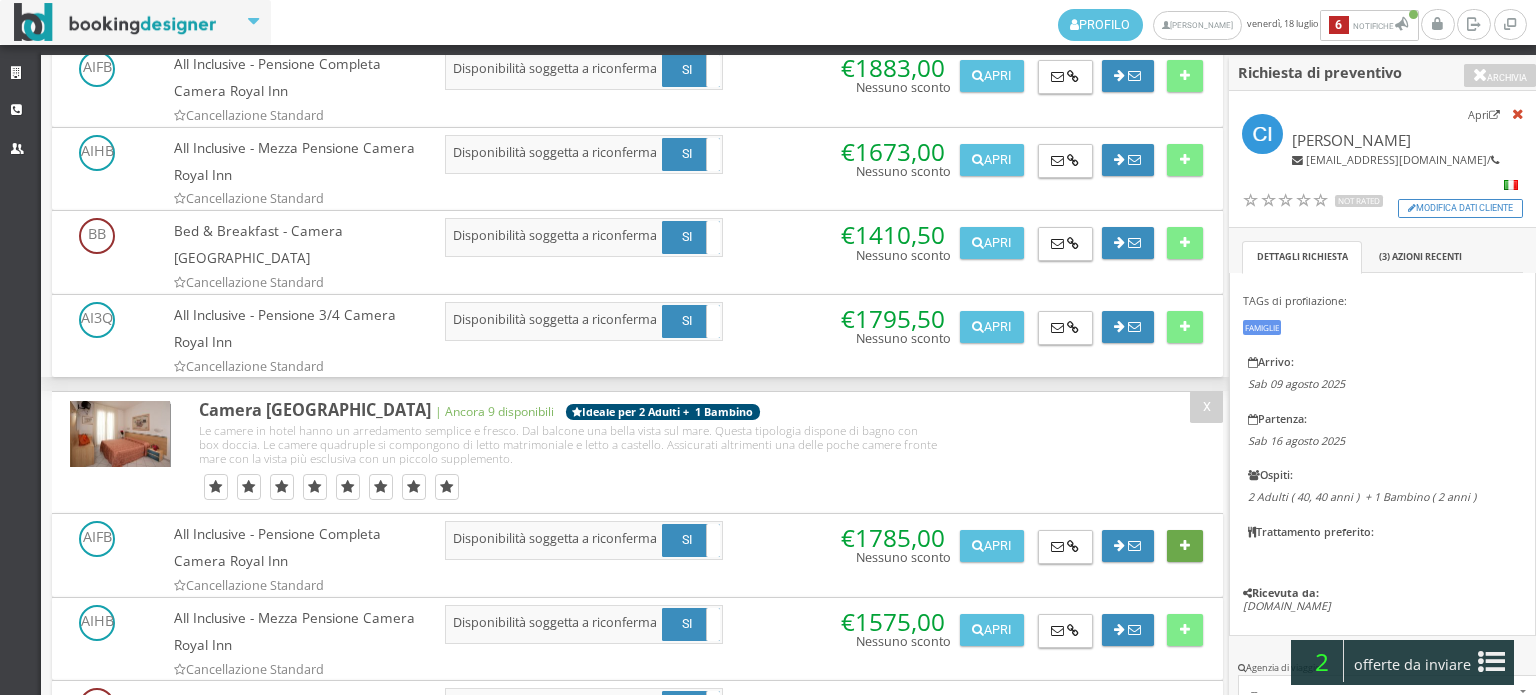 scroll, scrollTop: 3111, scrollLeft: 0, axis: vertical 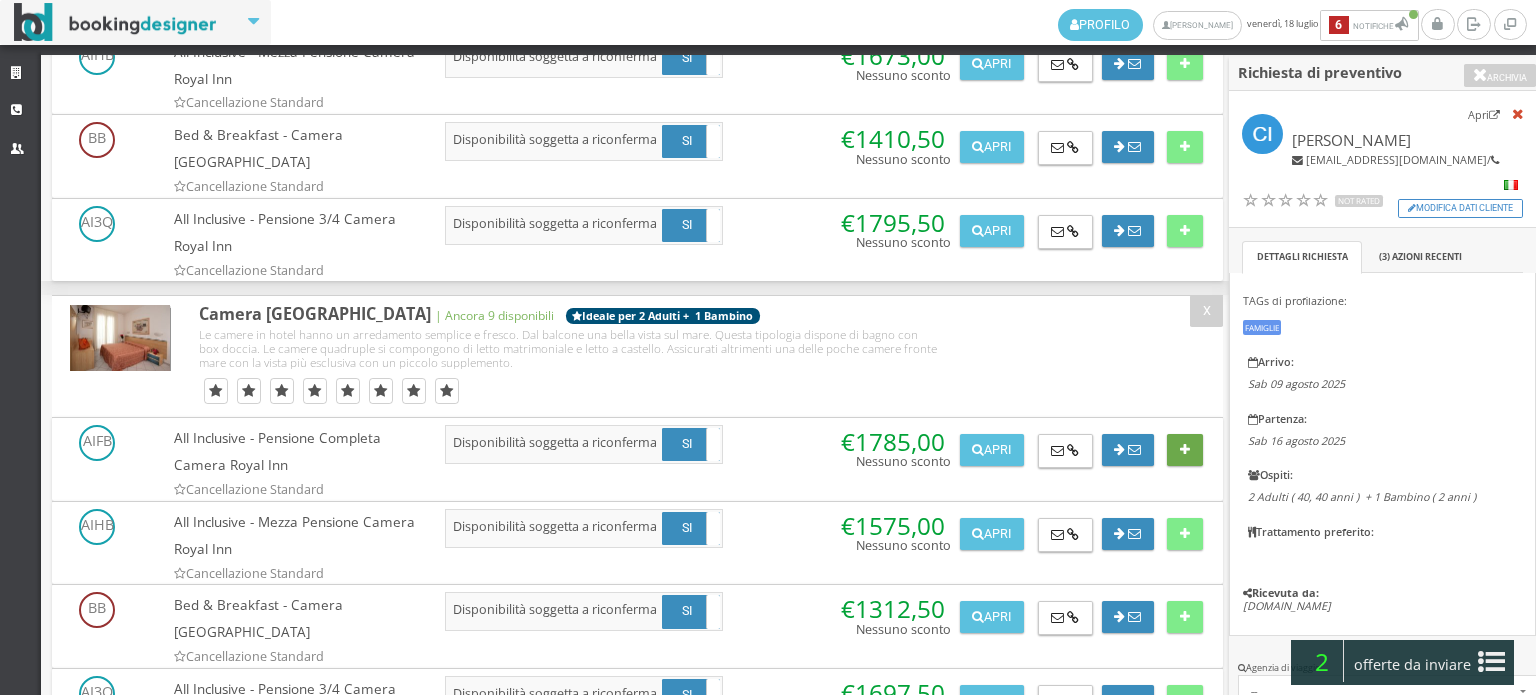click at bounding box center (1185, 450) 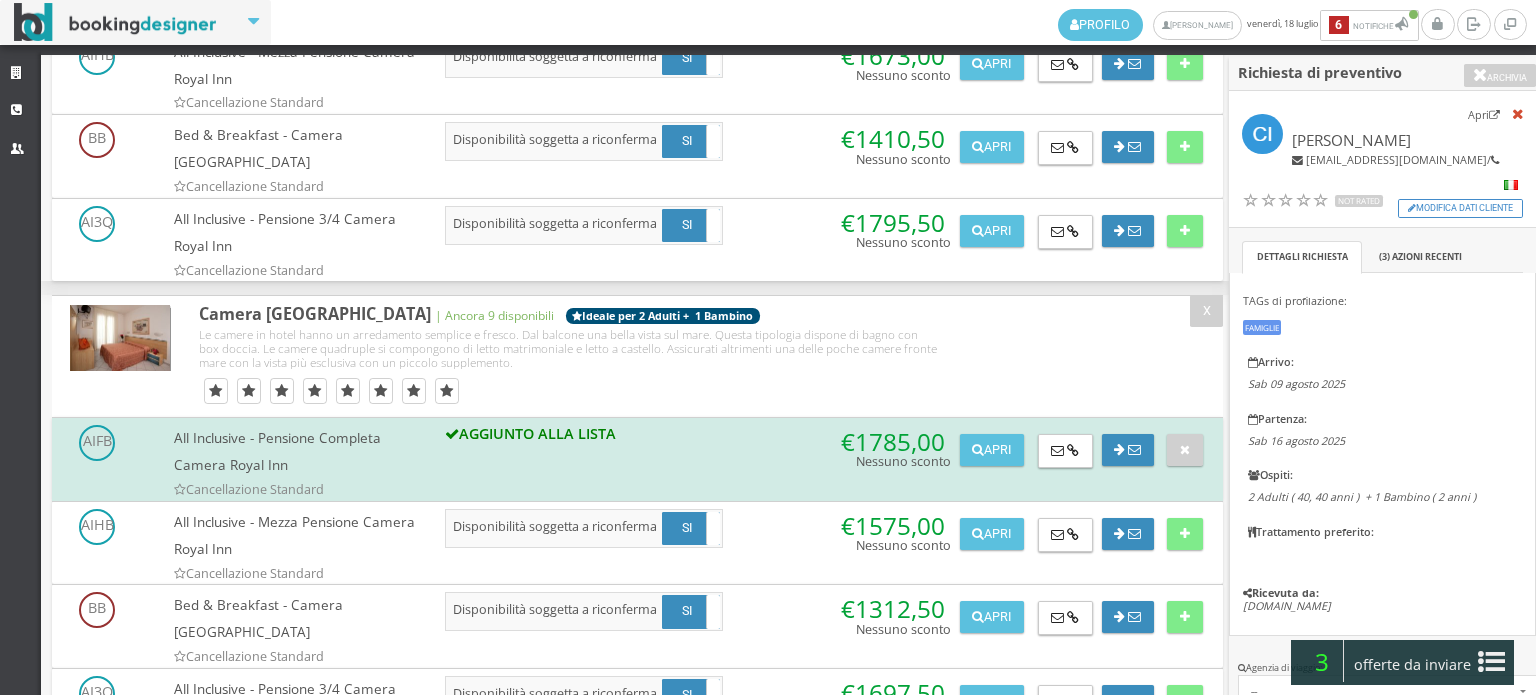 click on "offerte da inviare" at bounding box center (1413, 665) 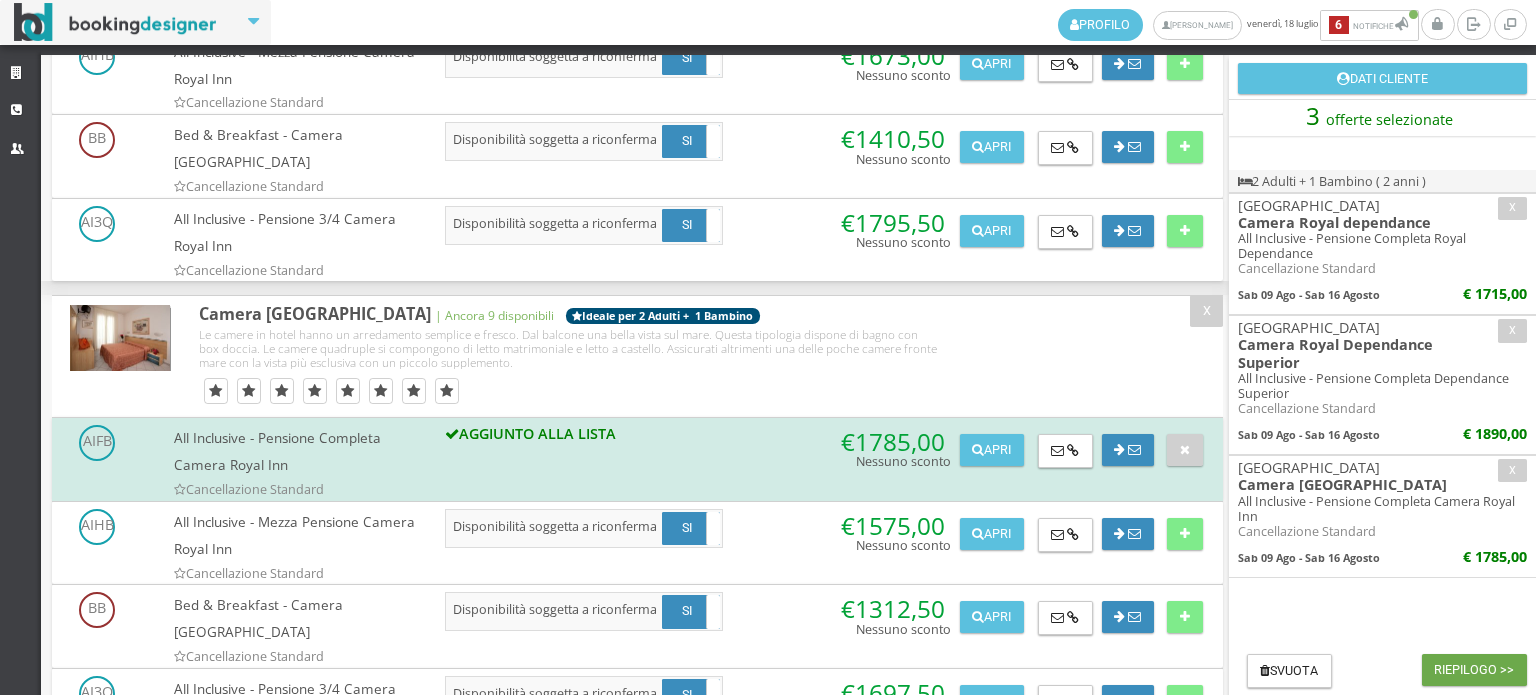 click on "Riepilogo >>" at bounding box center [1474, 670] 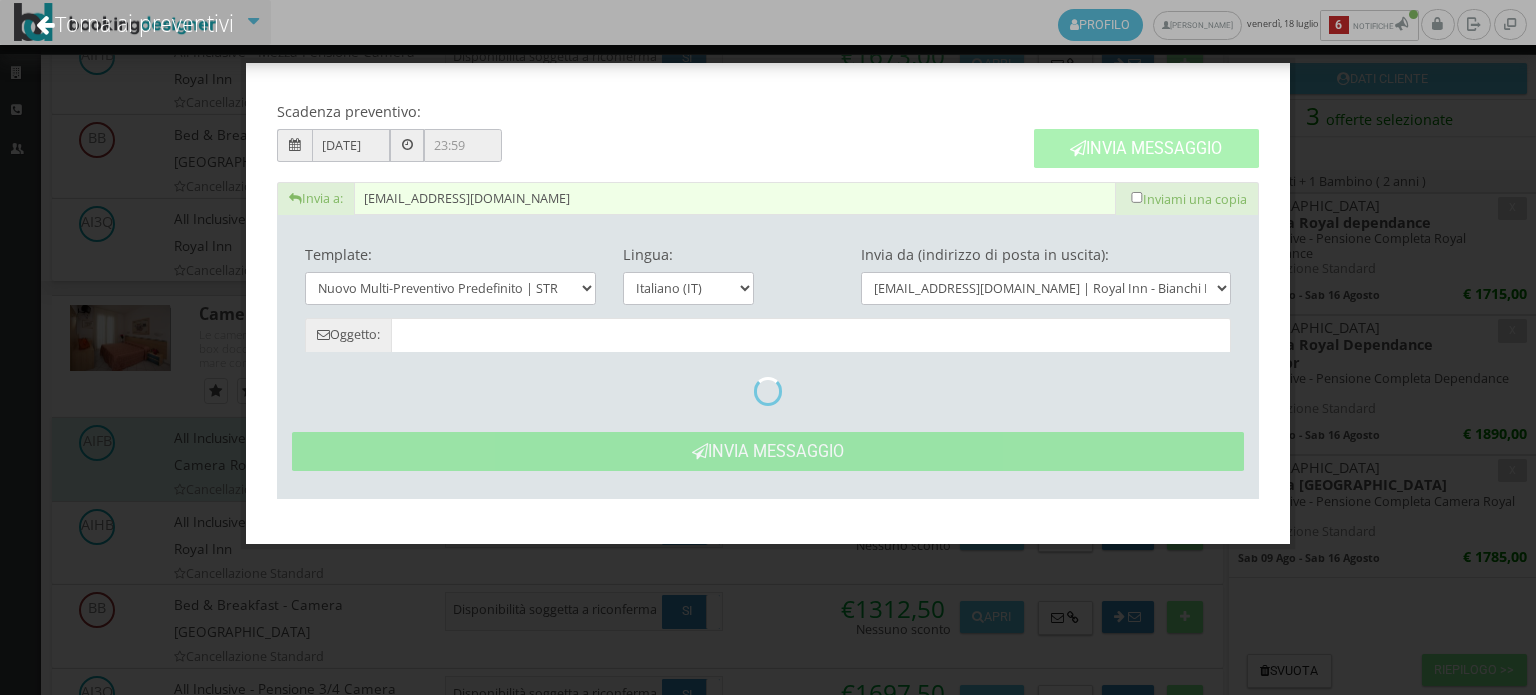 type on "Nuovo Preventivo - Carmela Imperato dal 09/08/2025 al 16/08/2025" 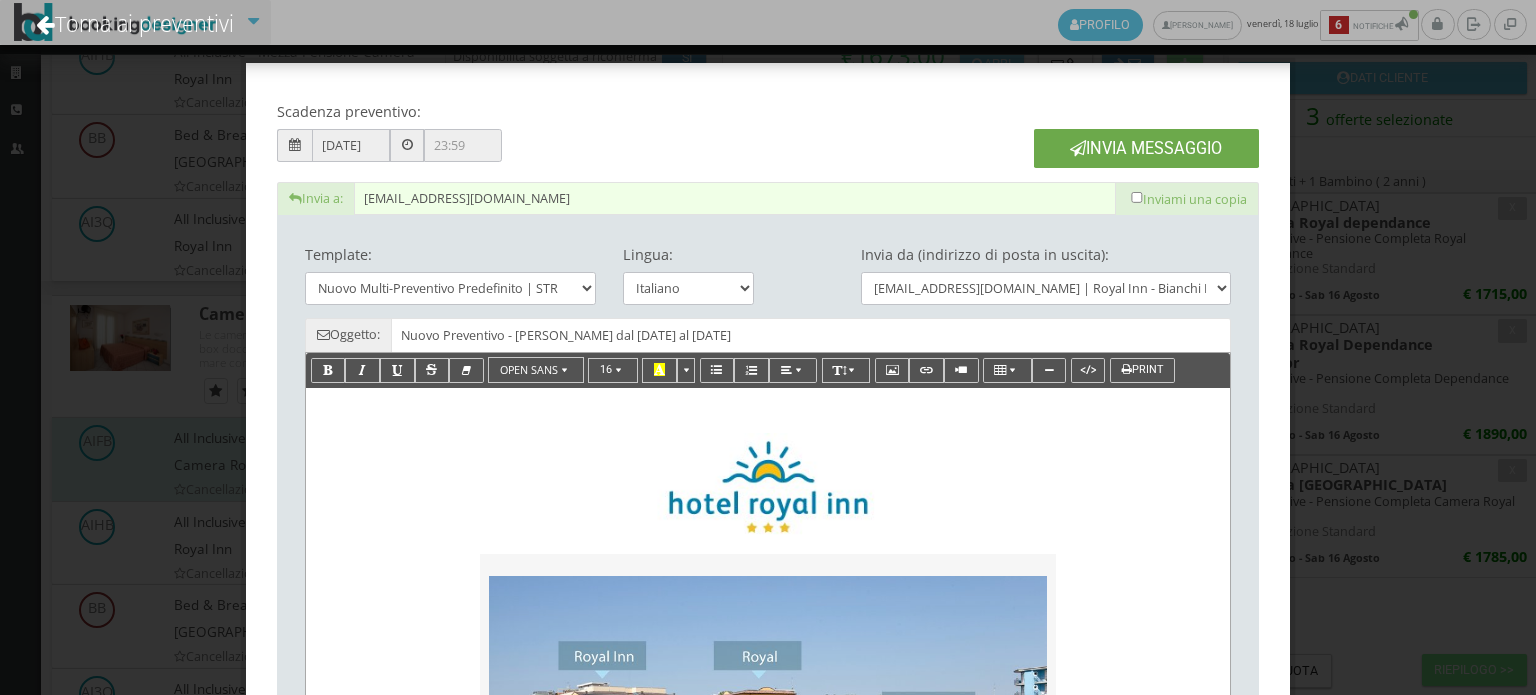 click on "Invia Messaggio" at bounding box center (1146, 148) 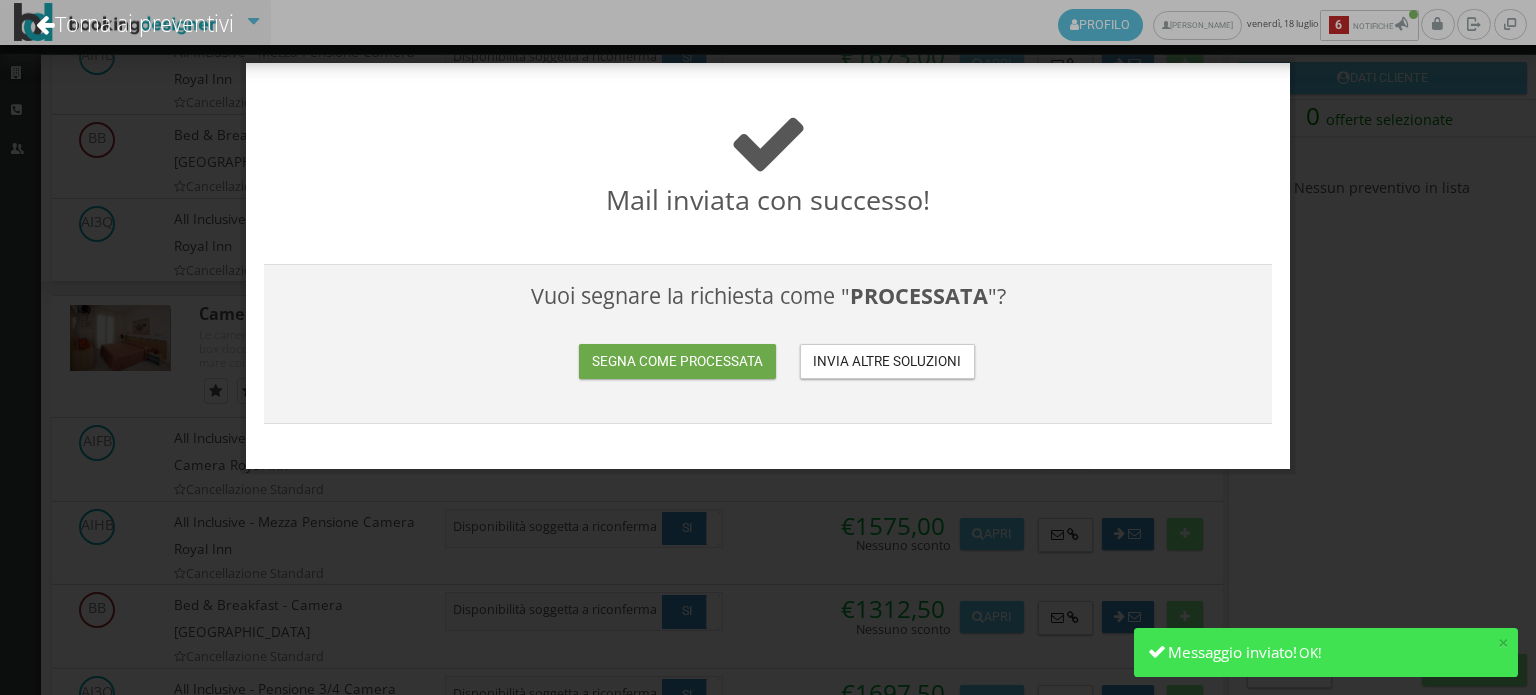 click on "Segna come processata" at bounding box center [677, 361] 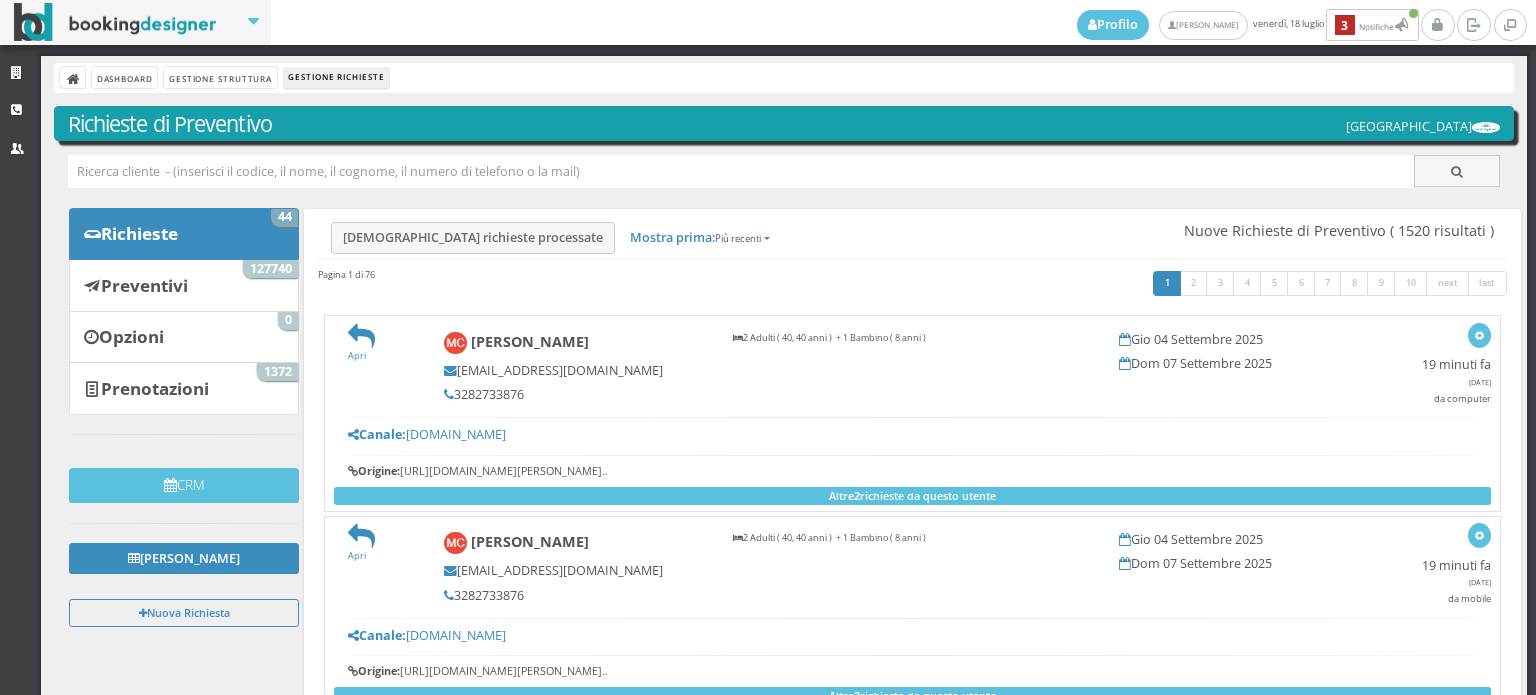 scroll, scrollTop: 0, scrollLeft: 0, axis: both 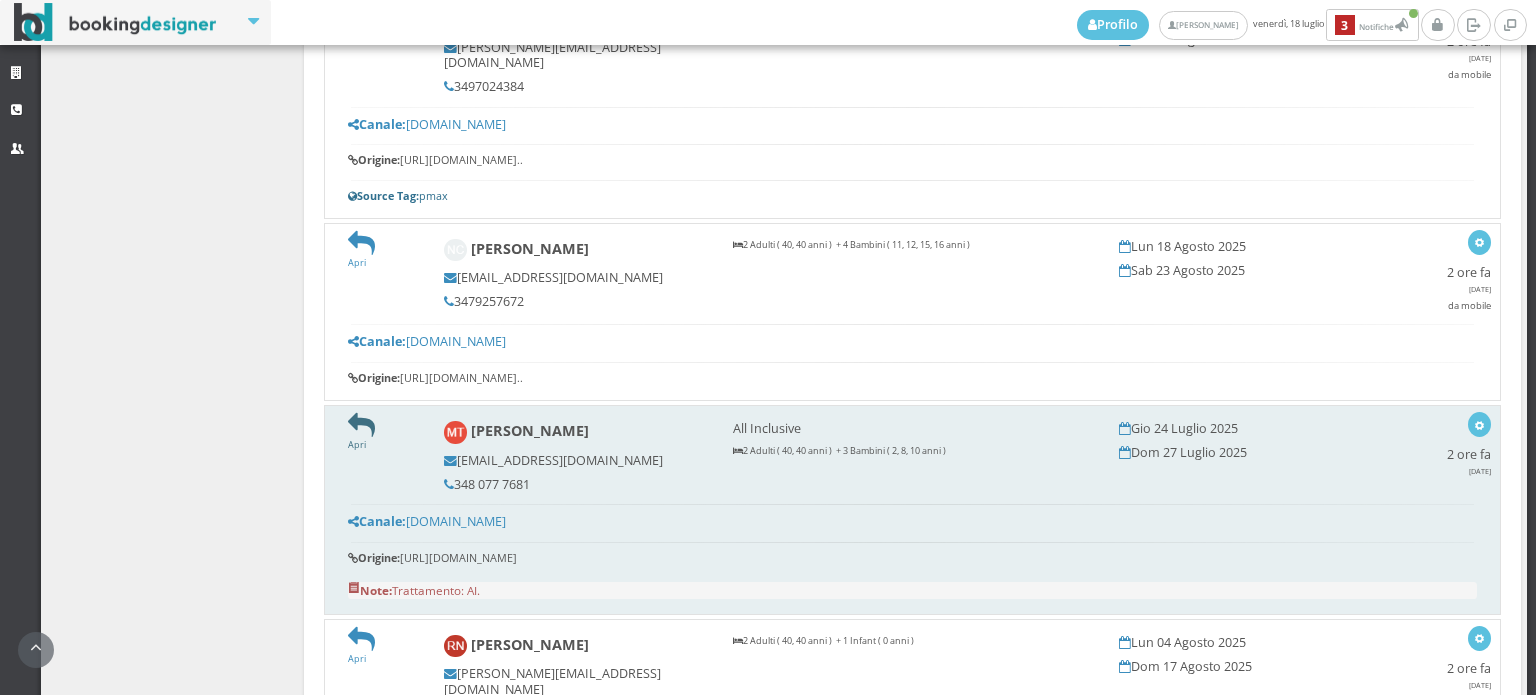 click at bounding box center [361, 425] 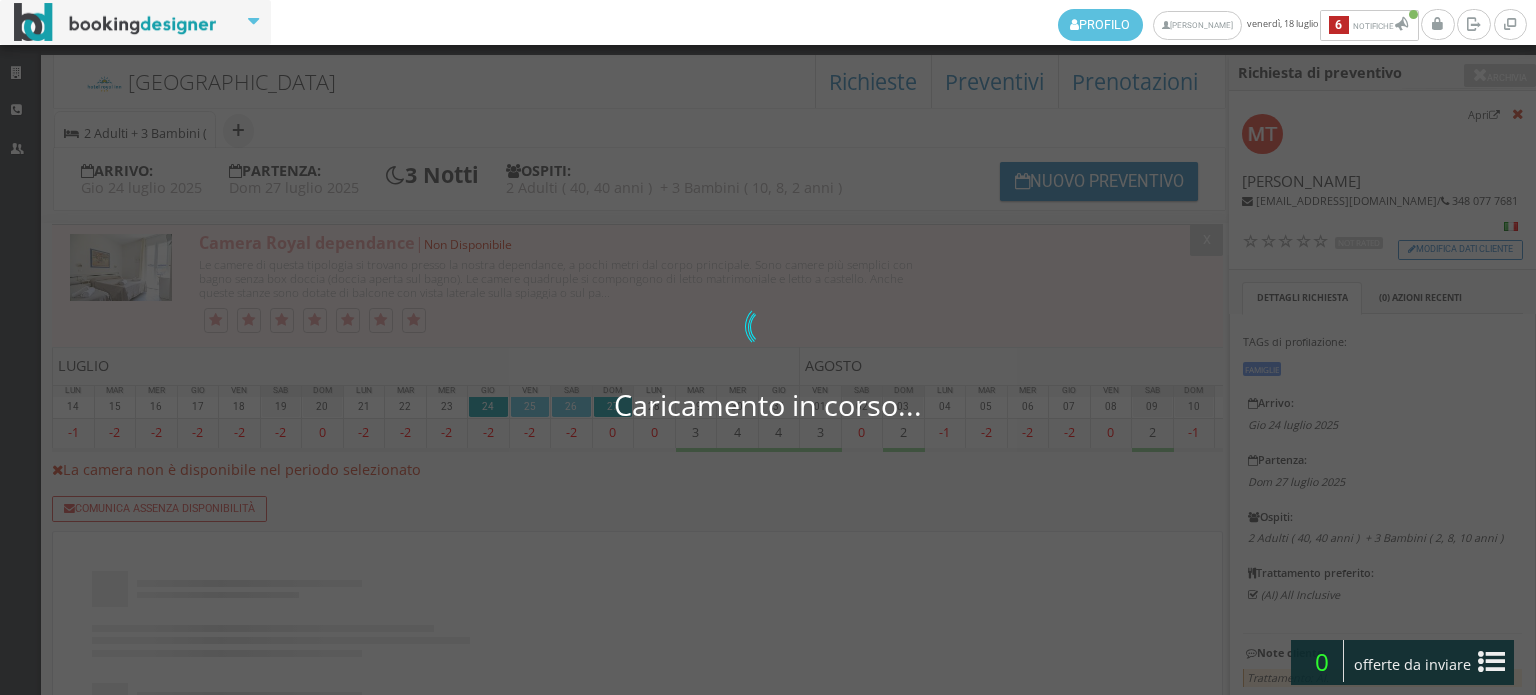 scroll, scrollTop: 0, scrollLeft: 0, axis: both 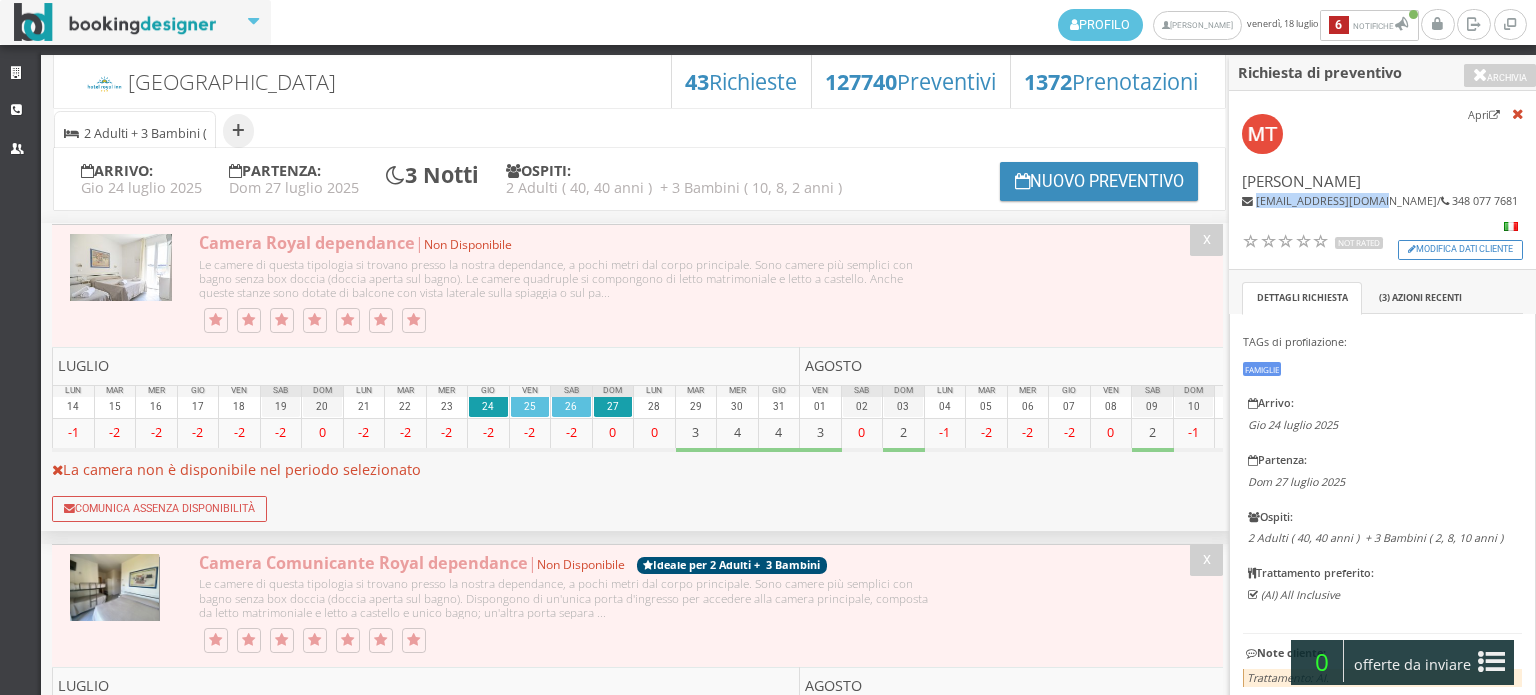 drag, startPoint x: 1373, startPoint y: 199, endPoint x: 1256, endPoint y: 206, distance: 117.20921 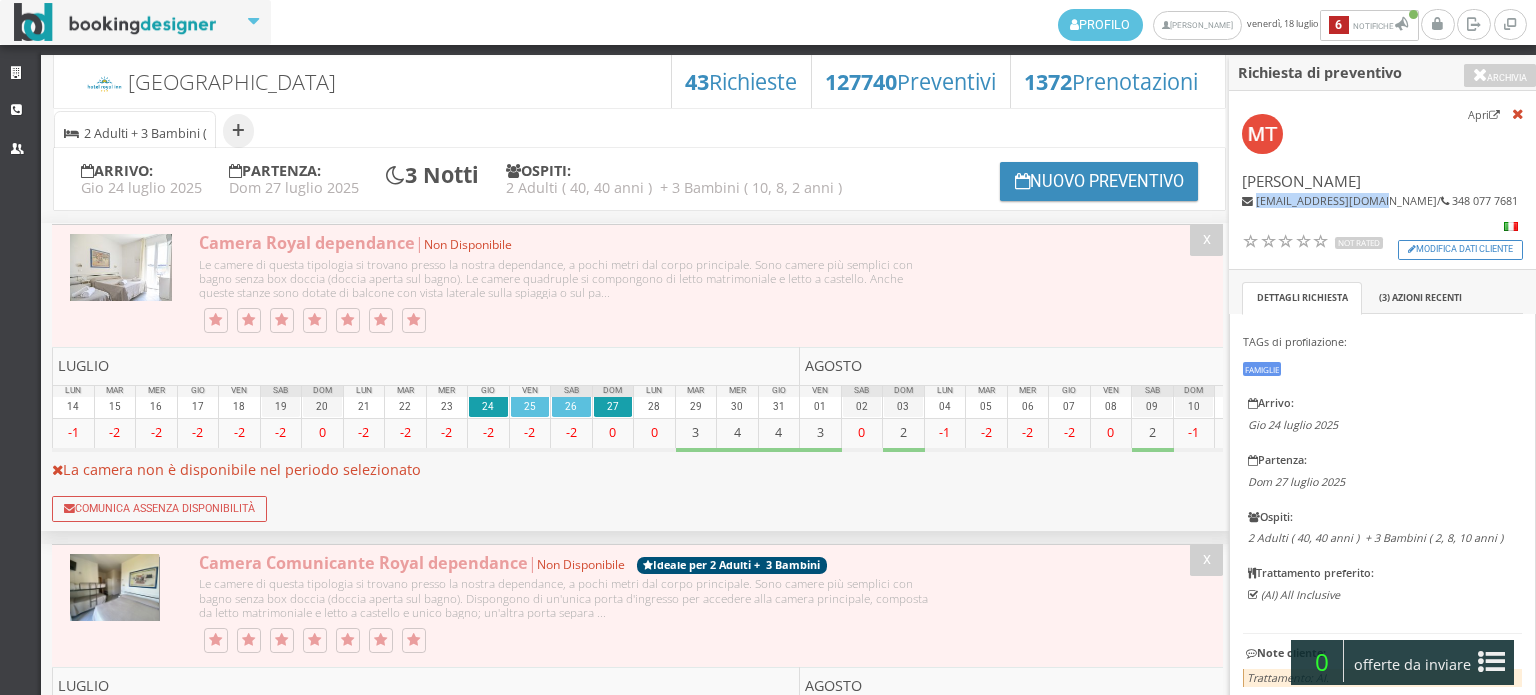 click on "[EMAIL_ADDRESS][DOMAIN_NAME]" at bounding box center [1346, 200] 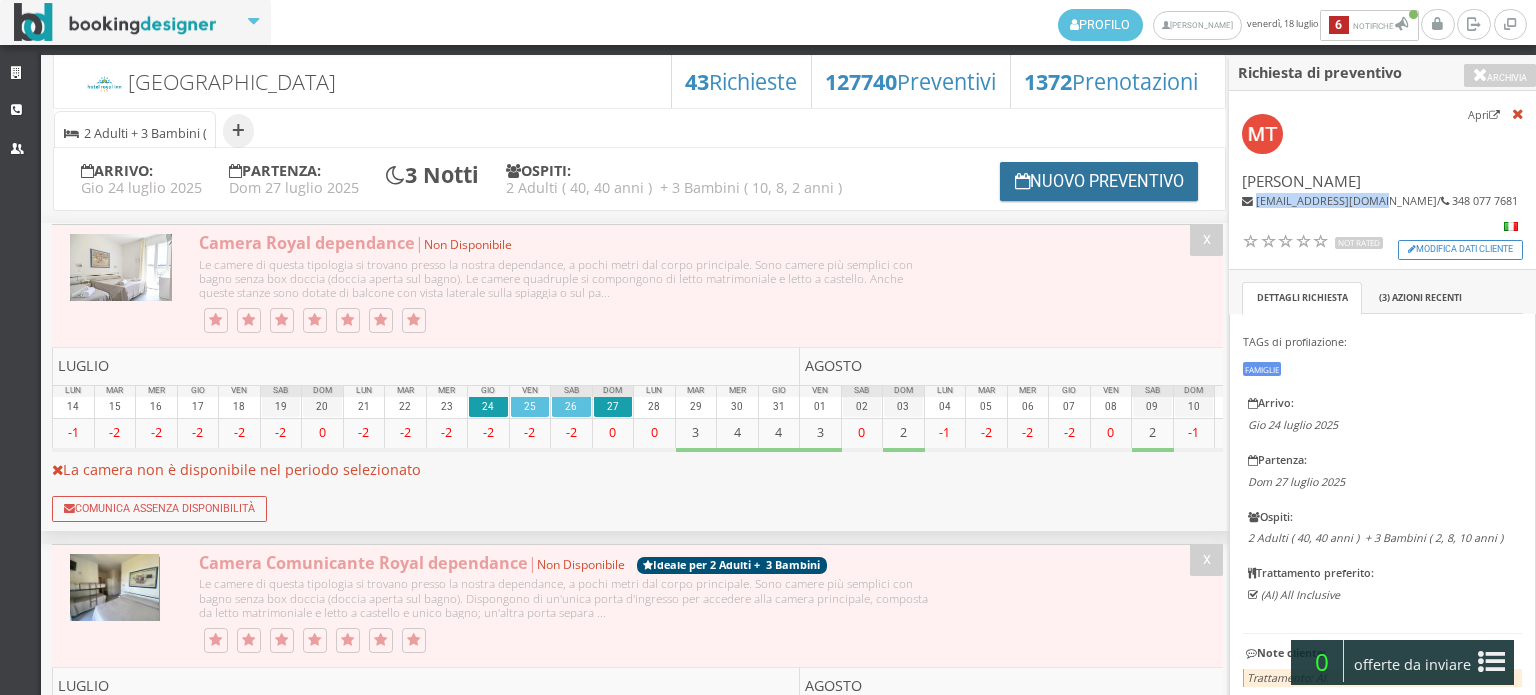 click on "Nuovo Preventivo" at bounding box center [1099, 181] 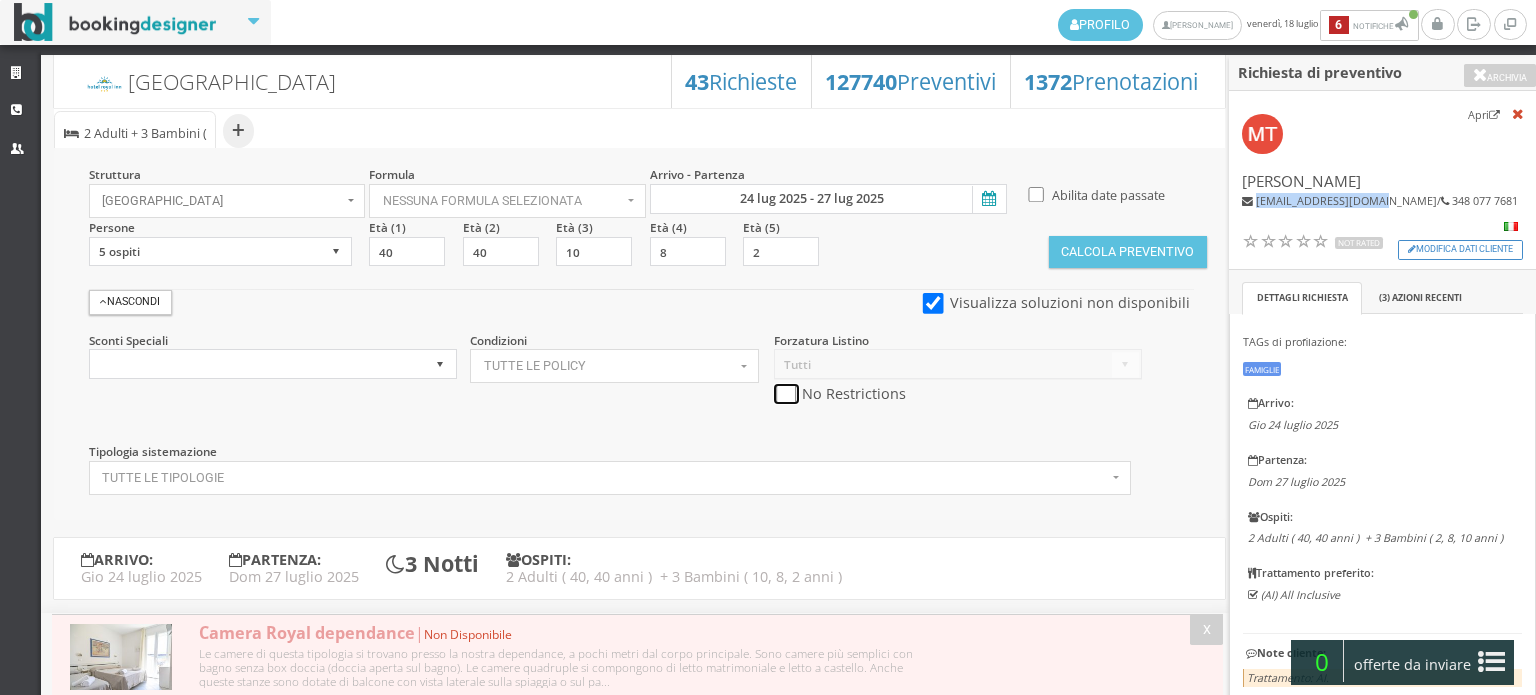 click at bounding box center [786, 394] 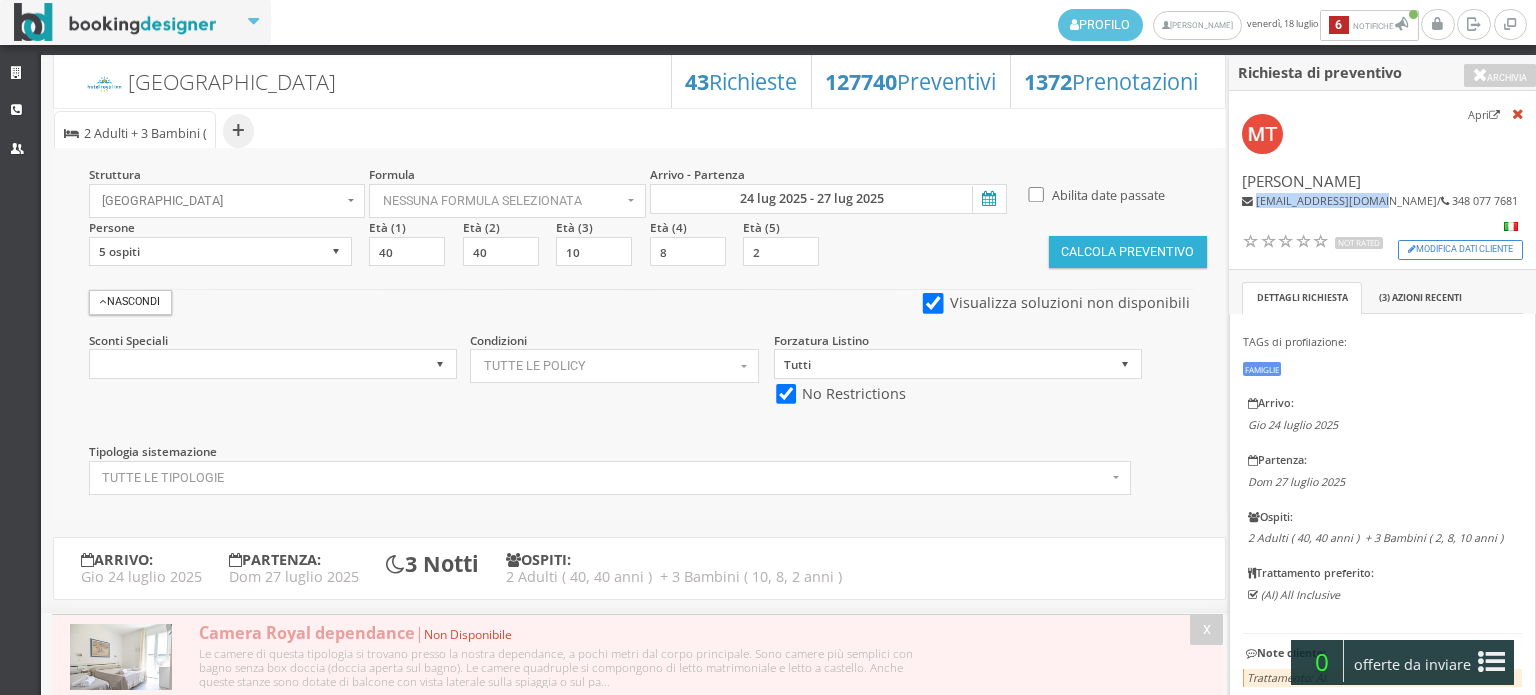 click on "Calcola Preventivo" at bounding box center [1128, 252] 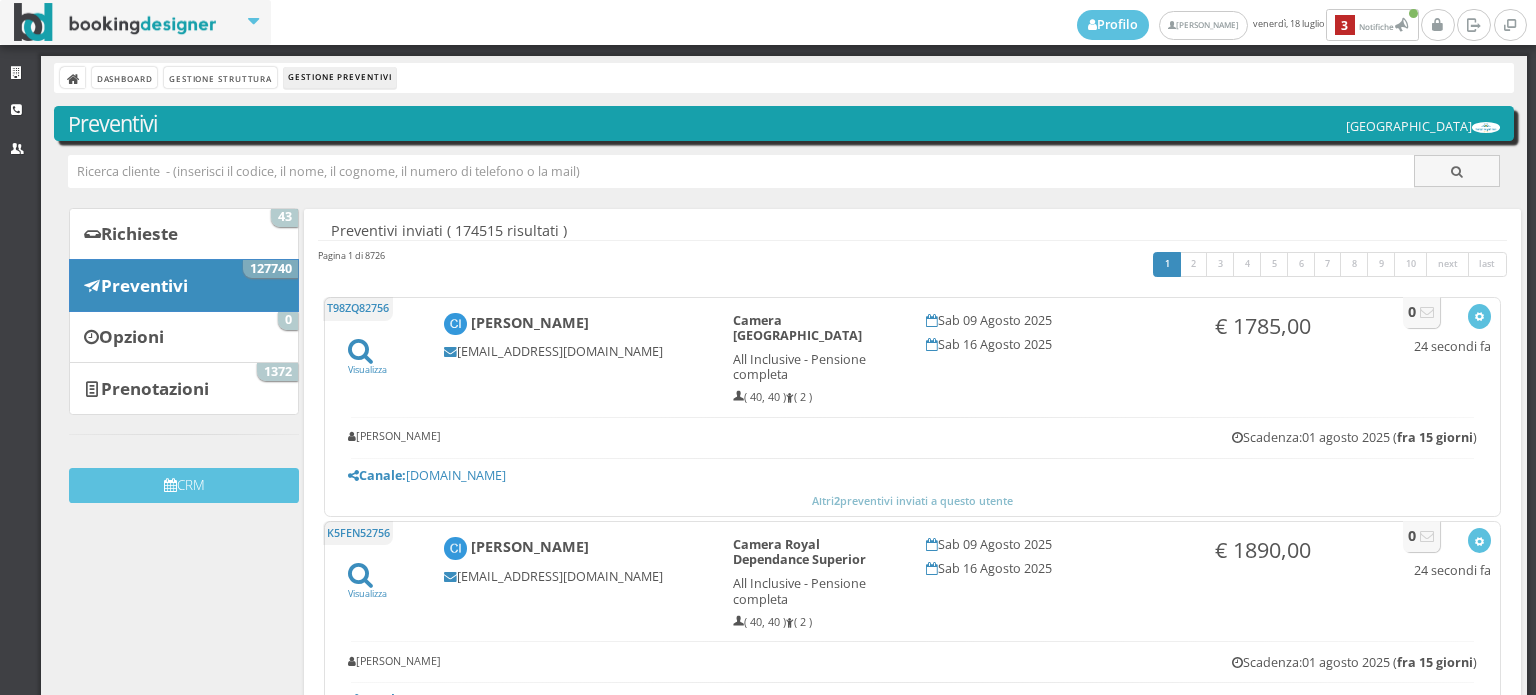 scroll, scrollTop: 0, scrollLeft: 0, axis: both 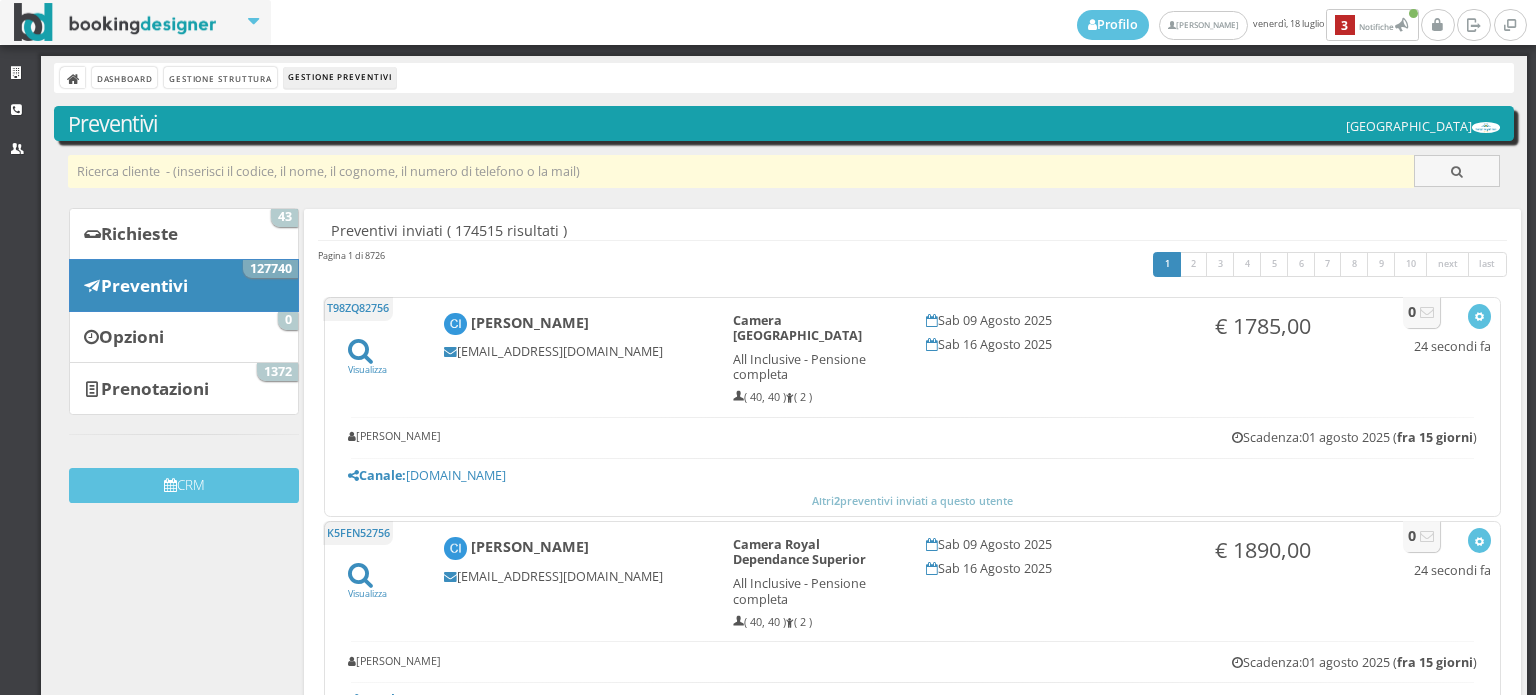 click at bounding box center [741, 171] 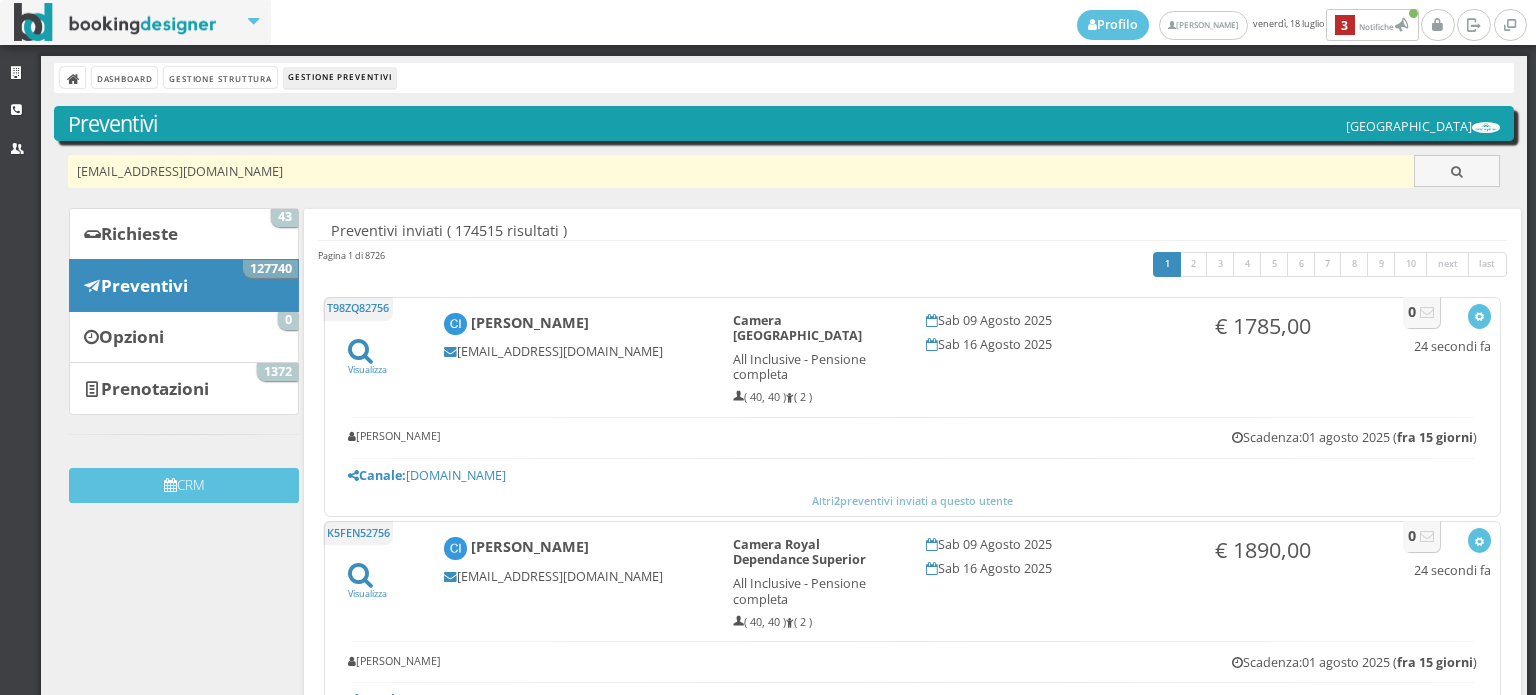 type on "[EMAIL_ADDRESS][DOMAIN_NAME]" 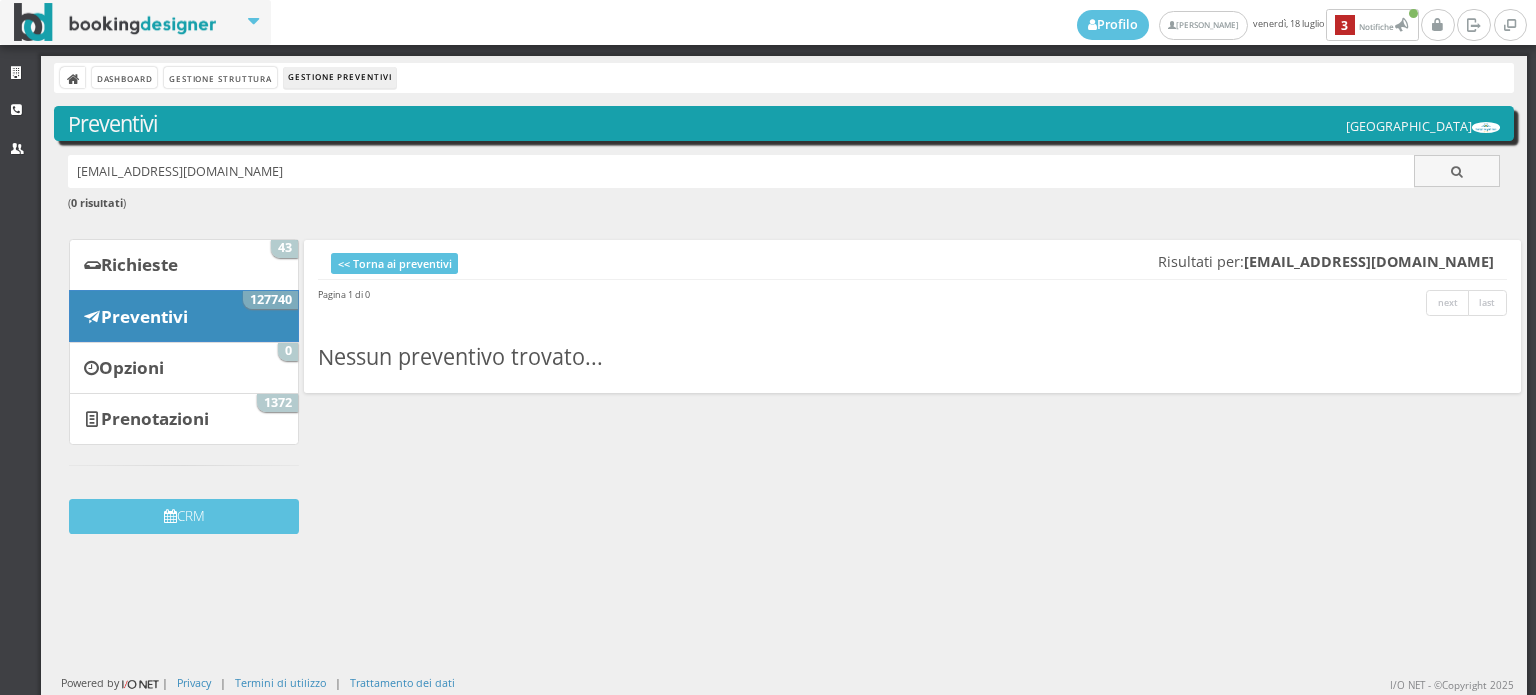 scroll, scrollTop: 0, scrollLeft: 0, axis: both 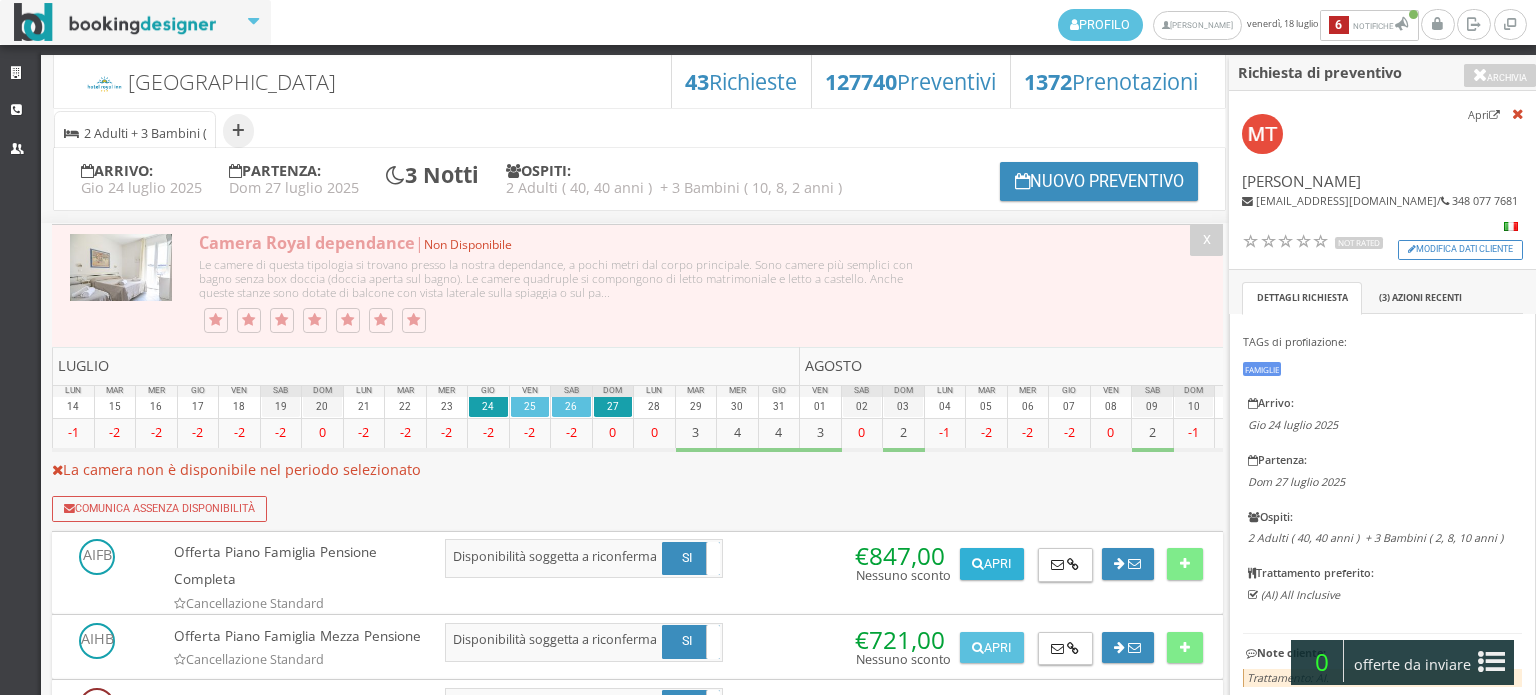 click on "Apri" at bounding box center [992, 564] 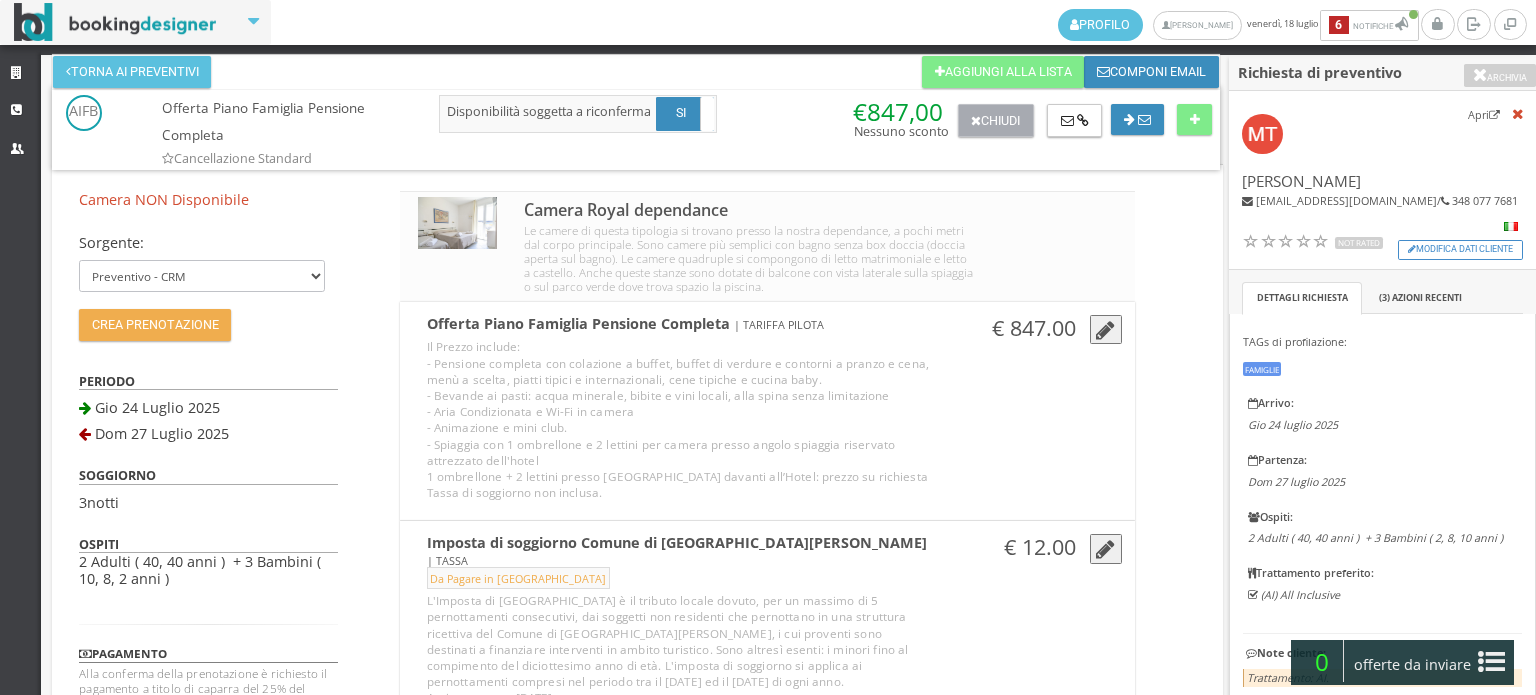 click on "Chiudi" at bounding box center (996, 121) 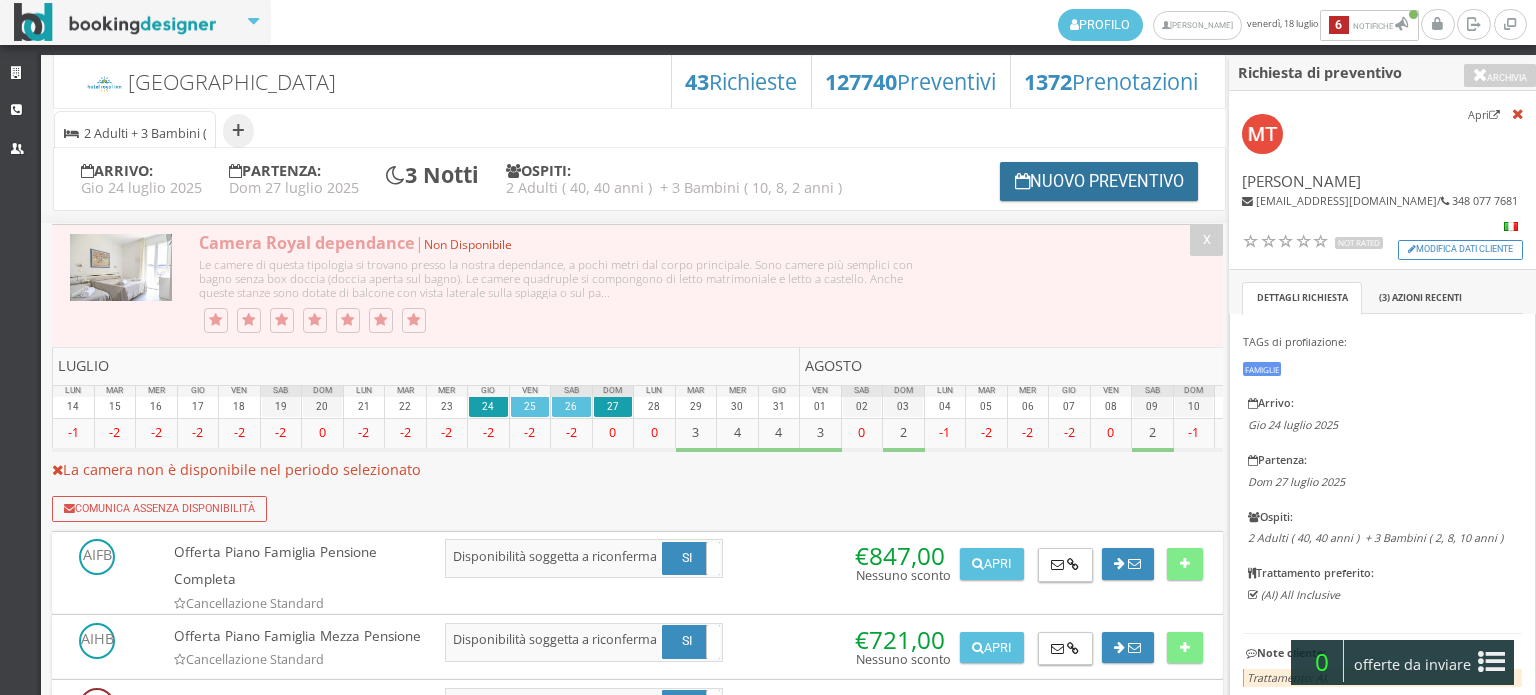 click at bounding box center (1022, 181) 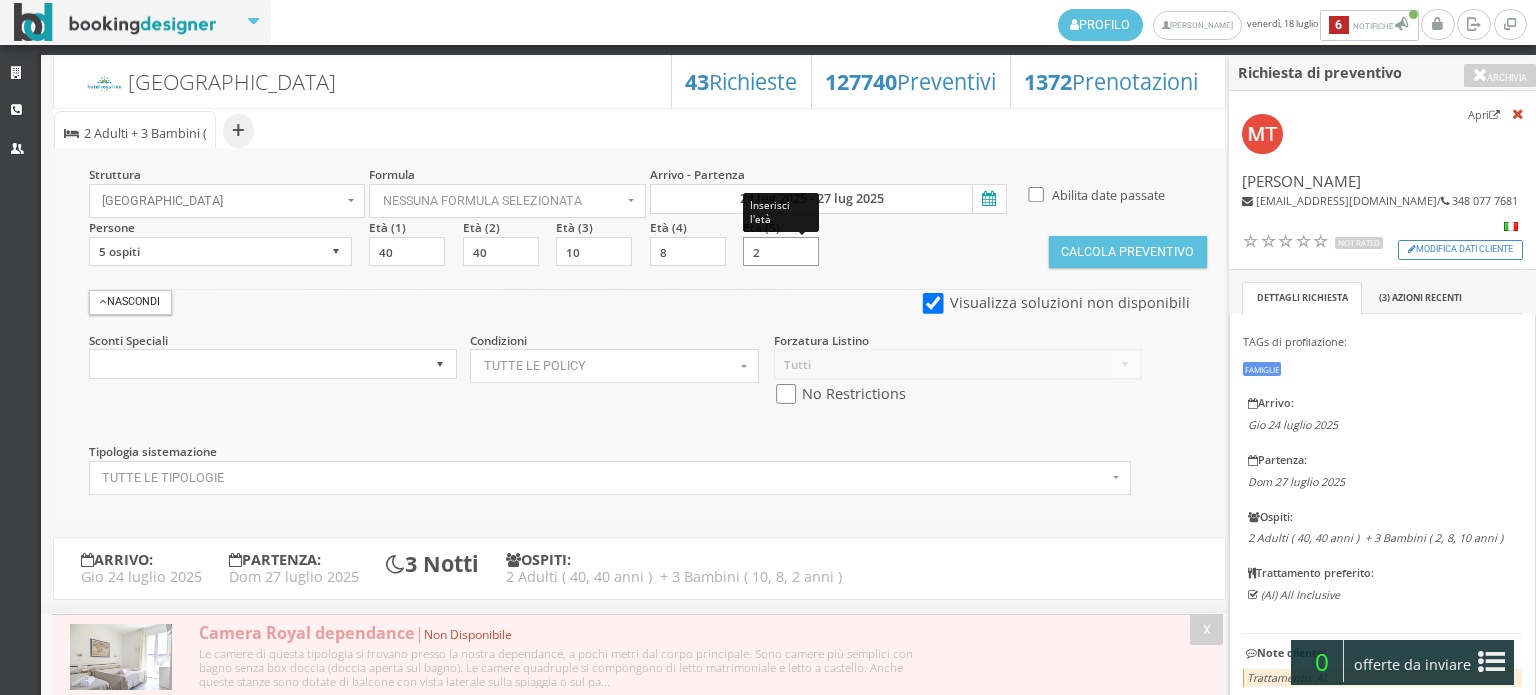 drag, startPoint x: 764, startPoint y: 251, endPoint x: 737, endPoint y: 256, distance: 27.45906 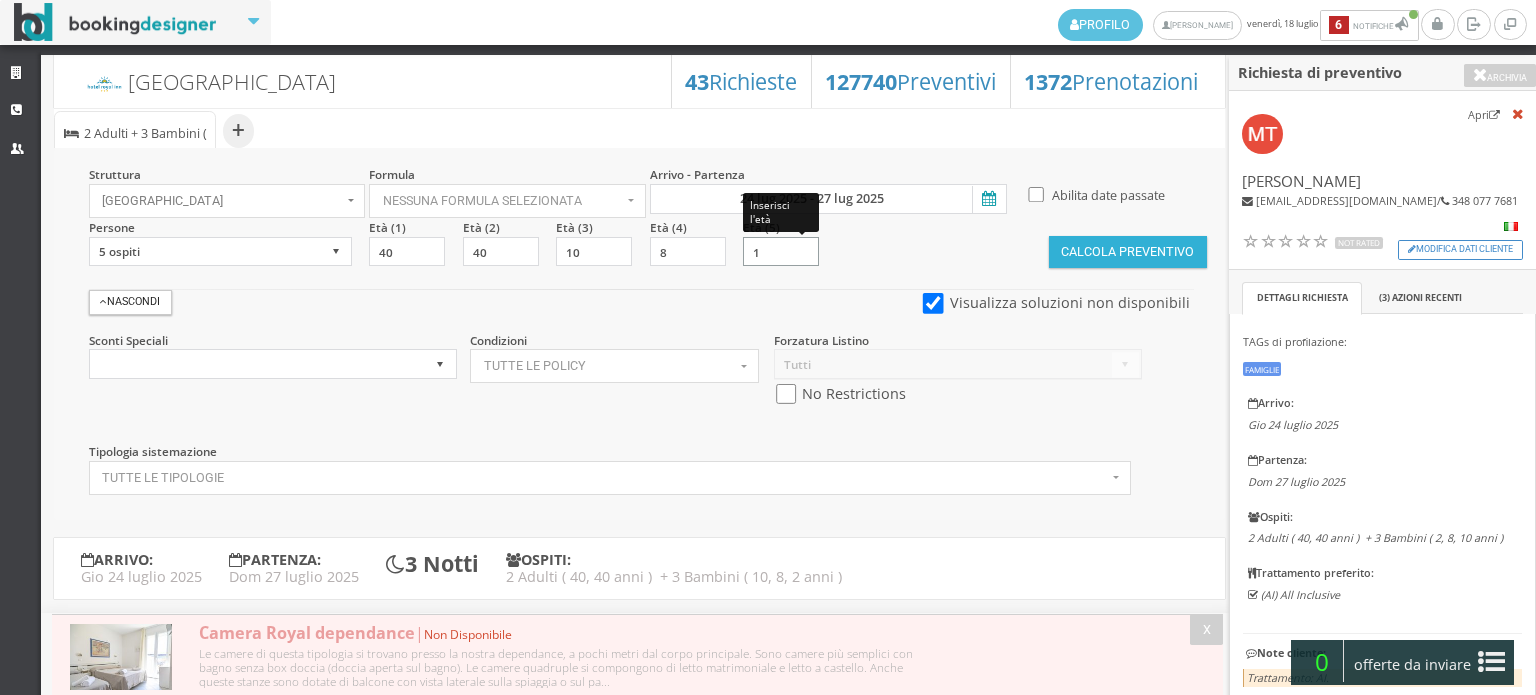 type on "1" 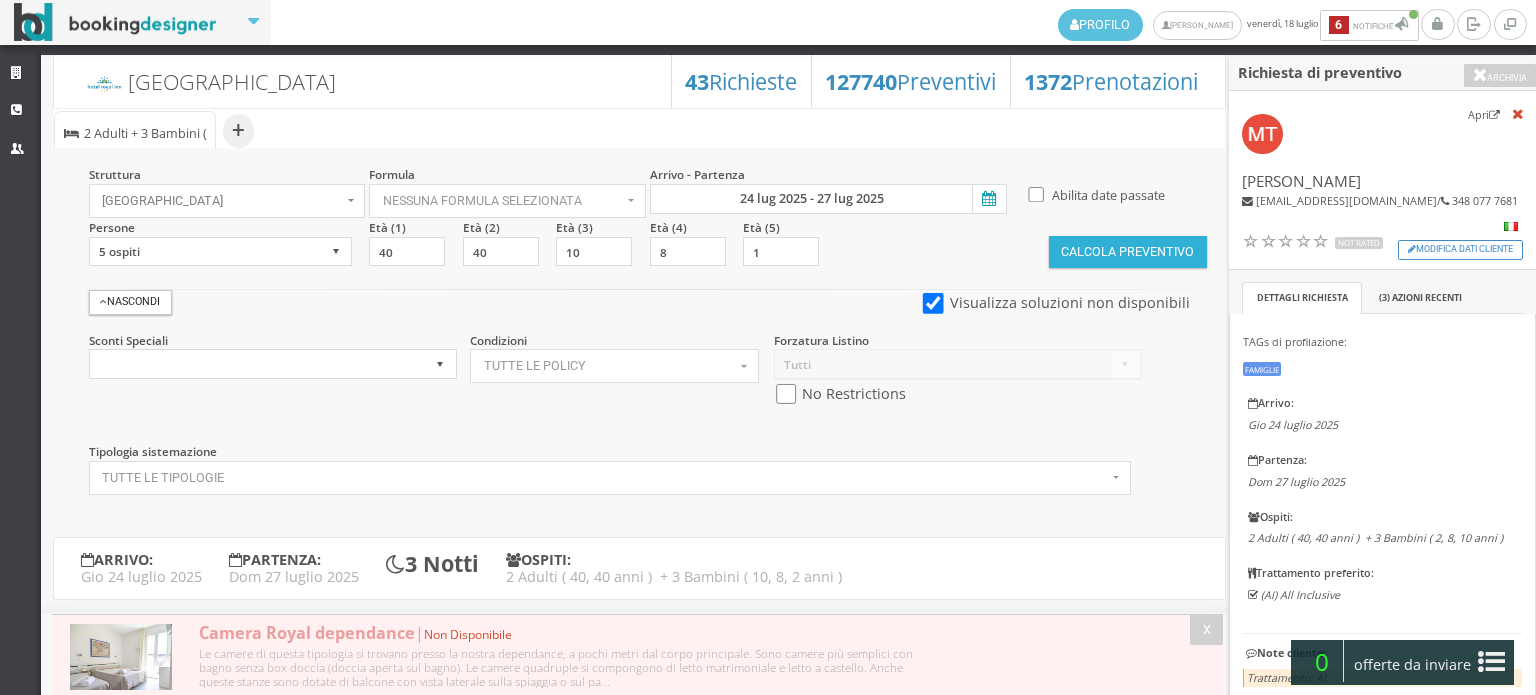 click on "Calcola Preventivo" at bounding box center (1128, 252) 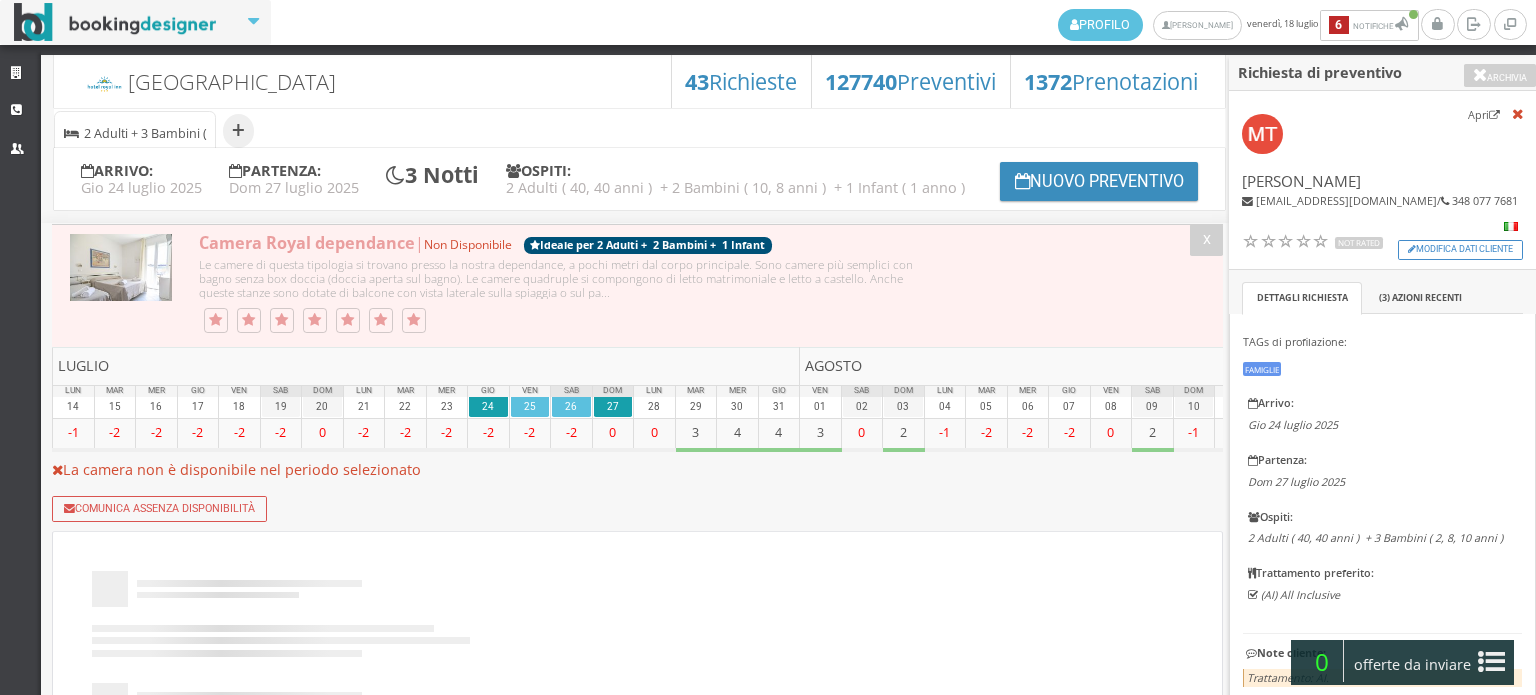 select 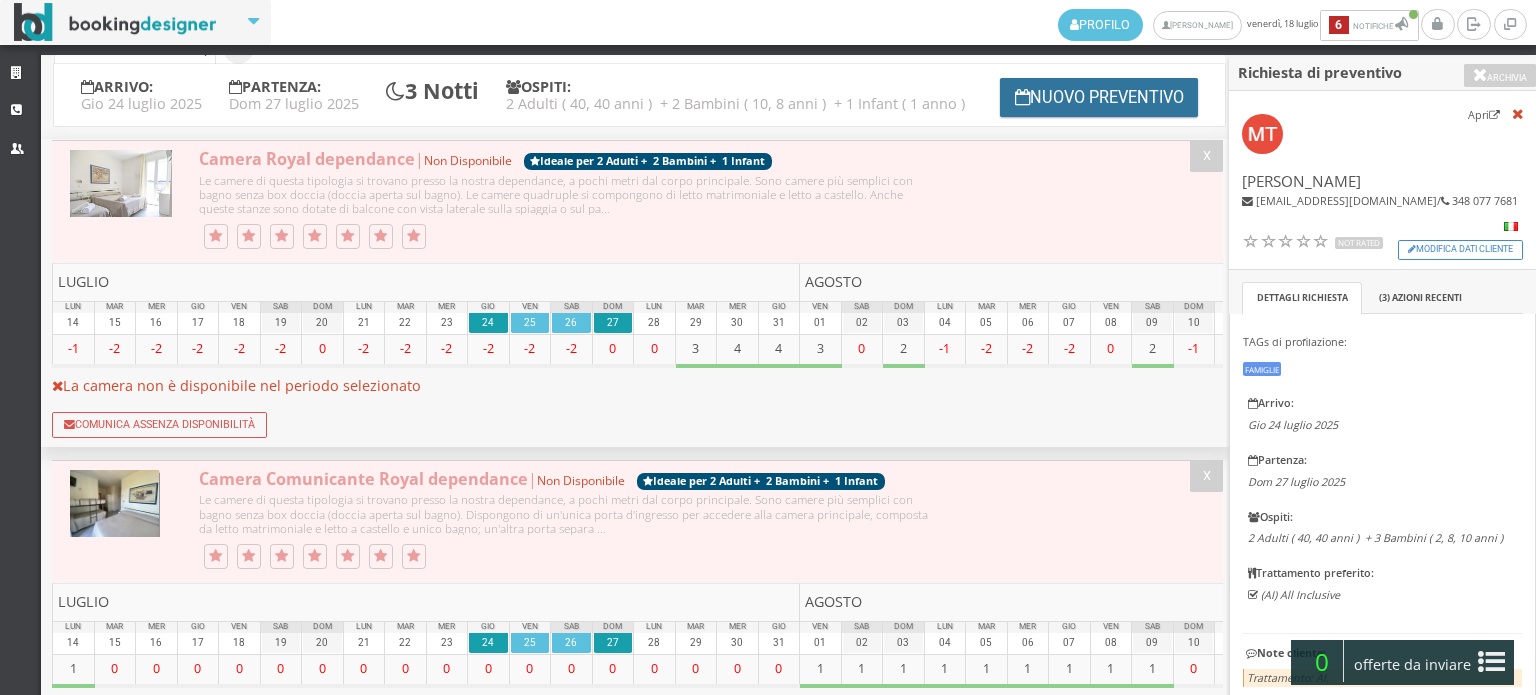 scroll, scrollTop: 0, scrollLeft: 0, axis: both 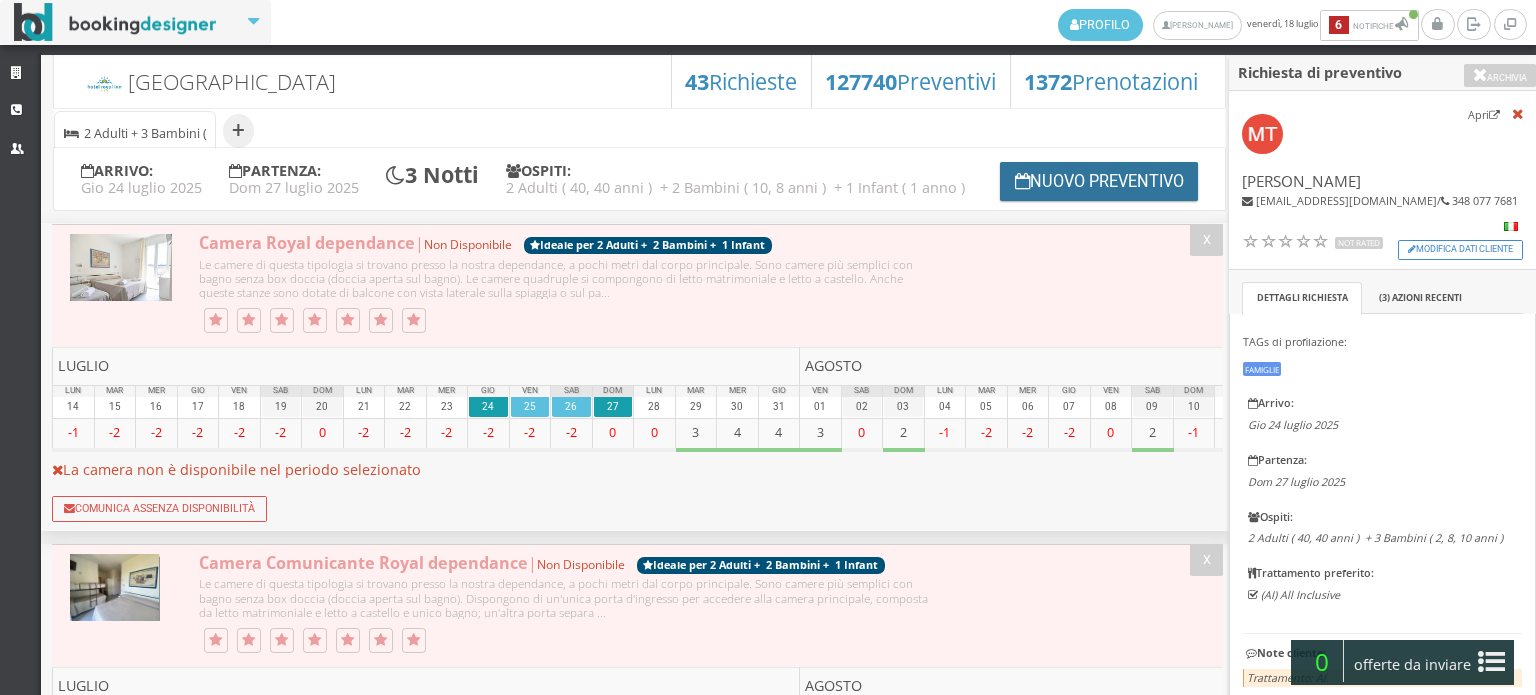 click on "Nuovo Preventivo" at bounding box center [1099, 181] 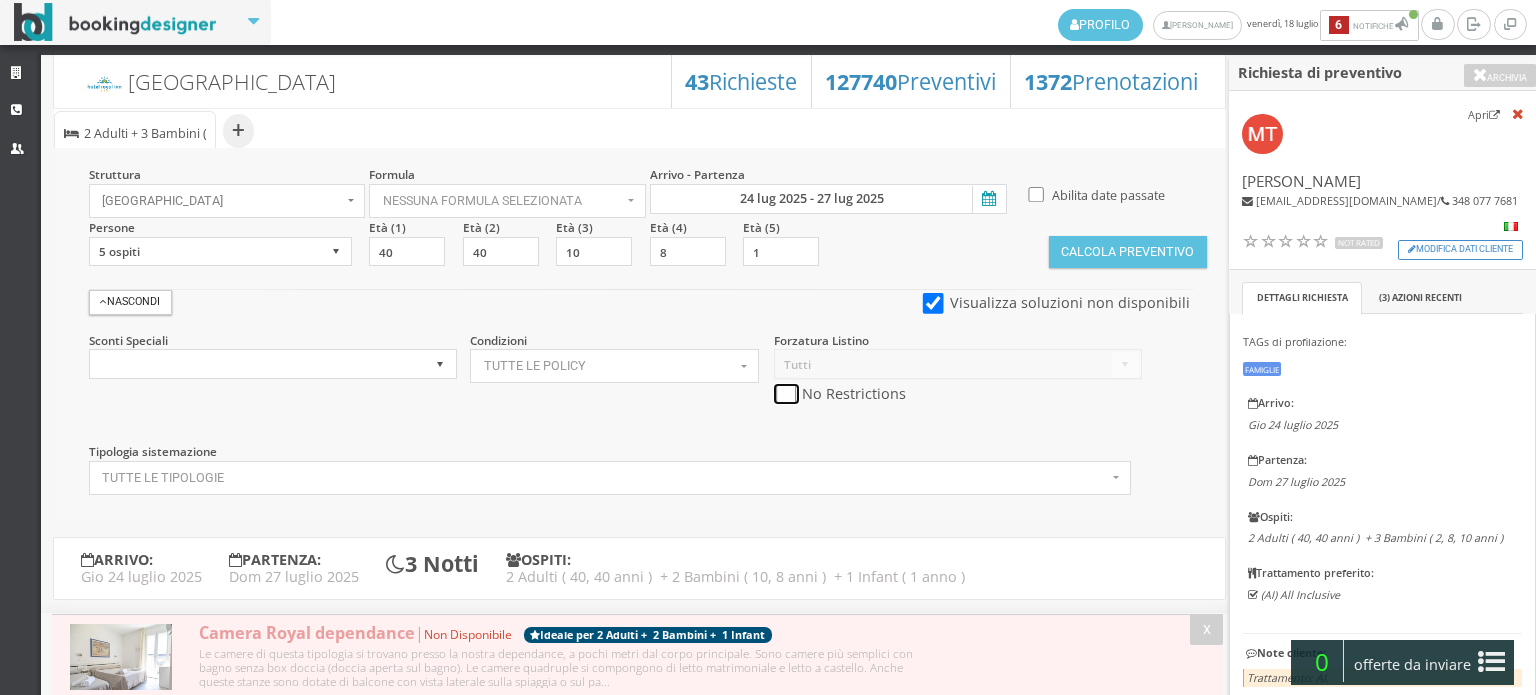 click at bounding box center (786, 394) 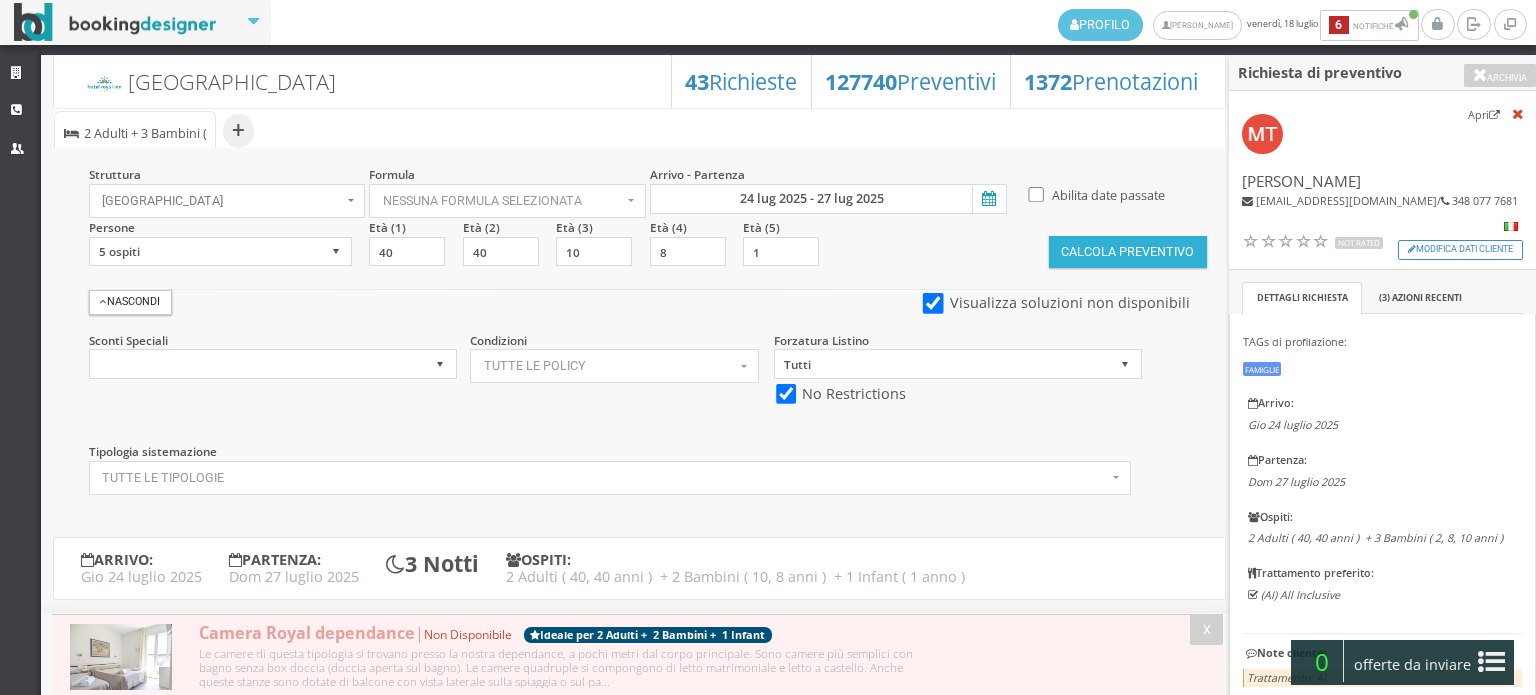 click on "Calcola Preventivo" at bounding box center [1128, 252] 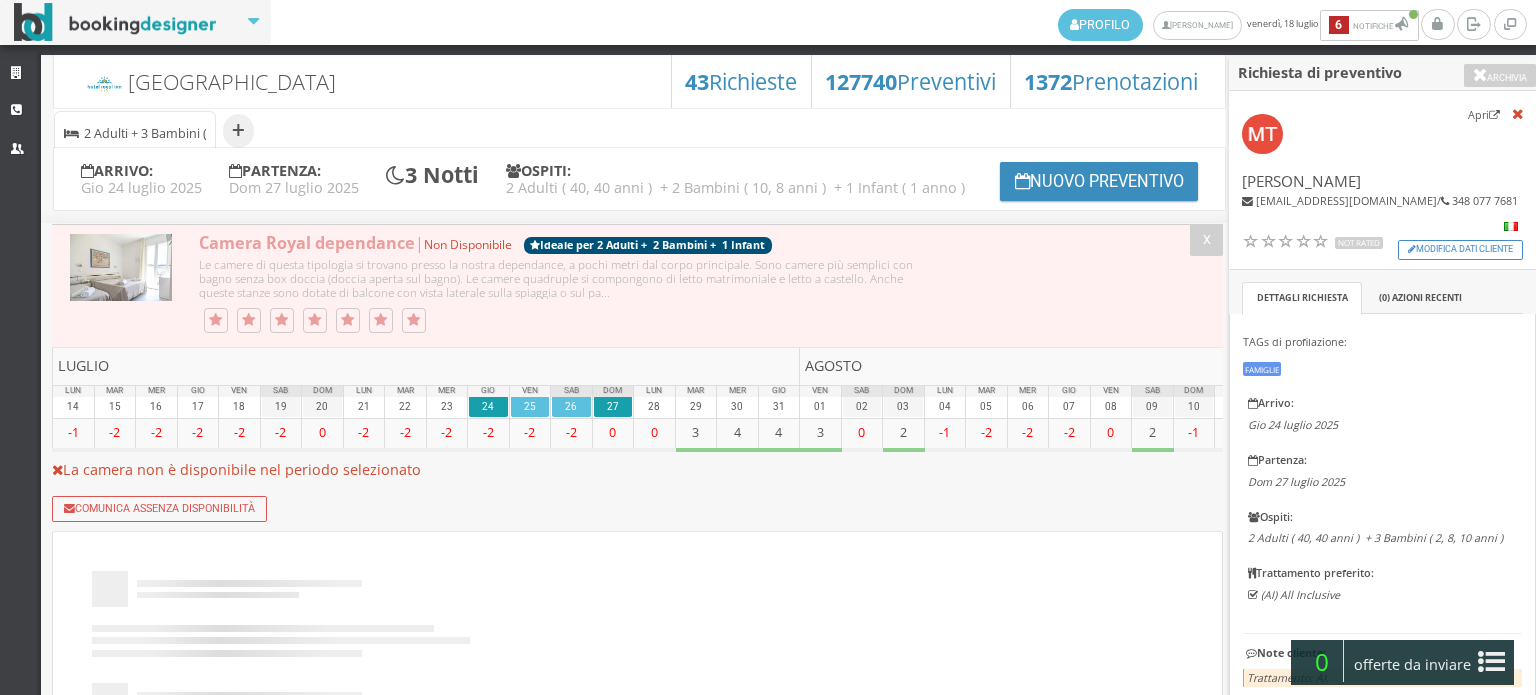 scroll, scrollTop: 0, scrollLeft: 0, axis: both 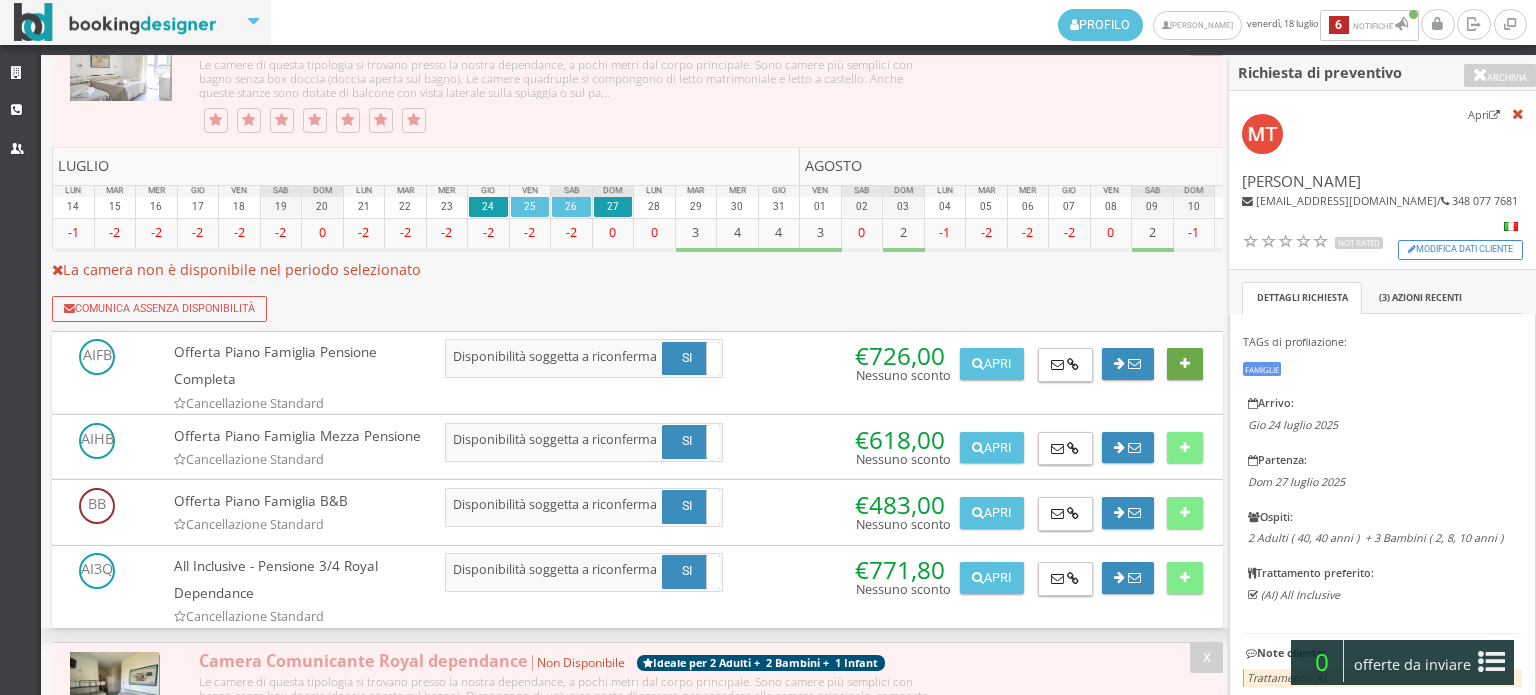 click at bounding box center [1184, 364] 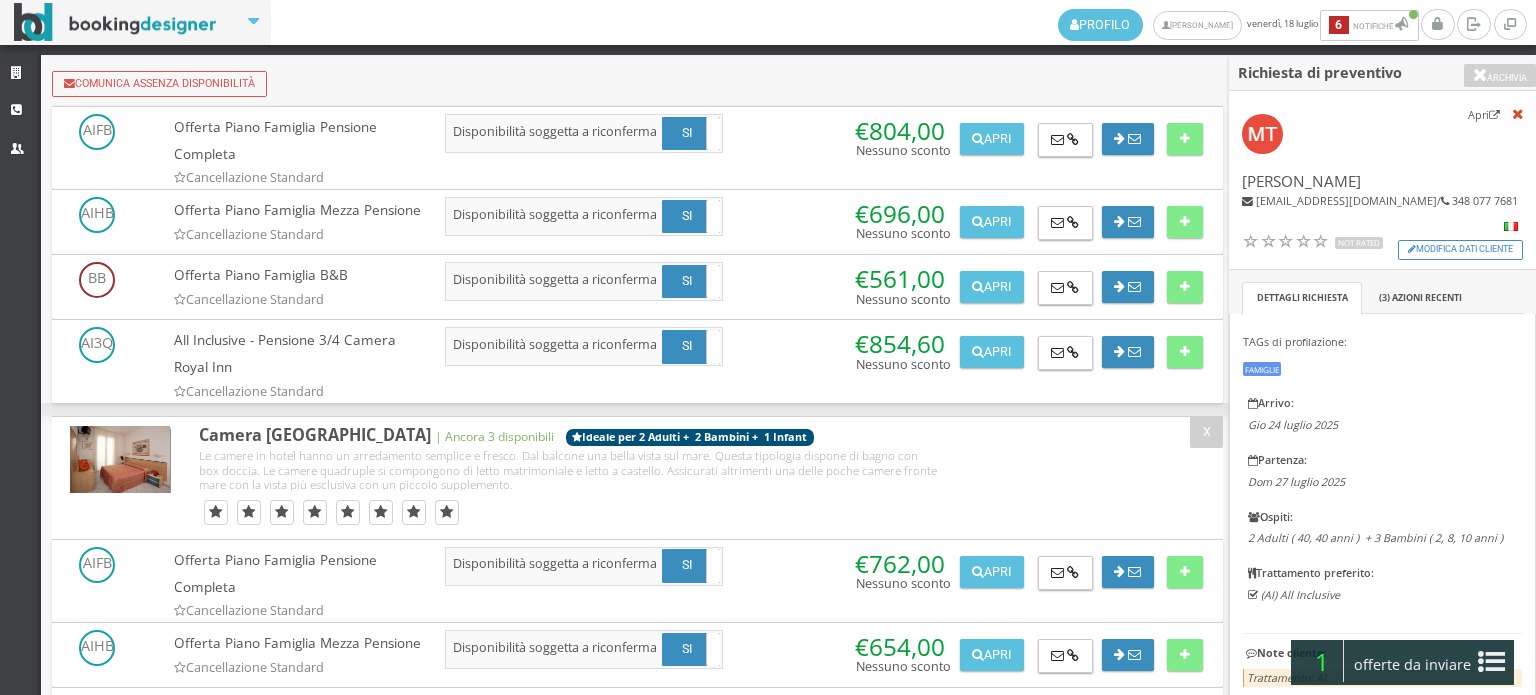 scroll, scrollTop: 2777, scrollLeft: 0, axis: vertical 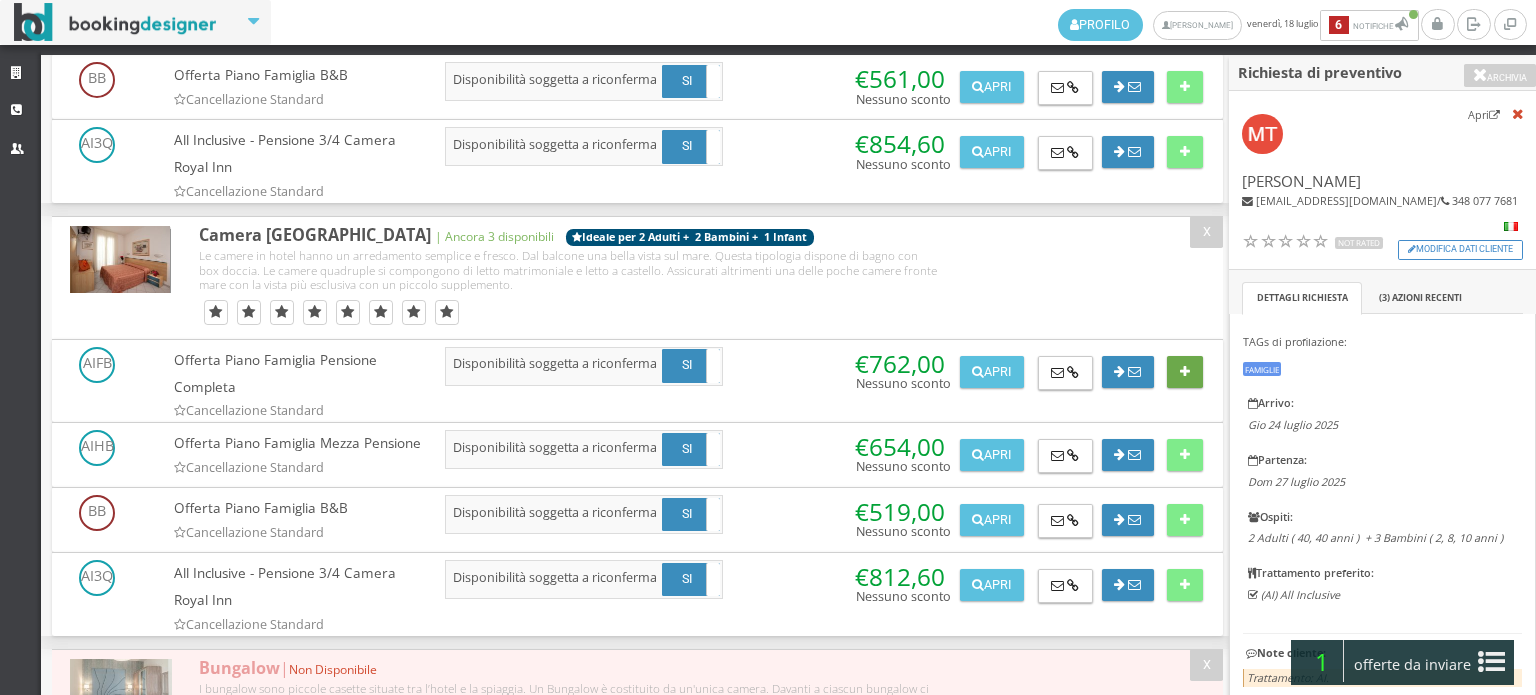 click at bounding box center (1184, 372) 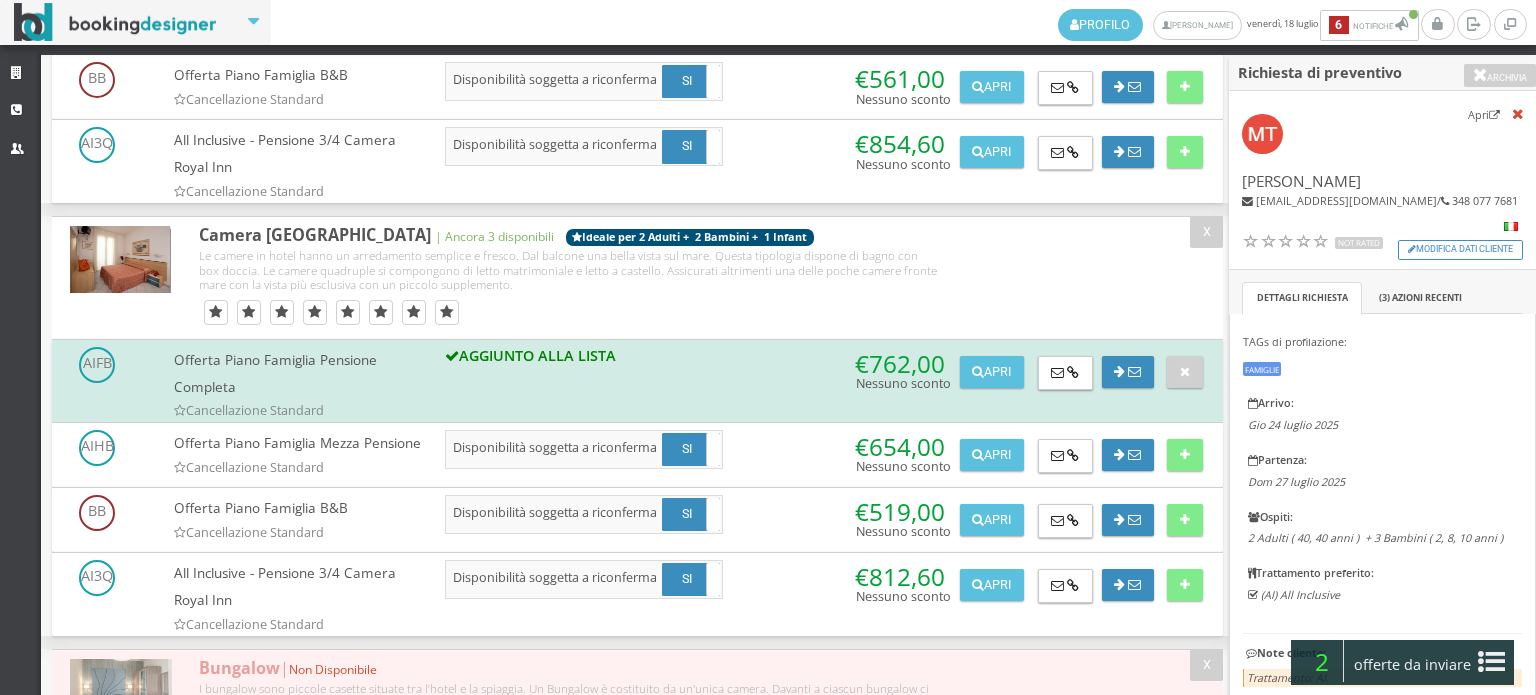 click on "offerte da inviare" at bounding box center (1413, 665) 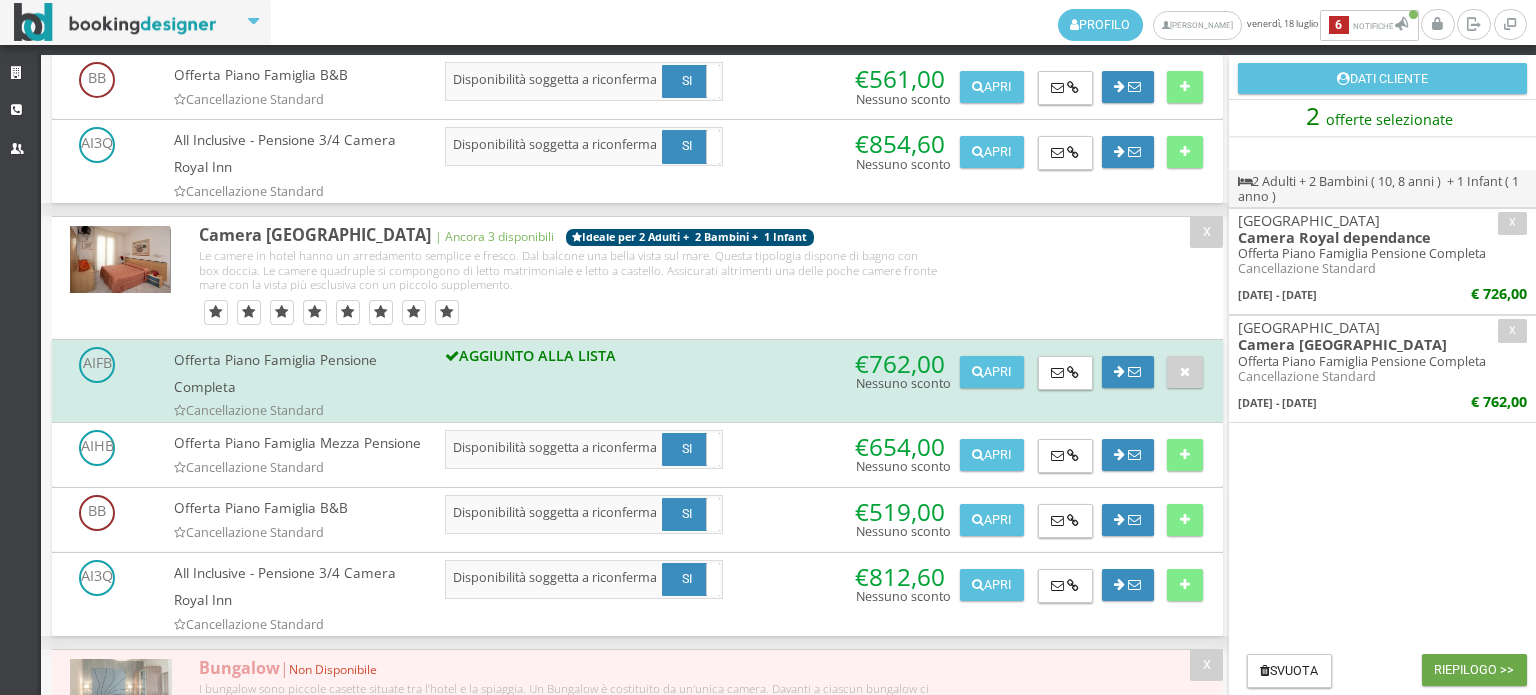 click on "Riepilogo >>" at bounding box center (1474, 670) 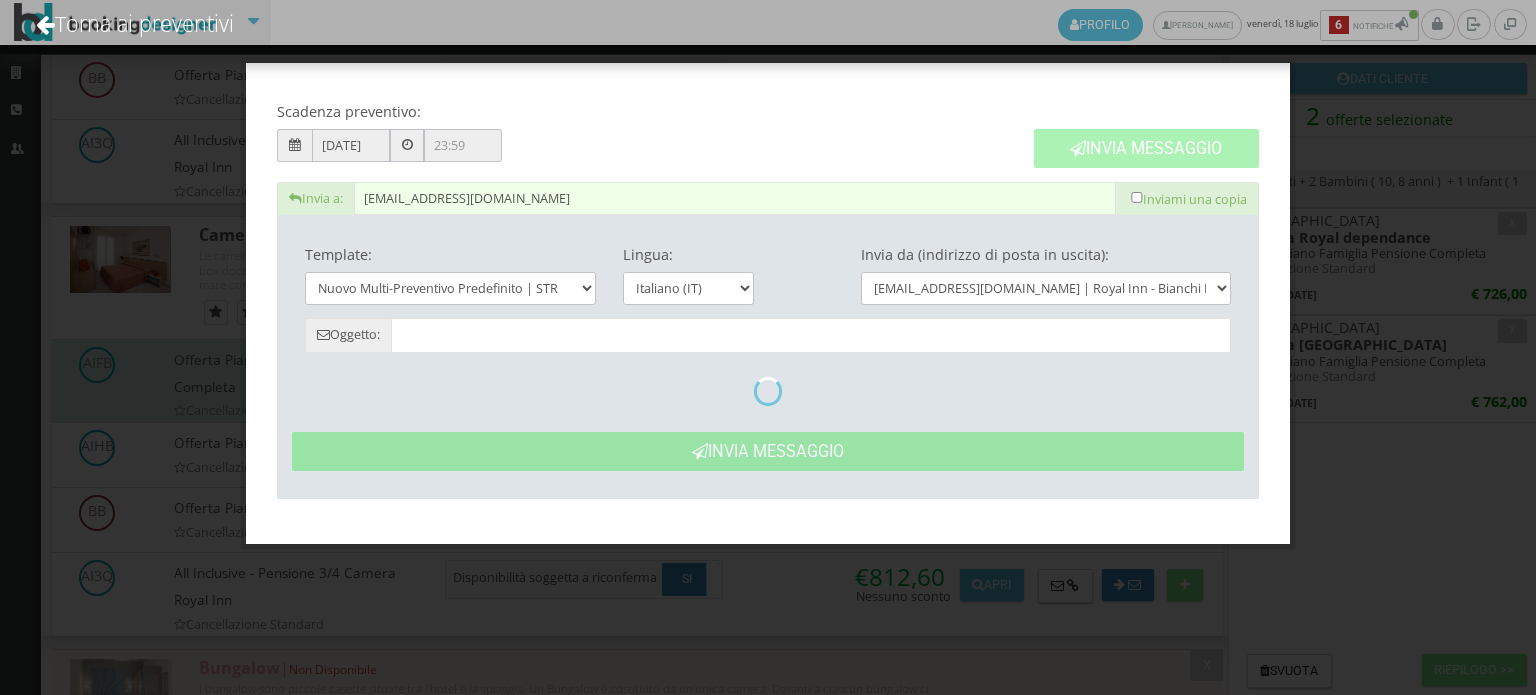 type on "Nuovo Preventivo - Maria Tarsia dal 24/07/2025 al 27/07/2025" 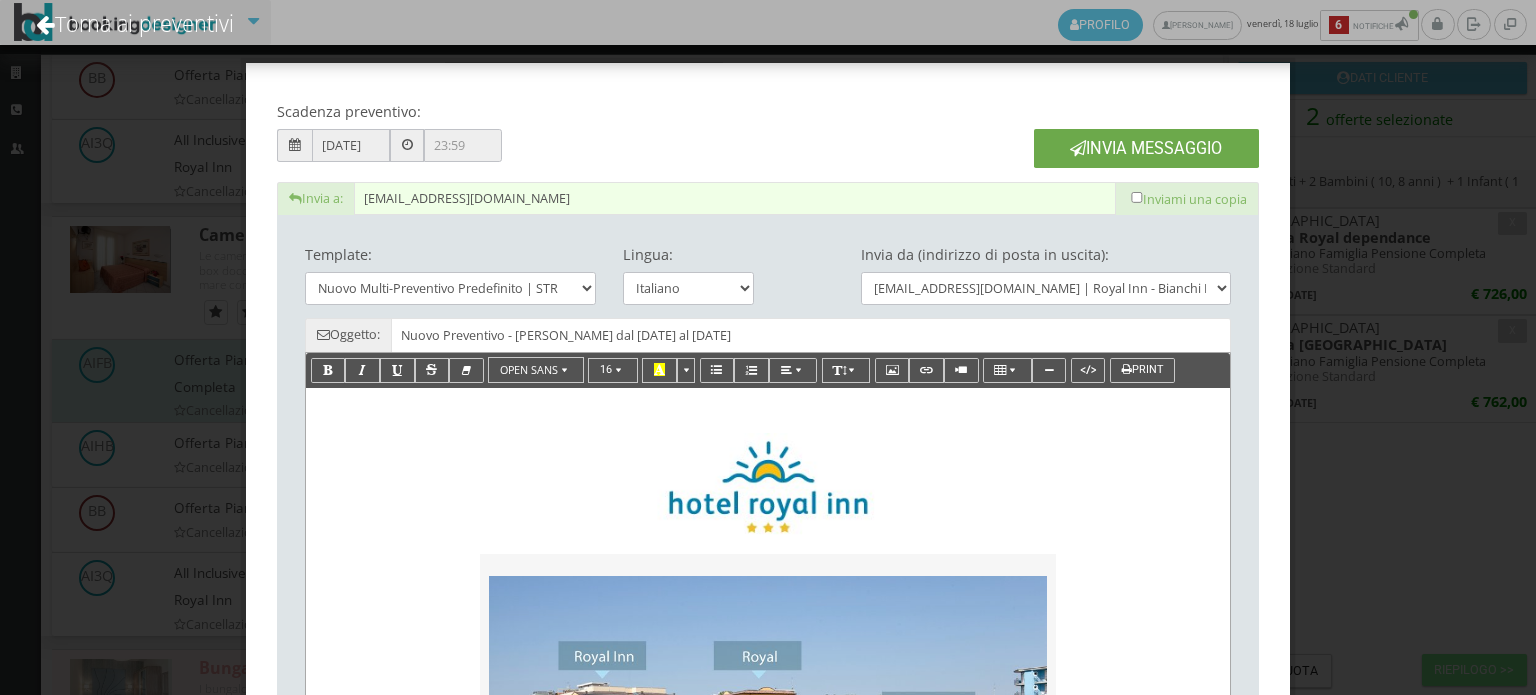 click at bounding box center [1078, 148] 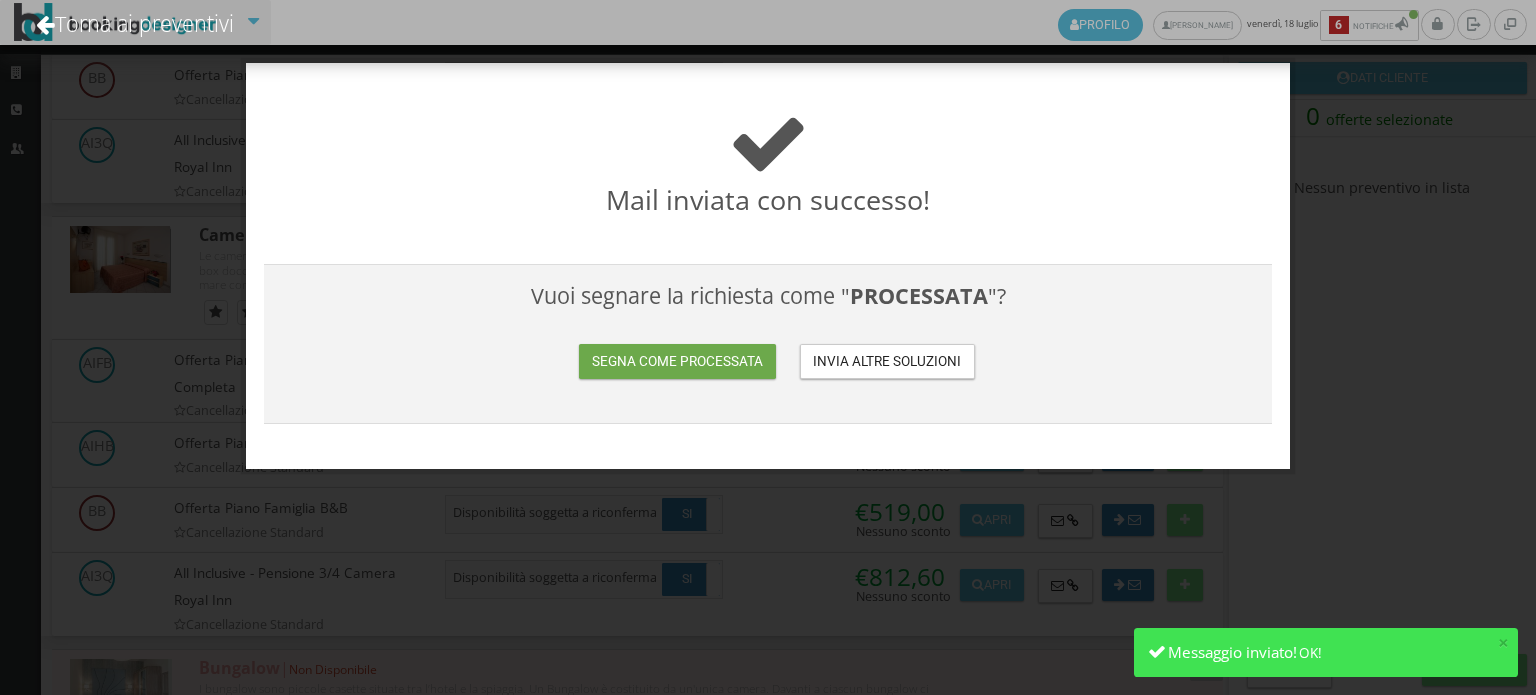 click on "Segna come processata" at bounding box center [677, 361] 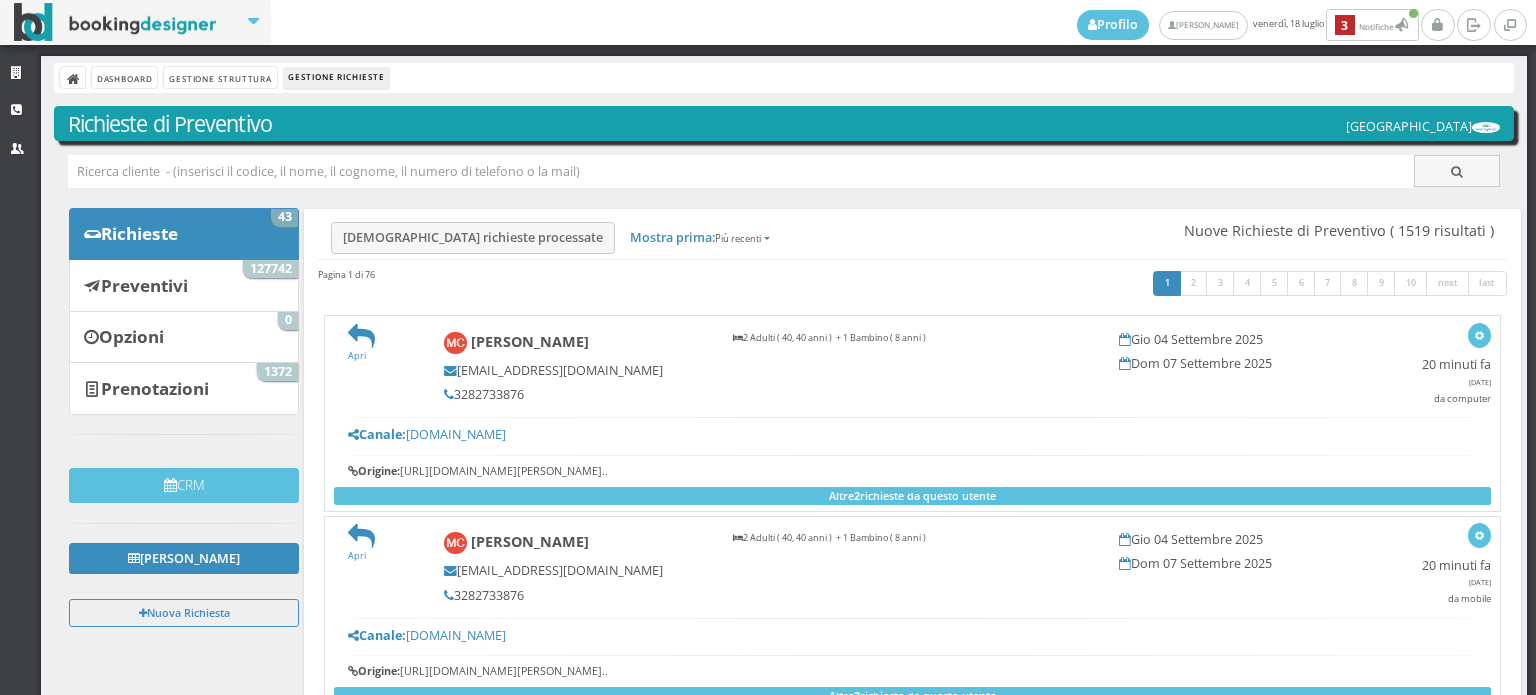 scroll, scrollTop: 0, scrollLeft: 0, axis: both 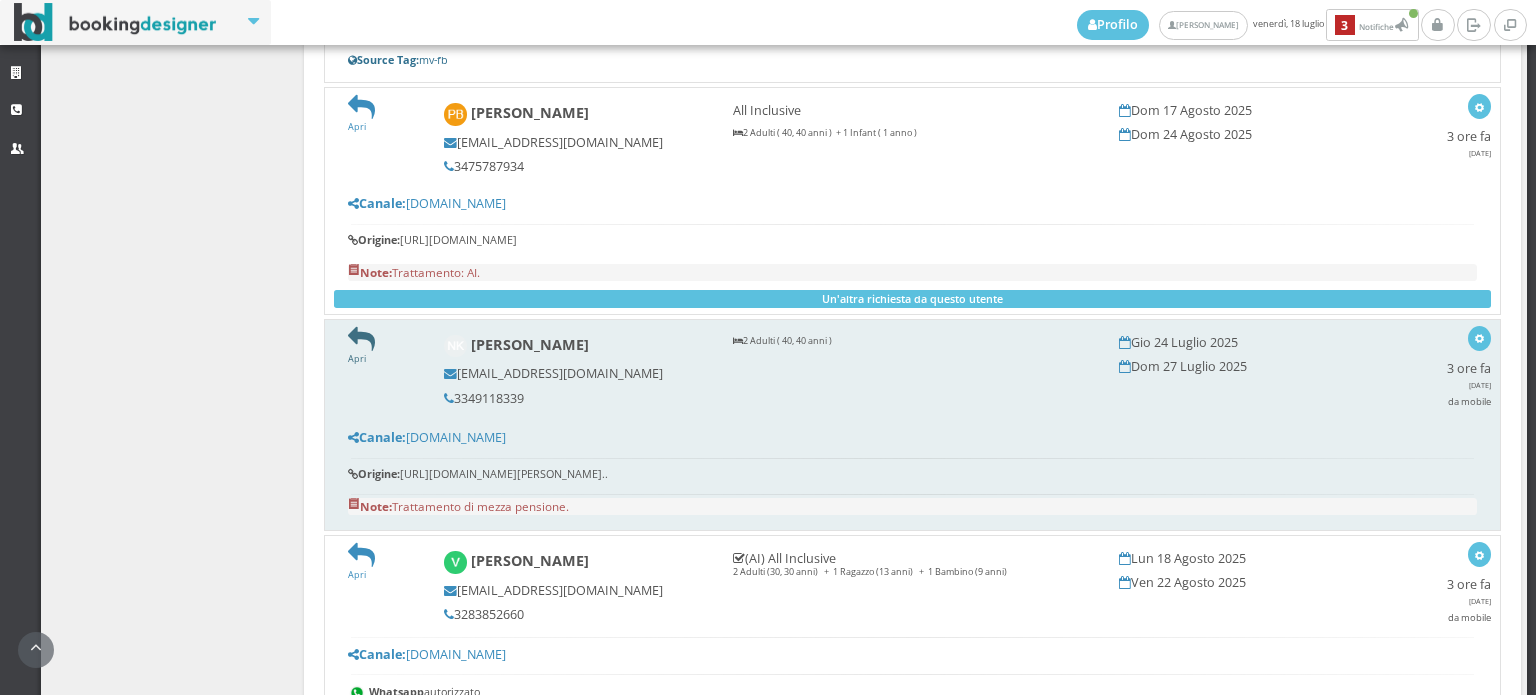 click at bounding box center (361, 339) 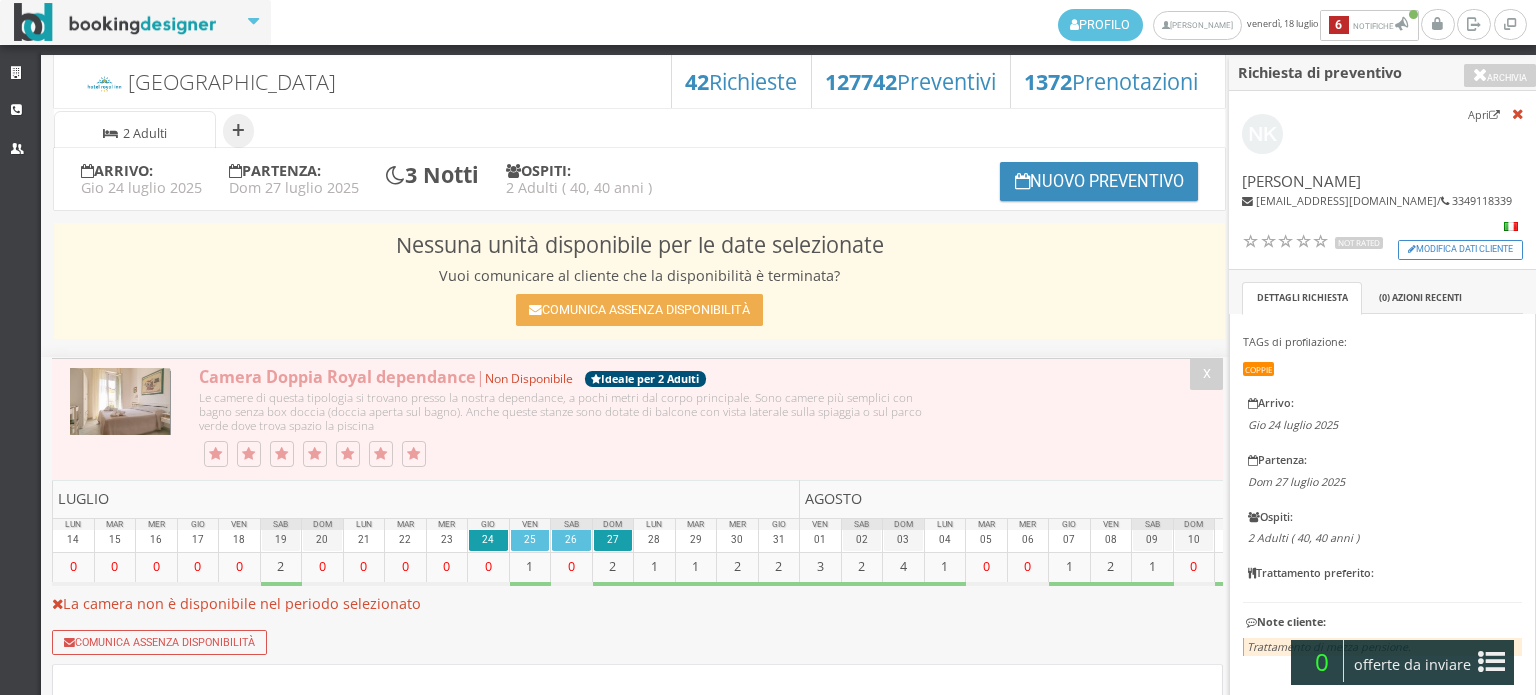 select 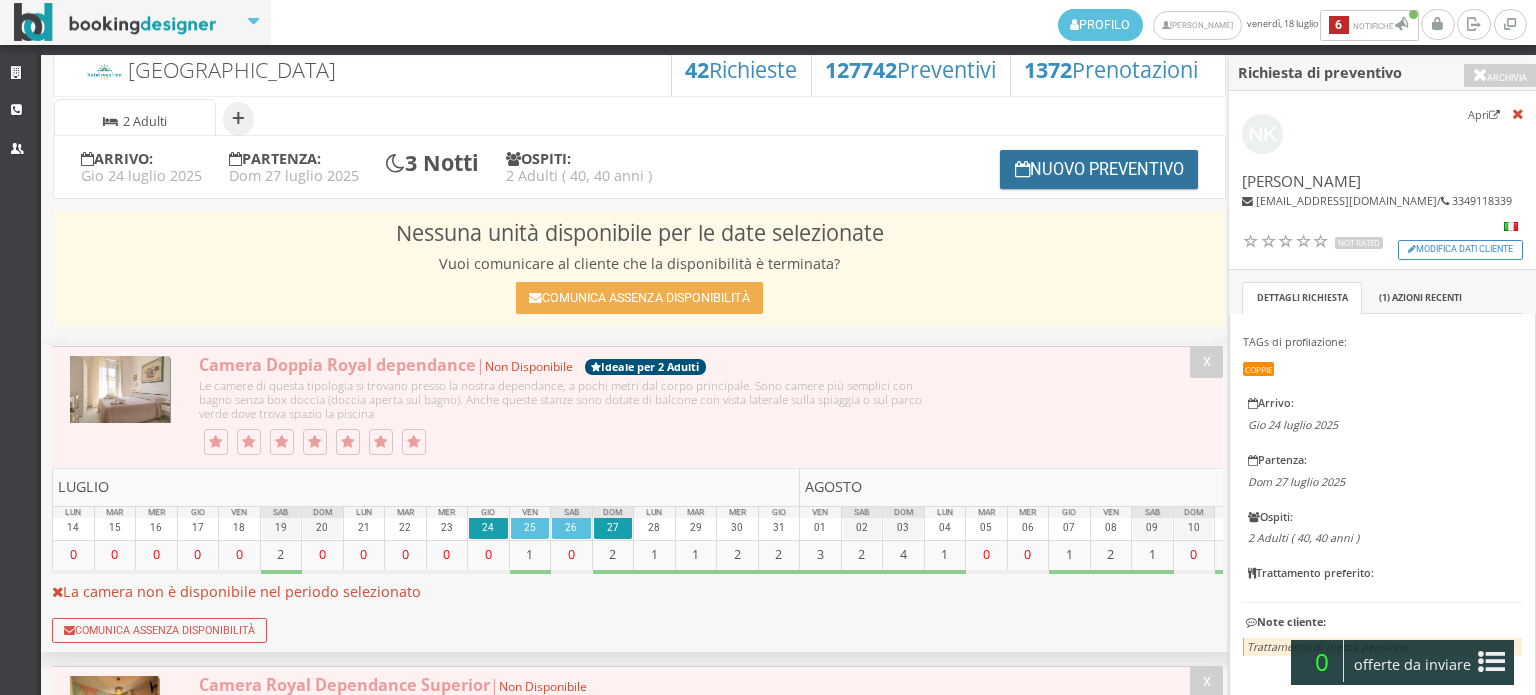 scroll, scrollTop: 0, scrollLeft: 0, axis: both 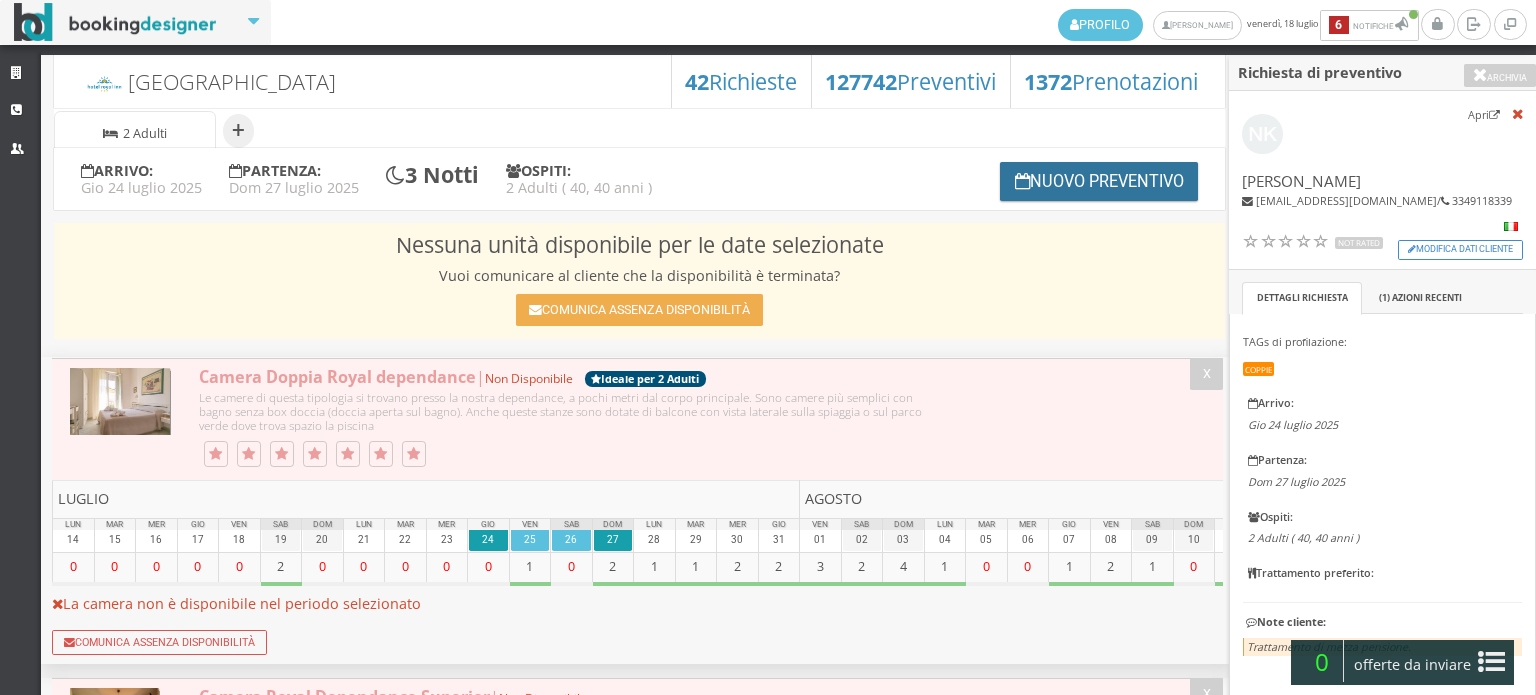 click on "Nuovo Preventivo" at bounding box center (1099, 181) 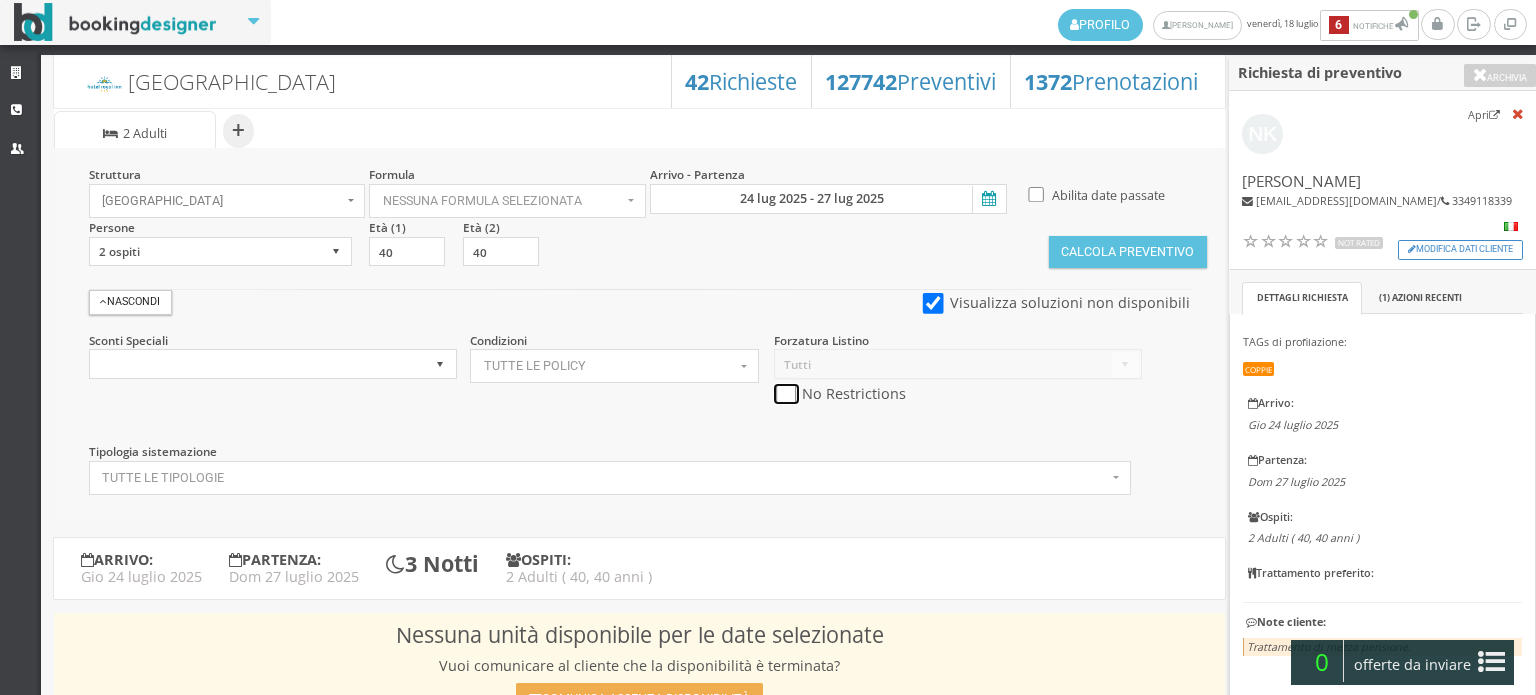 click at bounding box center (786, 394) 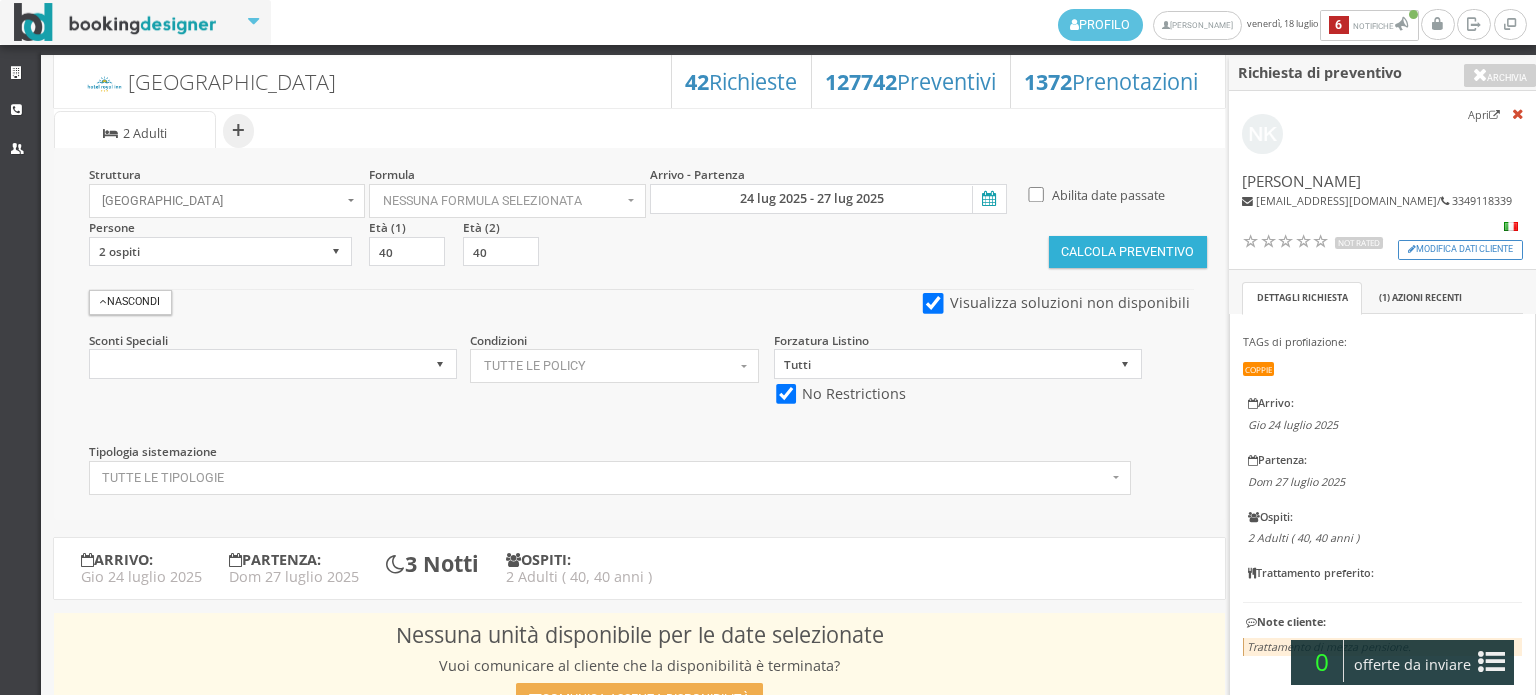 click on "Calcola Preventivo" at bounding box center [1128, 252] 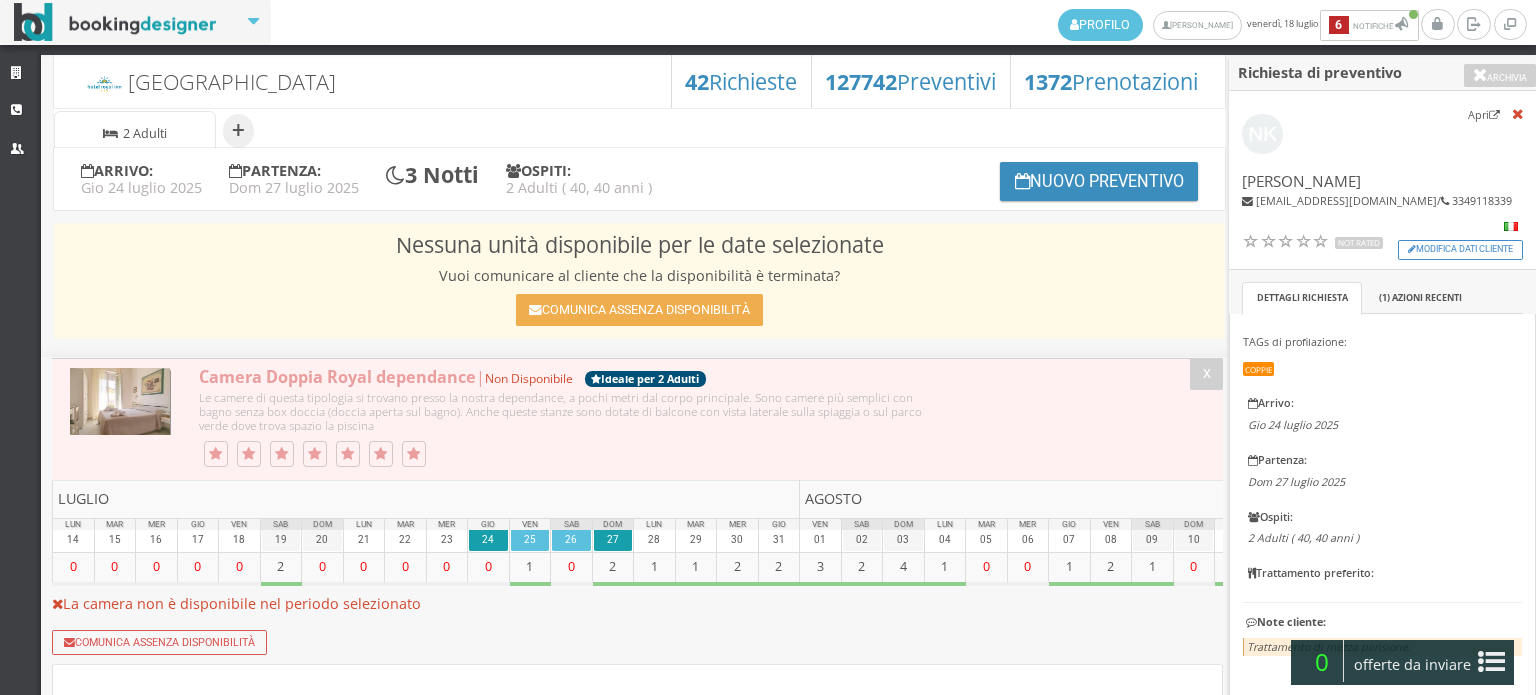 scroll, scrollTop: 0, scrollLeft: 0, axis: both 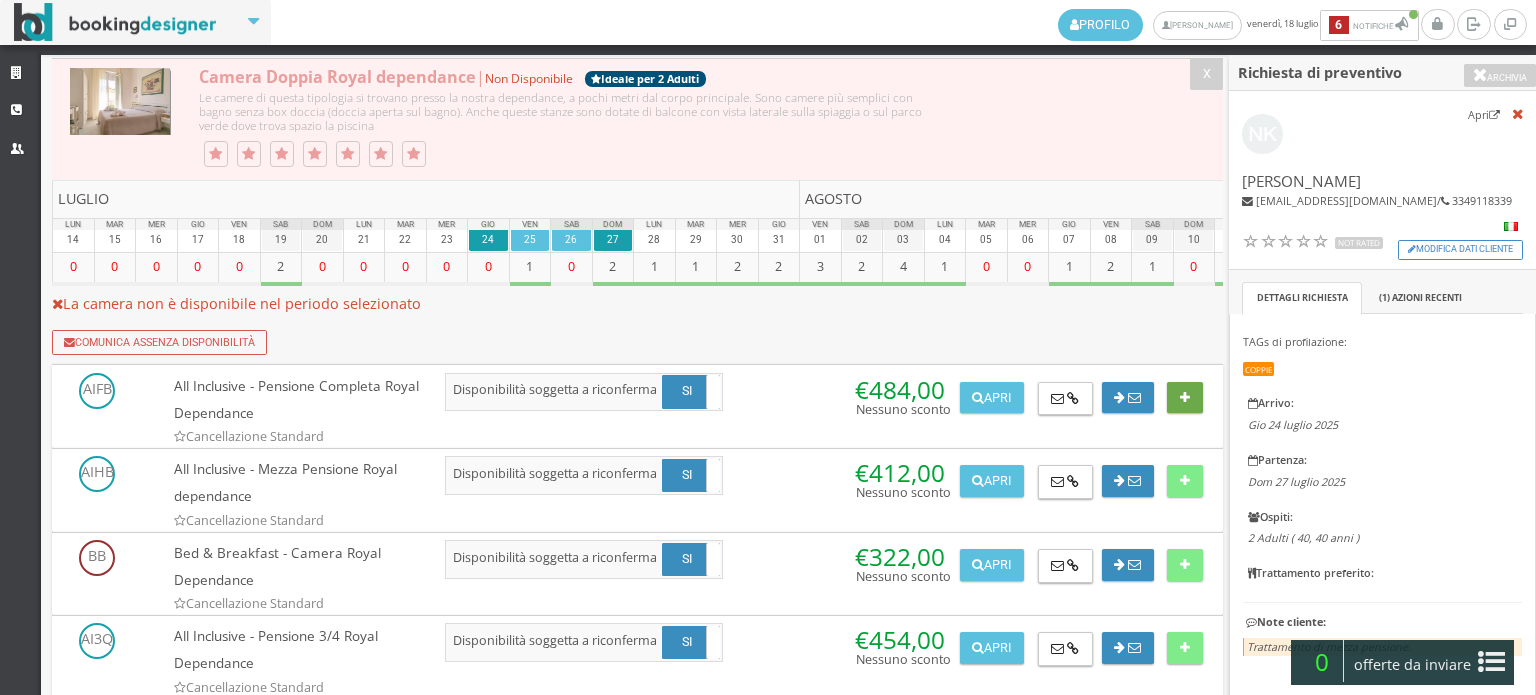 click at bounding box center [1185, 398] 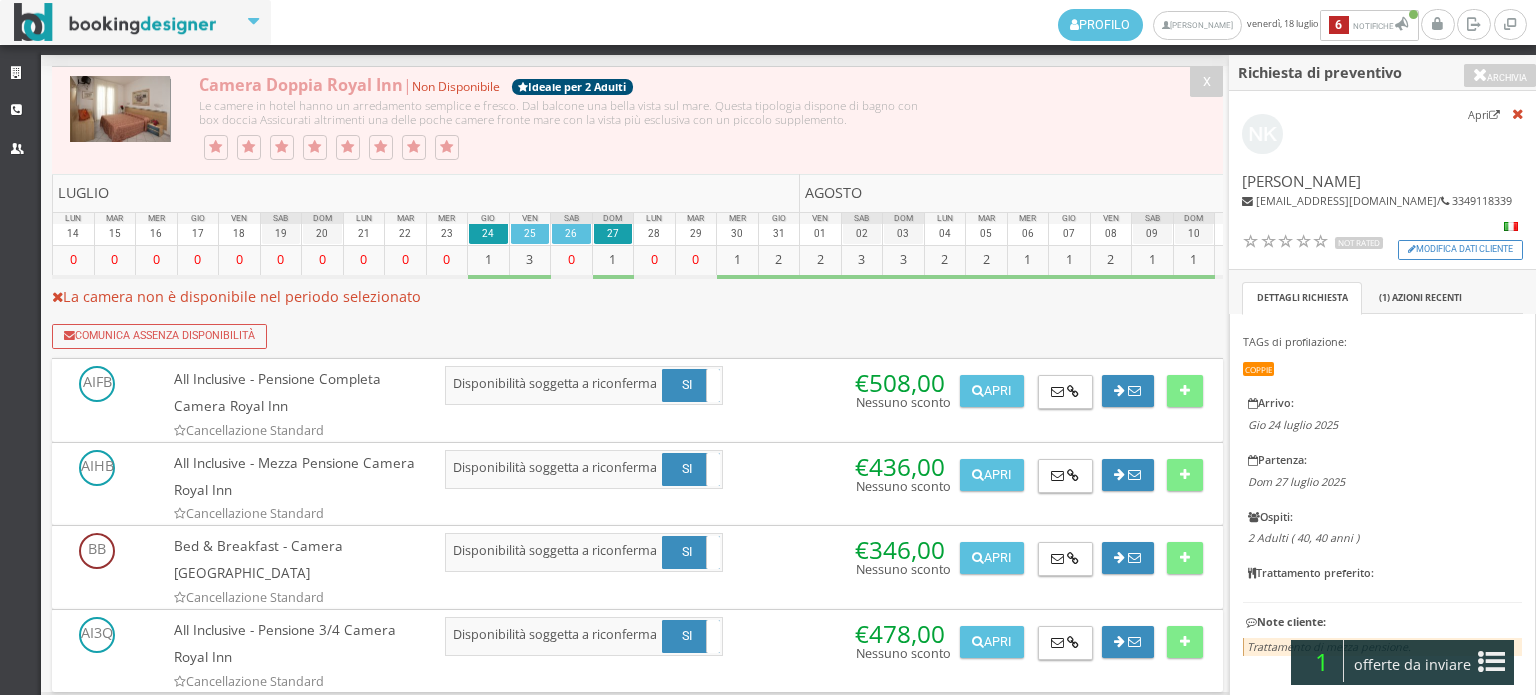 scroll, scrollTop: 4555, scrollLeft: 0, axis: vertical 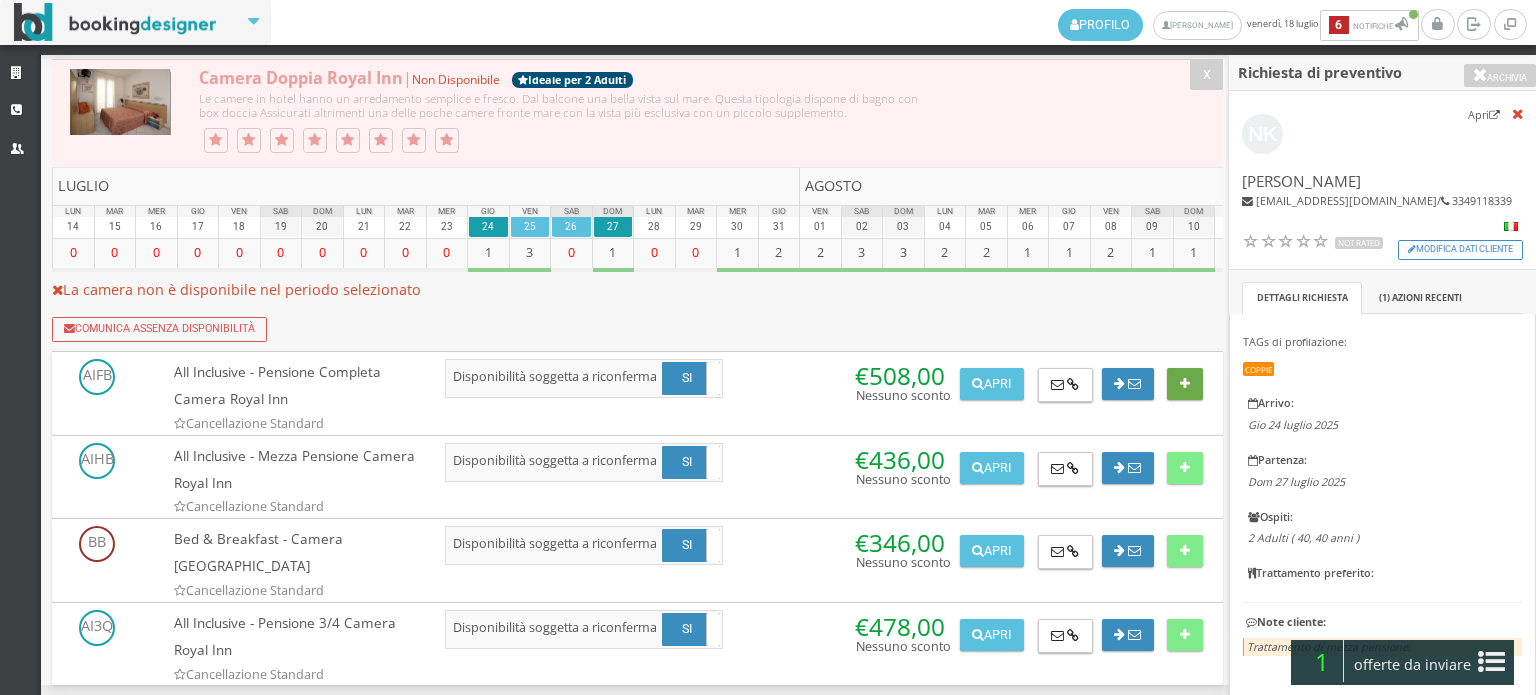 click at bounding box center (1184, 384) 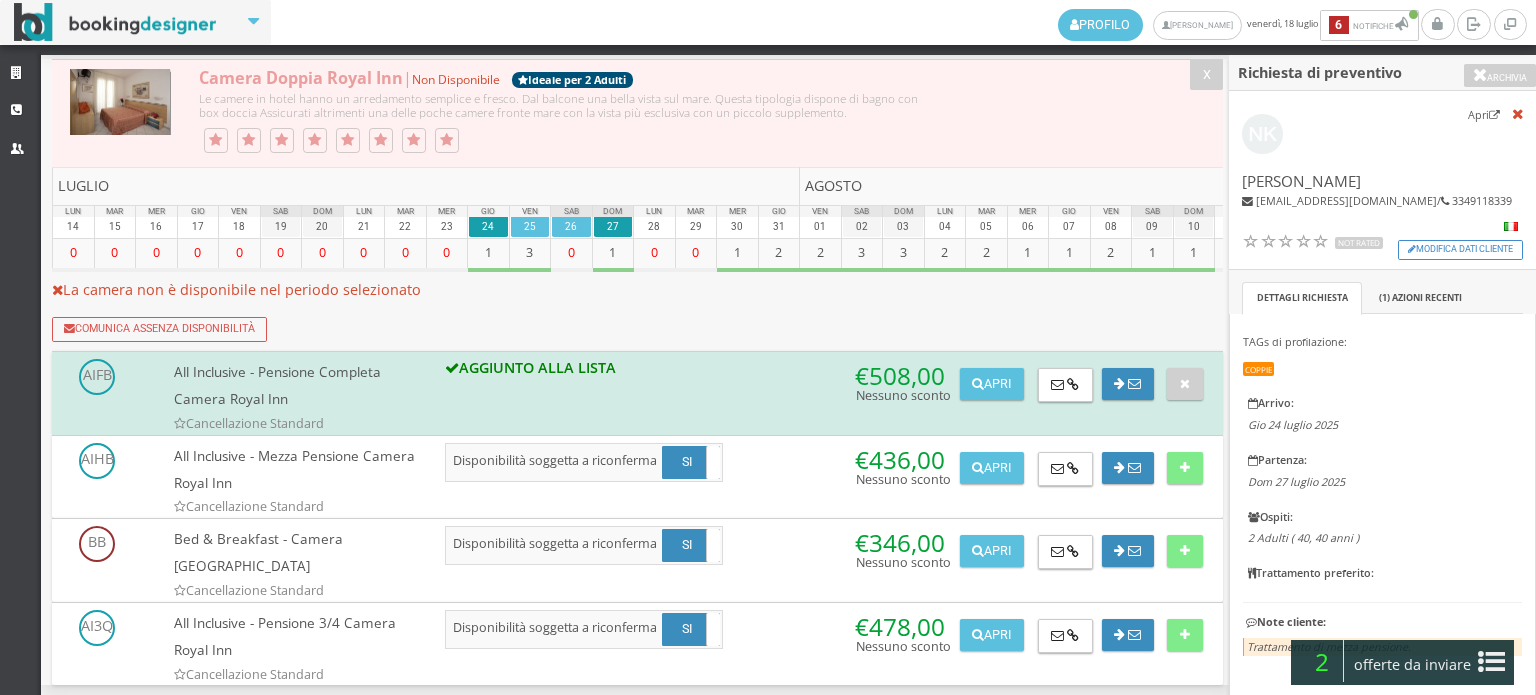 click on "offerte da inviare" at bounding box center (1413, 665) 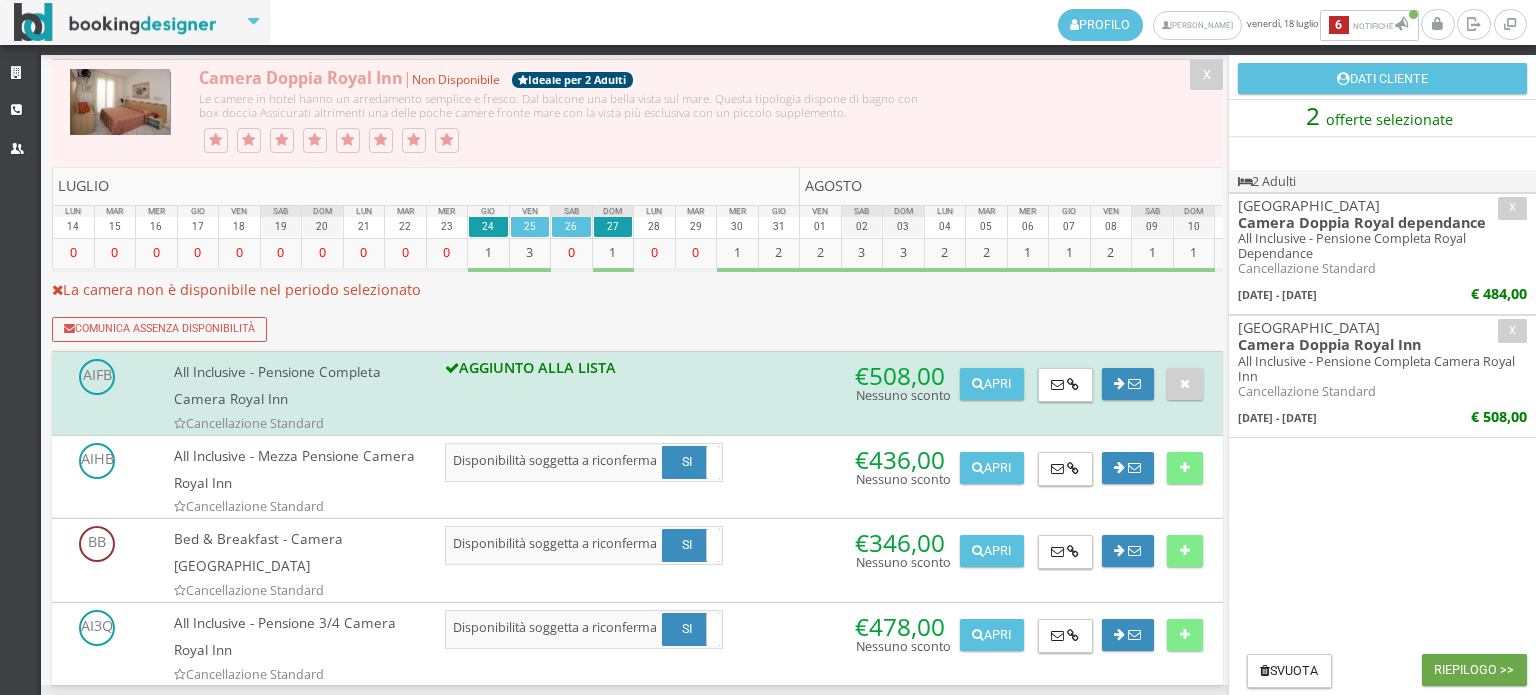 click on "Riepilogo >>" at bounding box center (1474, 670) 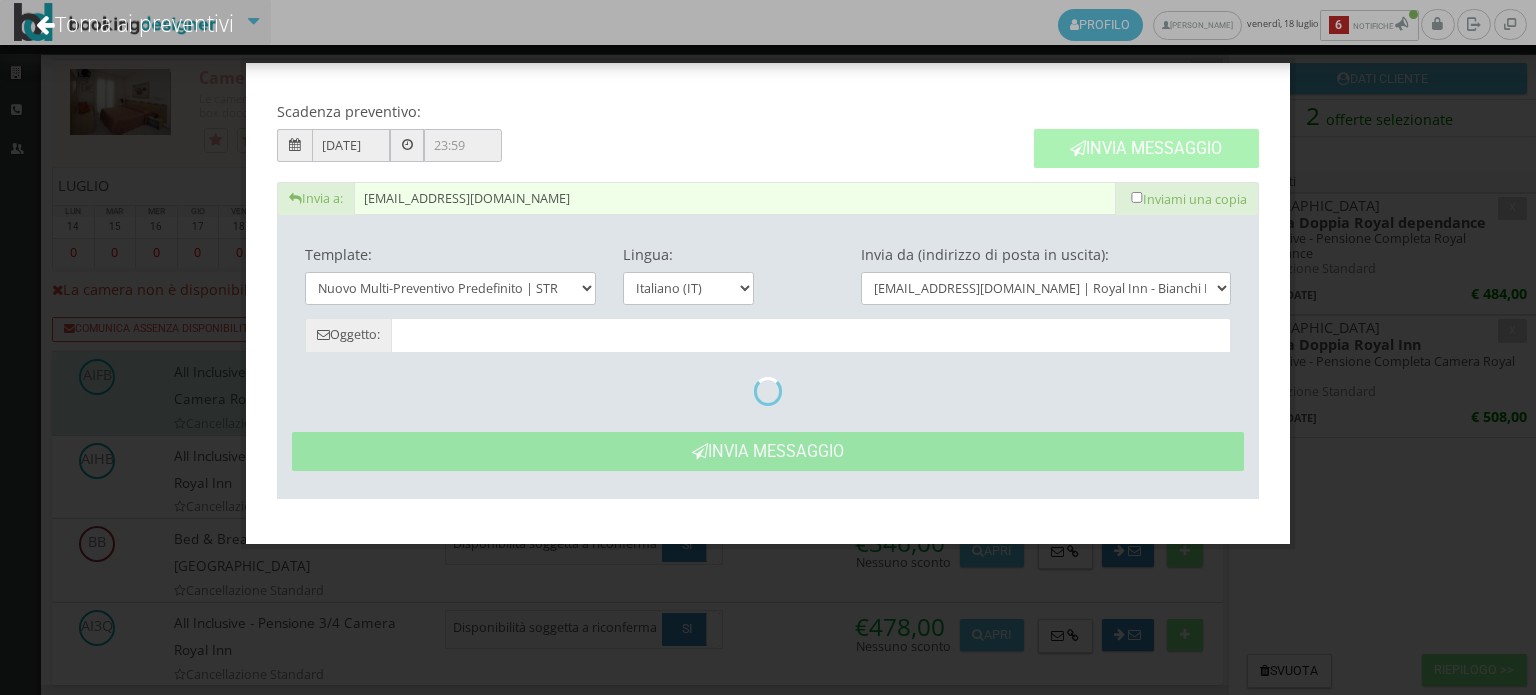type on "Nuovo Preventivo - Nicoletta Kudaruk dal 24/07/2025 al 27/07/2025" 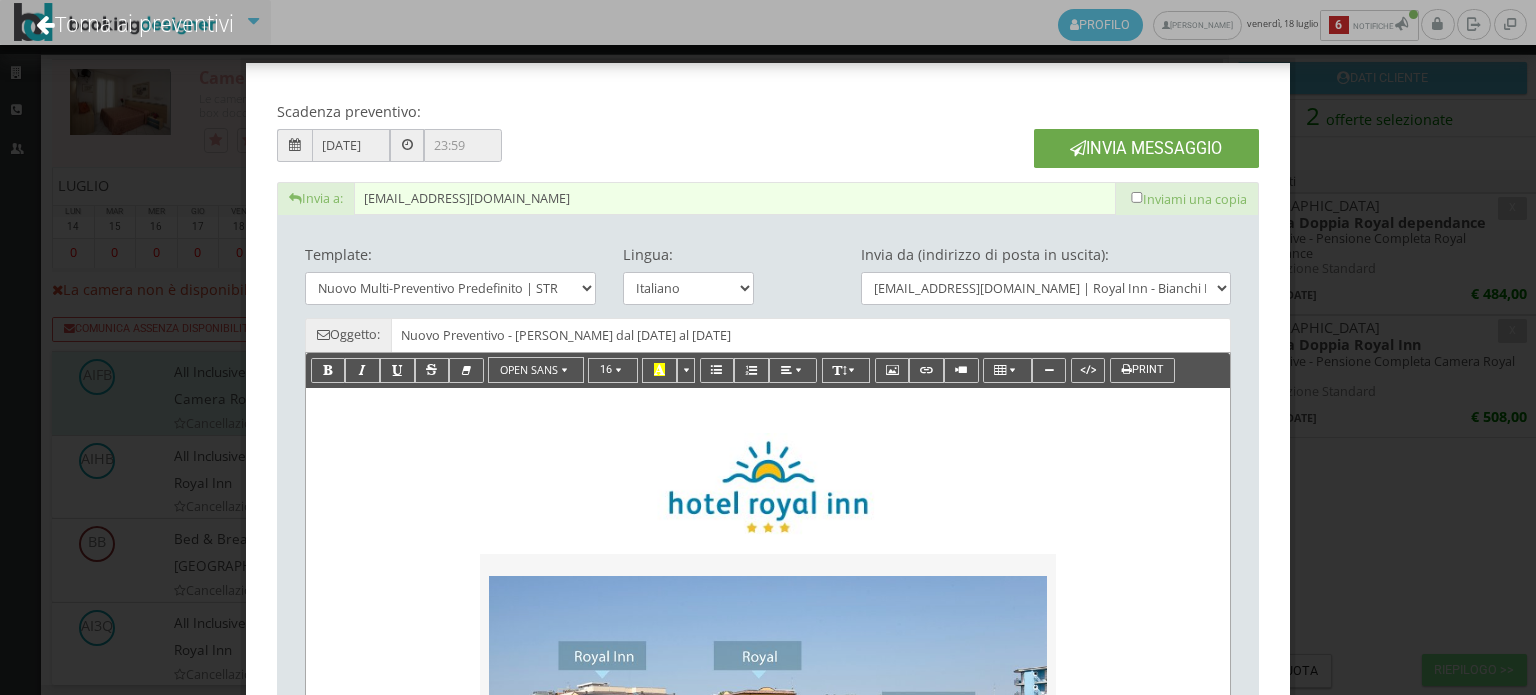 click on "Invia Messaggio" at bounding box center [1146, 148] 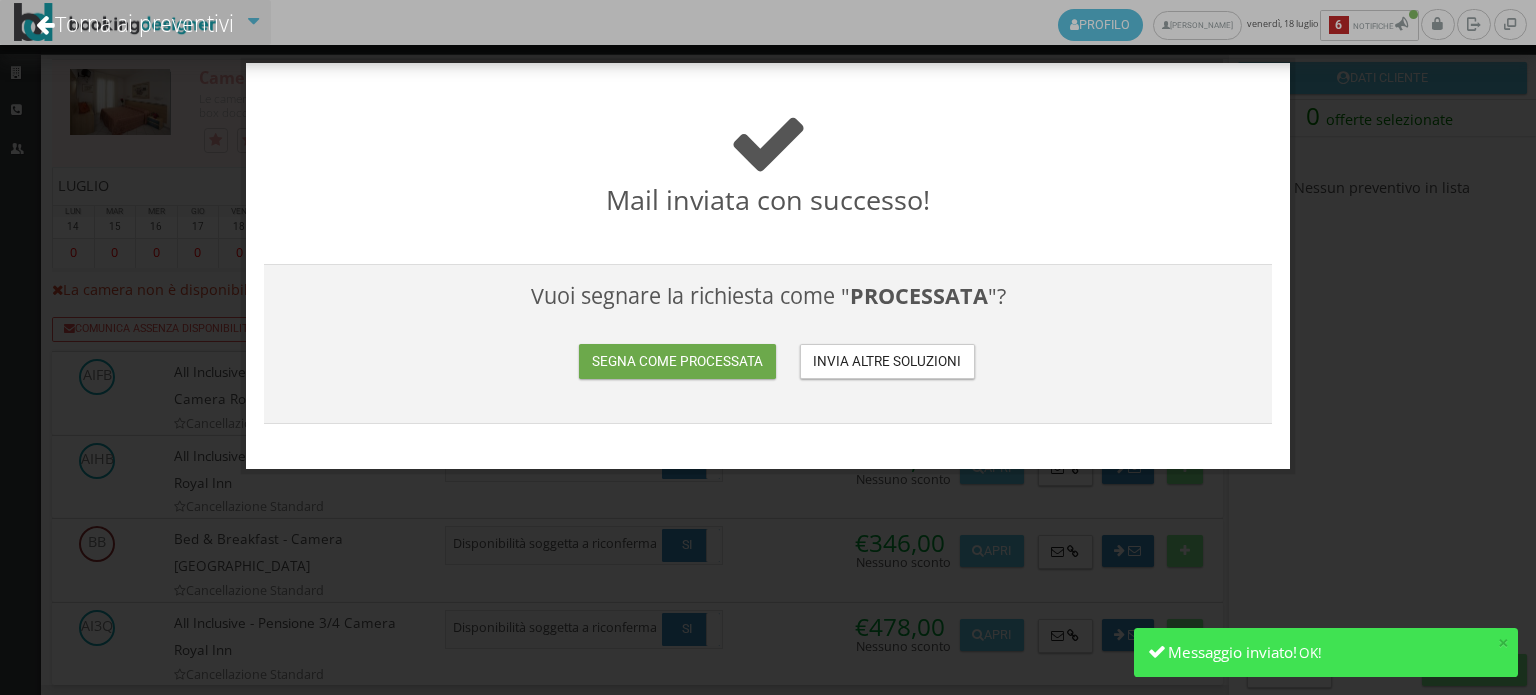 click on "Segna come processata" at bounding box center [677, 361] 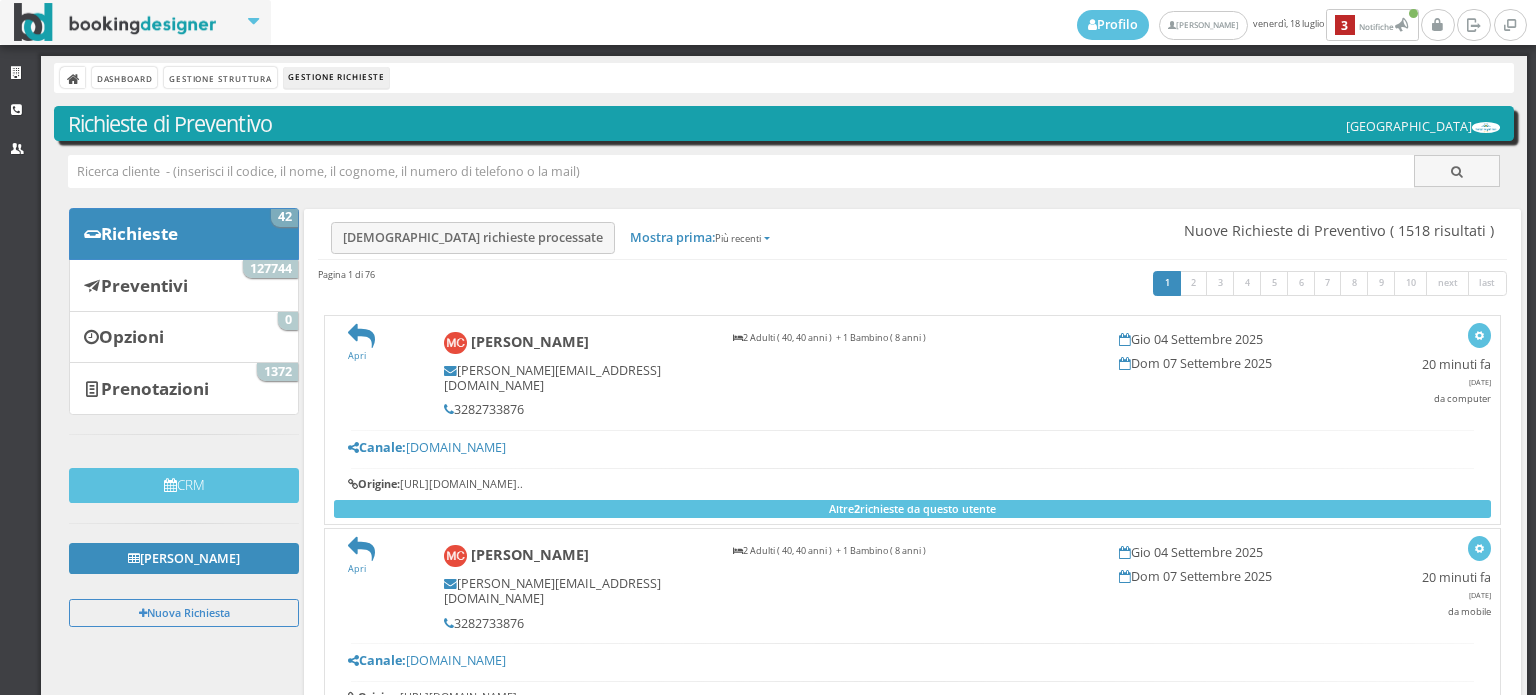 scroll, scrollTop: 0, scrollLeft: 0, axis: both 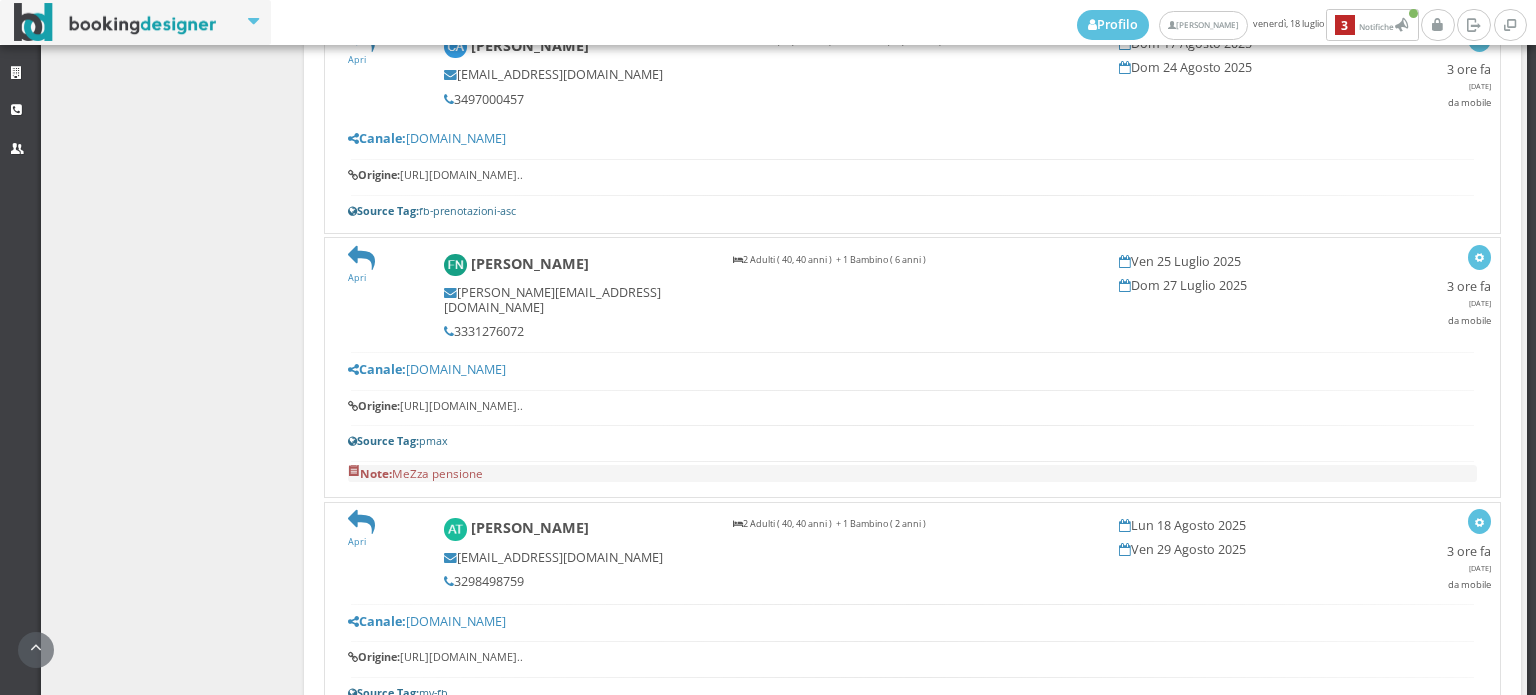 click on "2" at bounding box center [1194, 734] 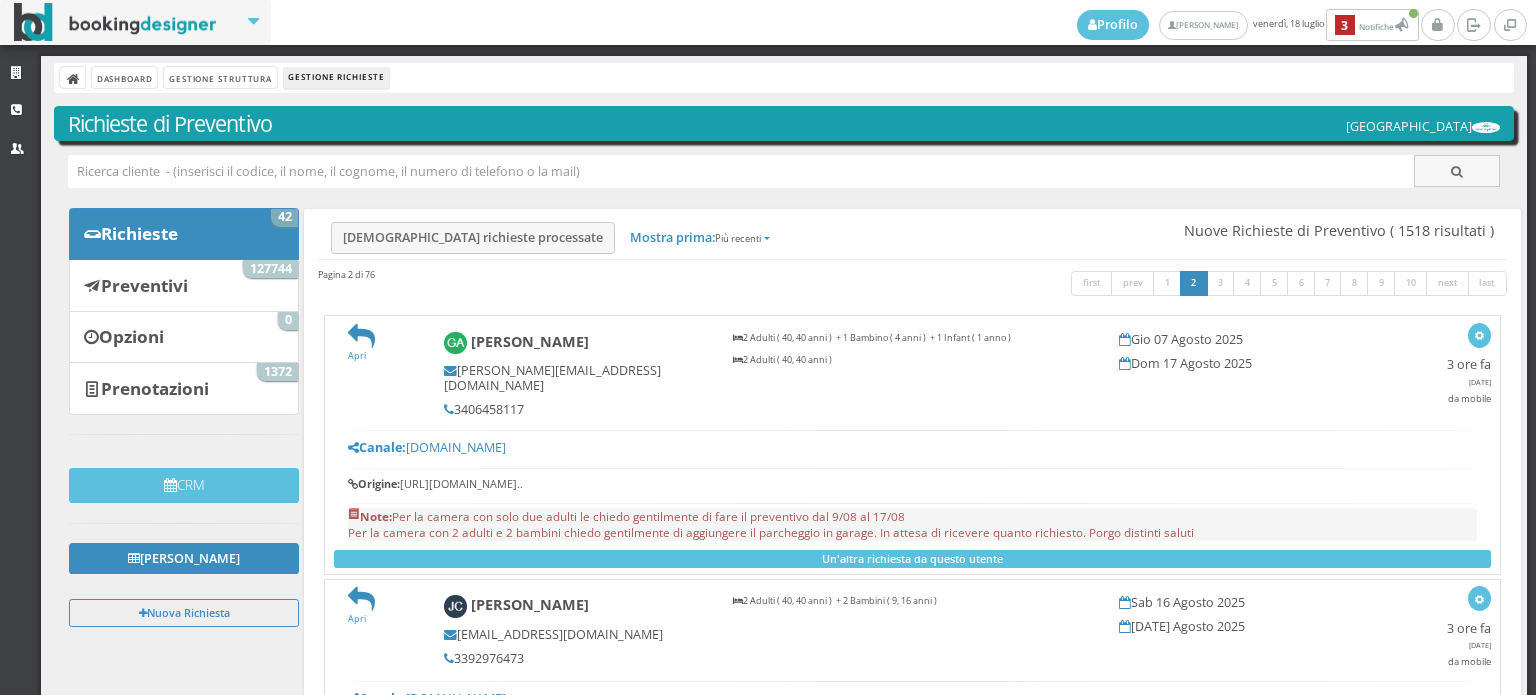 scroll, scrollTop: 0, scrollLeft: 0, axis: both 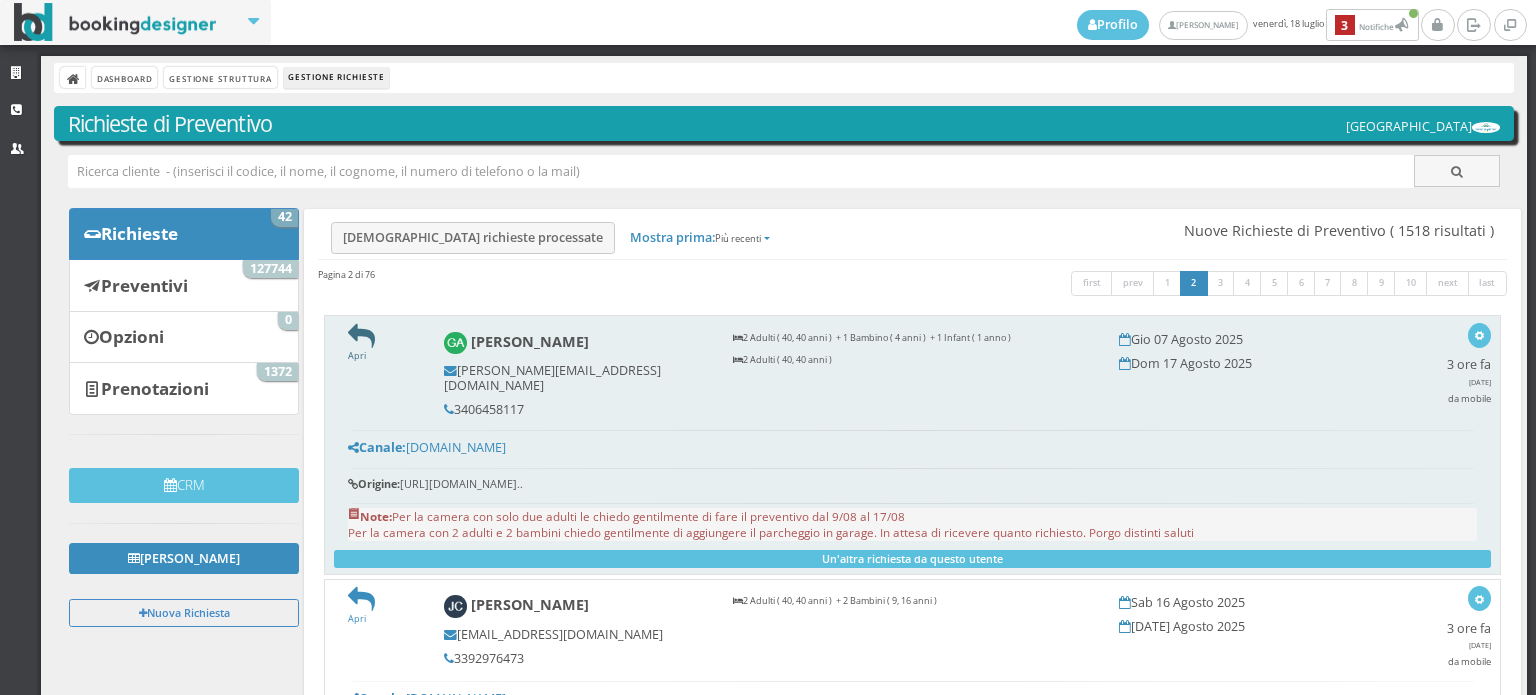 click at bounding box center [361, 336] 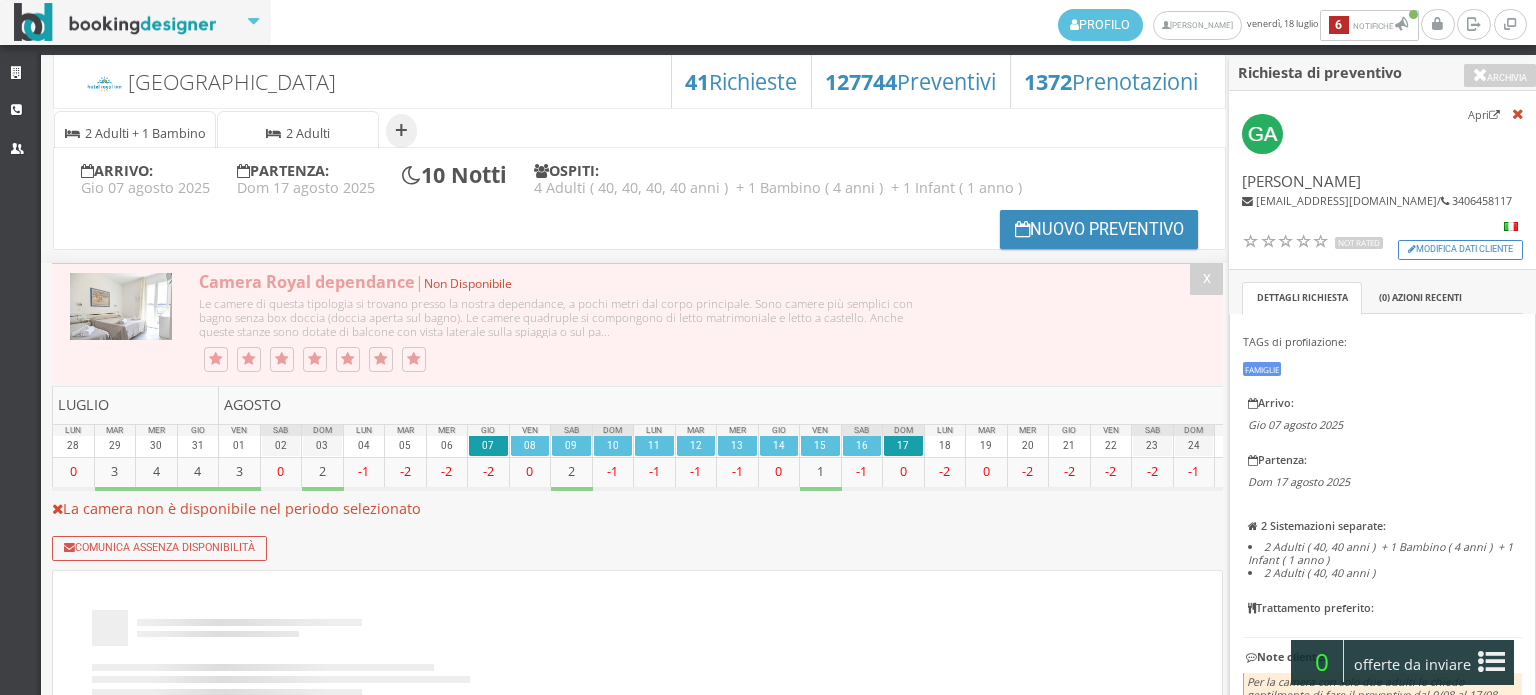 scroll, scrollTop: 0, scrollLeft: 0, axis: both 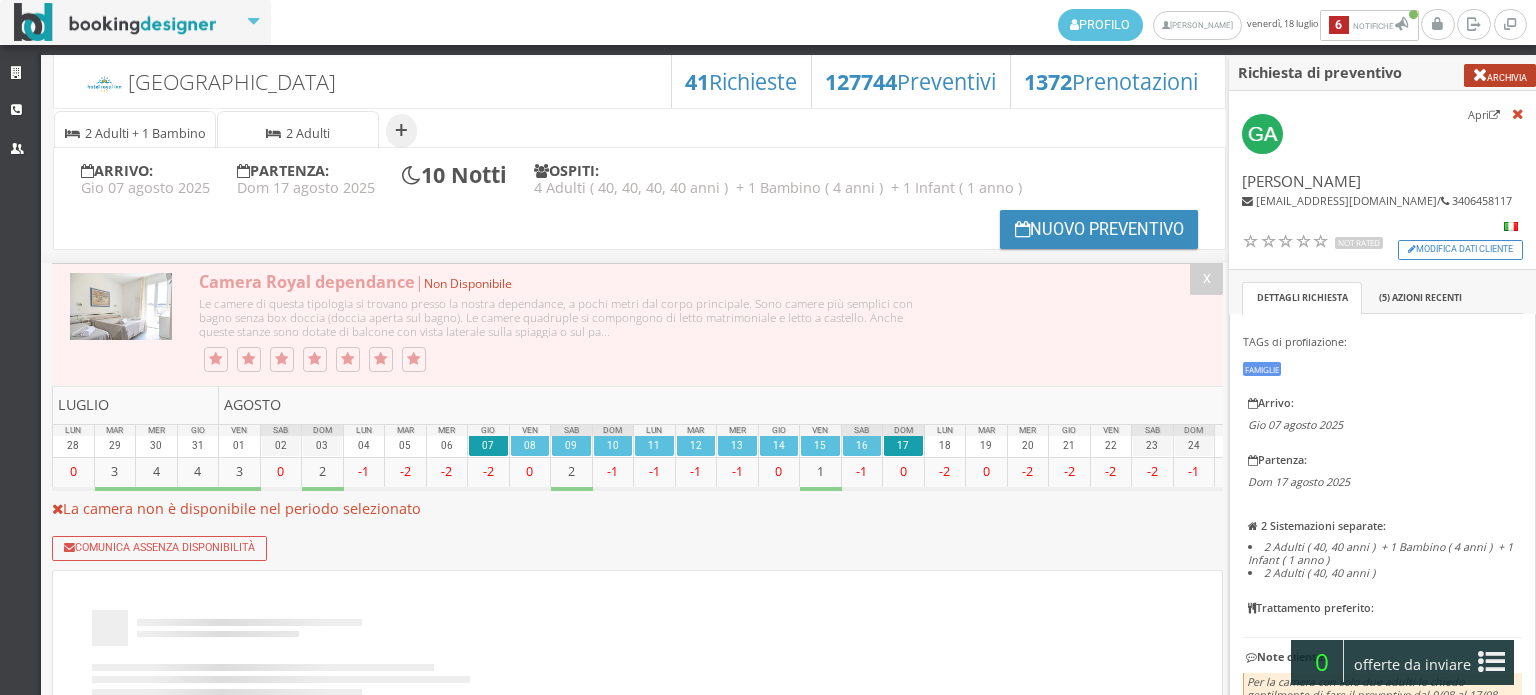 click at bounding box center (1480, 75) 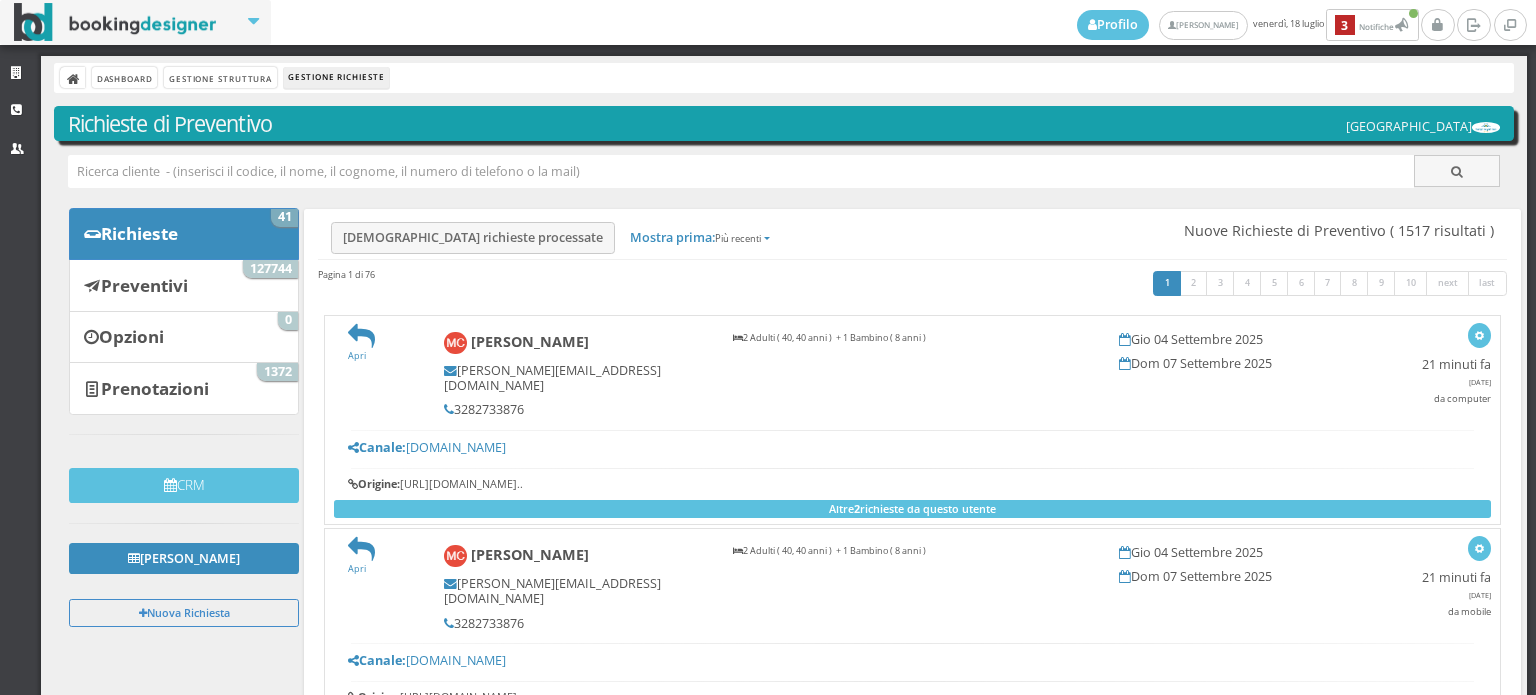 scroll, scrollTop: 0, scrollLeft: 0, axis: both 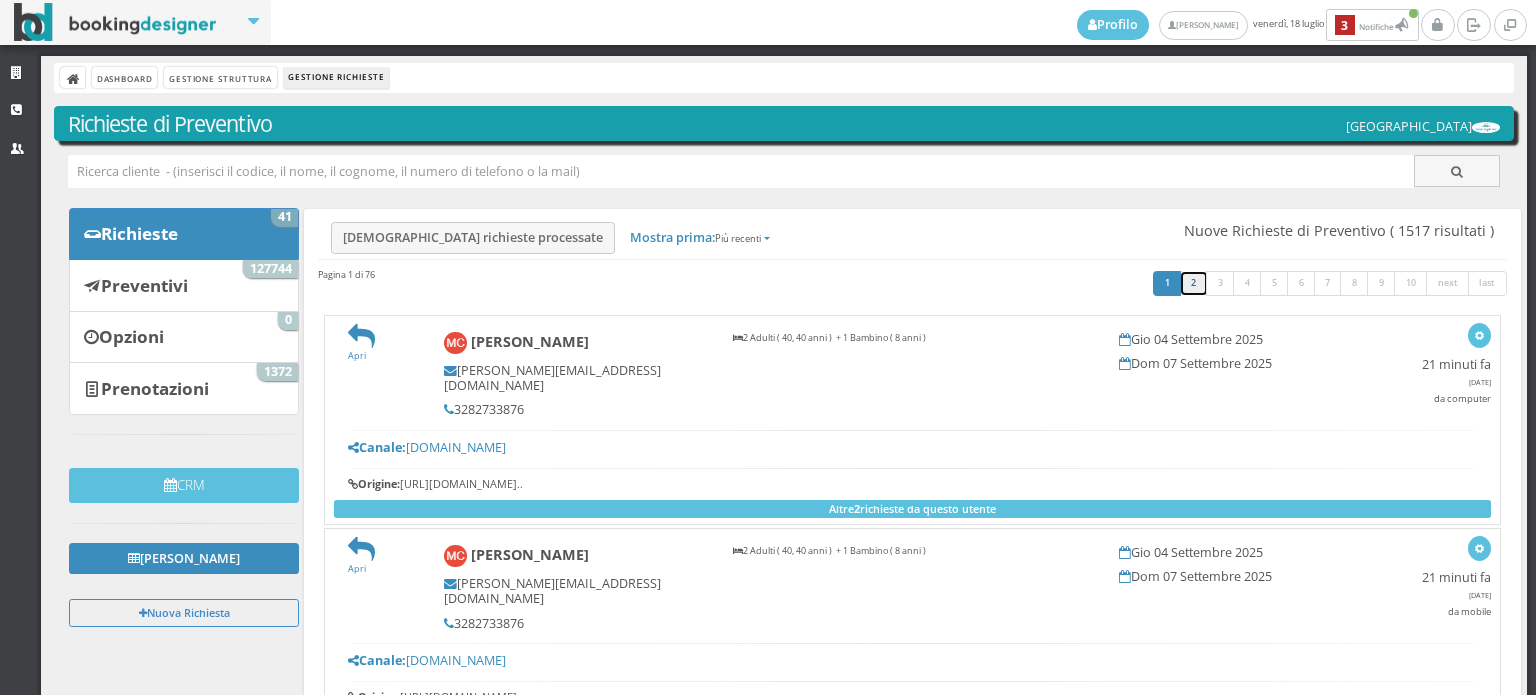 click on "2" at bounding box center [1194, 284] 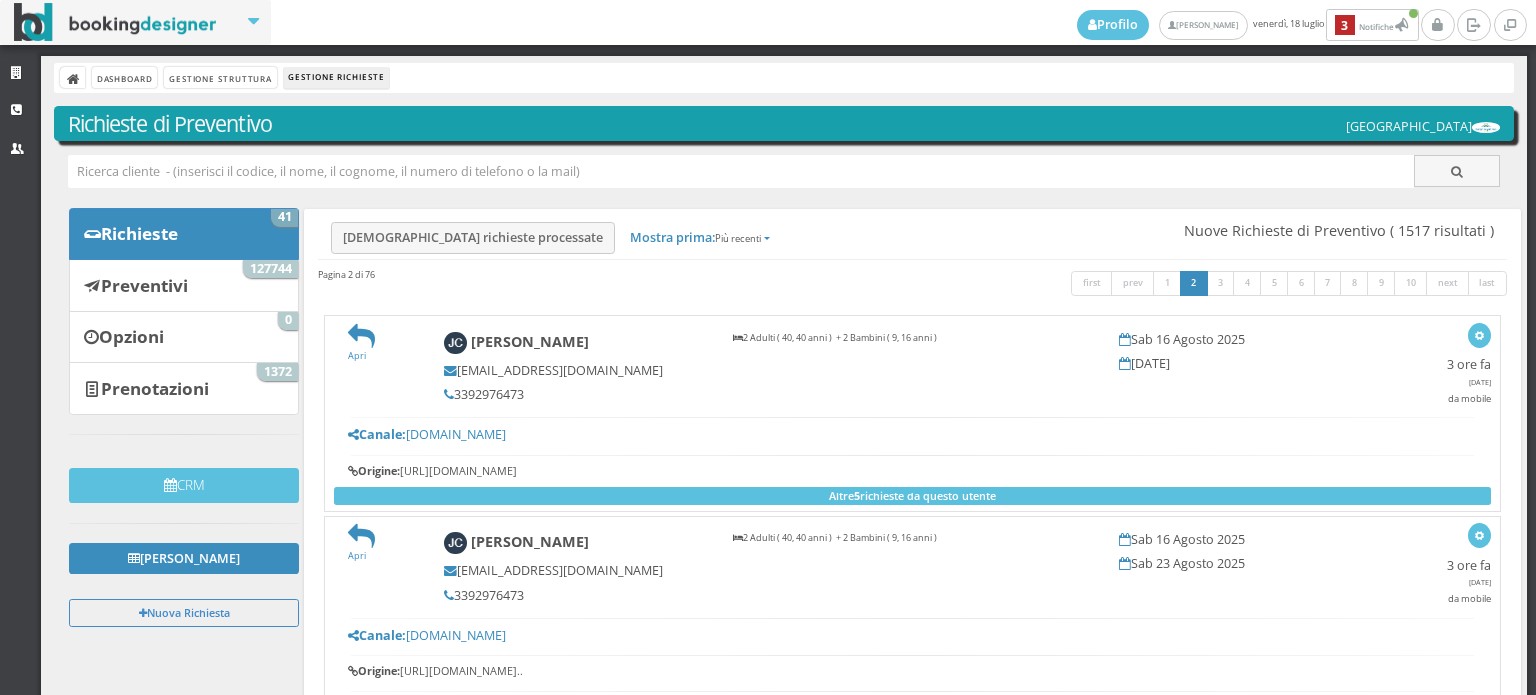 scroll, scrollTop: 0, scrollLeft: 0, axis: both 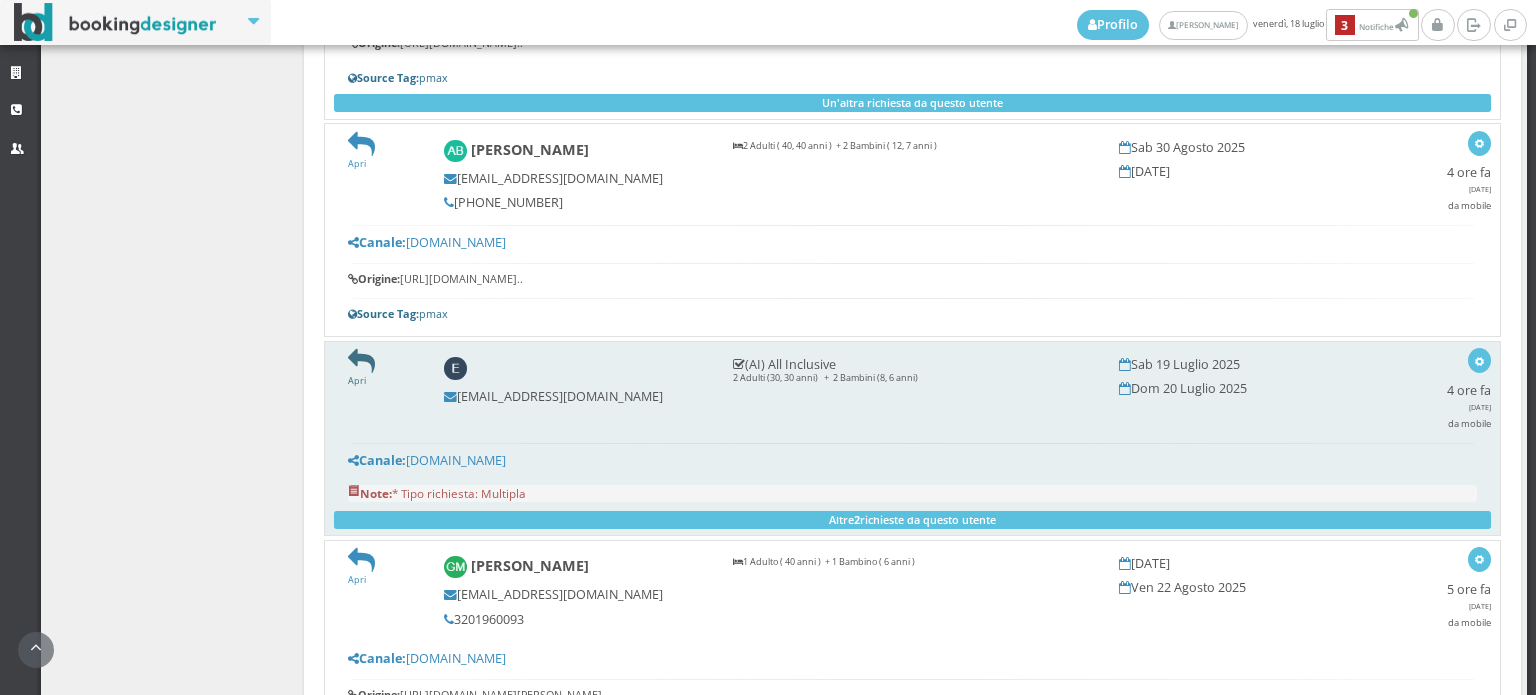 click at bounding box center (361, 361) 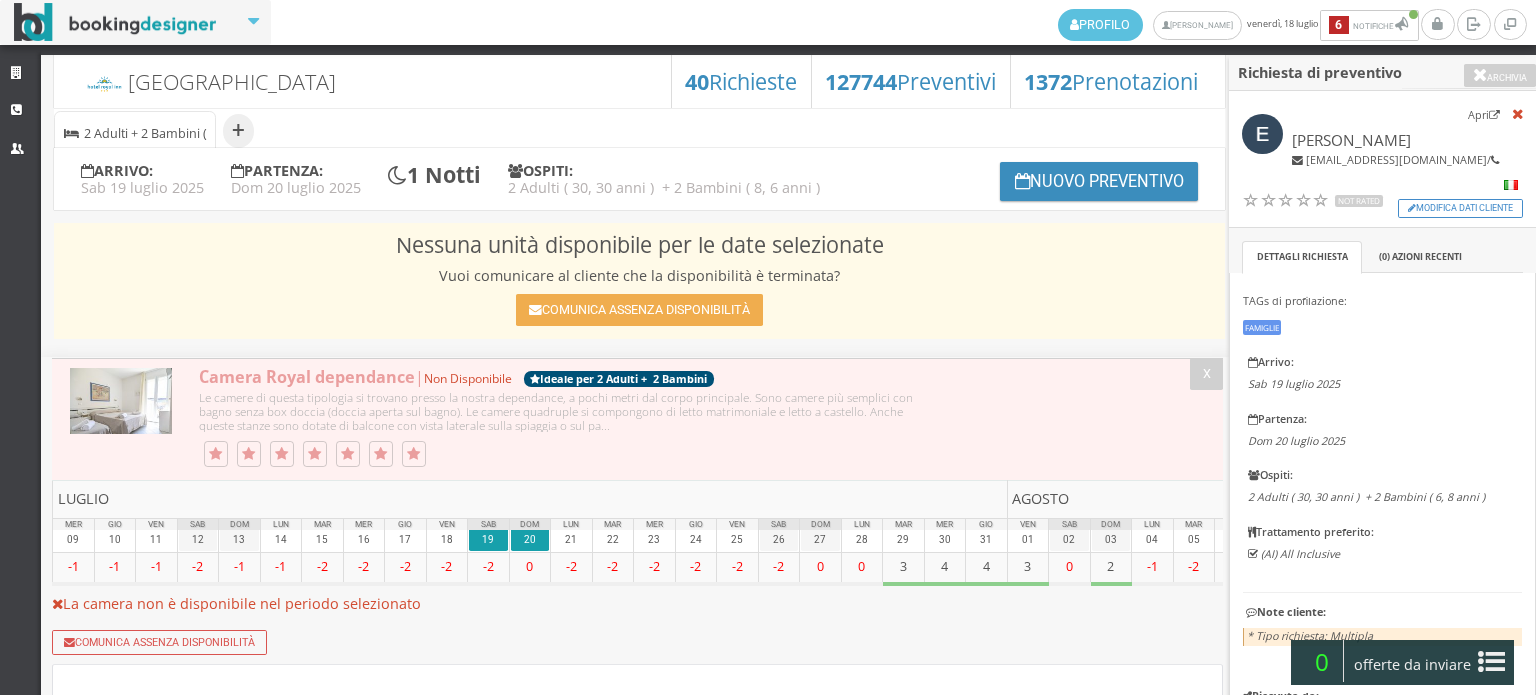 select 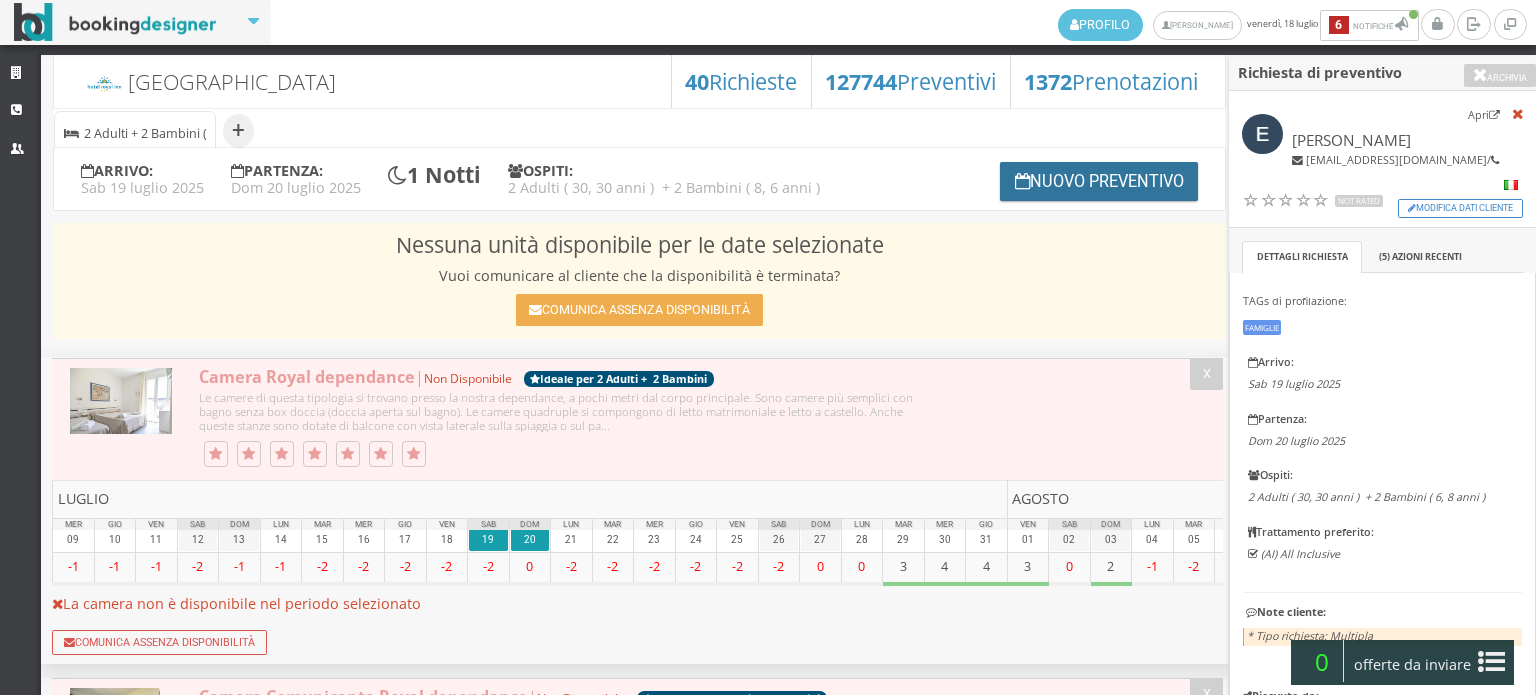 click on "Nuovo Preventivo" at bounding box center (1099, 181) 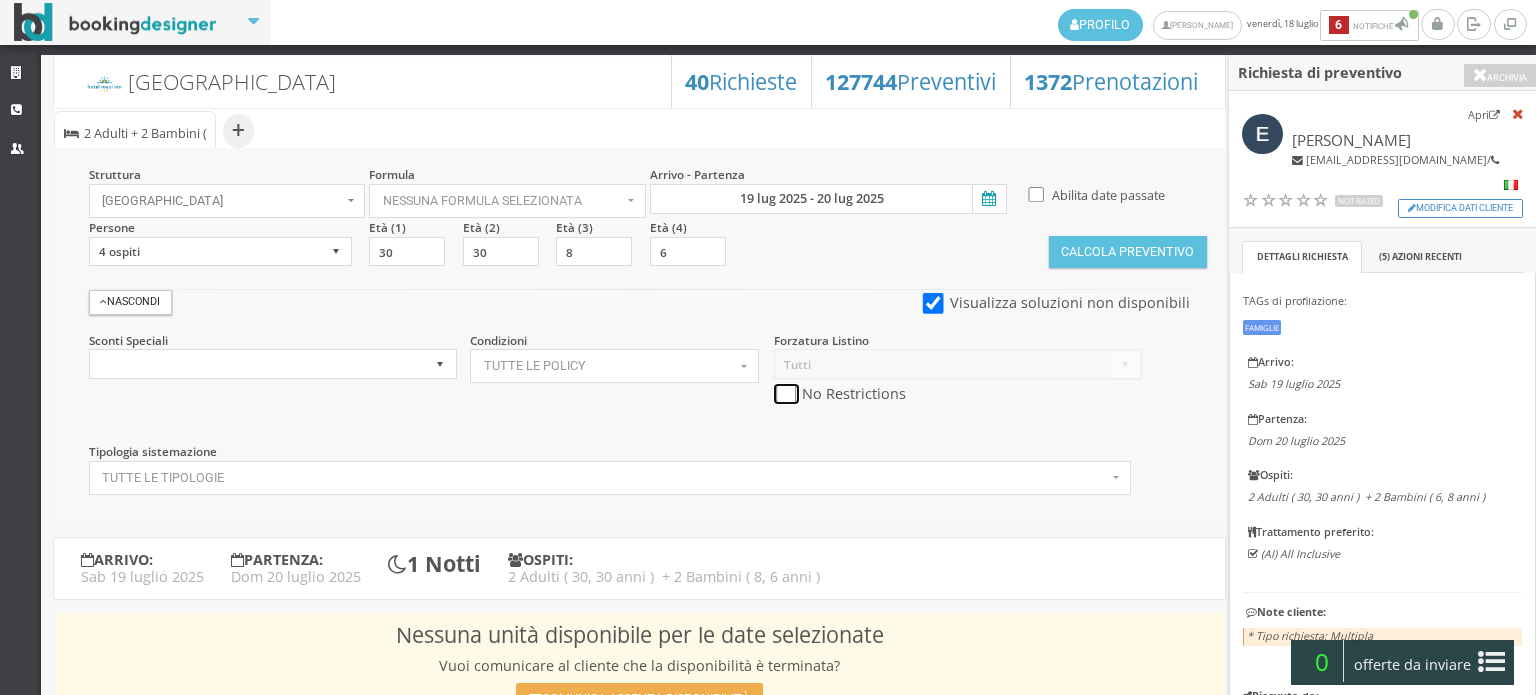 click at bounding box center [786, 394] 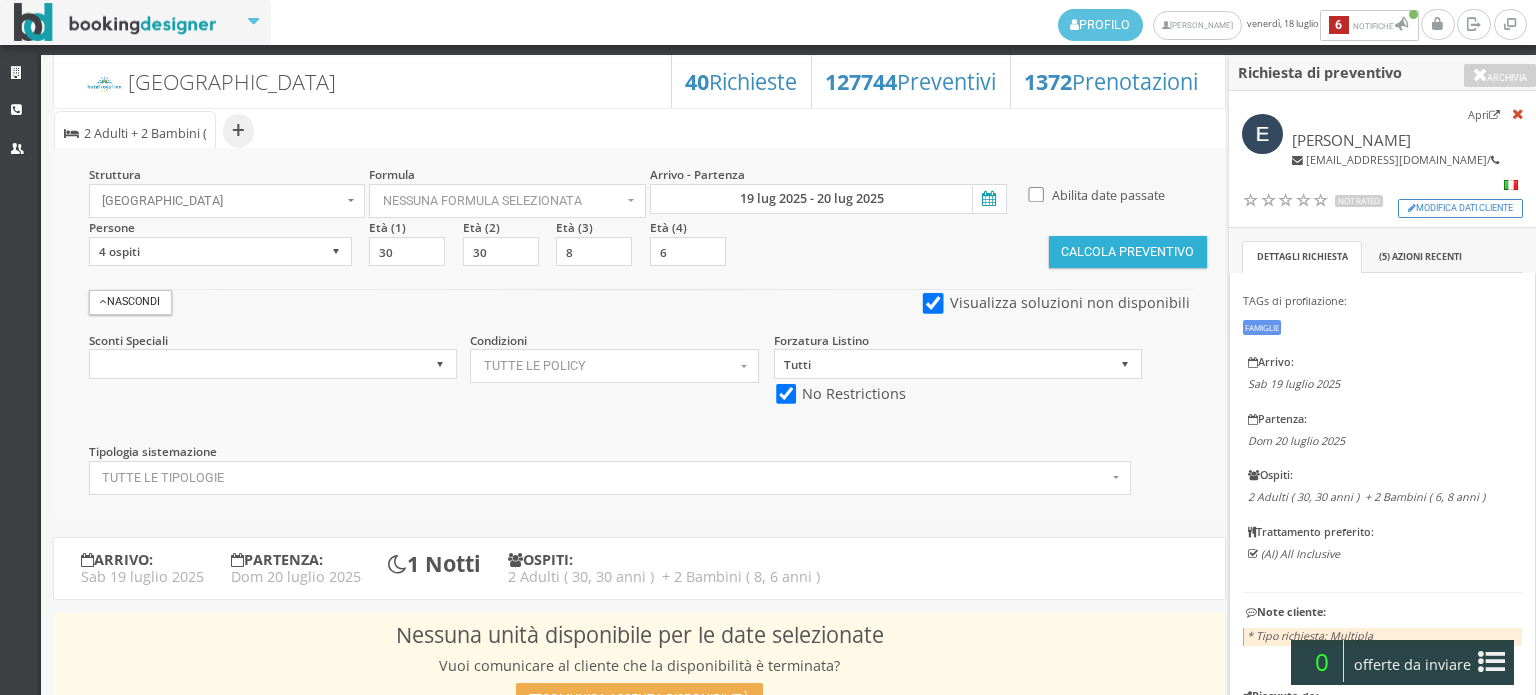 drag, startPoint x: 1097, startPoint y: 259, endPoint x: 1083, endPoint y: 292, distance: 35.846897 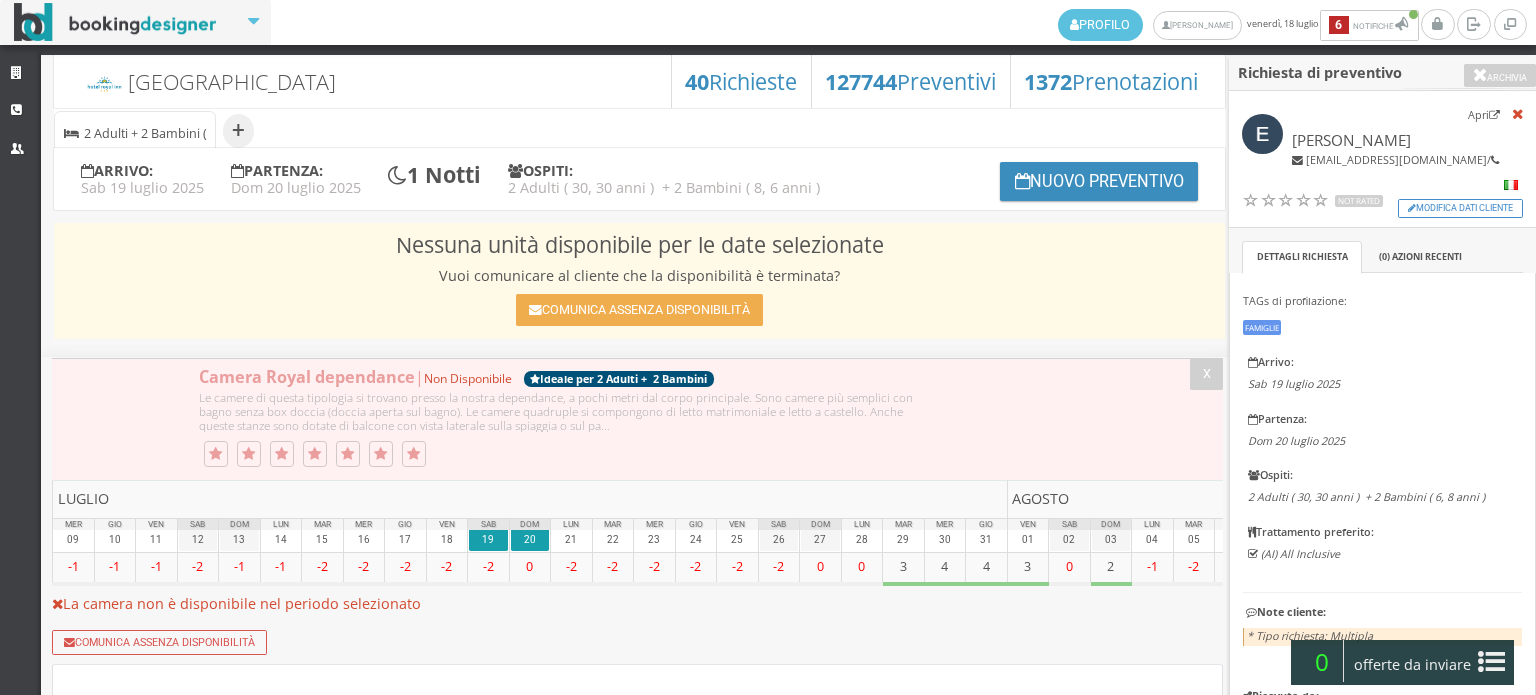 scroll, scrollTop: 0, scrollLeft: 0, axis: both 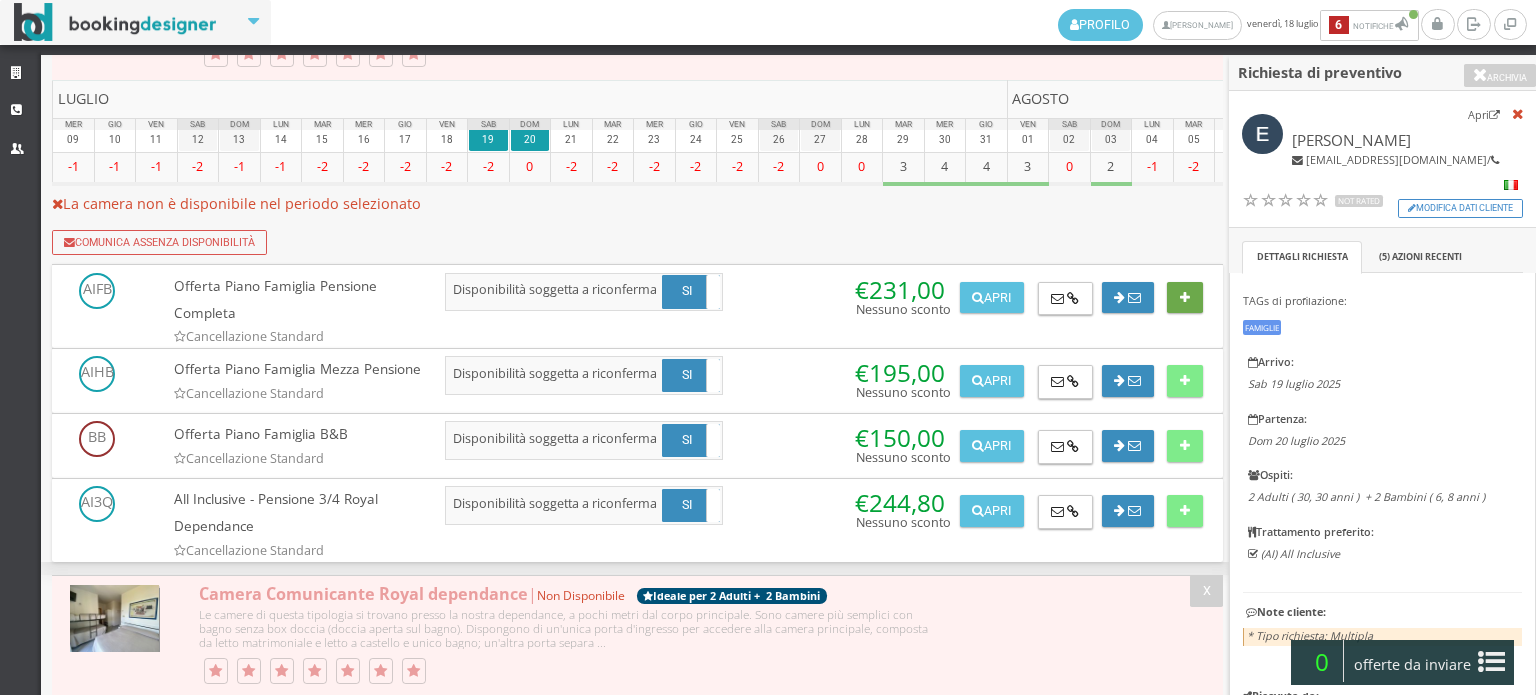click at bounding box center [1185, 298] 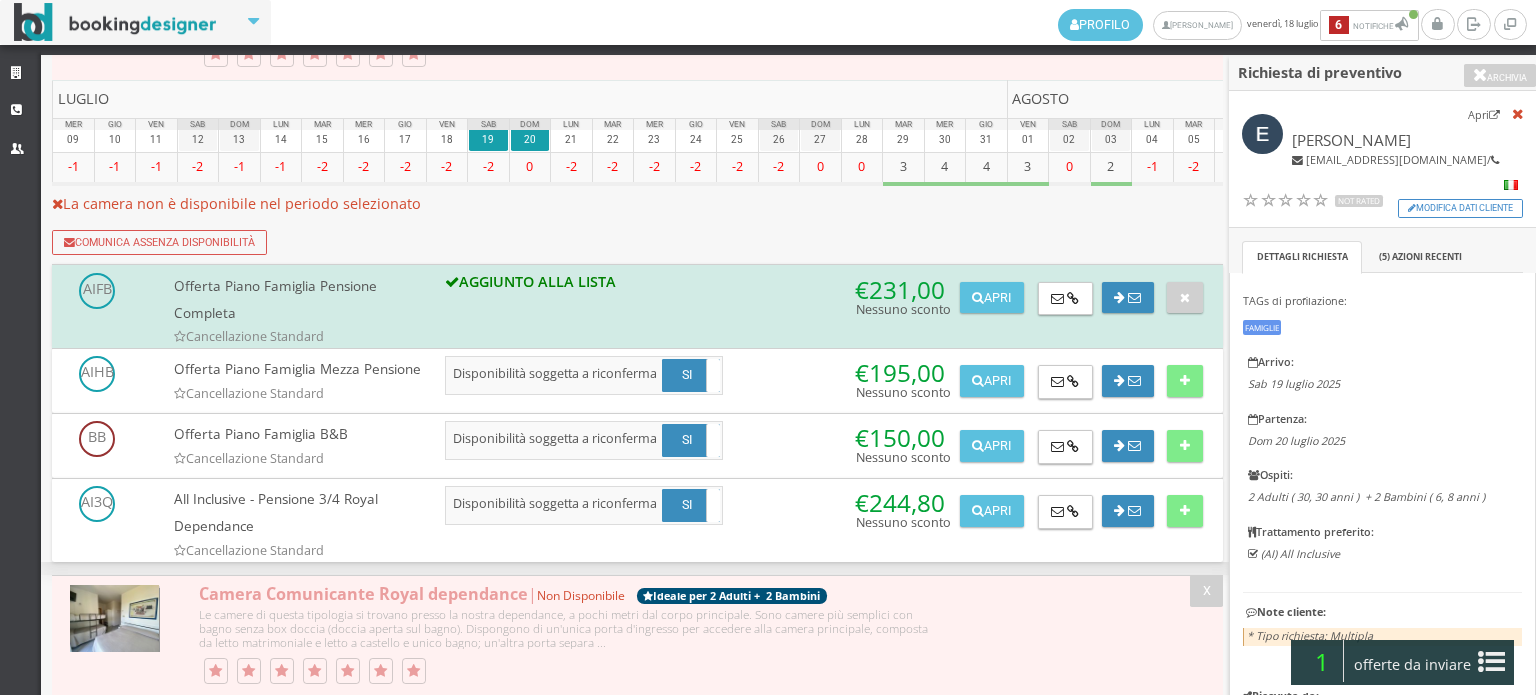 click at bounding box center (1491, 662) 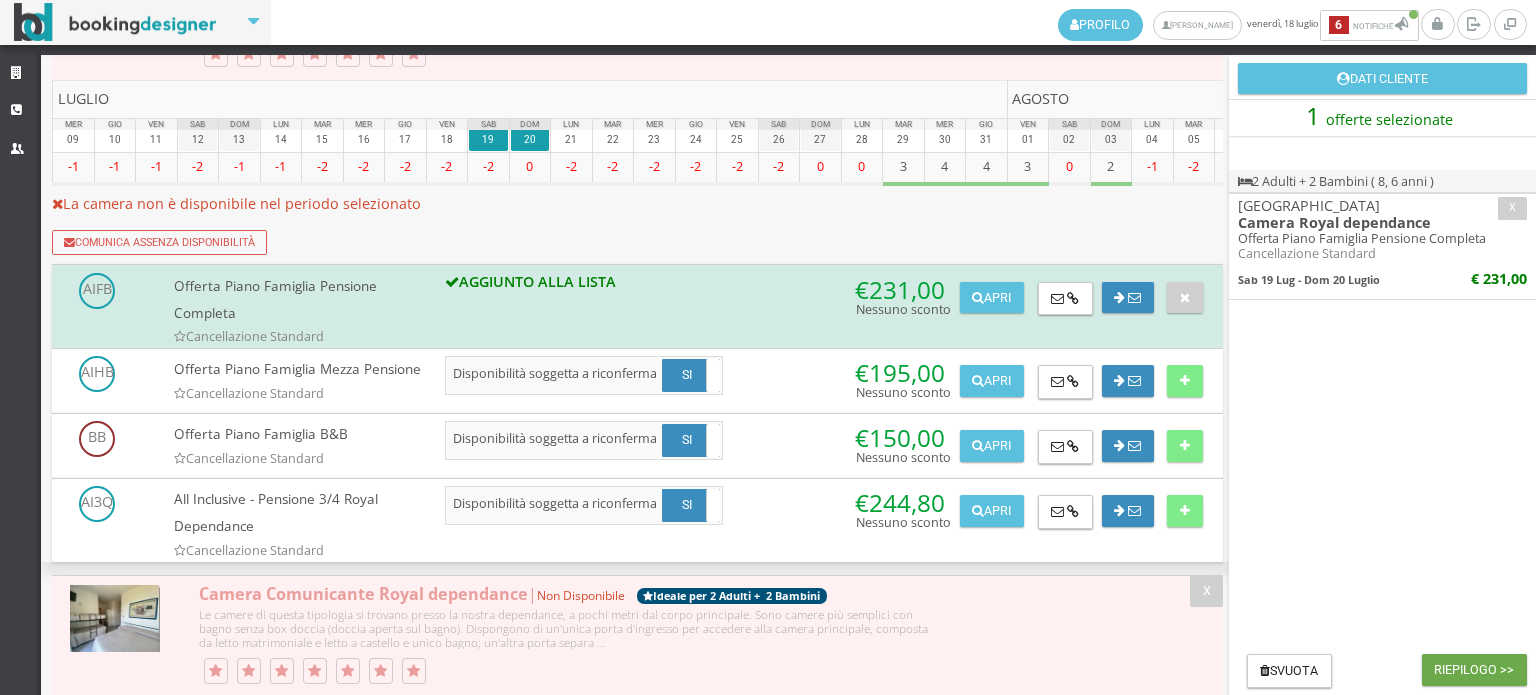 click on "Riepilogo >>" at bounding box center [1474, 670] 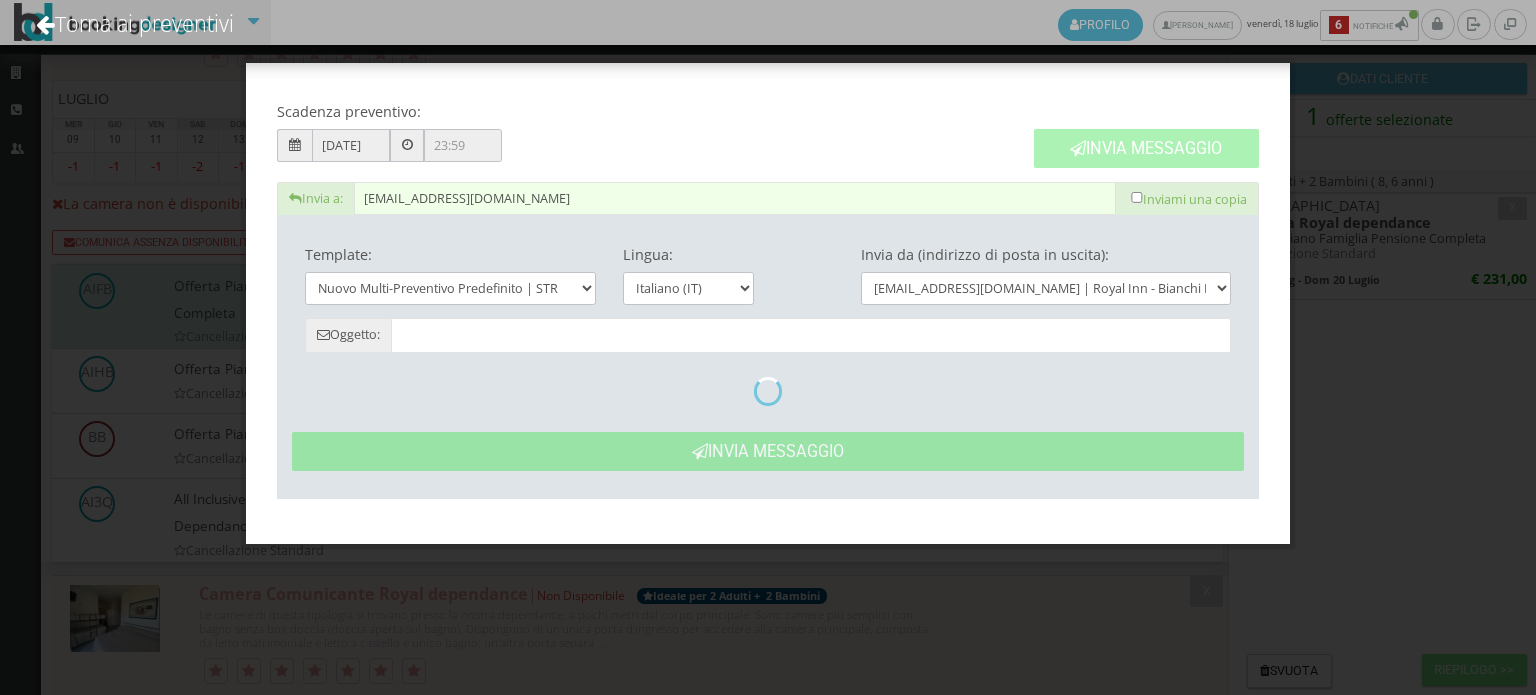 type on "Nuovo Preventivo - Erika  dal 19/07/2025 al 20/07/2025" 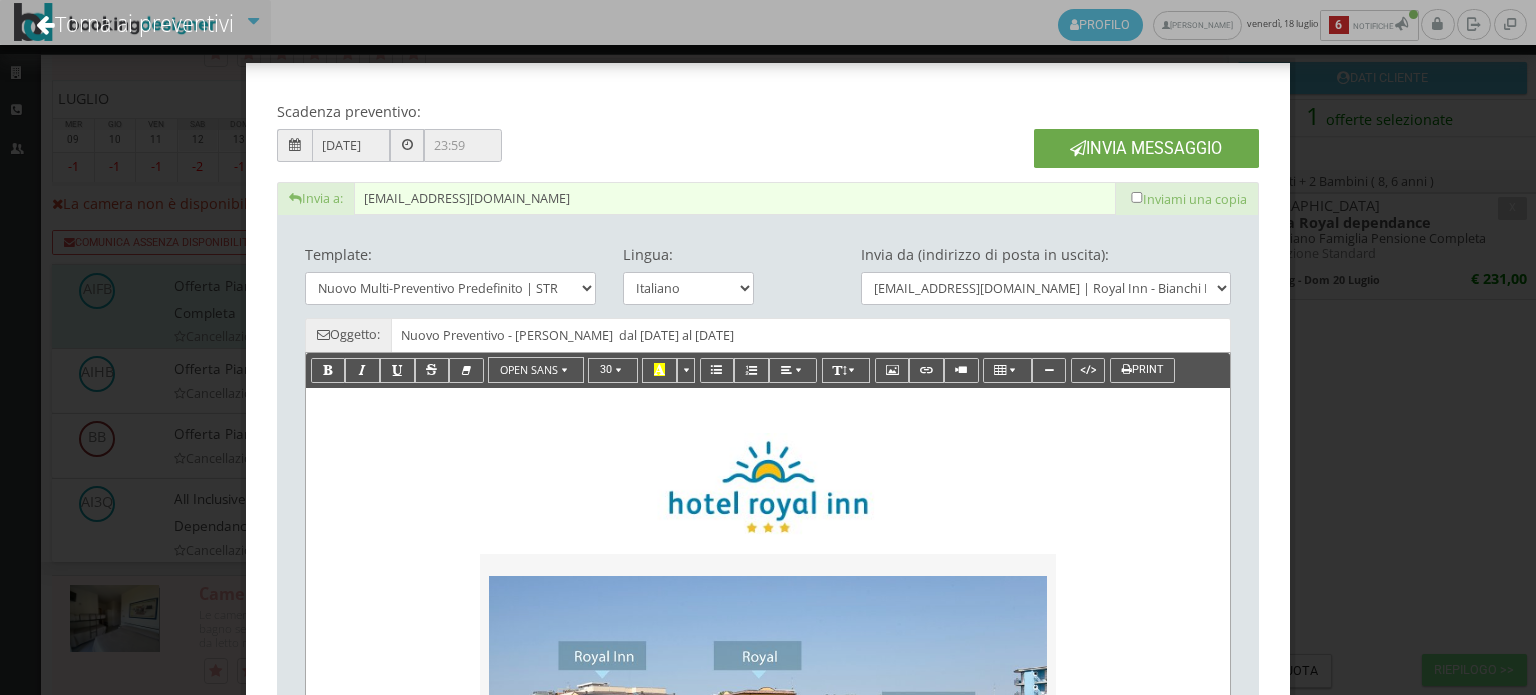 click on "Invia Messaggio" at bounding box center [1146, 148] 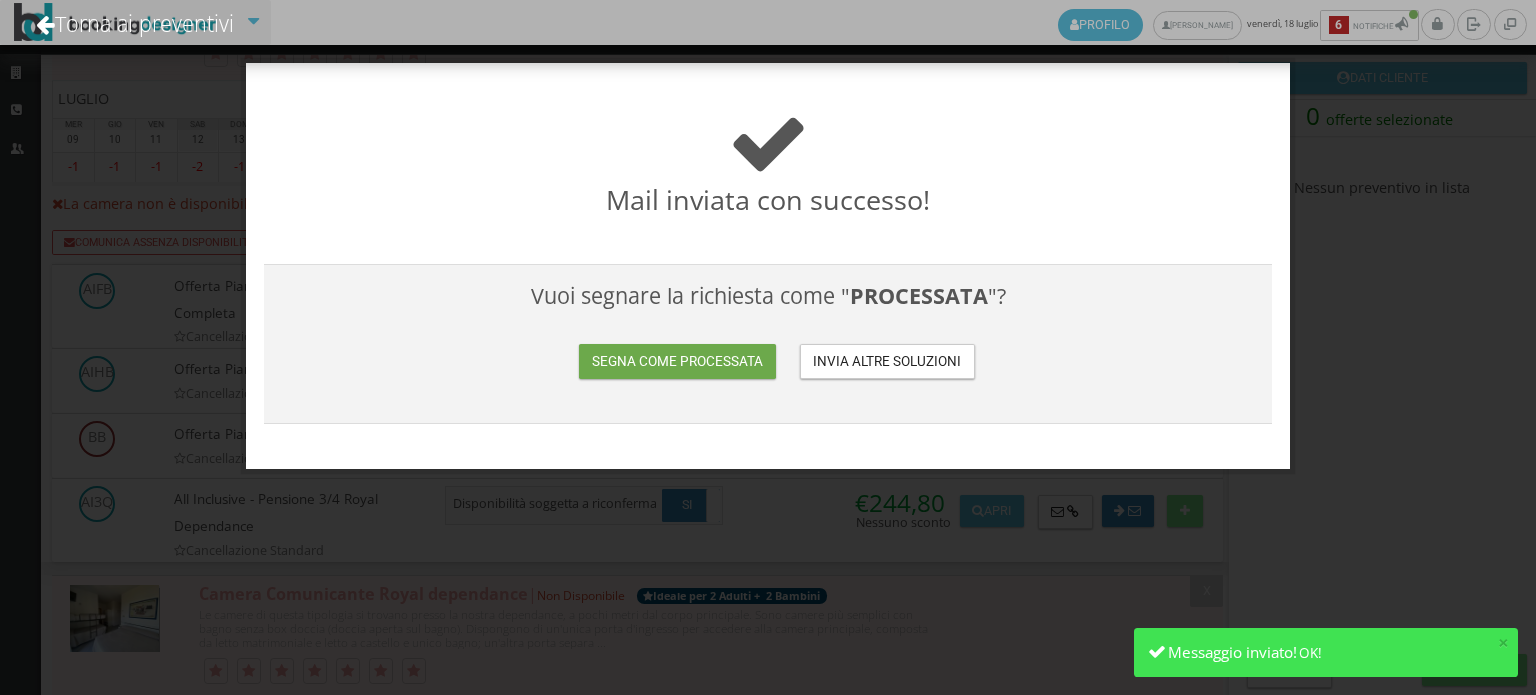 click on "Segna come processata" at bounding box center [677, 361] 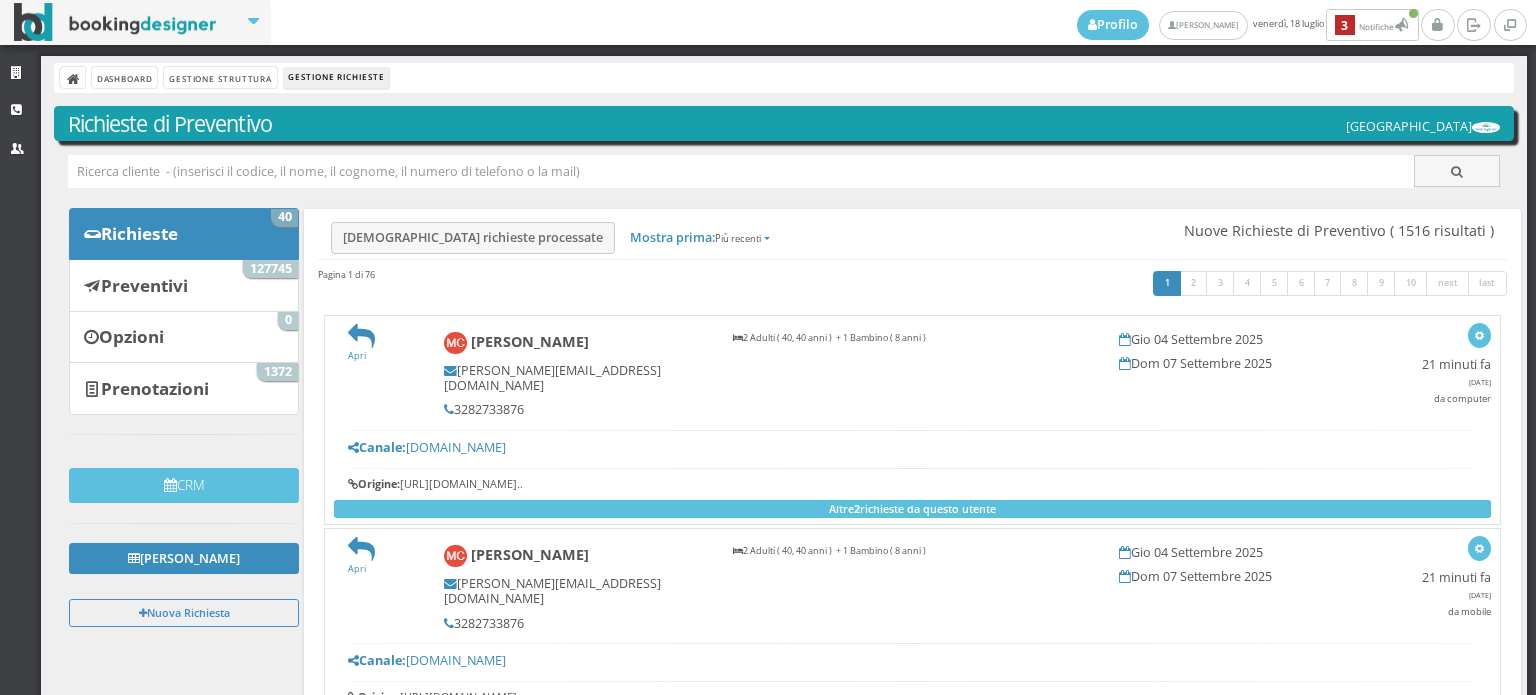 scroll, scrollTop: 0, scrollLeft: 0, axis: both 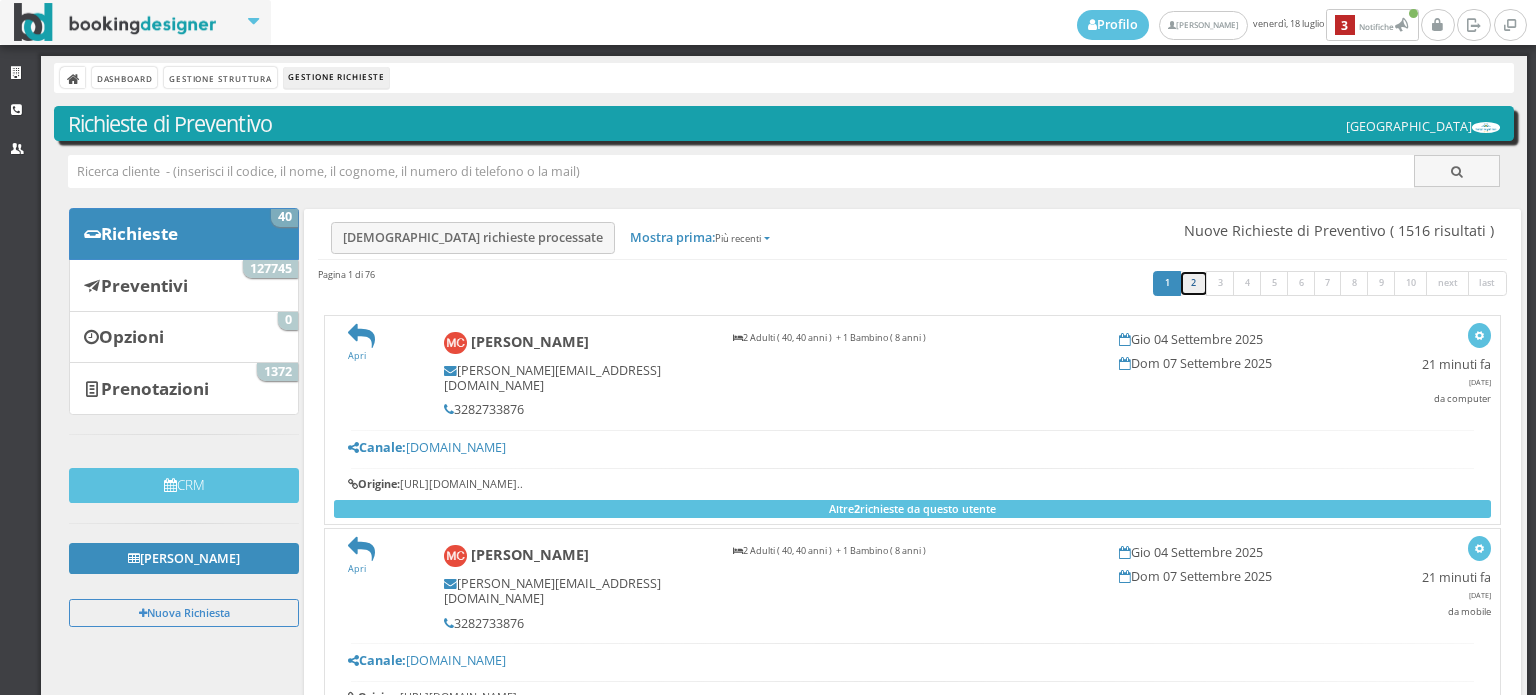 click on "2" at bounding box center [1194, 284] 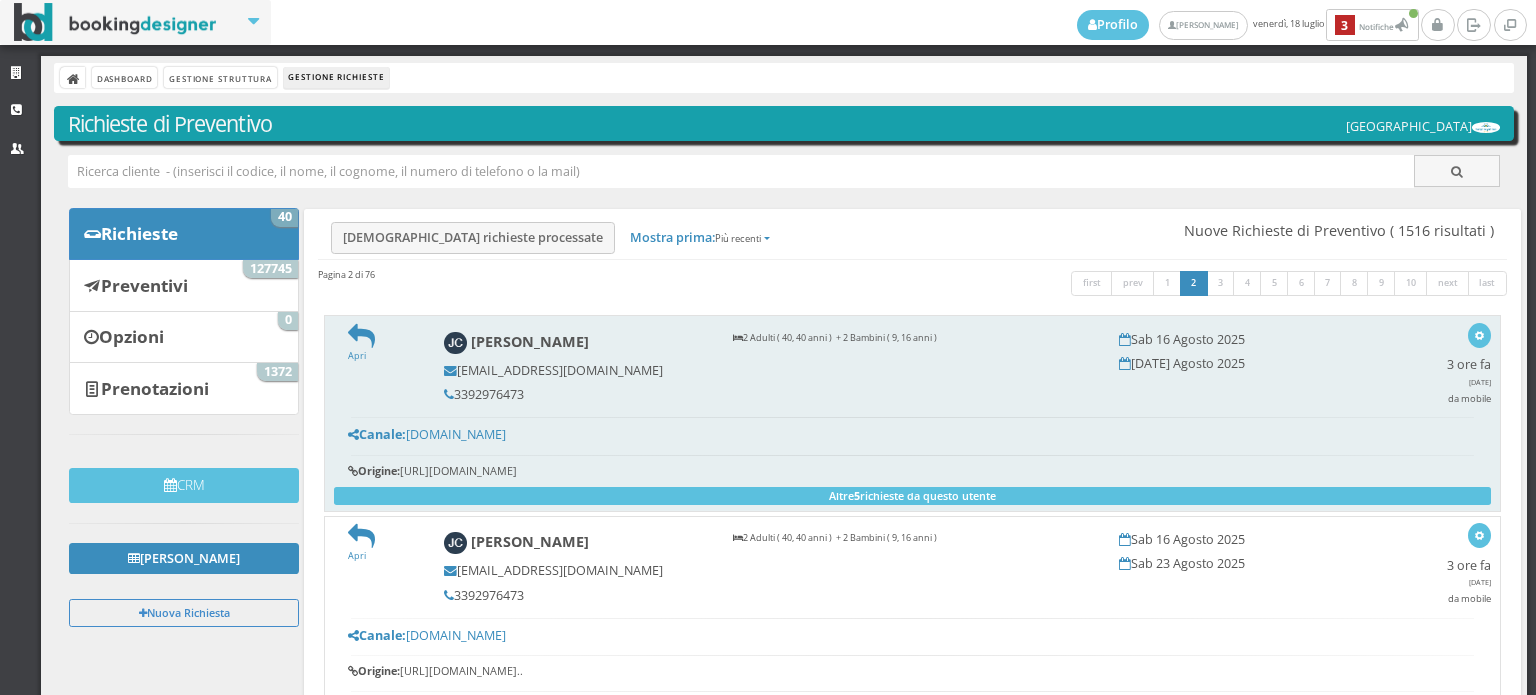 scroll, scrollTop: 0, scrollLeft: 0, axis: both 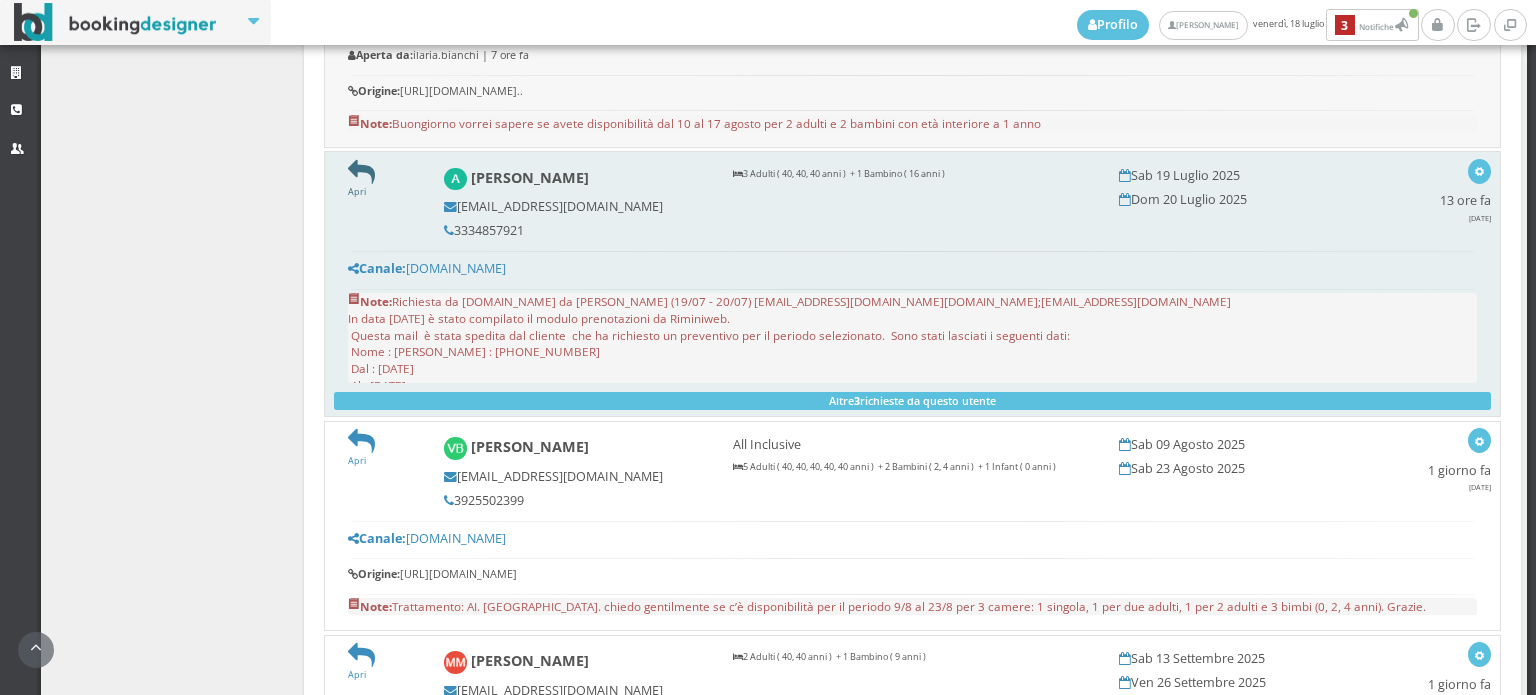 click at bounding box center [361, 172] 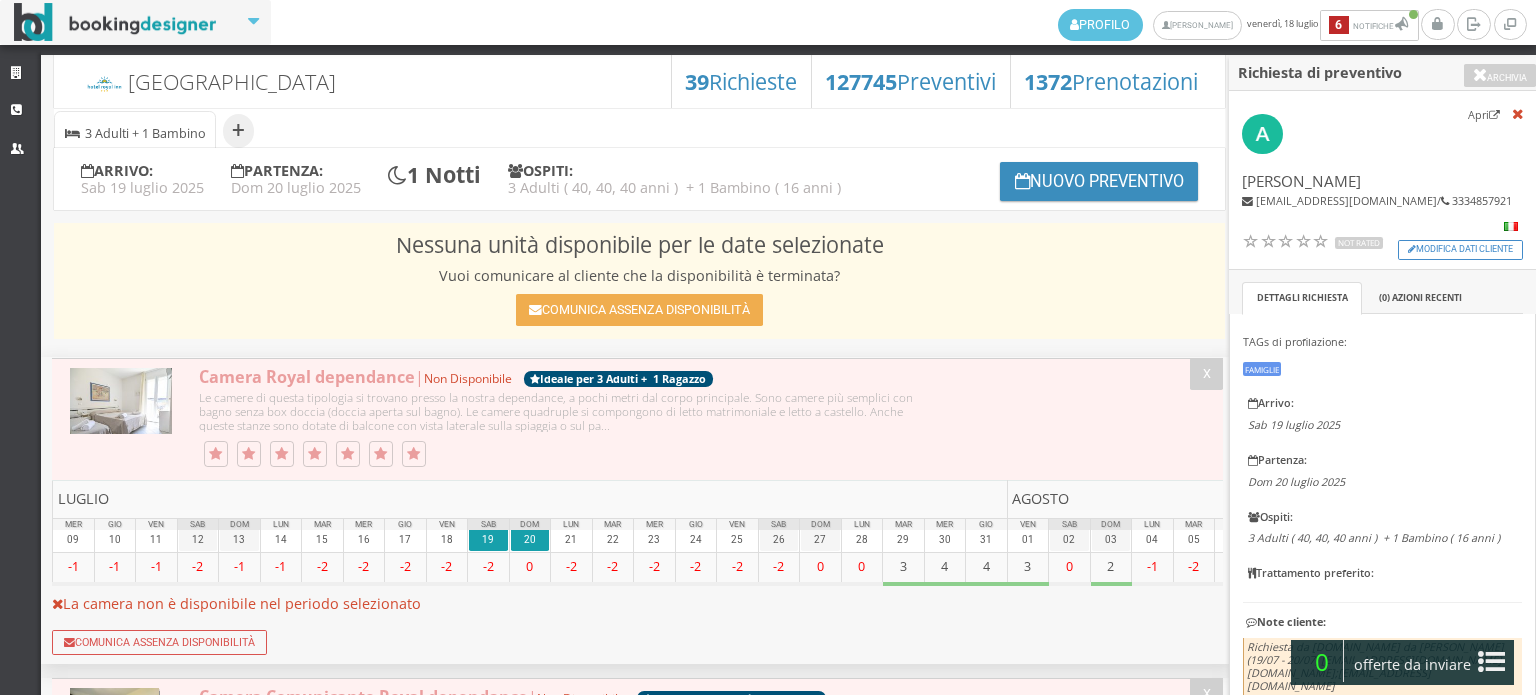 select 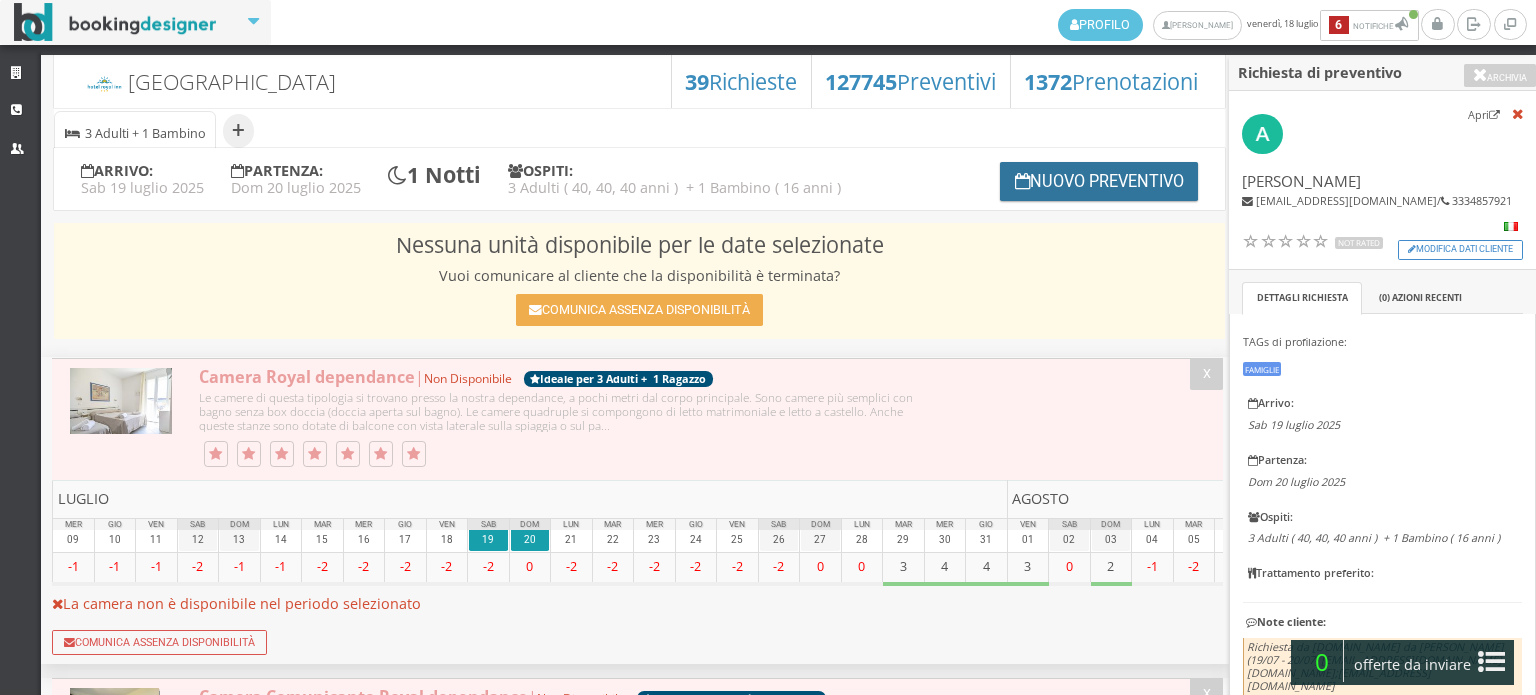 scroll, scrollTop: 0, scrollLeft: 0, axis: both 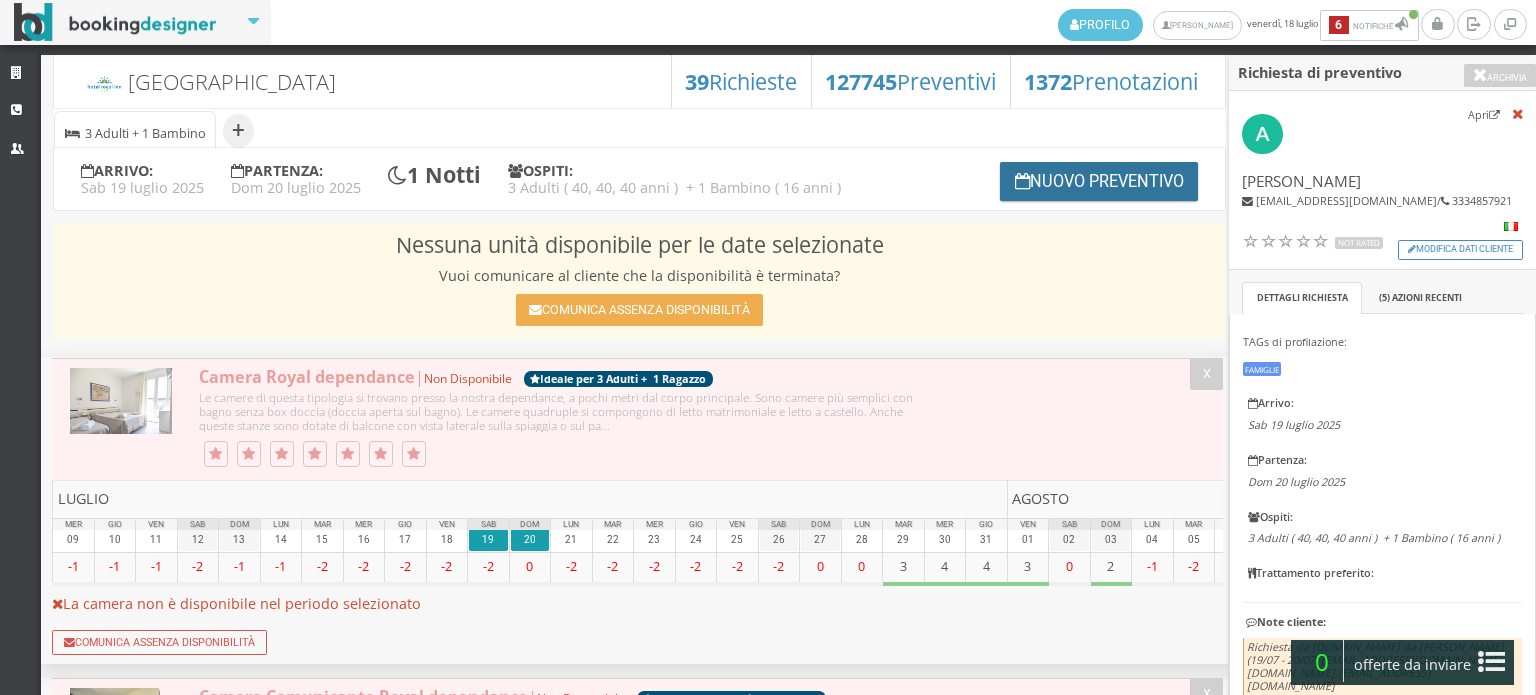 click on "Nuovo Preventivo" at bounding box center (1099, 181) 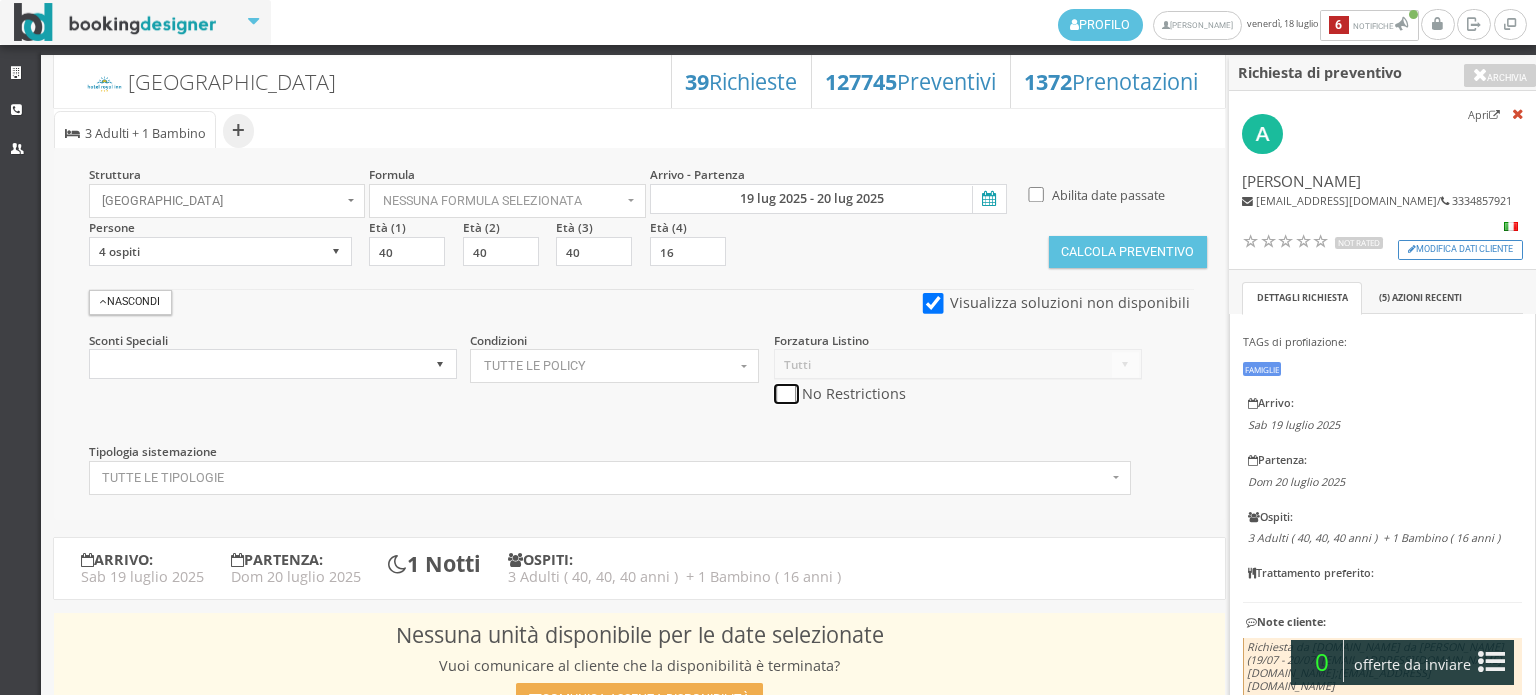 click at bounding box center [786, 394] 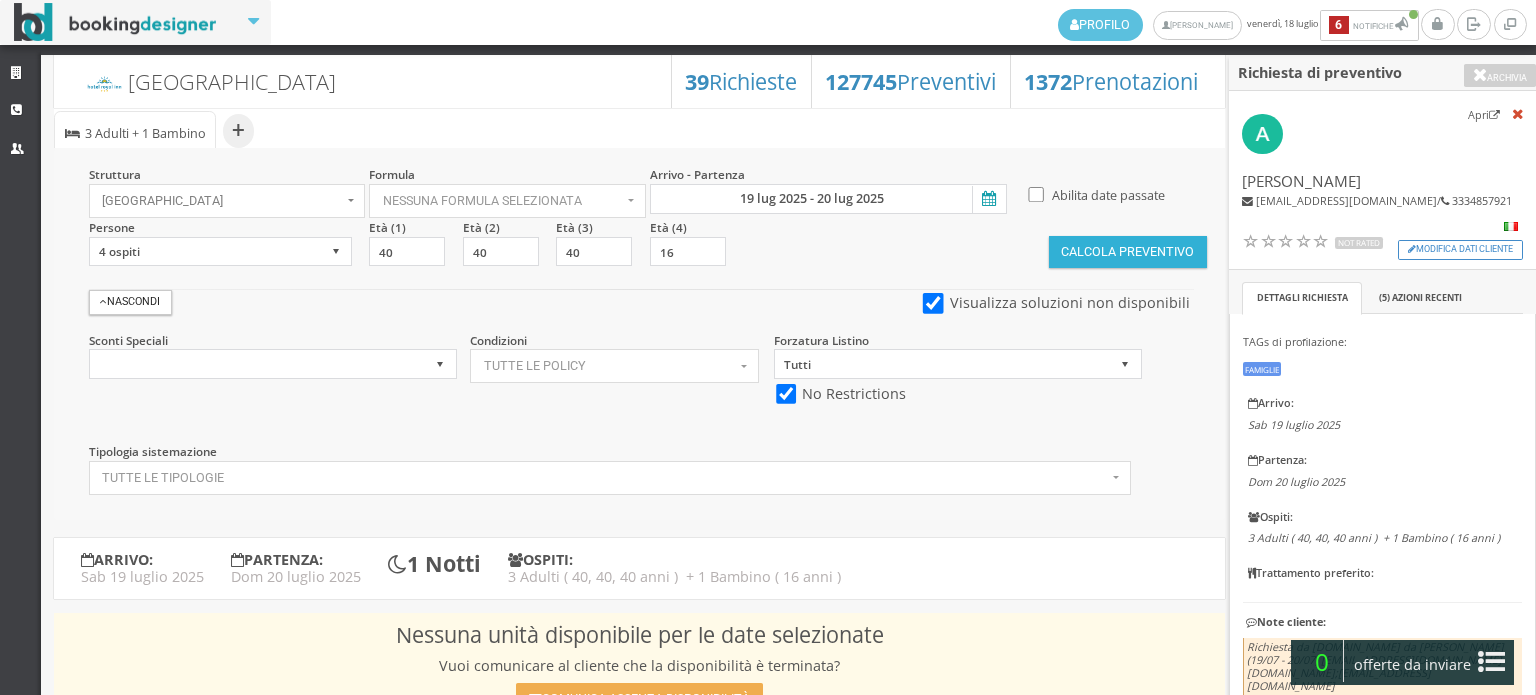 click on "Calcola Preventivo" at bounding box center (1128, 252) 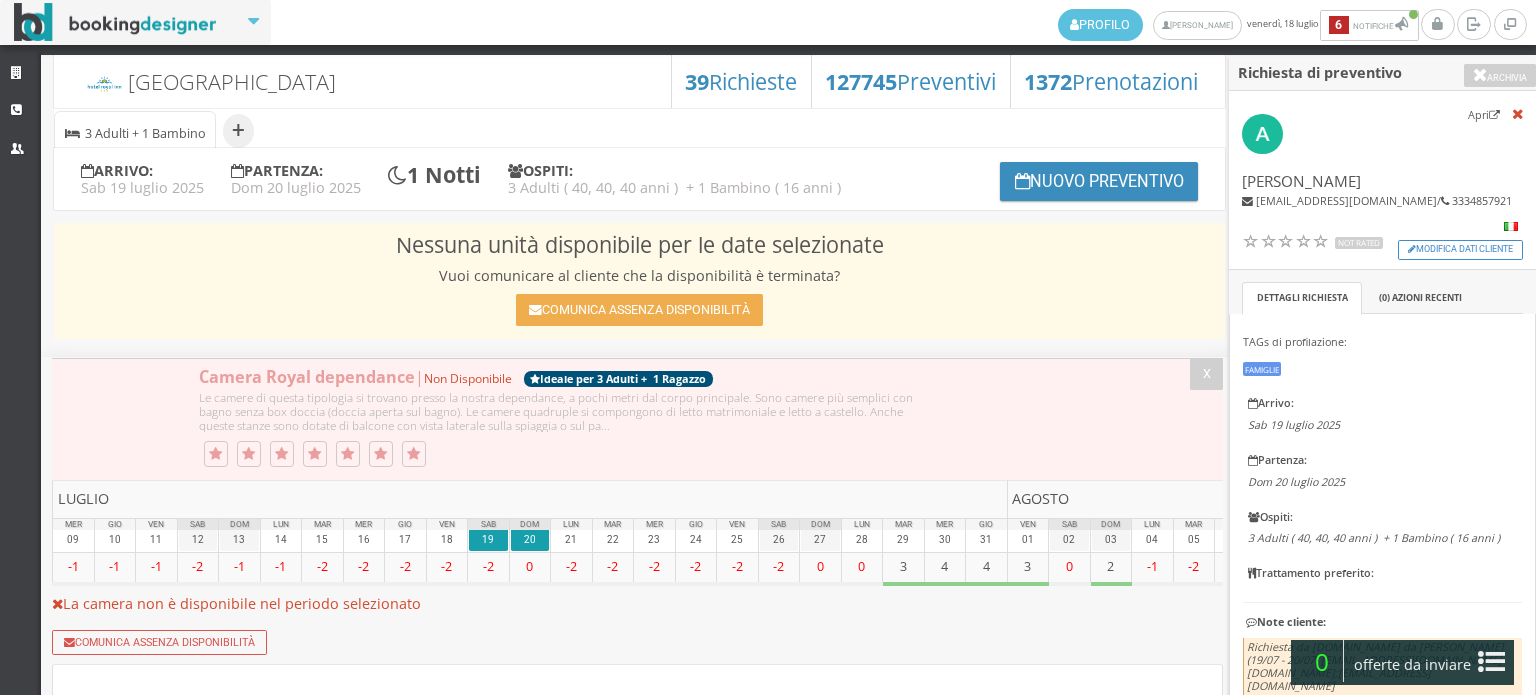 scroll, scrollTop: 0, scrollLeft: 0, axis: both 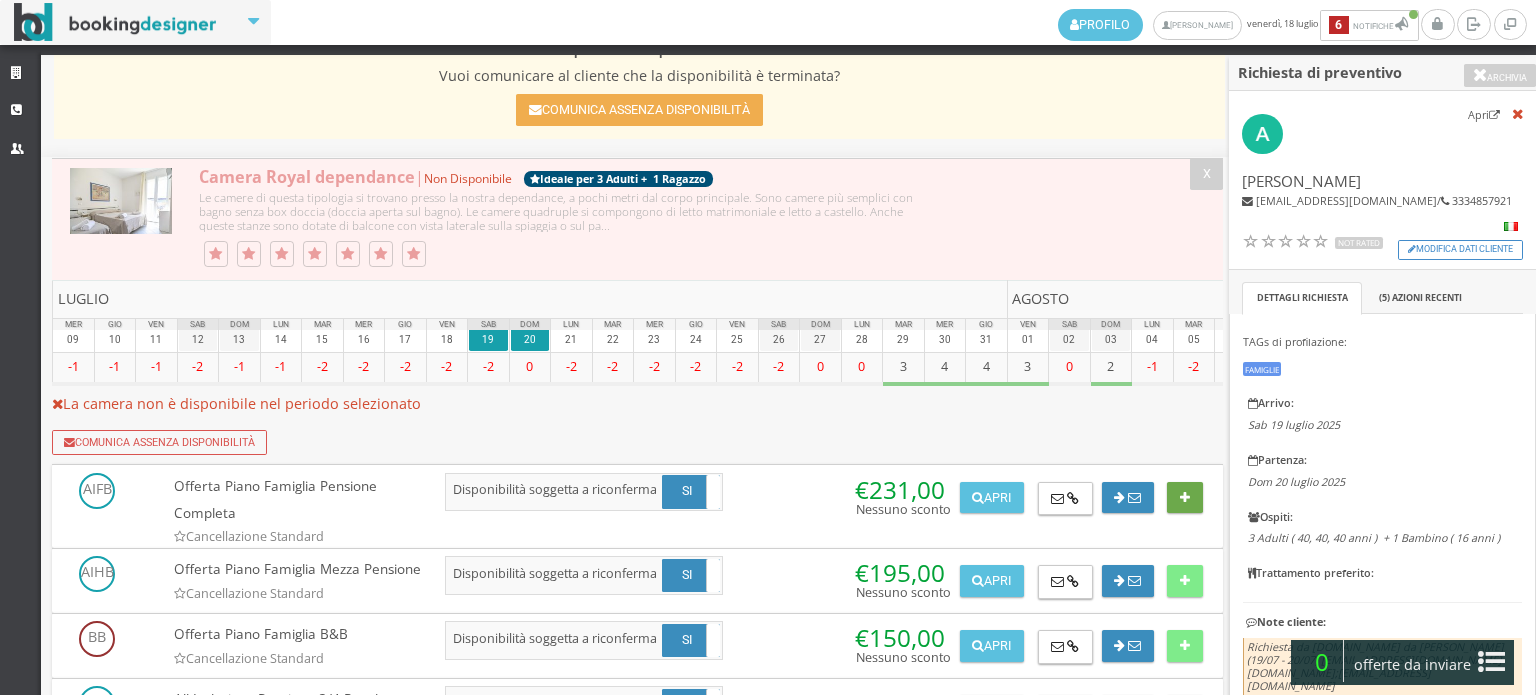 click at bounding box center [1184, 498] 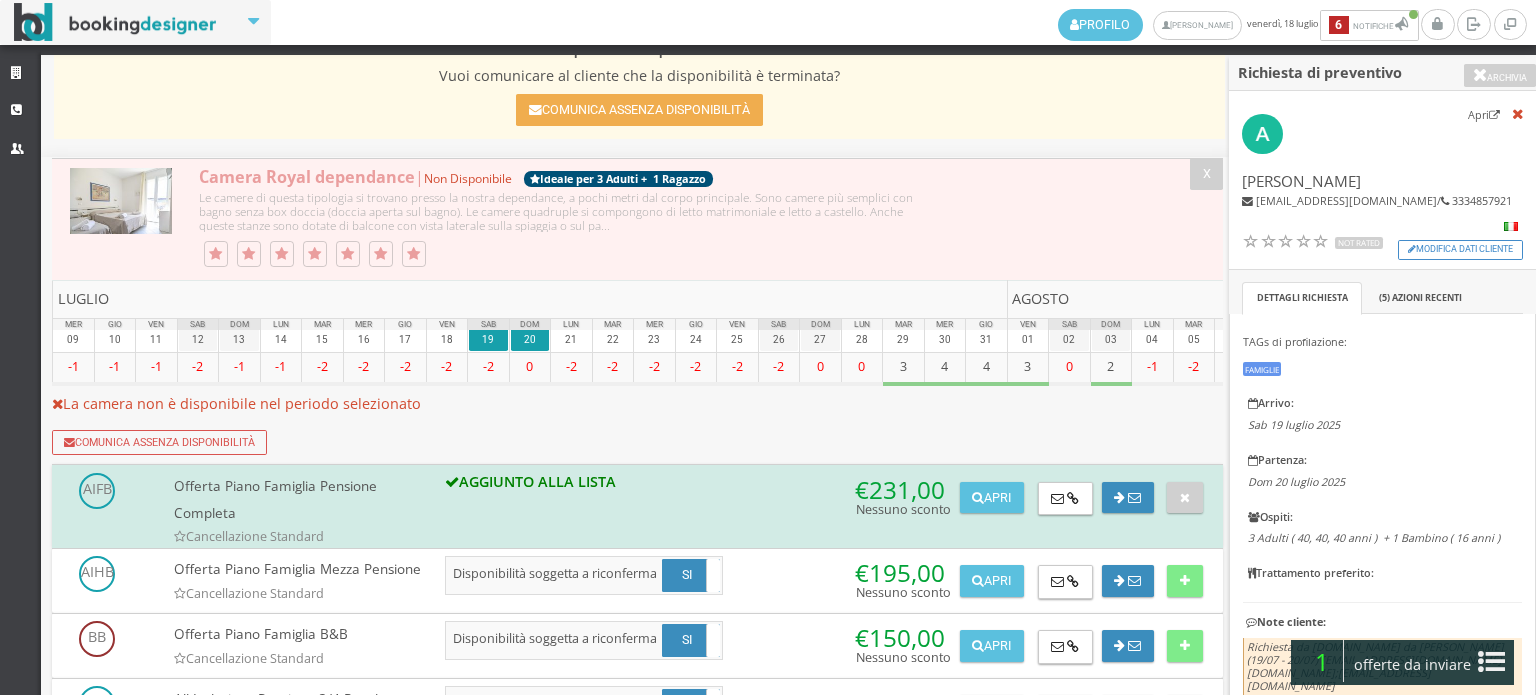 drag, startPoint x: 1476, startPoint y: 656, endPoint x: 1488, endPoint y: 657, distance: 12.0415945 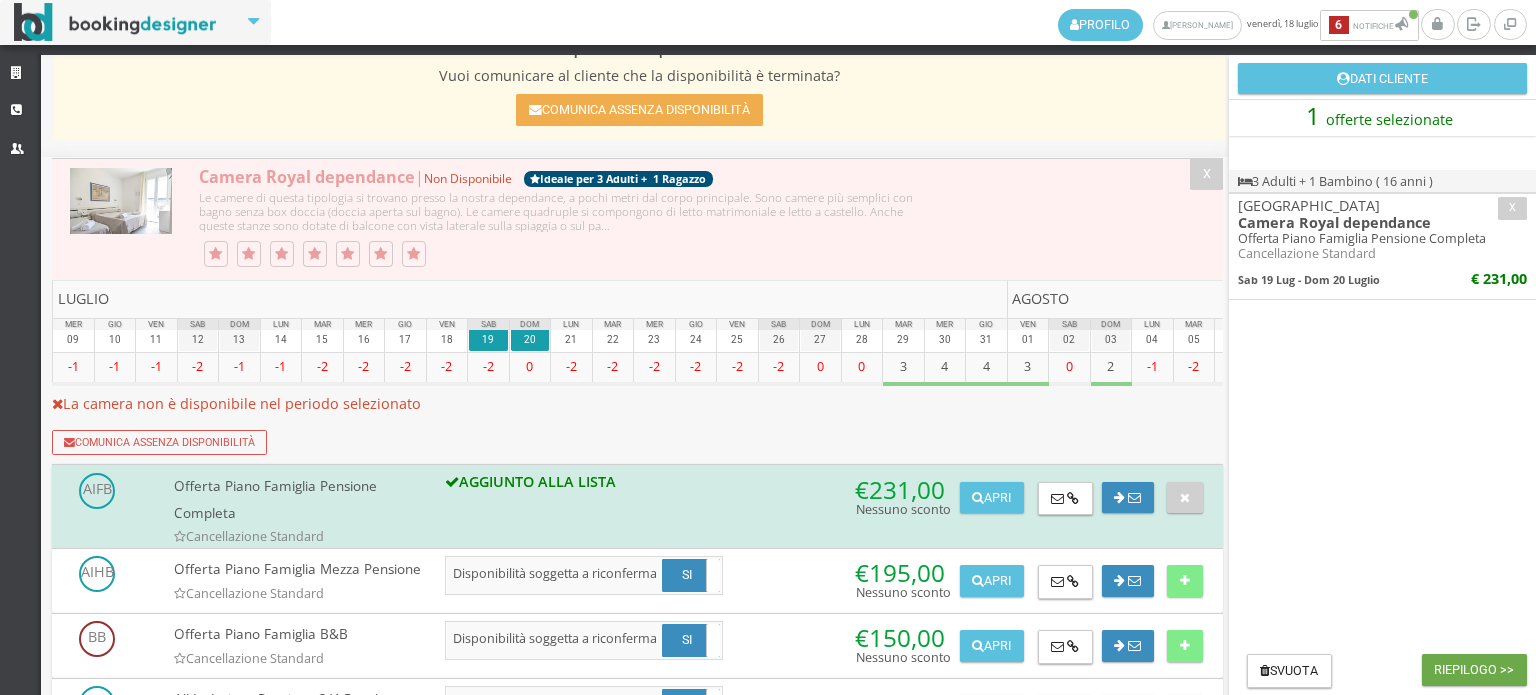 click on "Riepilogo >>" at bounding box center (1474, 670) 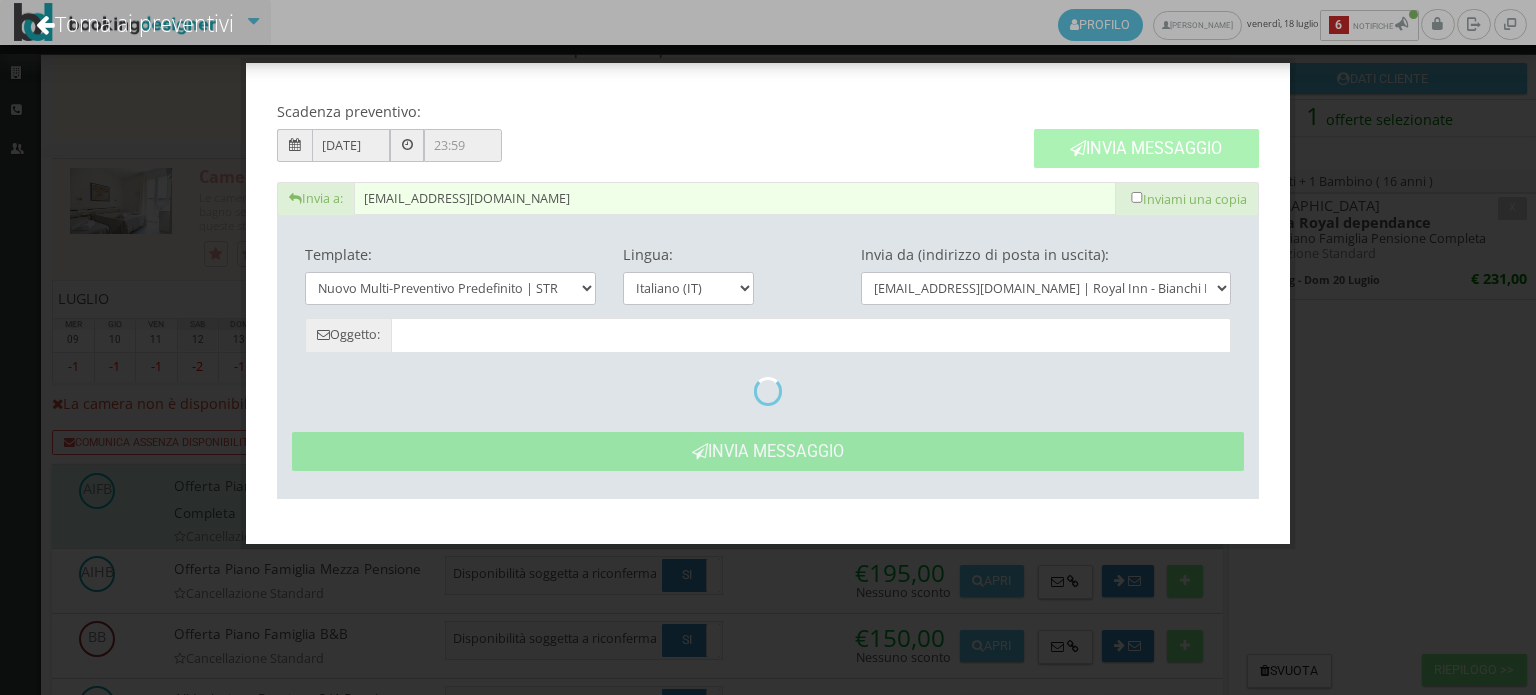 type on "Nuovo Preventivo - Andrea  dal 19/07/2025 al 20/07/2025" 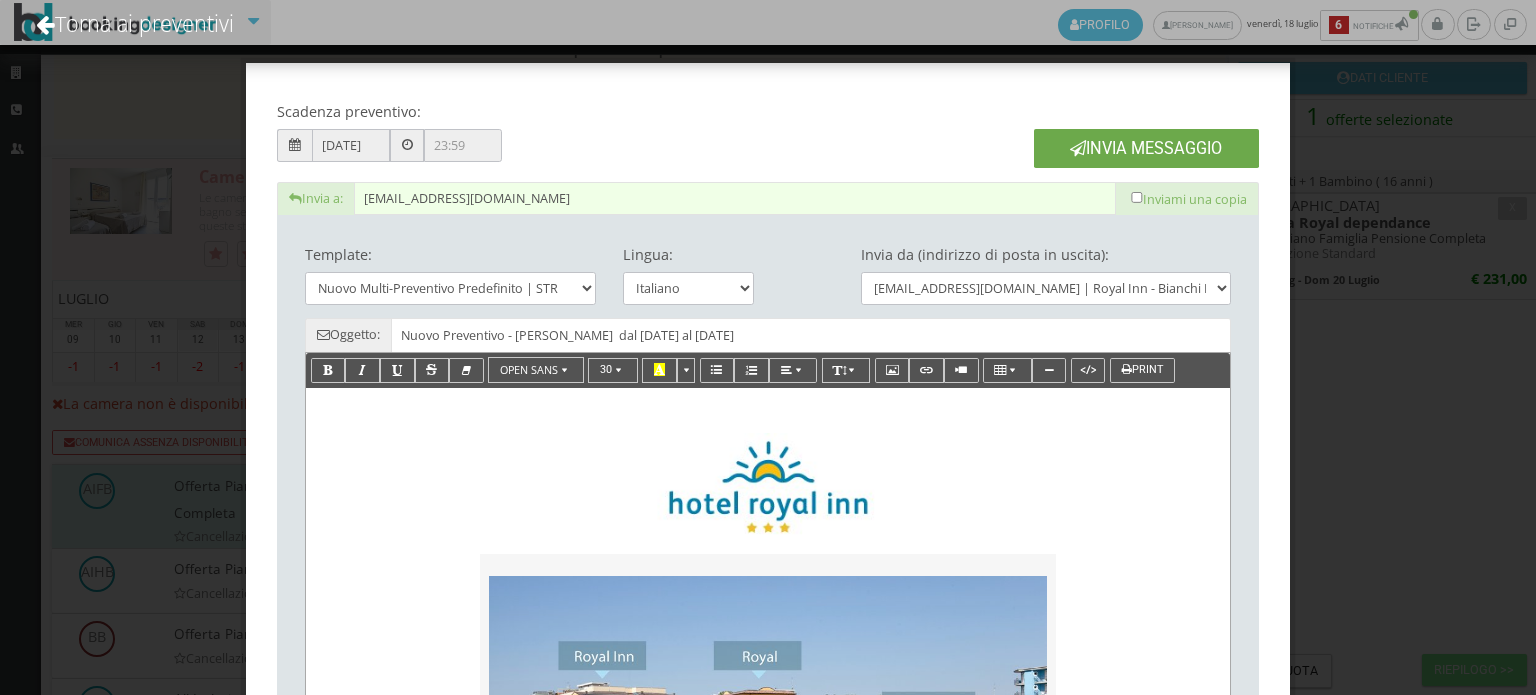 click on "Invia Messaggio" at bounding box center [1146, 148] 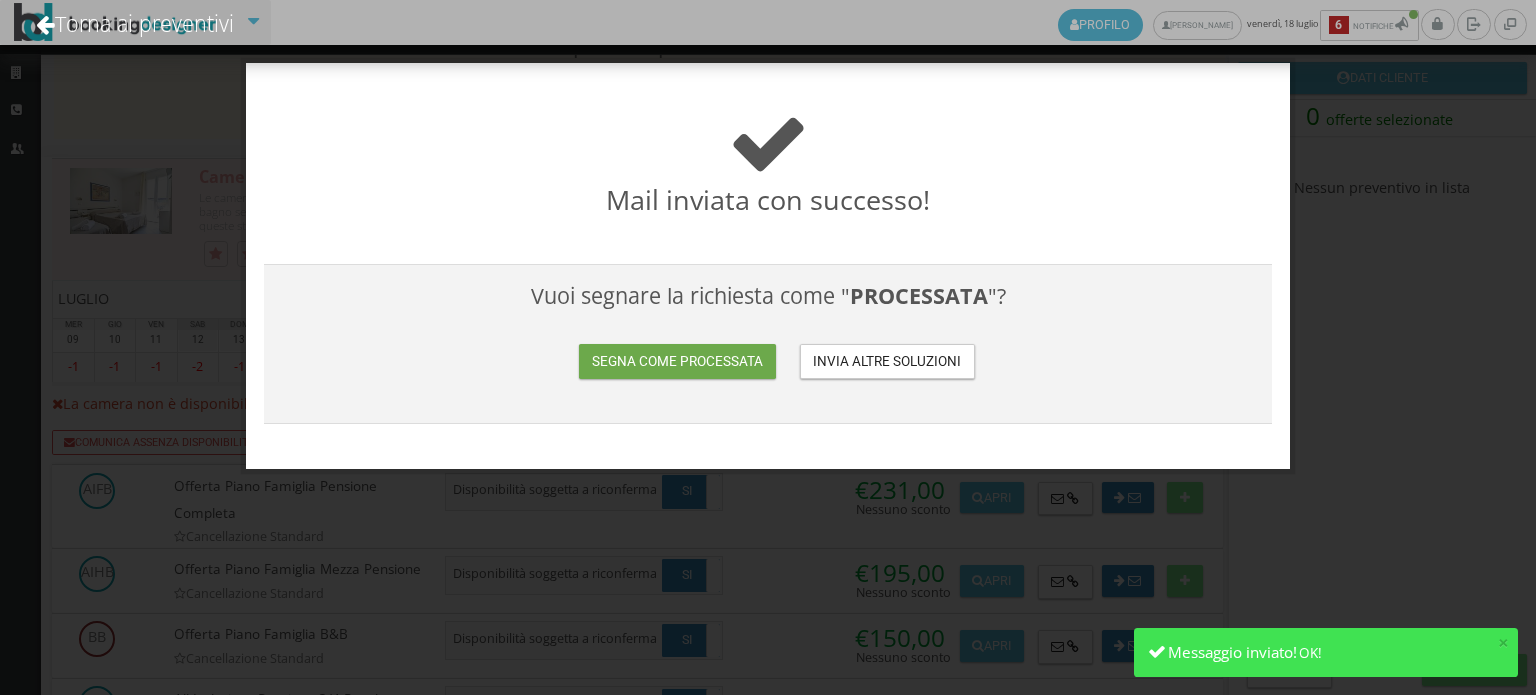 click on "Segna come processata" at bounding box center (677, 361) 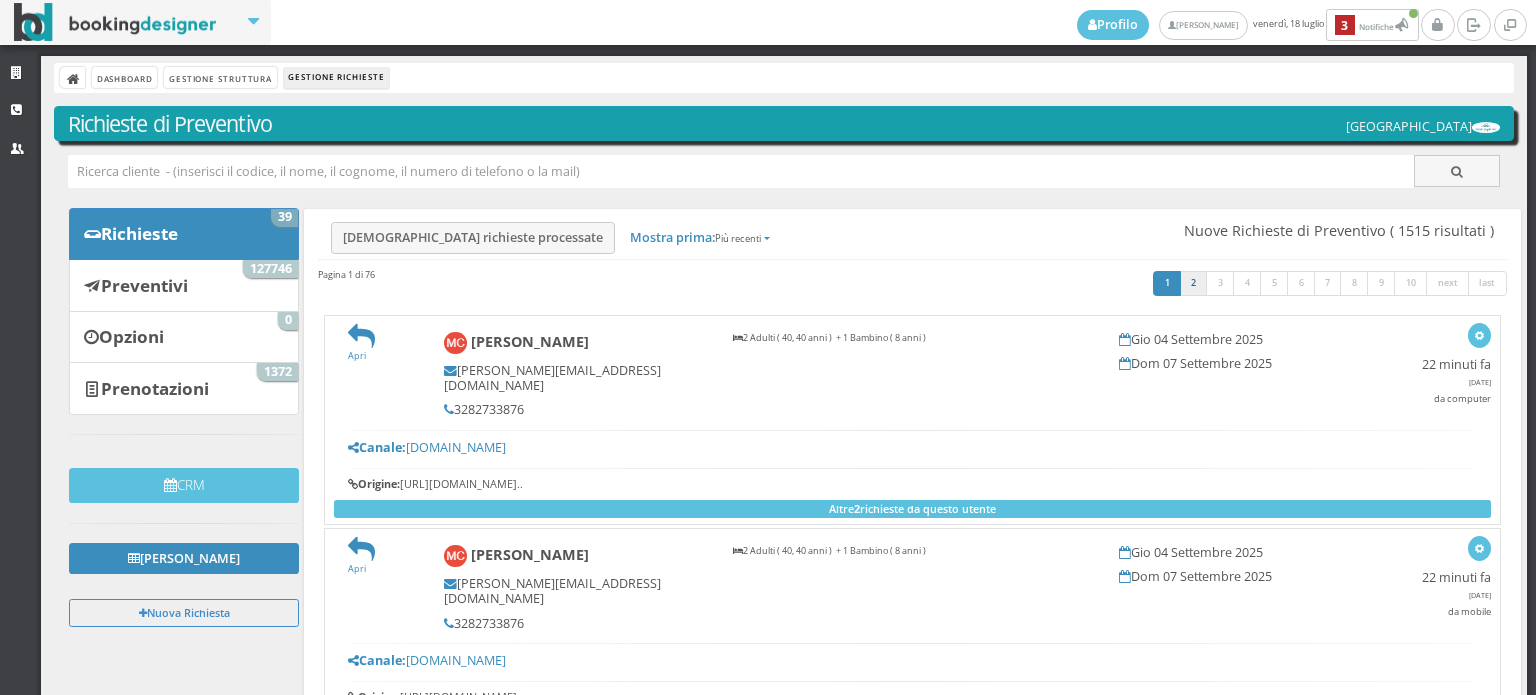 scroll, scrollTop: 0, scrollLeft: 0, axis: both 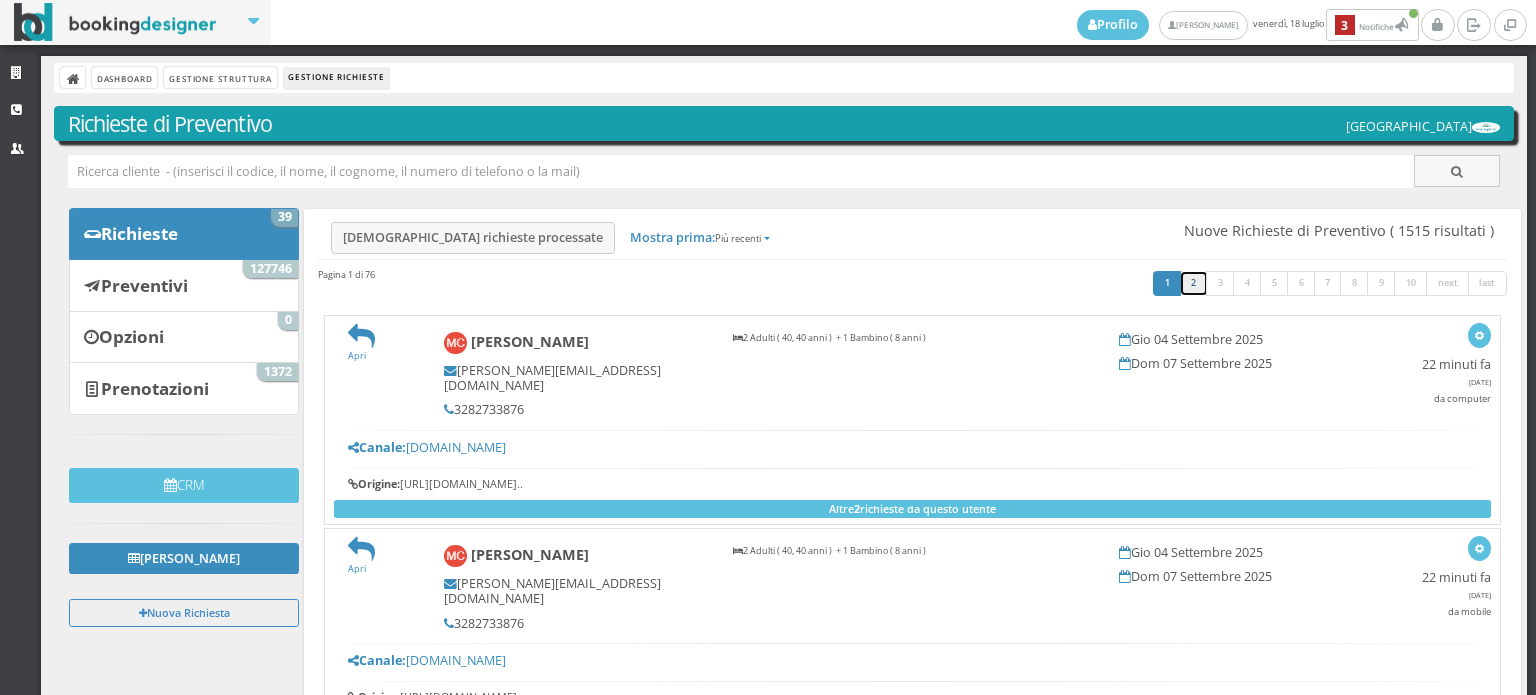 click on "2" at bounding box center (1194, 284) 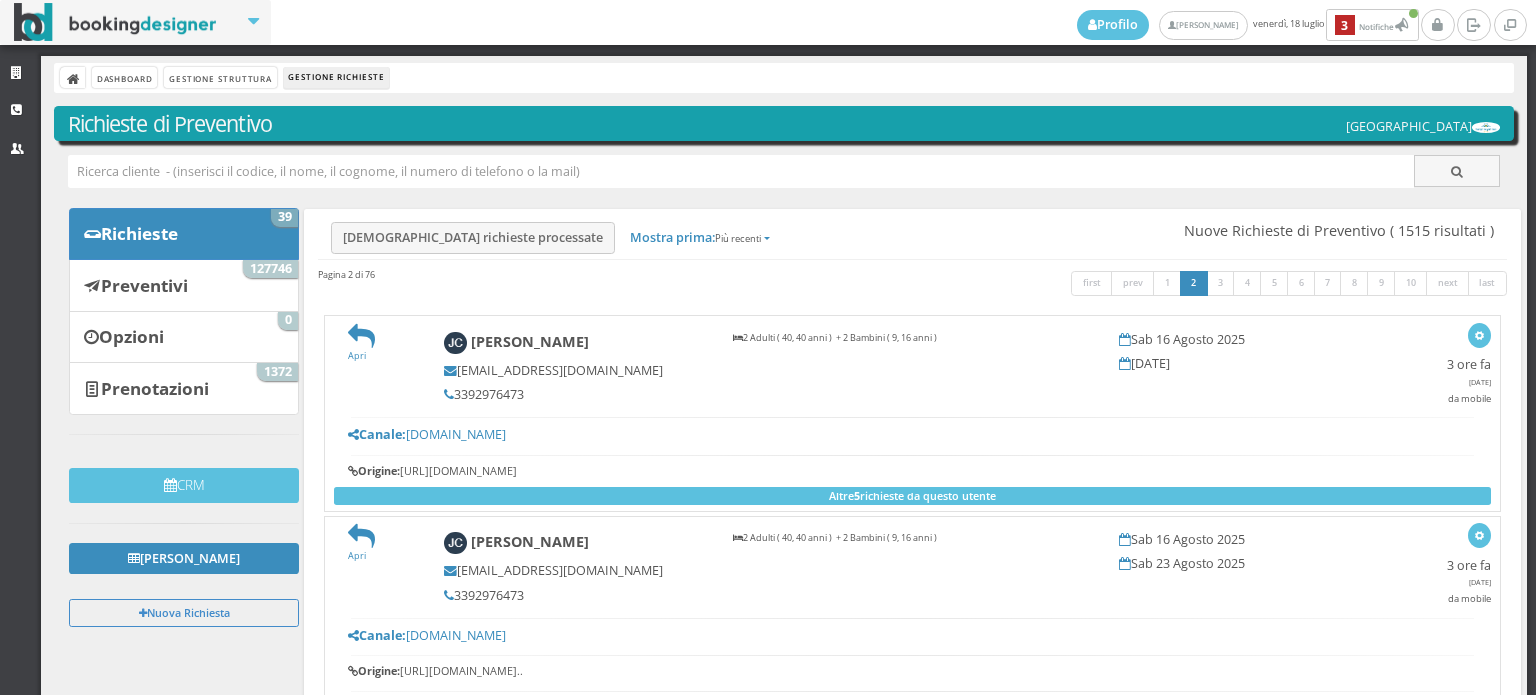 scroll, scrollTop: 0, scrollLeft: 0, axis: both 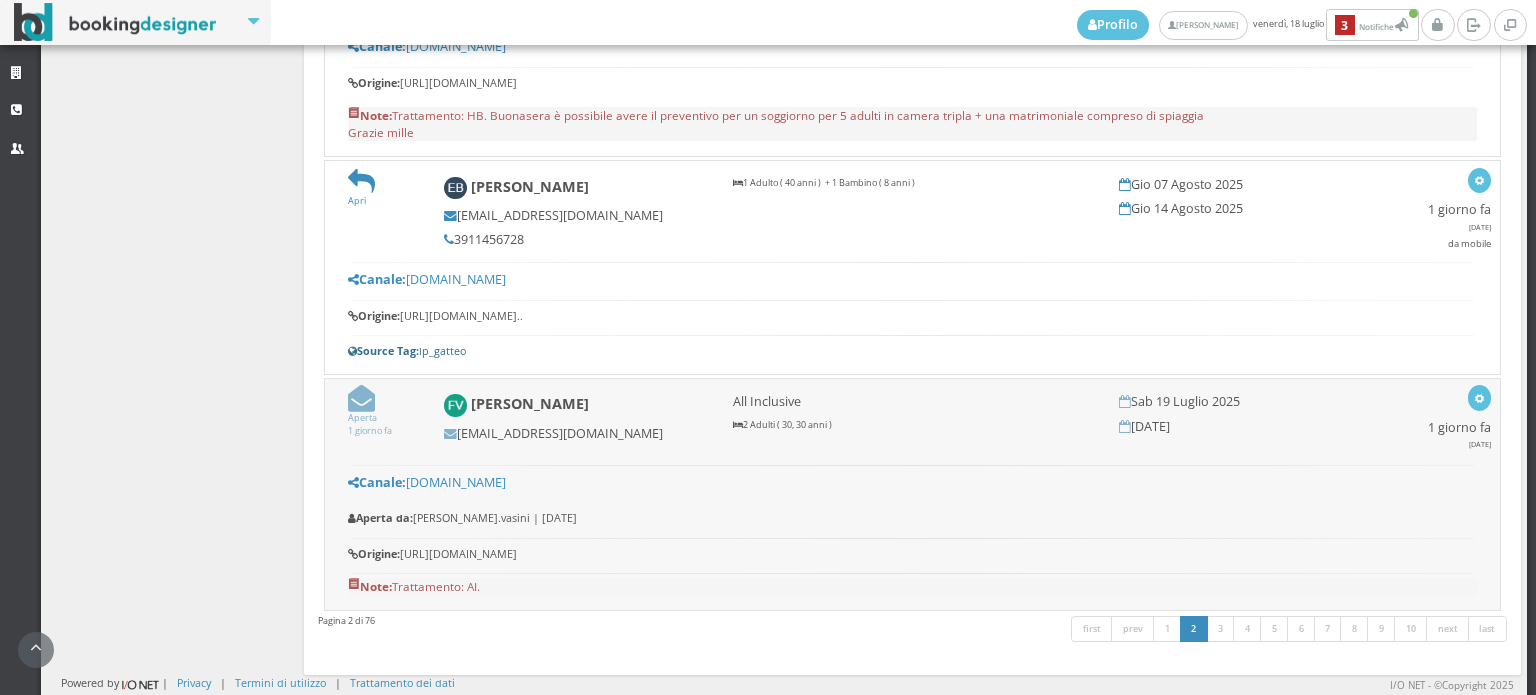 click at bounding box center (361, 398) 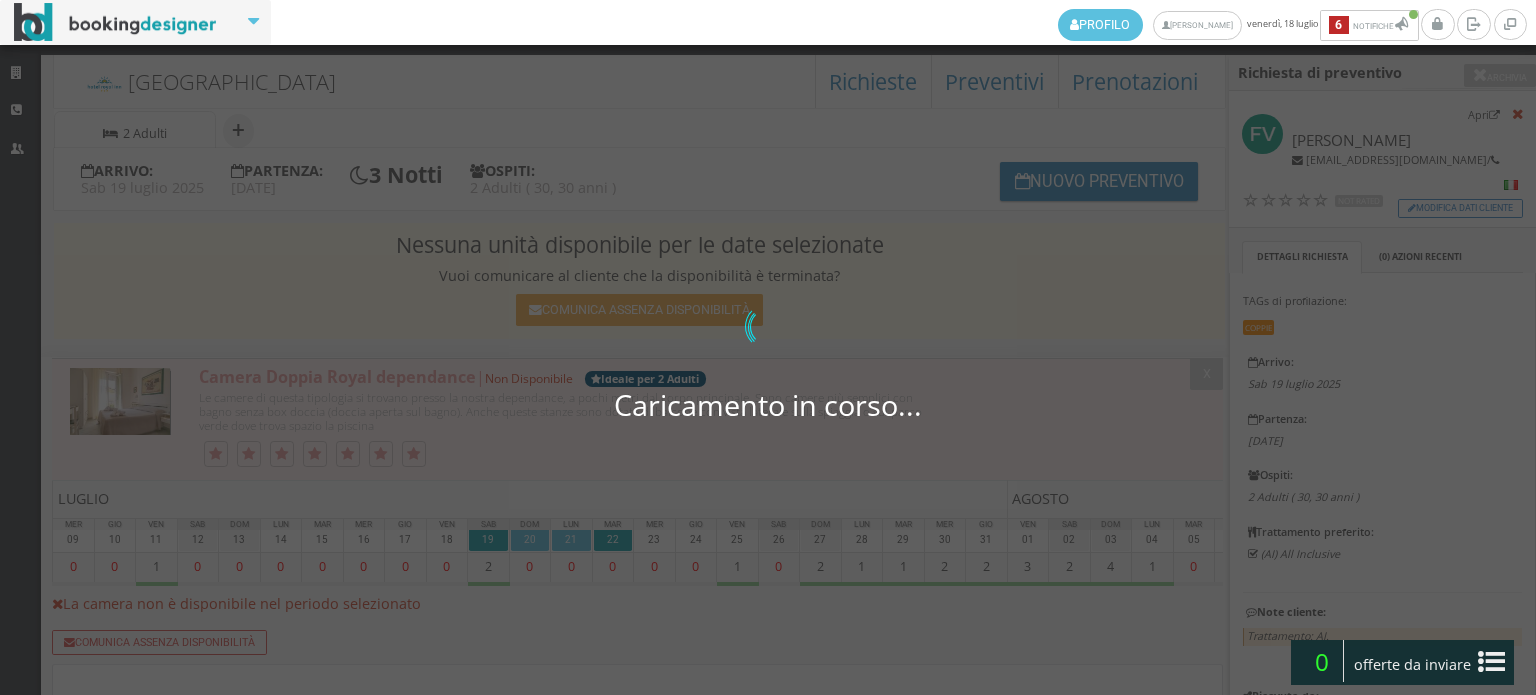 scroll, scrollTop: 0, scrollLeft: 0, axis: both 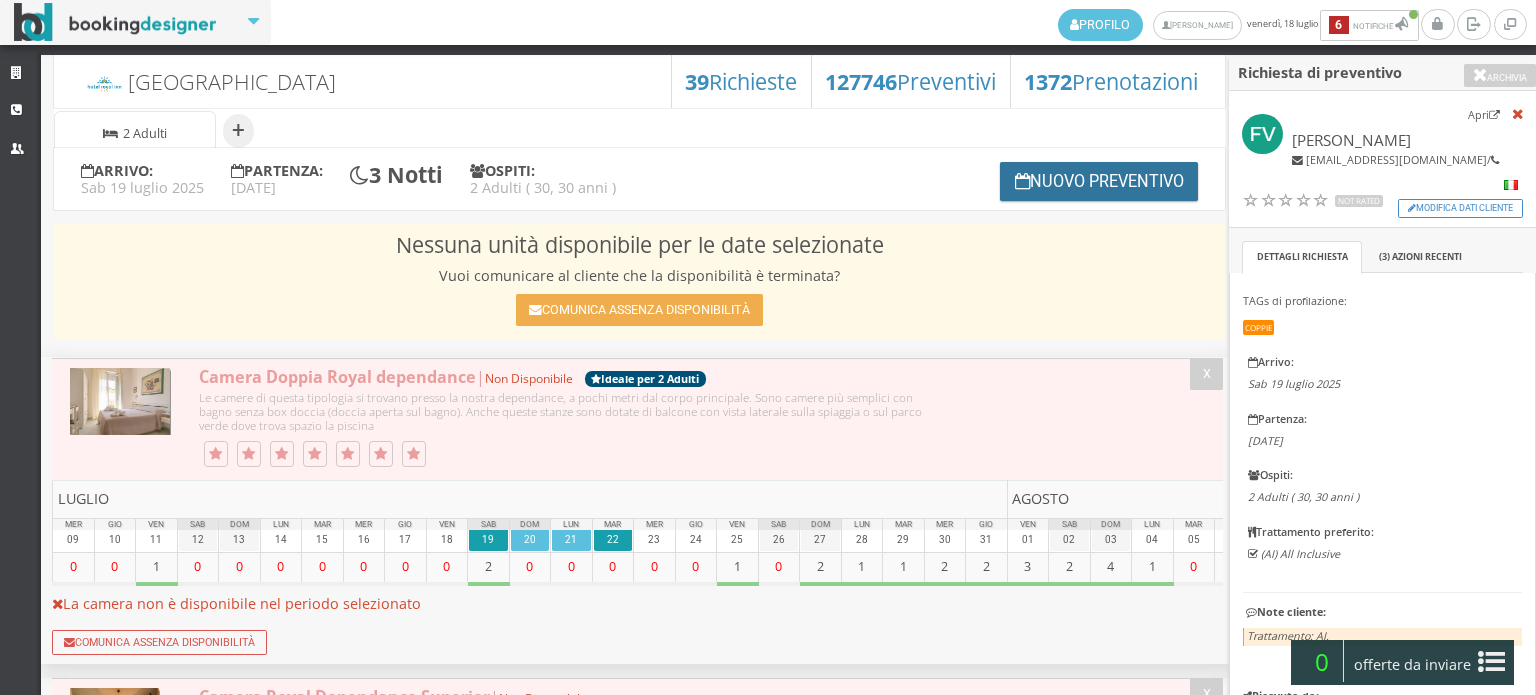 click on "Nuovo Preventivo" at bounding box center [1099, 181] 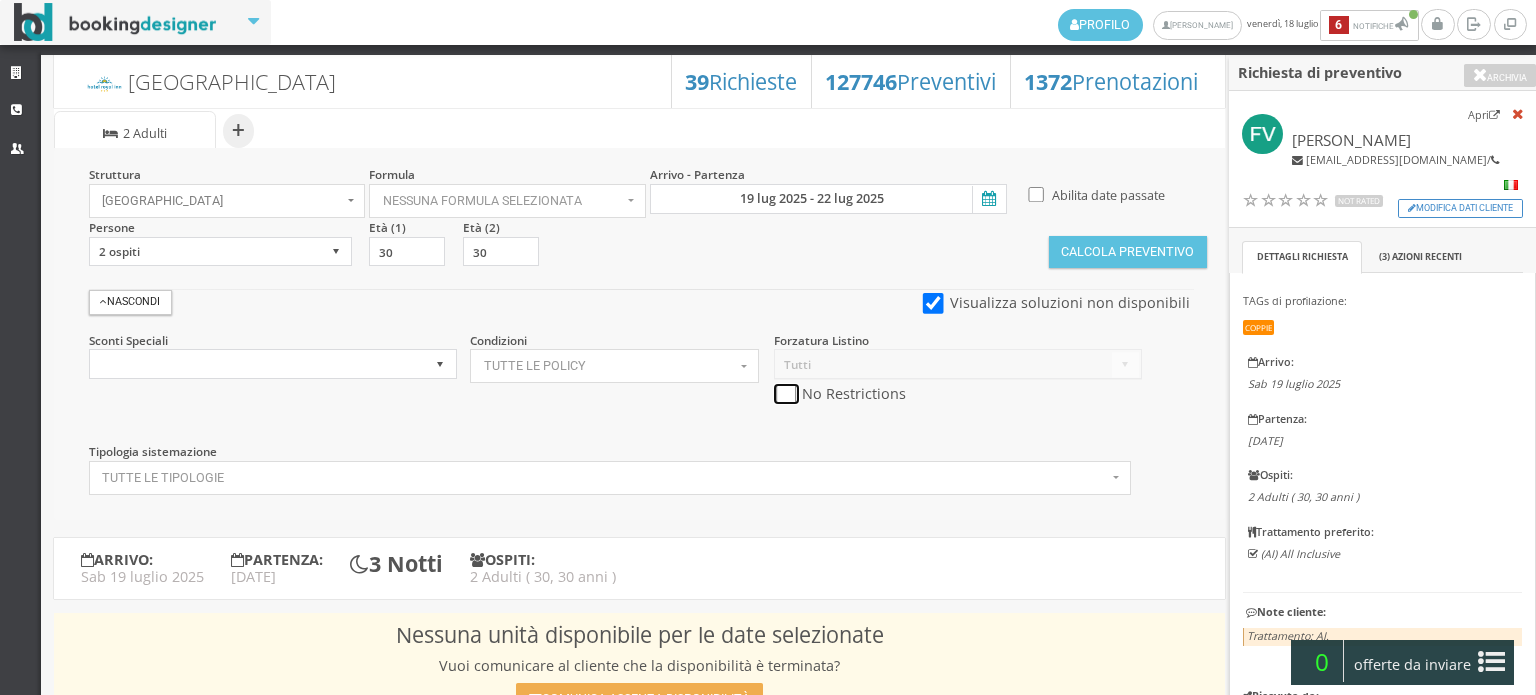 click at bounding box center [786, 394] 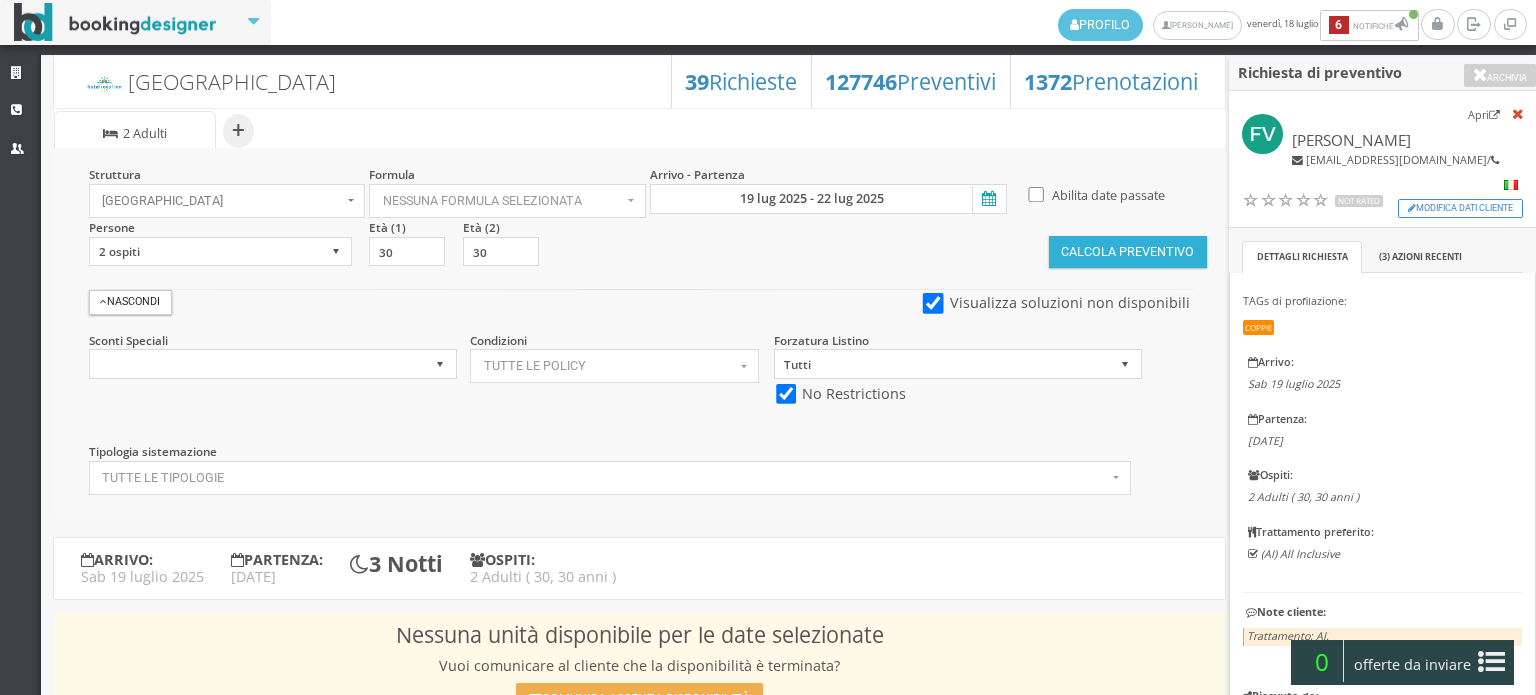 click on "Calcola Preventivo" at bounding box center [1128, 252] 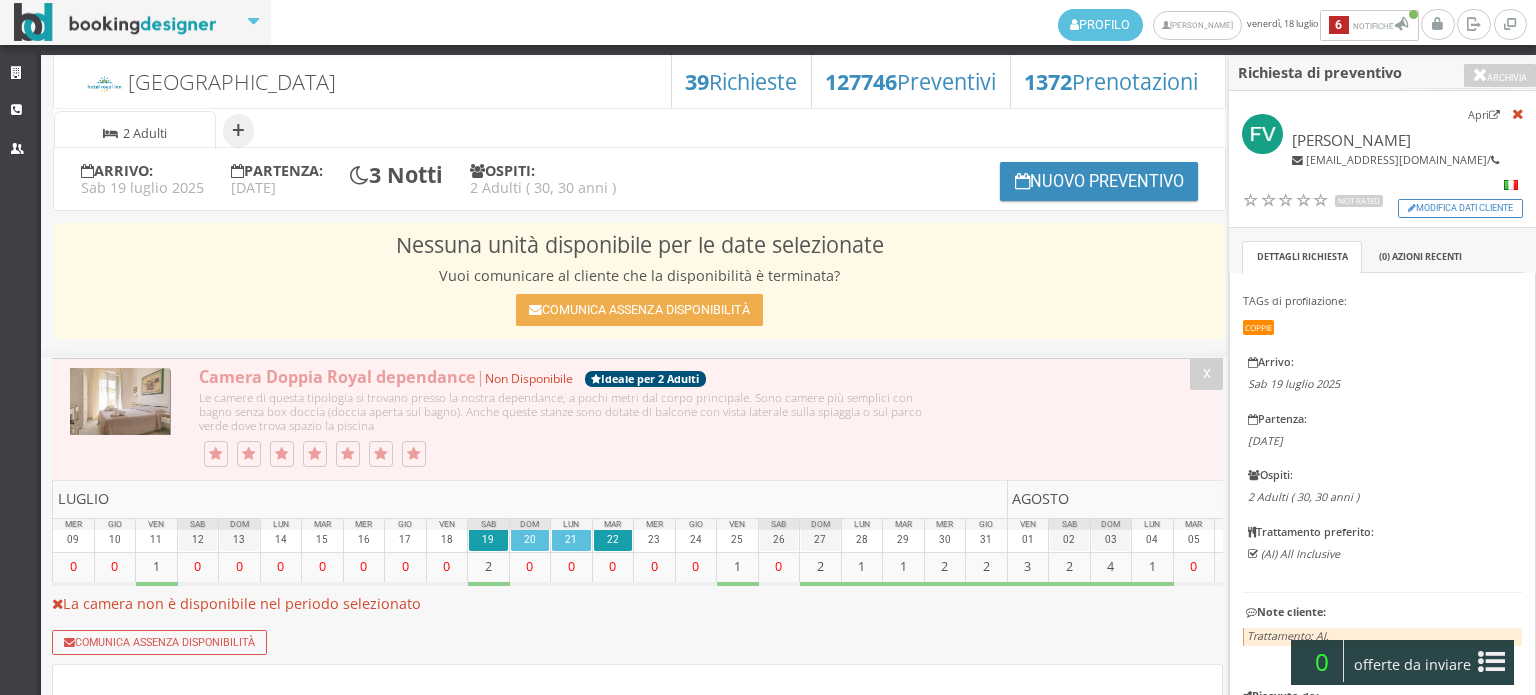 scroll, scrollTop: 0, scrollLeft: 0, axis: both 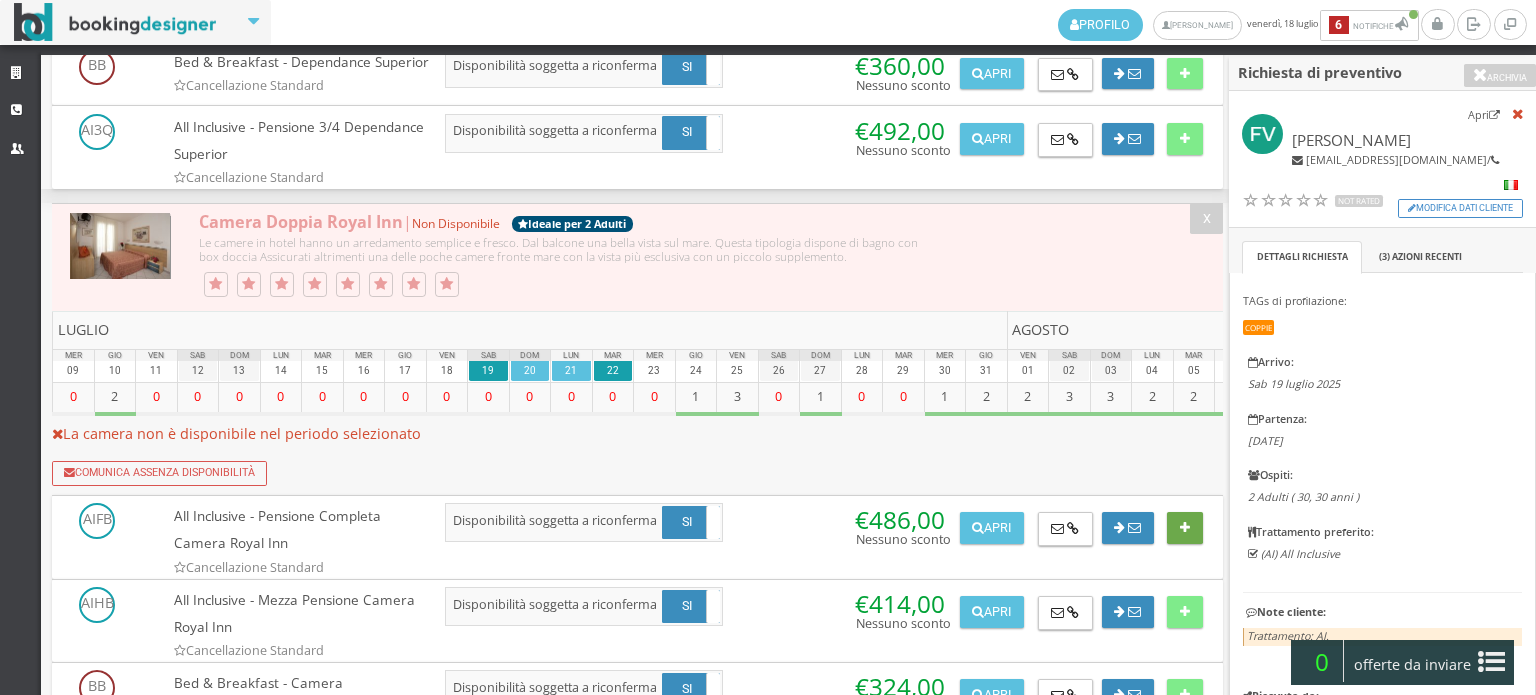click at bounding box center (1184, 528) 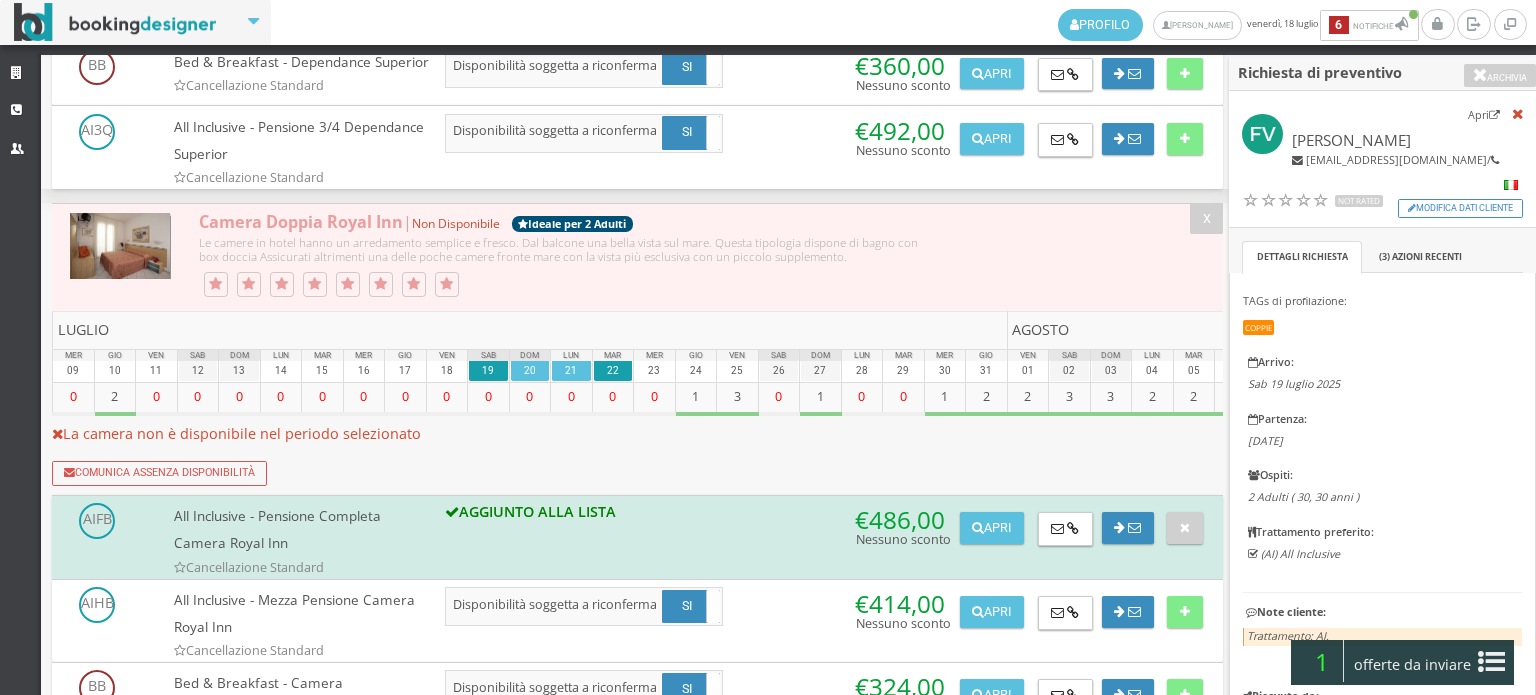 click at bounding box center [1491, 662] 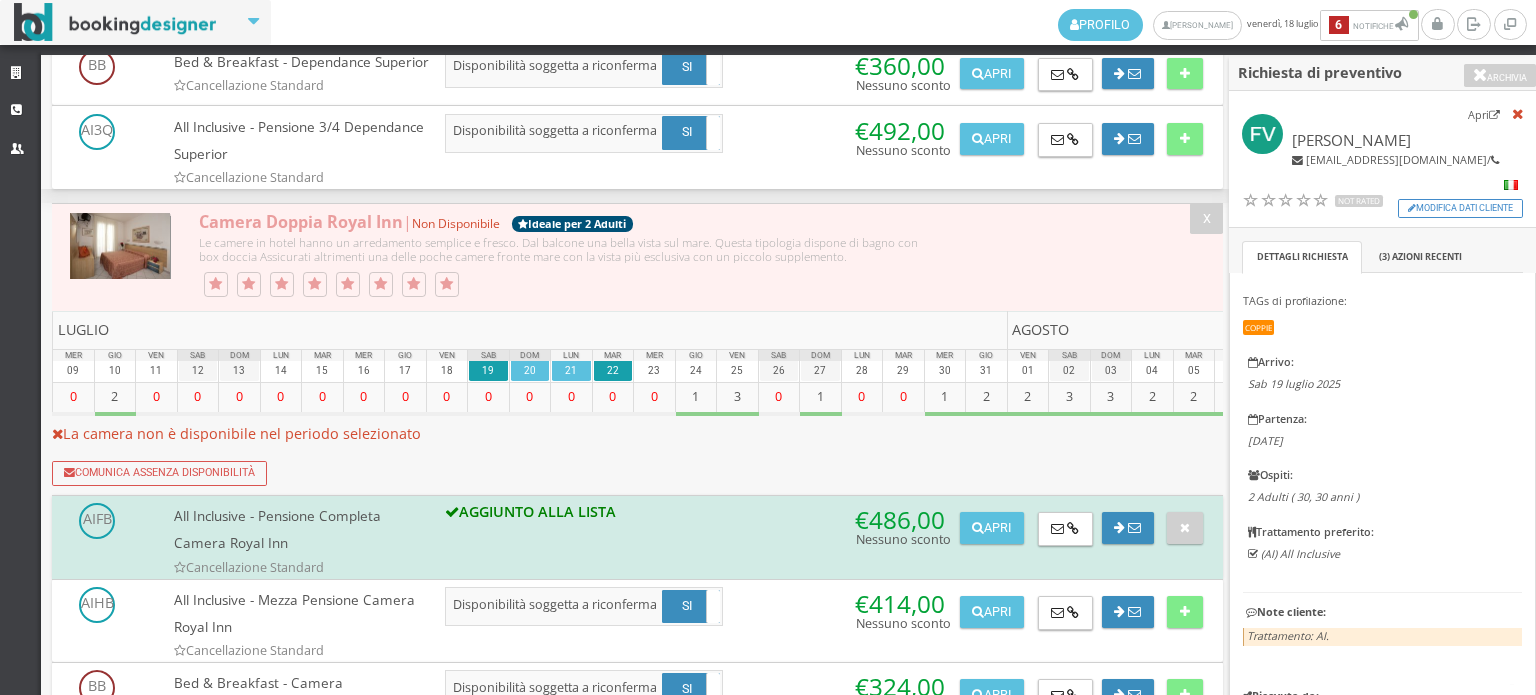 click on "Riepilogo >>" at bounding box center [0, 0] 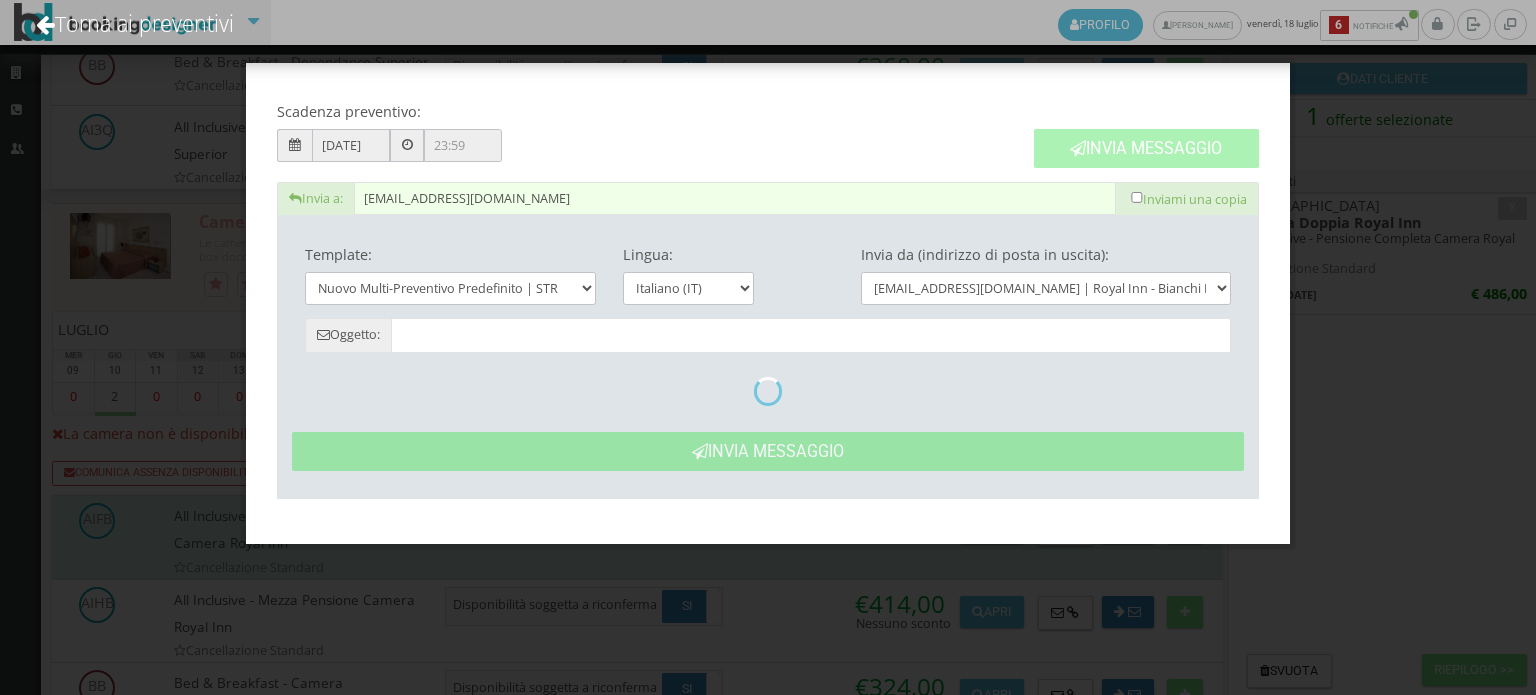 type on "Nuovo Preventivo - Francesco Vecchia dal 19/07/2025 al 22/07/2025" 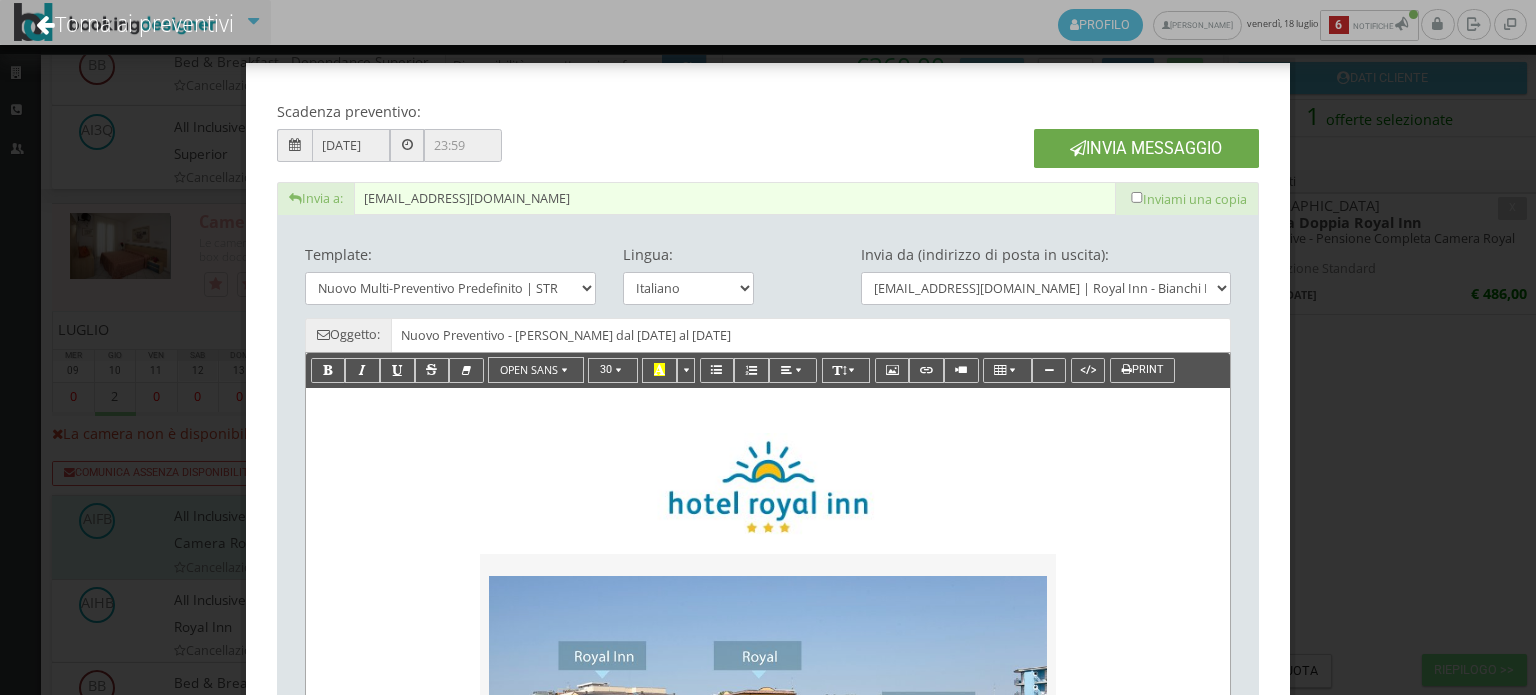 click on "Invia Messaggio" at bounding box center (1146, 148) 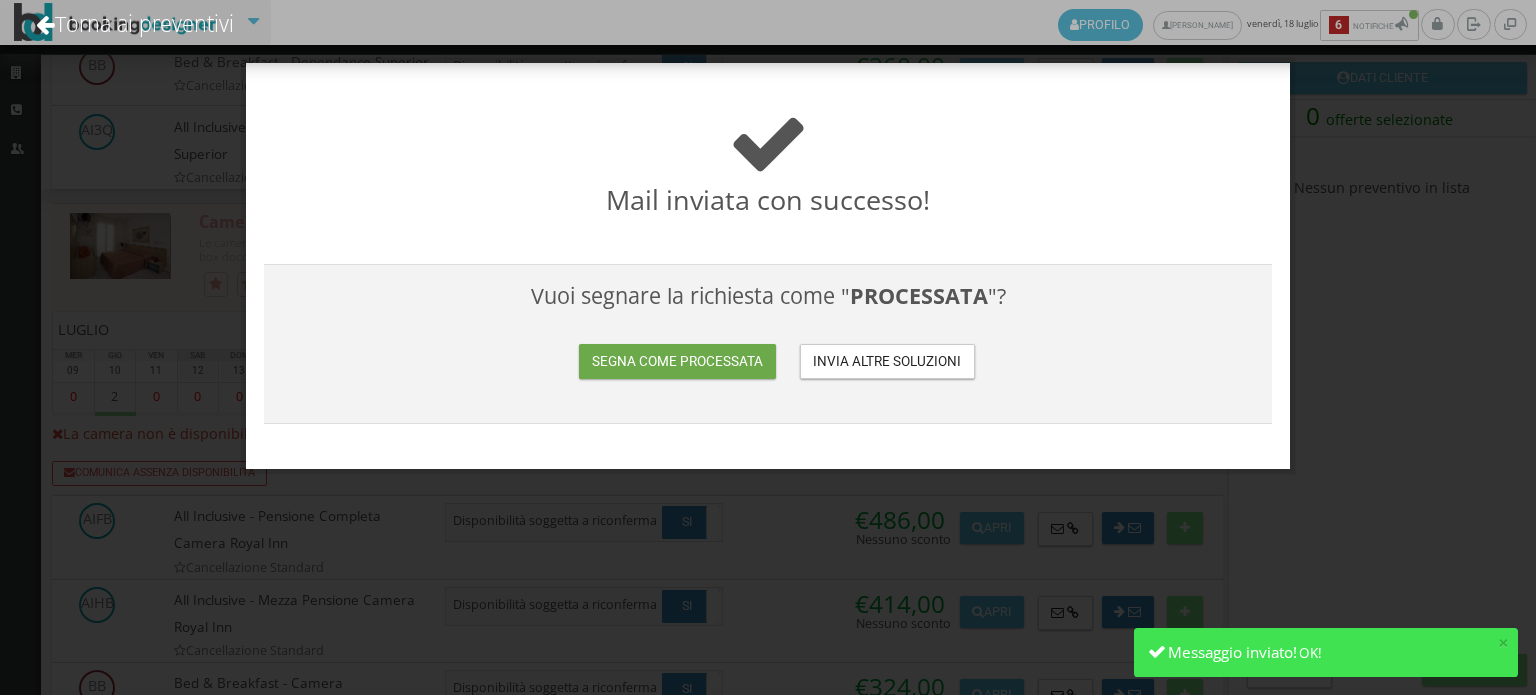click on "Segna come processata" at bounding box center (677, 361) 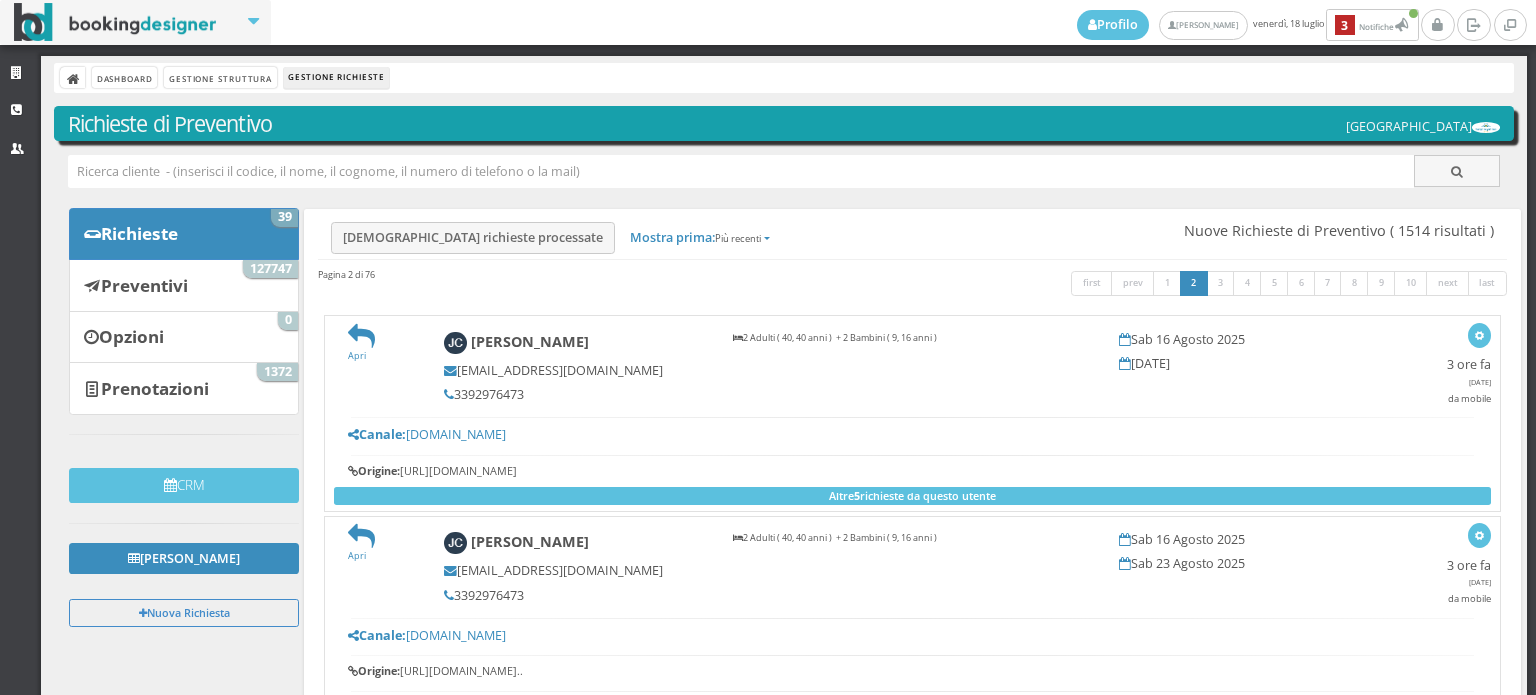 scroll, scrollTop: 0, scrollLeft: 0, axis: both 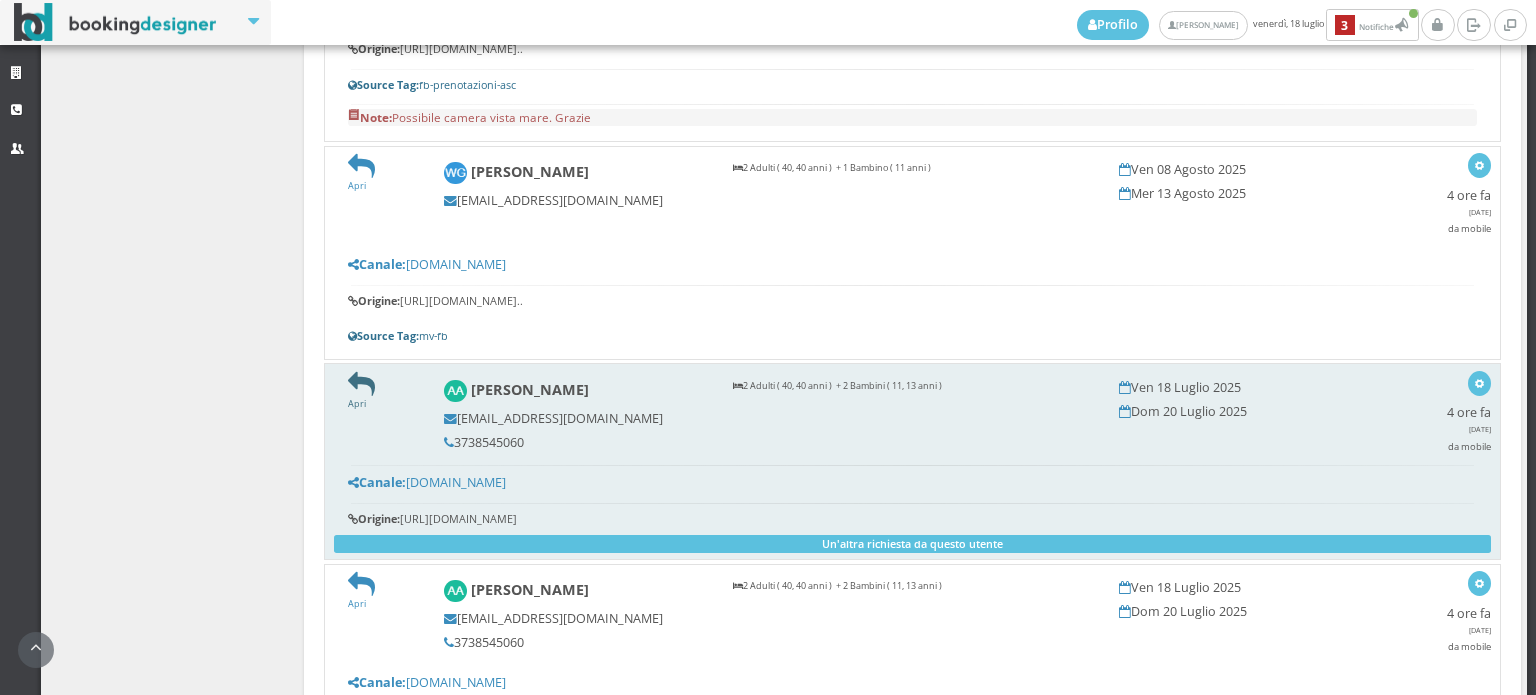 click at bounding box center [361, 384] 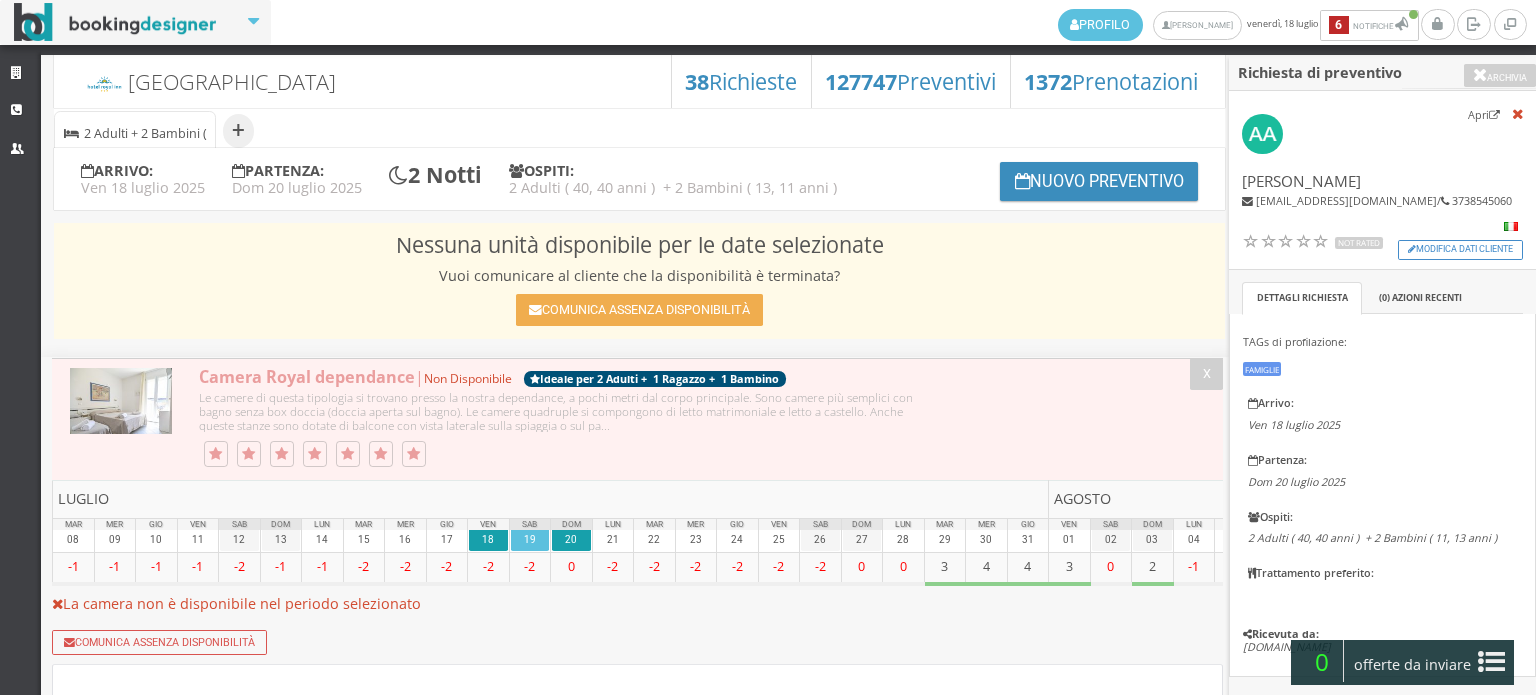 select 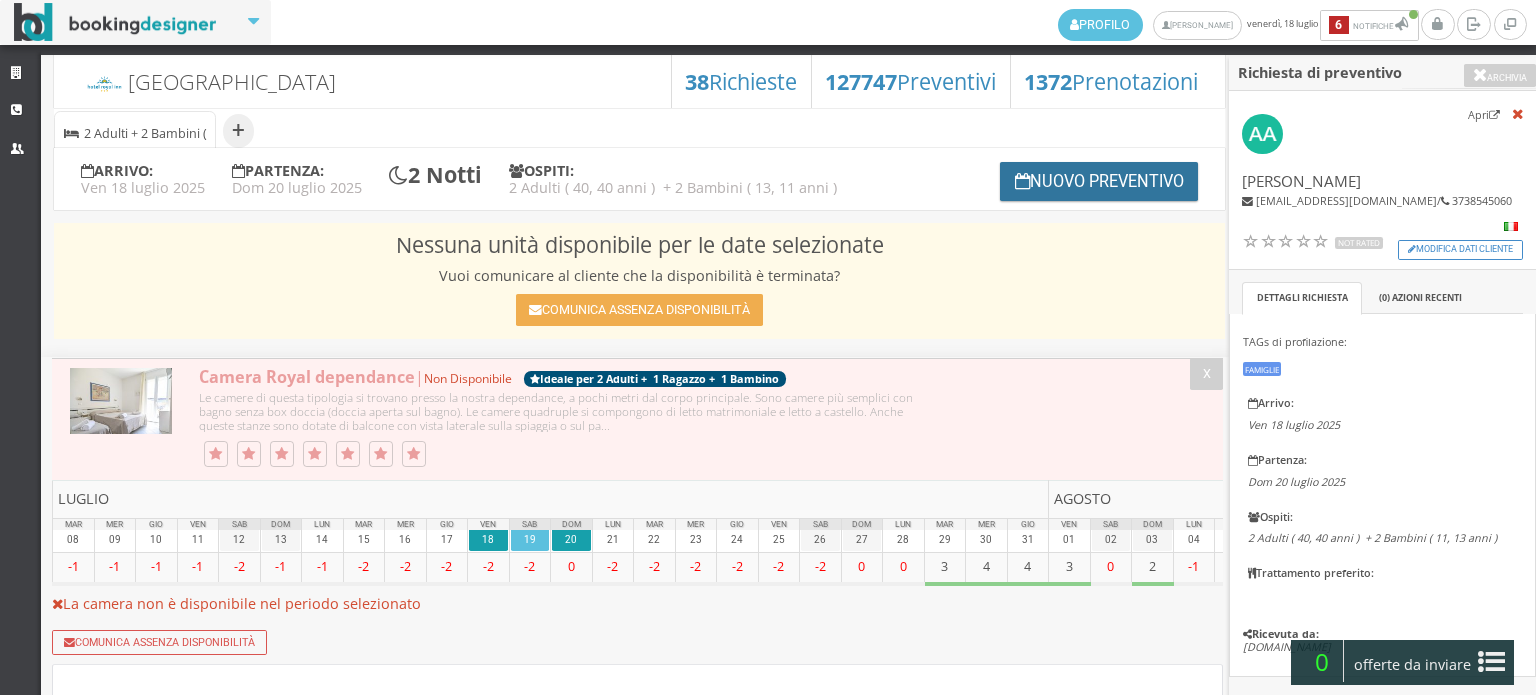 scroll, scrollTop: 0, scrollLeft: 0, axis: both 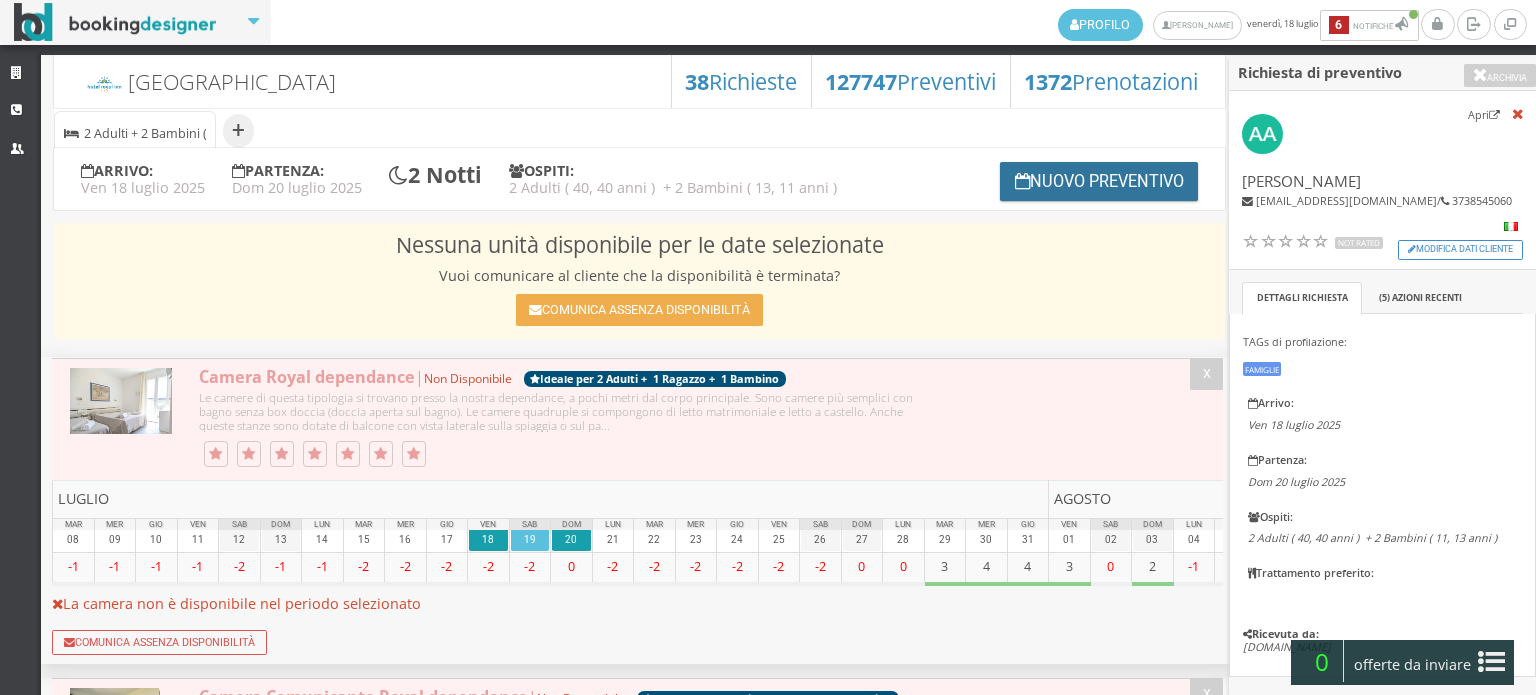 click on "Nuovo Preventivo" at bounding box center [1099, 181] 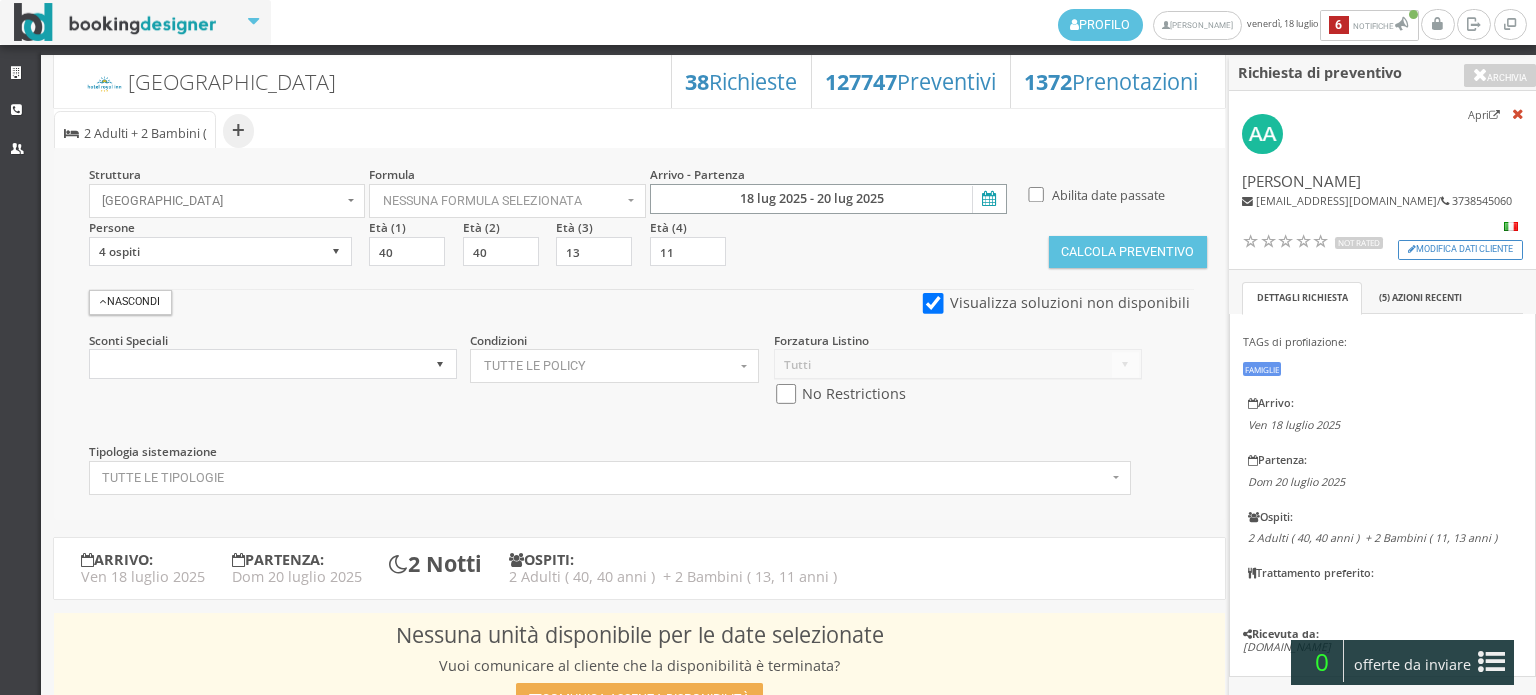 click on "18 lug 2025 - 20 lug 2025" at bounding box center [828, 199] 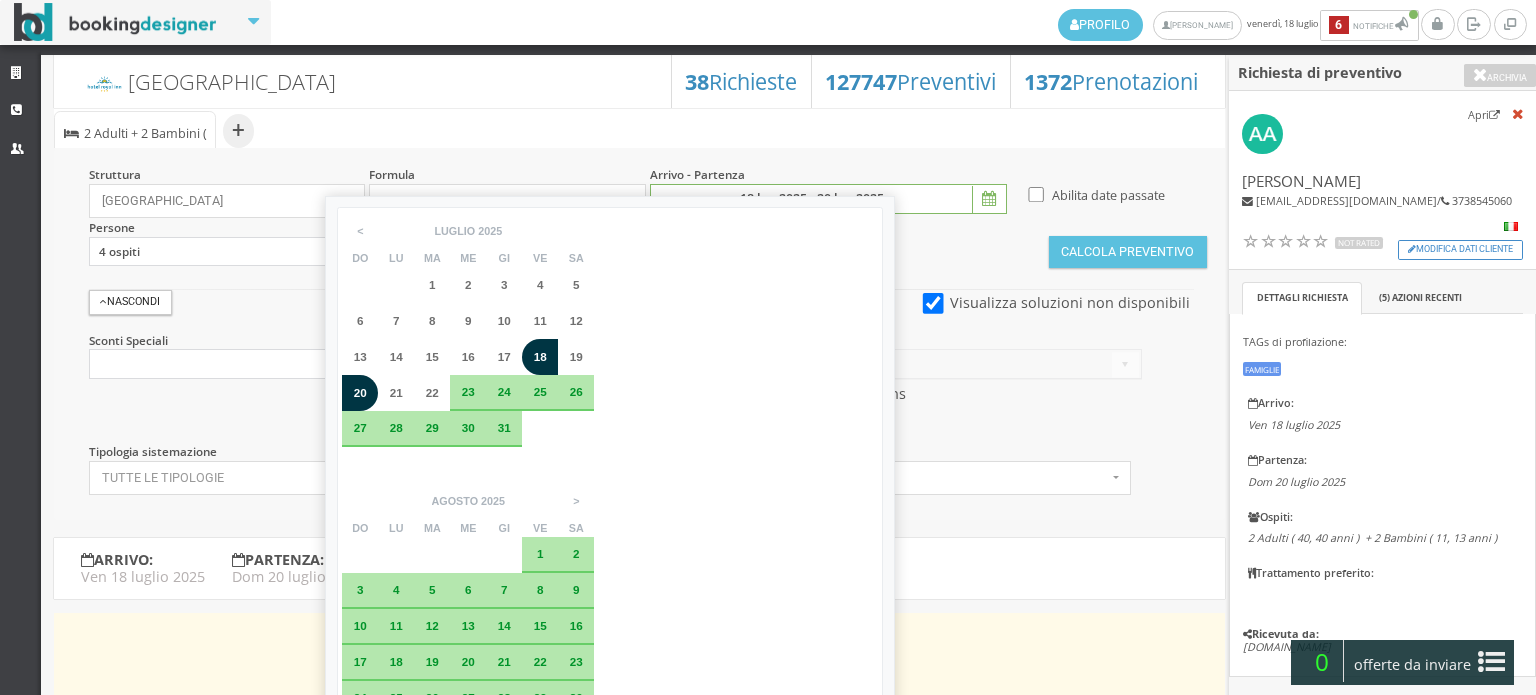 click on "19" at bounding box center [576, 357] 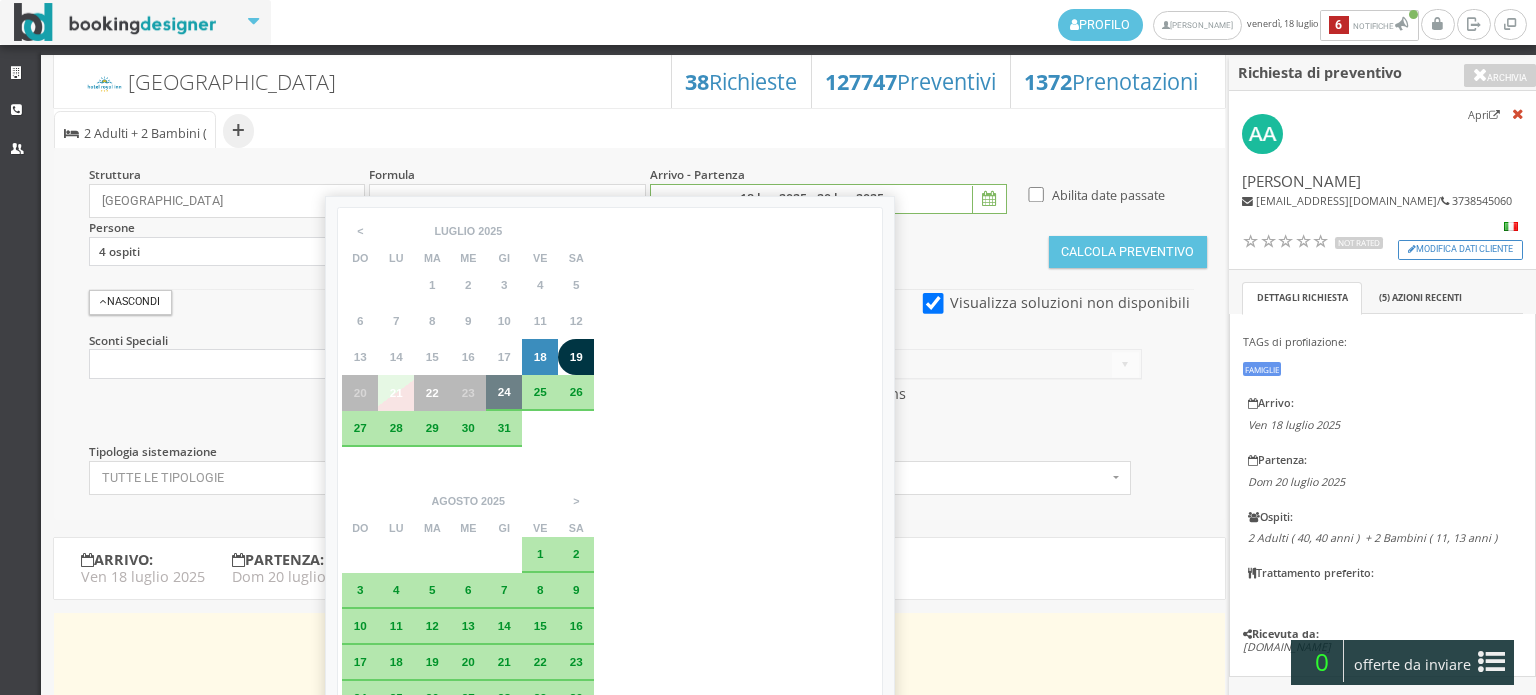 click on "21" at bounding box center (396, 392) 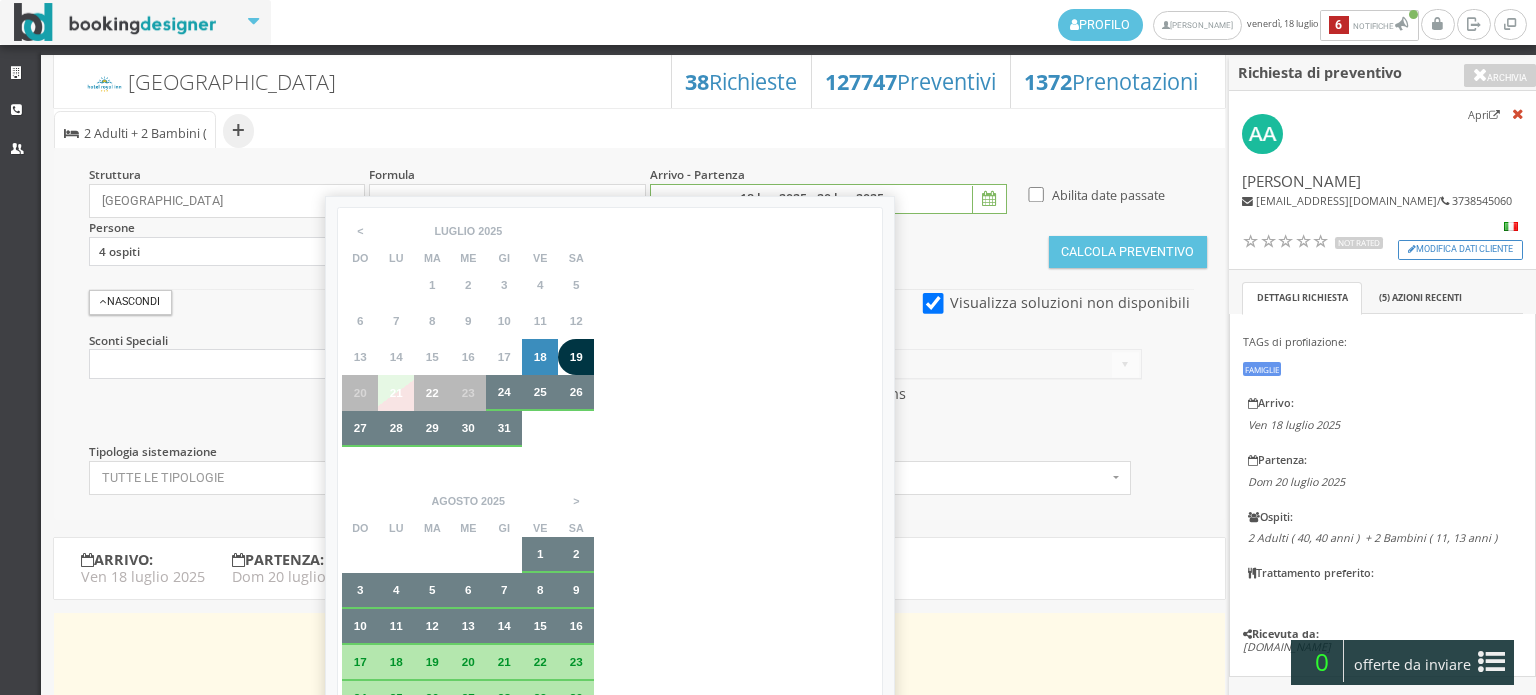 click on "Forzatura Listino
Tutti LISTINO AGENZIA SINFERIE Listino Bianchi Hotels - RY
No Restrictions" at bounding box center [957, 376] 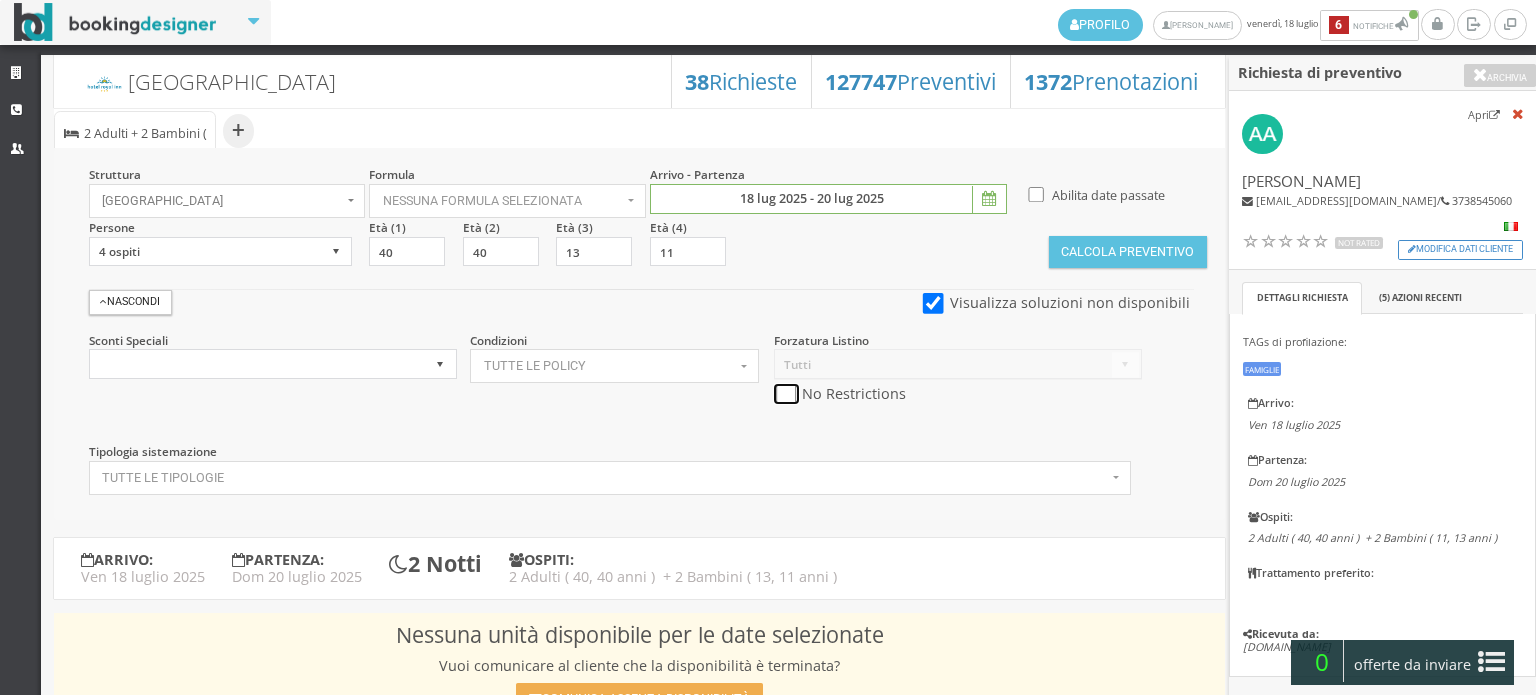 click at bounding box center (786, 394) 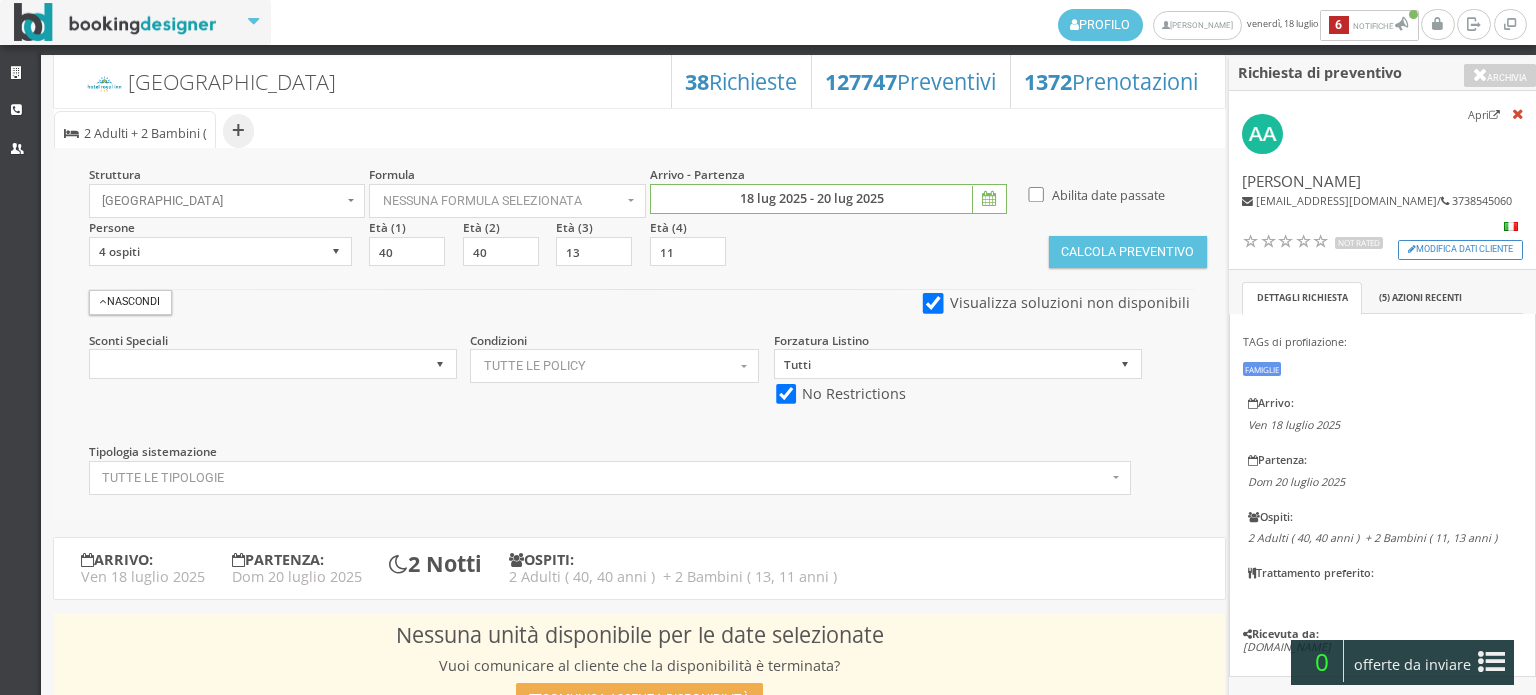 click at bounding box center (987, 199) 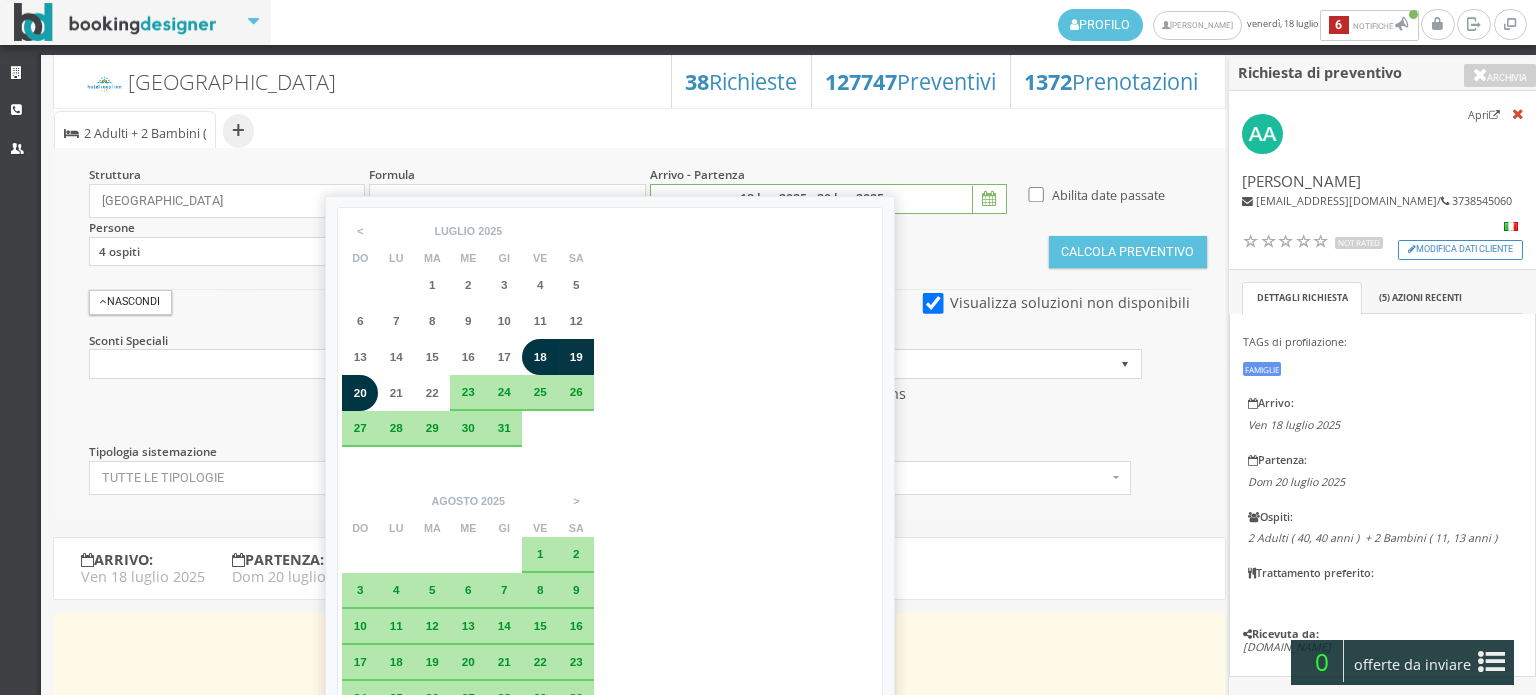 click on "19" at bounding box center (576, 356) 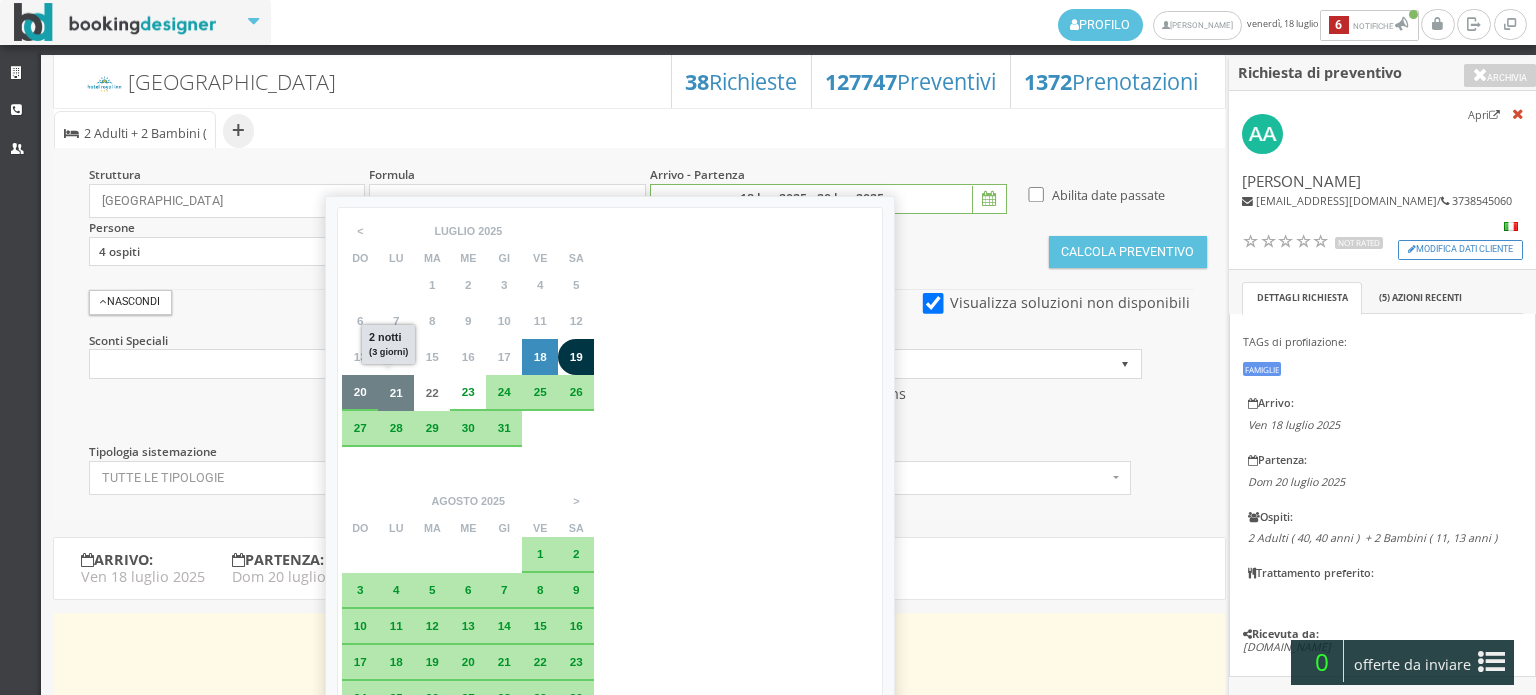 click on "21" at bounding box center [396, 392] 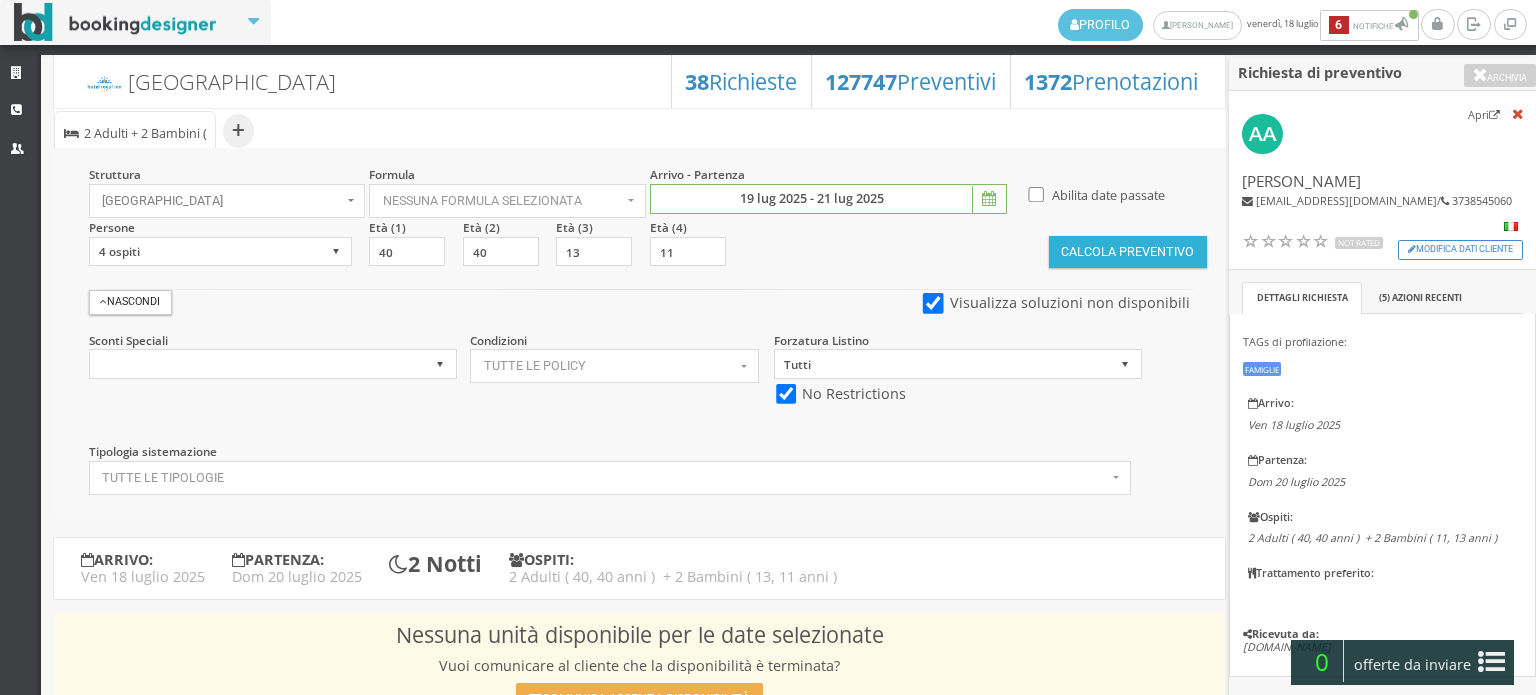 drag, startPoint x: 1098, startPoint y: 259, endPoint x: 1096, endPoint y: 289, distance: 30.066593 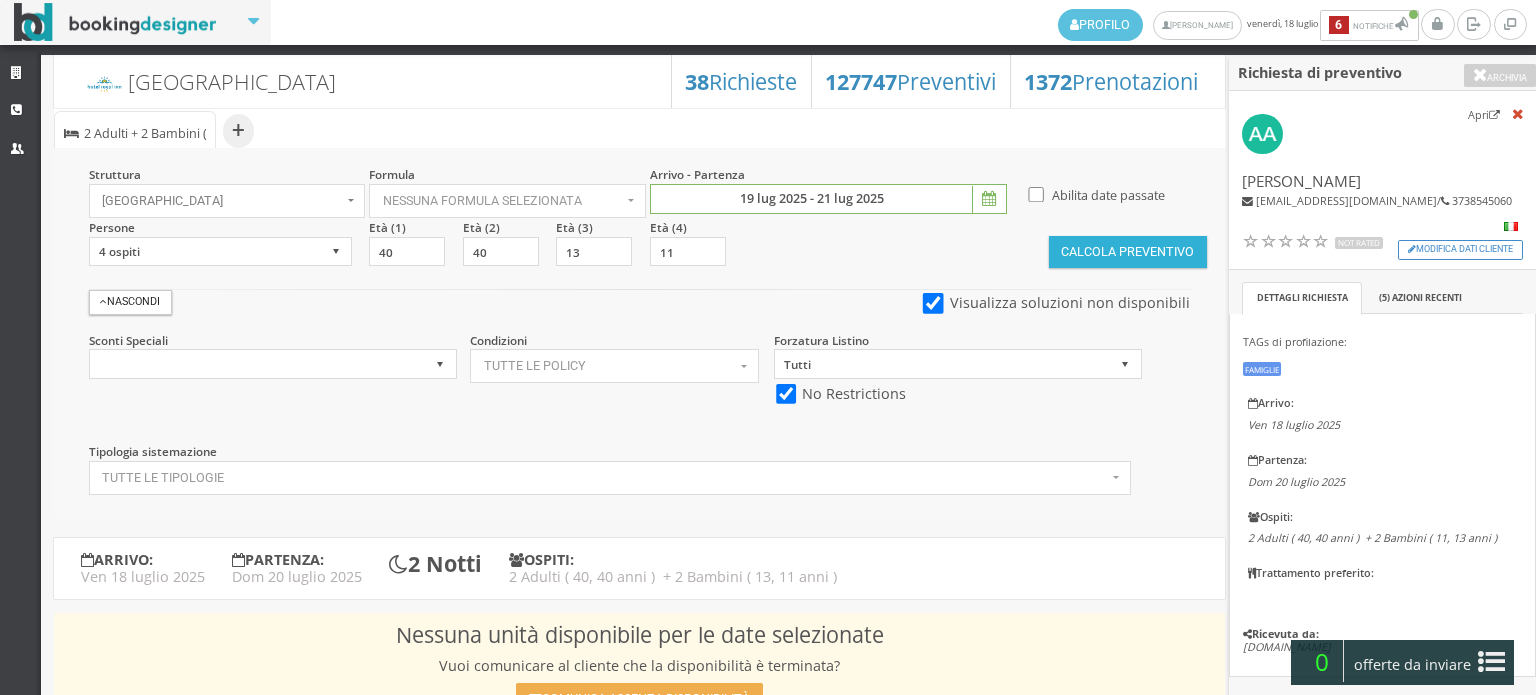 click on "Calcola Preventivo" at bounding box center (1128, 252) 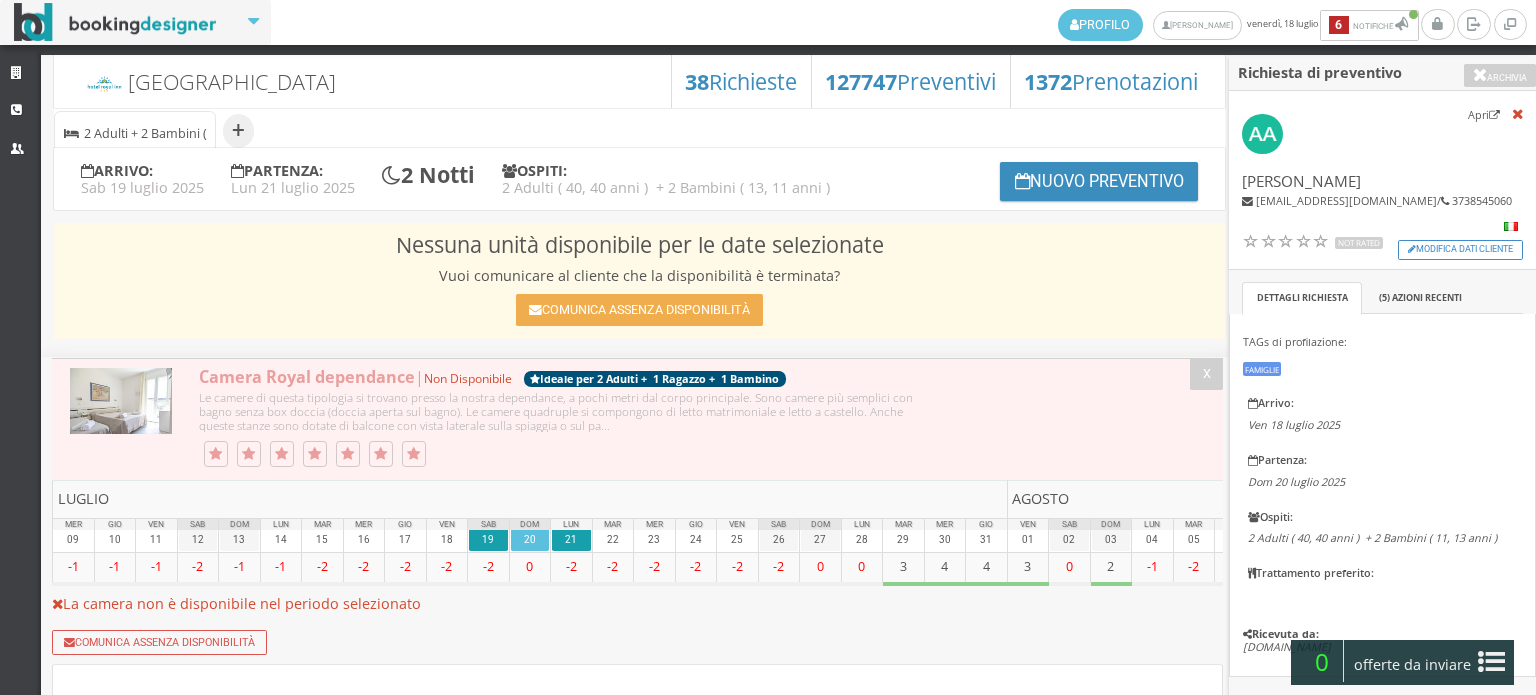scroll, scrollTop: 0, scrollLeft: 0, axis: both 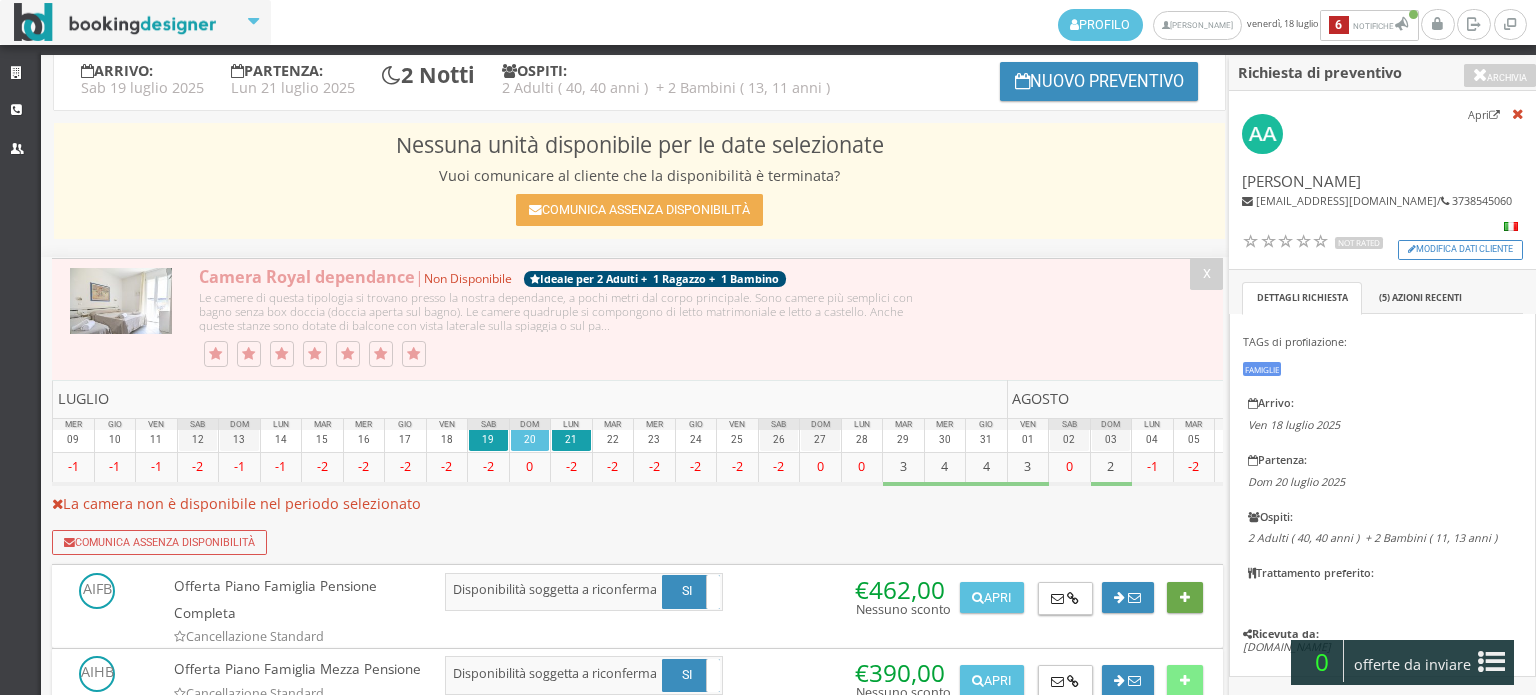 click at bounding box center (1185, 598) 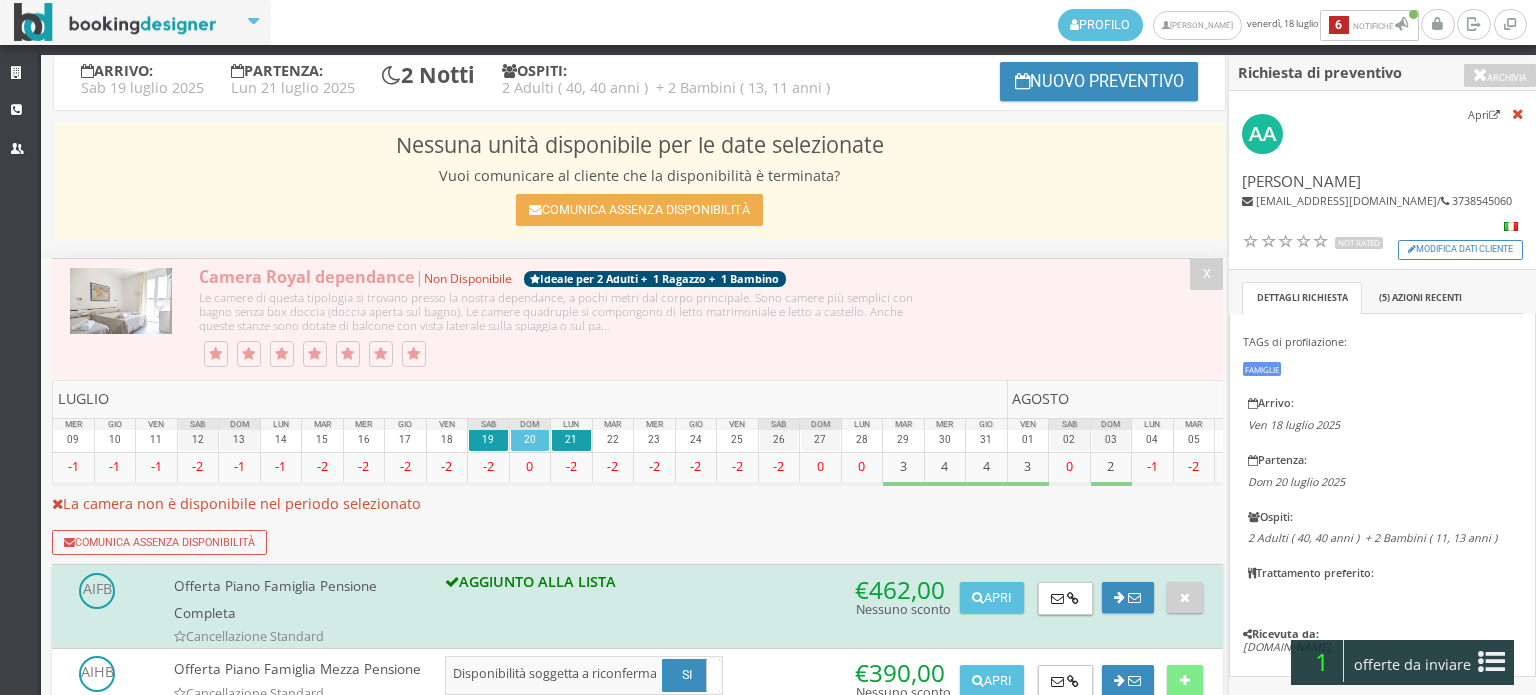 click on "offerte da inviare" at bounding box center [1413, 665] 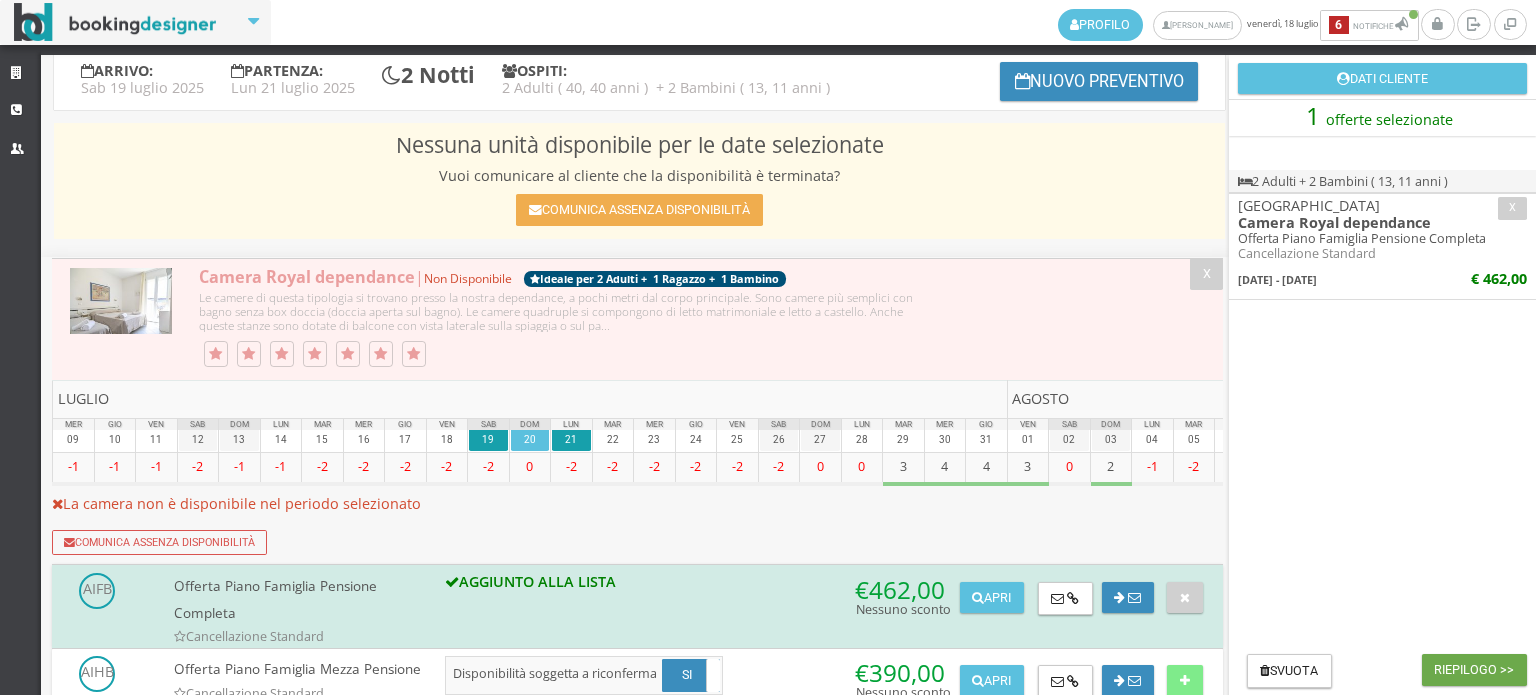 click on "Riepilogo >>" at bounding box center [1474, 670] 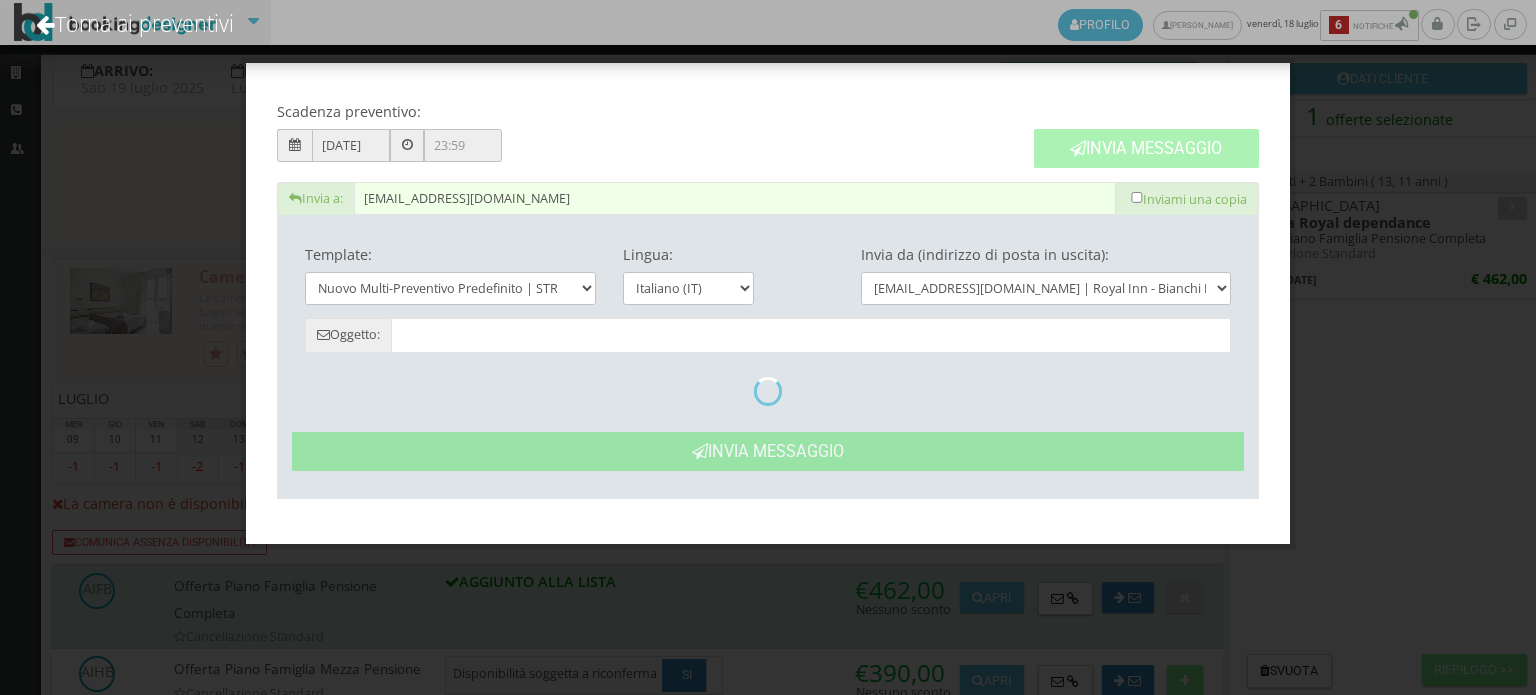 type on "Nuovo Preventivo - Anna Aceti dal 19/07/2025 al 21/07/2025" 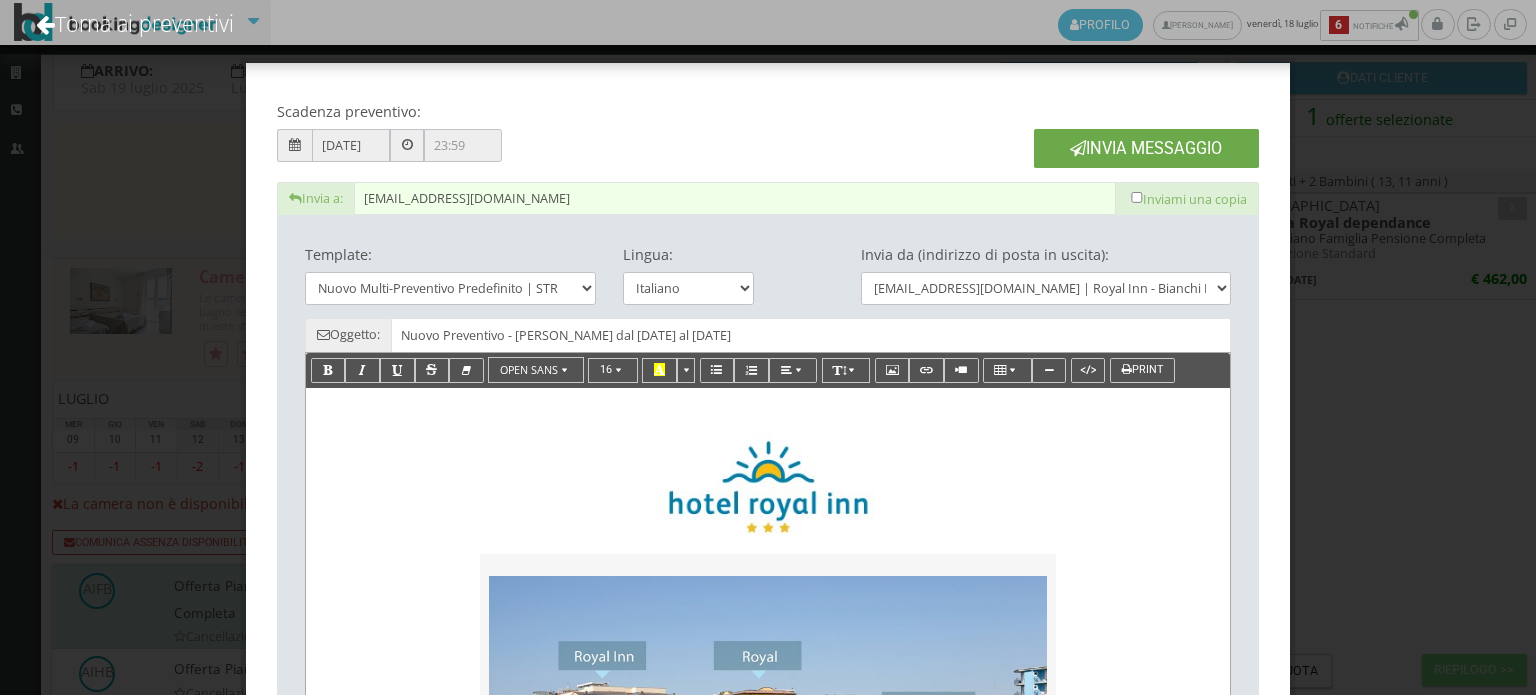 click on "Invia Messaggio" at bounding box center (1146, 148) 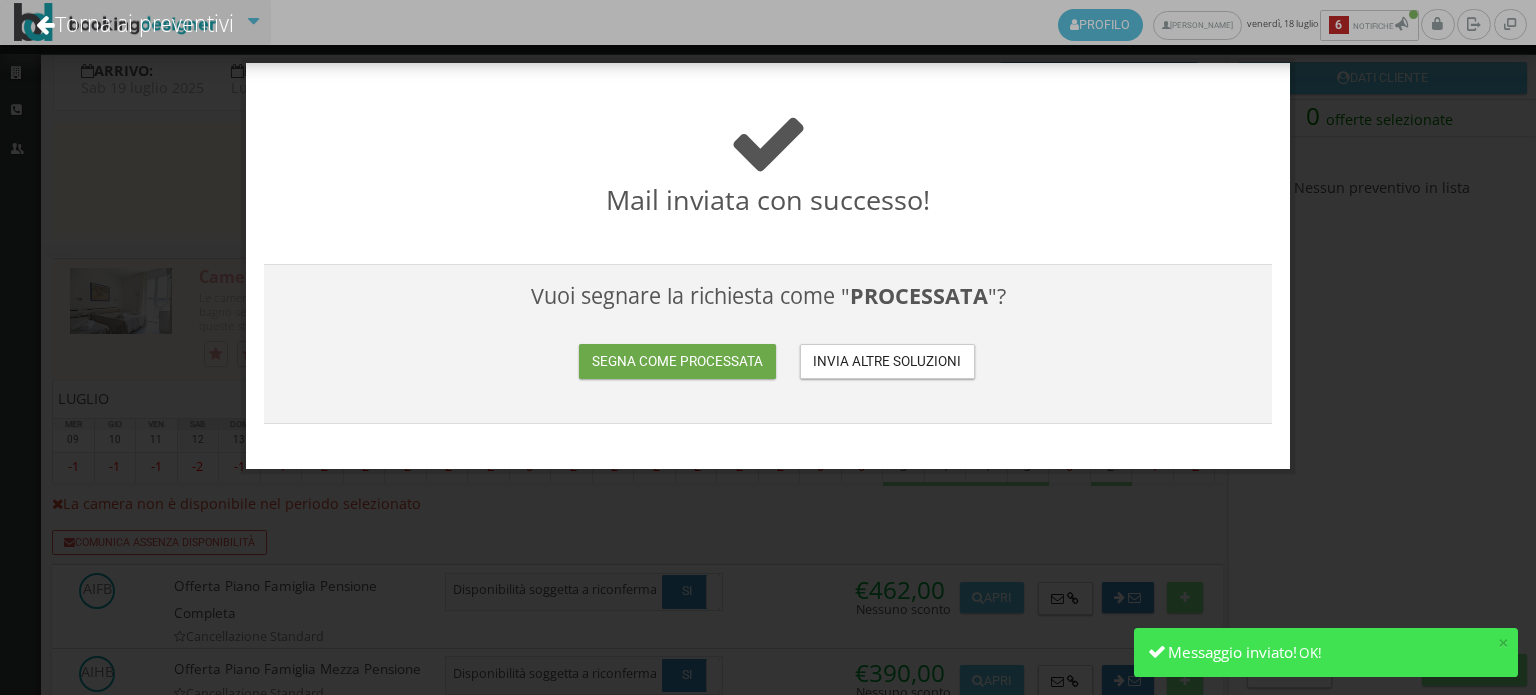 click on "Segna come processata" at bounding box center (677, 361) 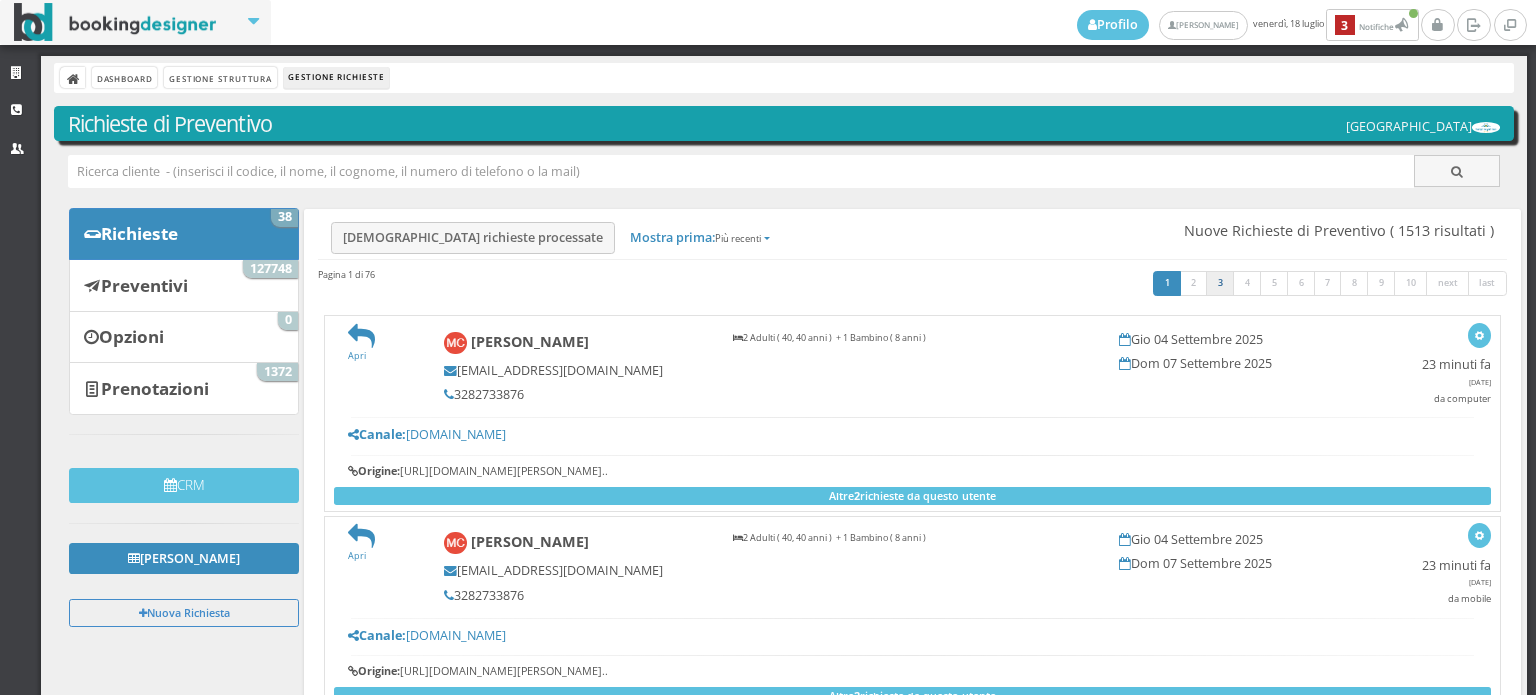 scroll, scrollTop: 0, scrollLeft: 0, axis: both 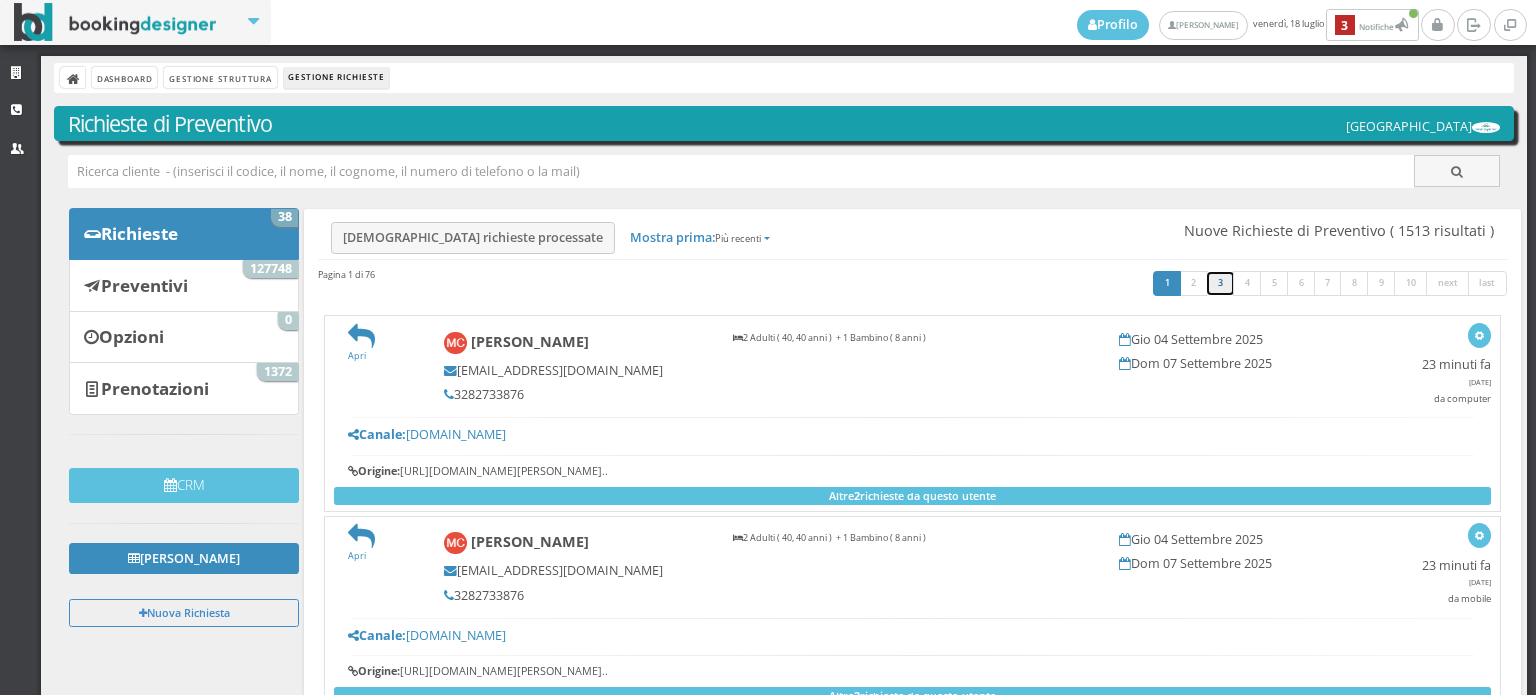 click on "3" at bounding box center (1220, 284) 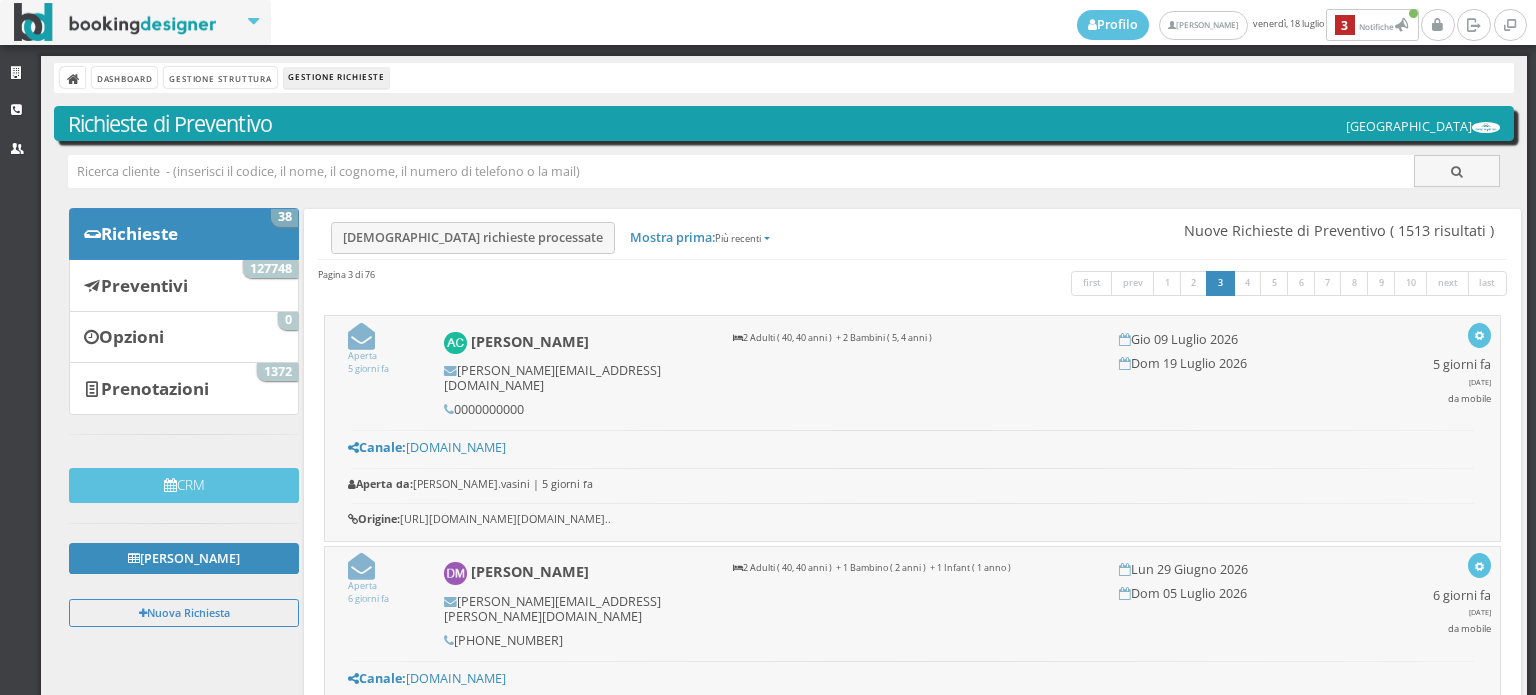 scroll, scrollTop: 0, scrollLeft: 0, axis: both 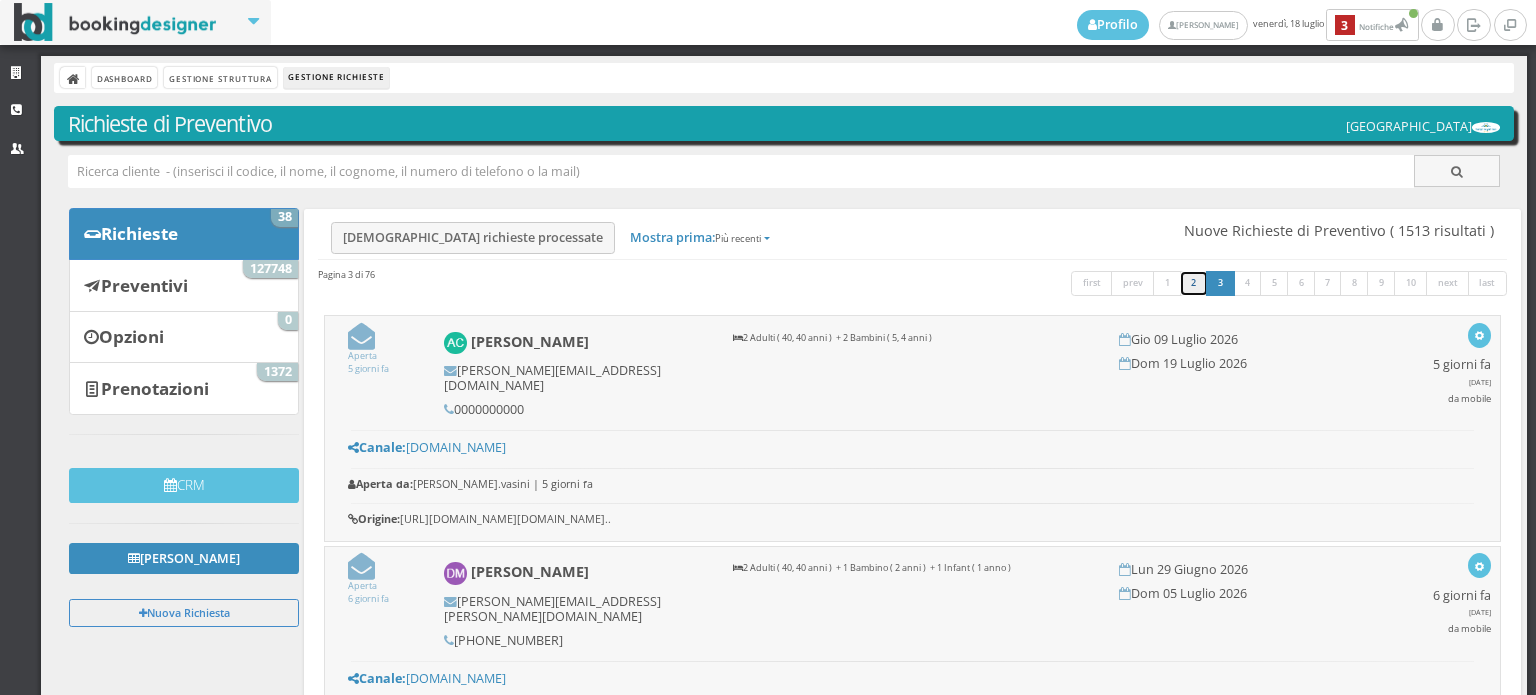 click on "2" at bounding box center (1194, 284) 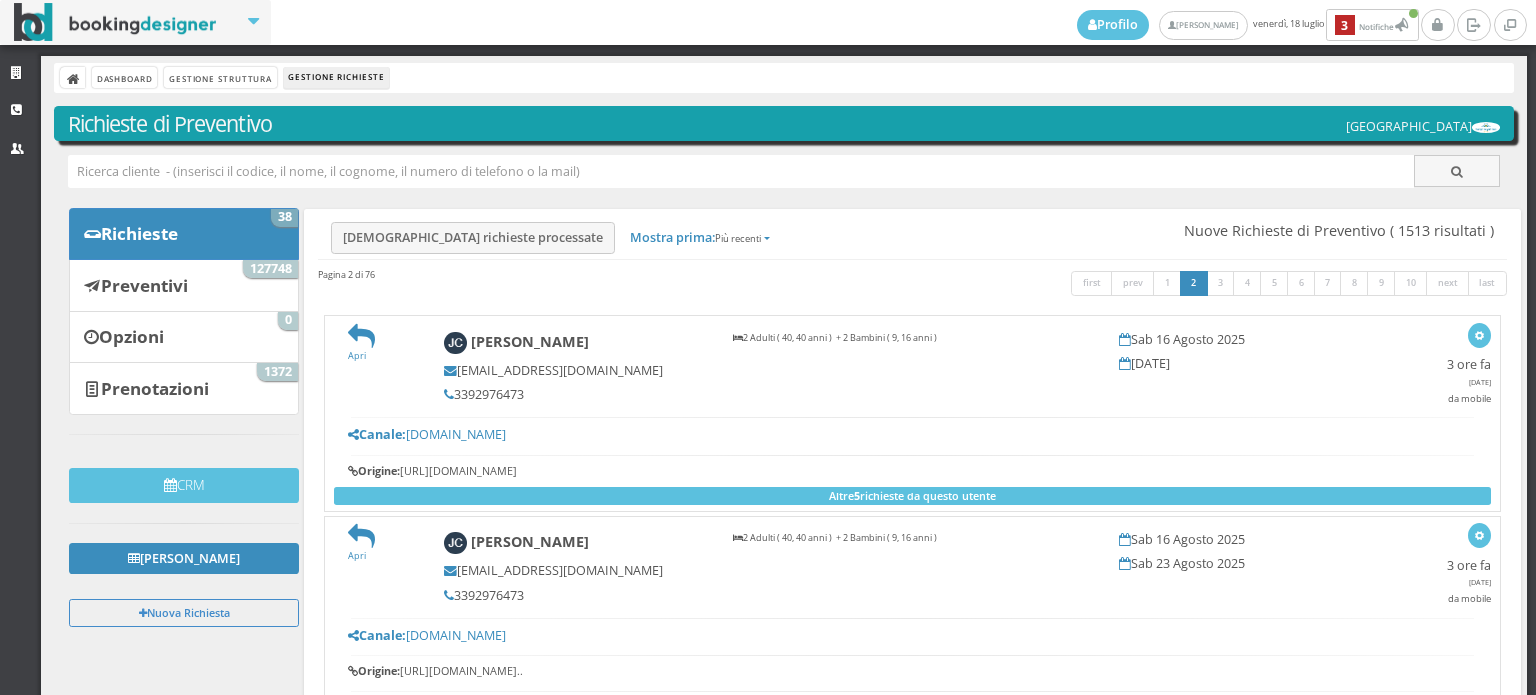 scroll, scrollTop: 0, scrollLeft: 0, axis: both 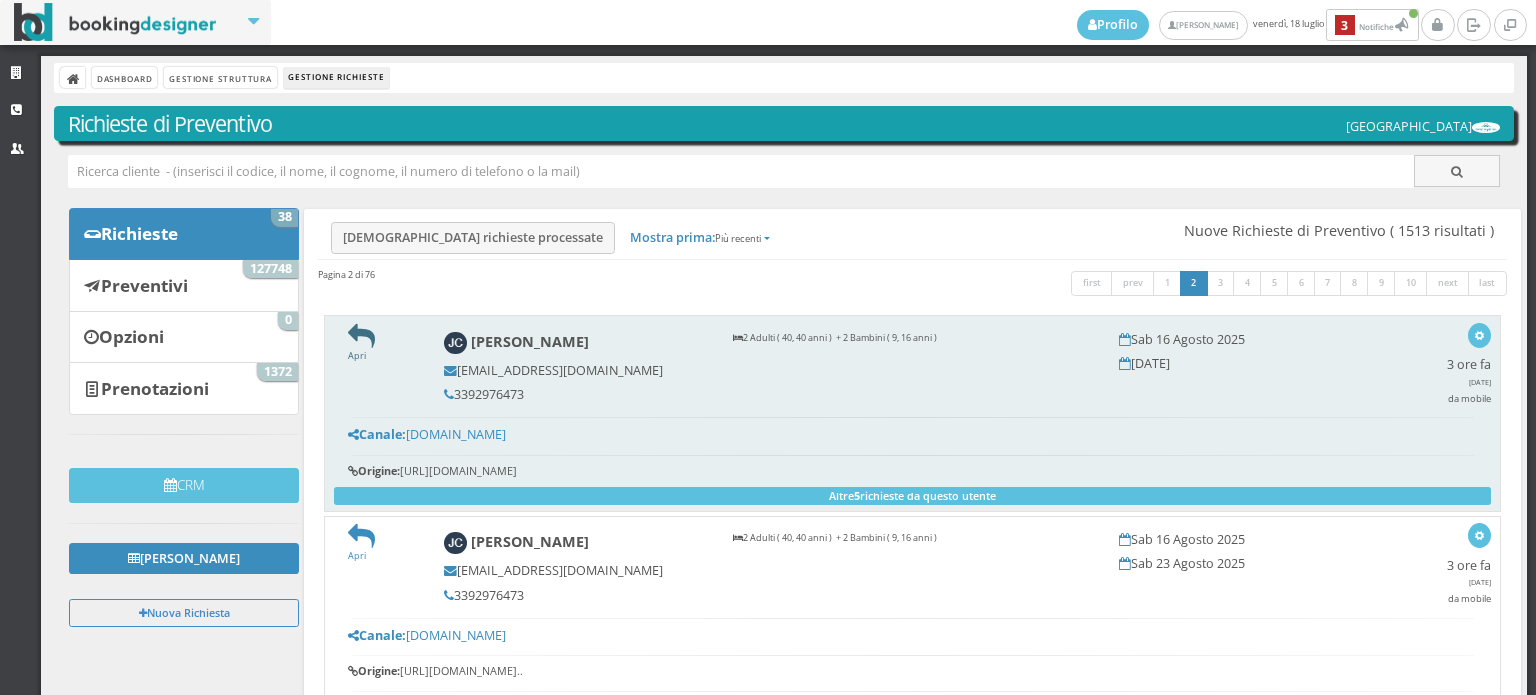 click at bounding box center [361, 336] 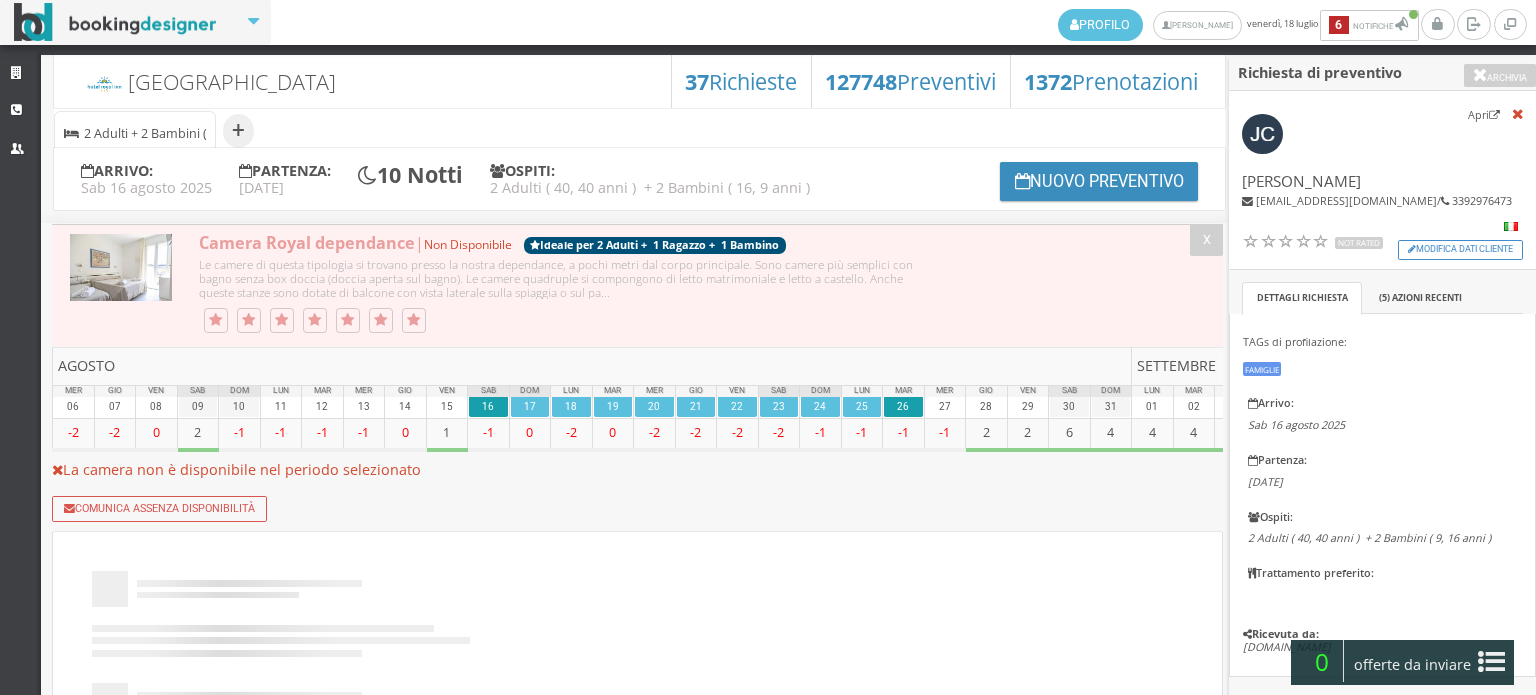select 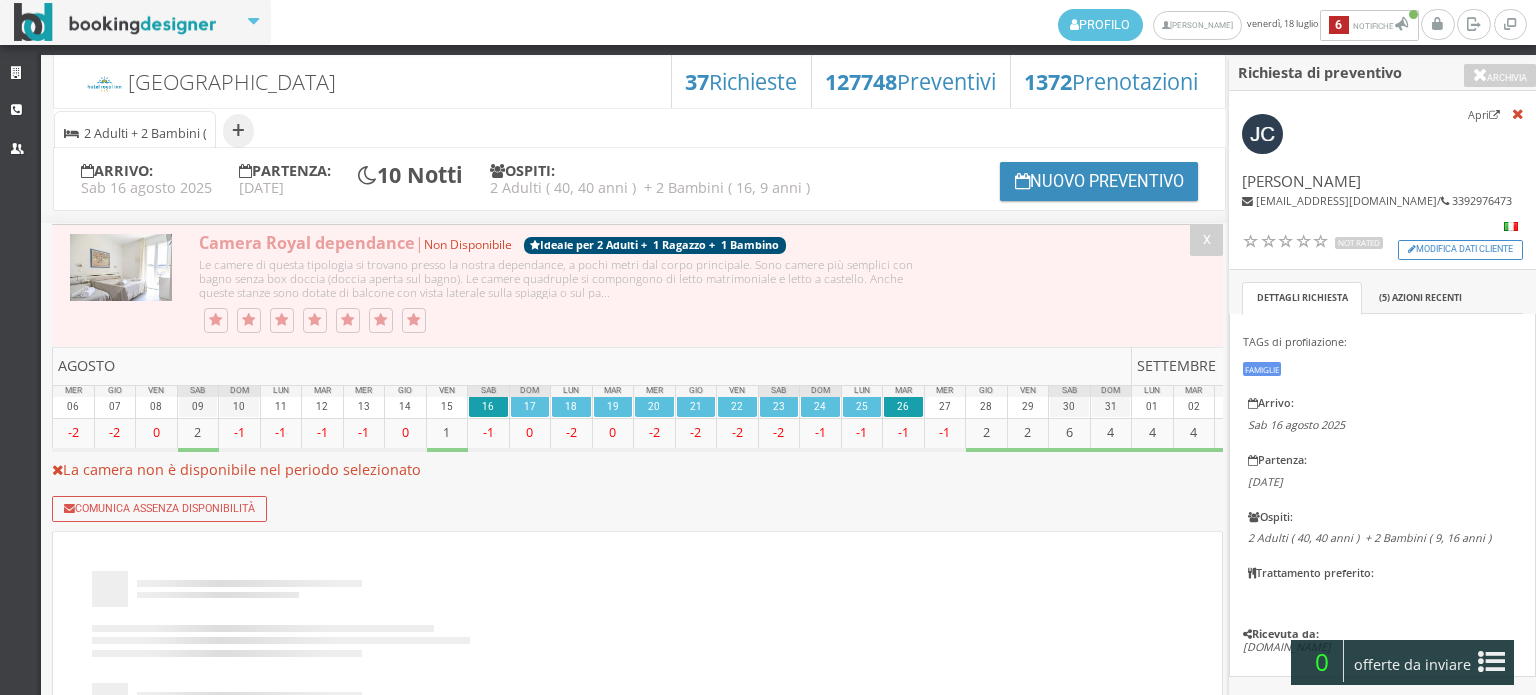 select 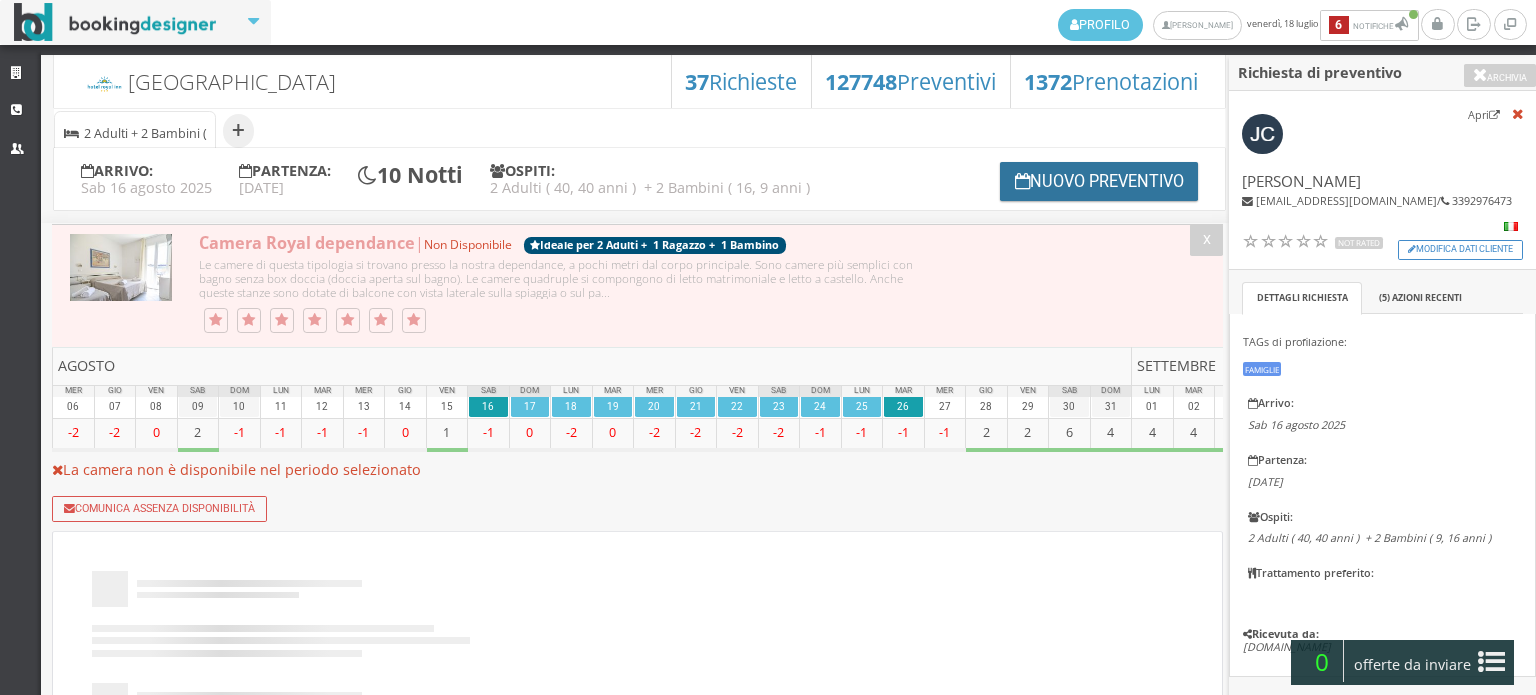 scroll, scrollTop: 0, scrollLeft: 0, axis: both 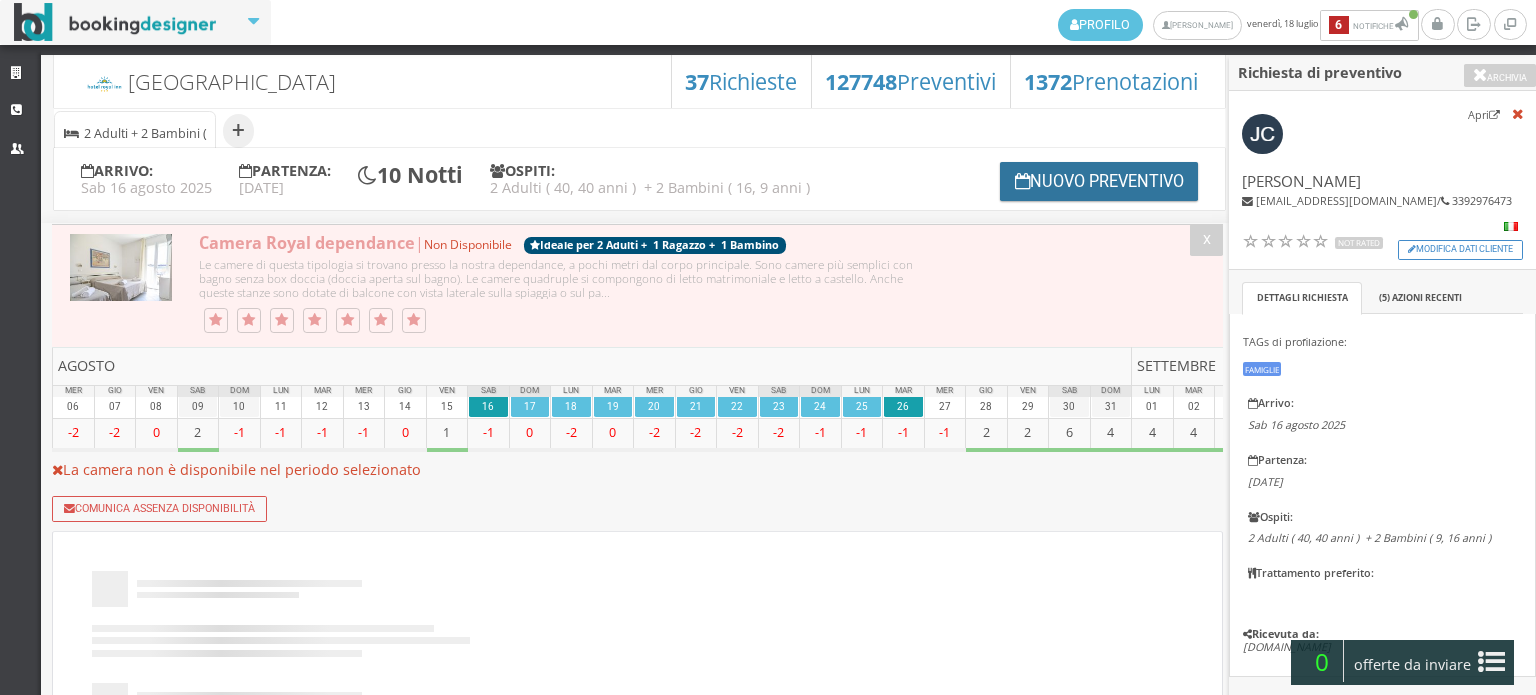 click on "Nuovo Preventivo" at bounding box center [1099, 181] 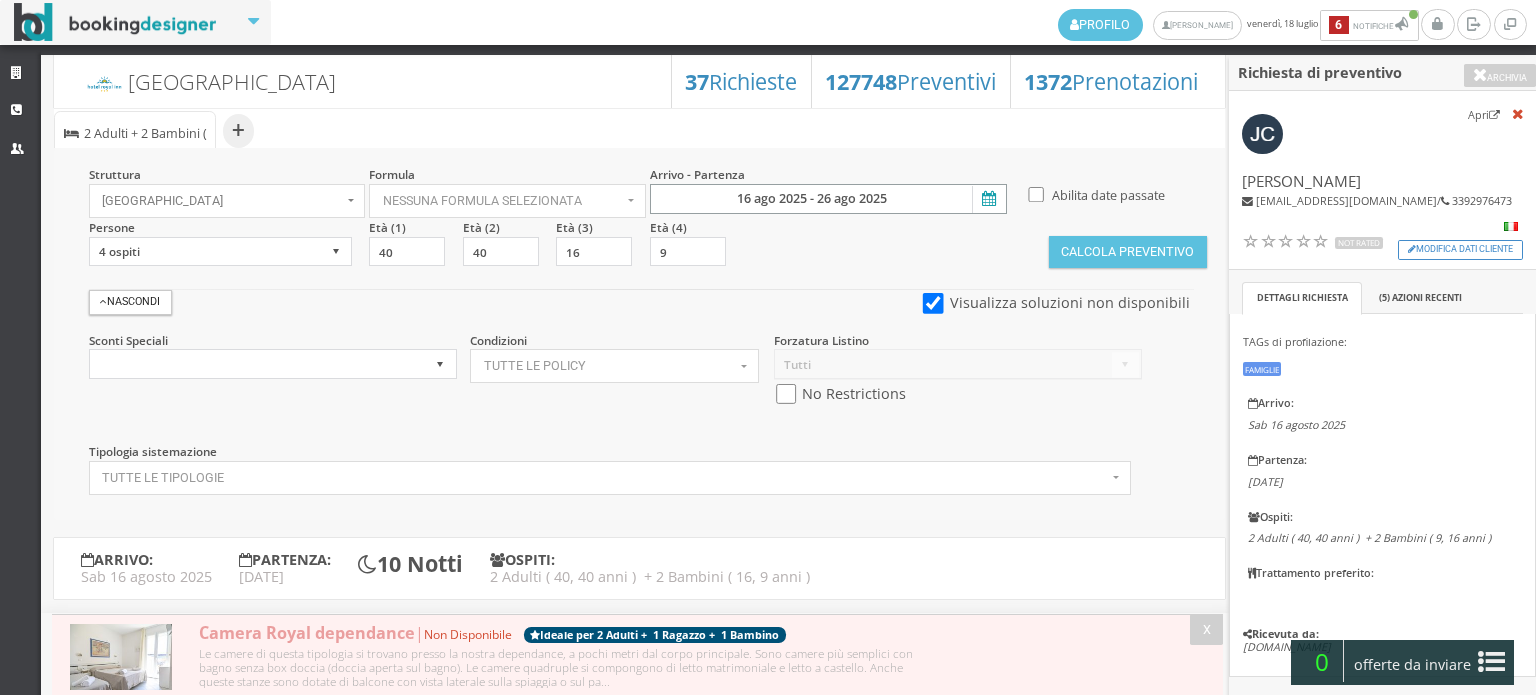 click on "16 ago 2025 - 26 ago 2025" at bounding box center (828, 199) 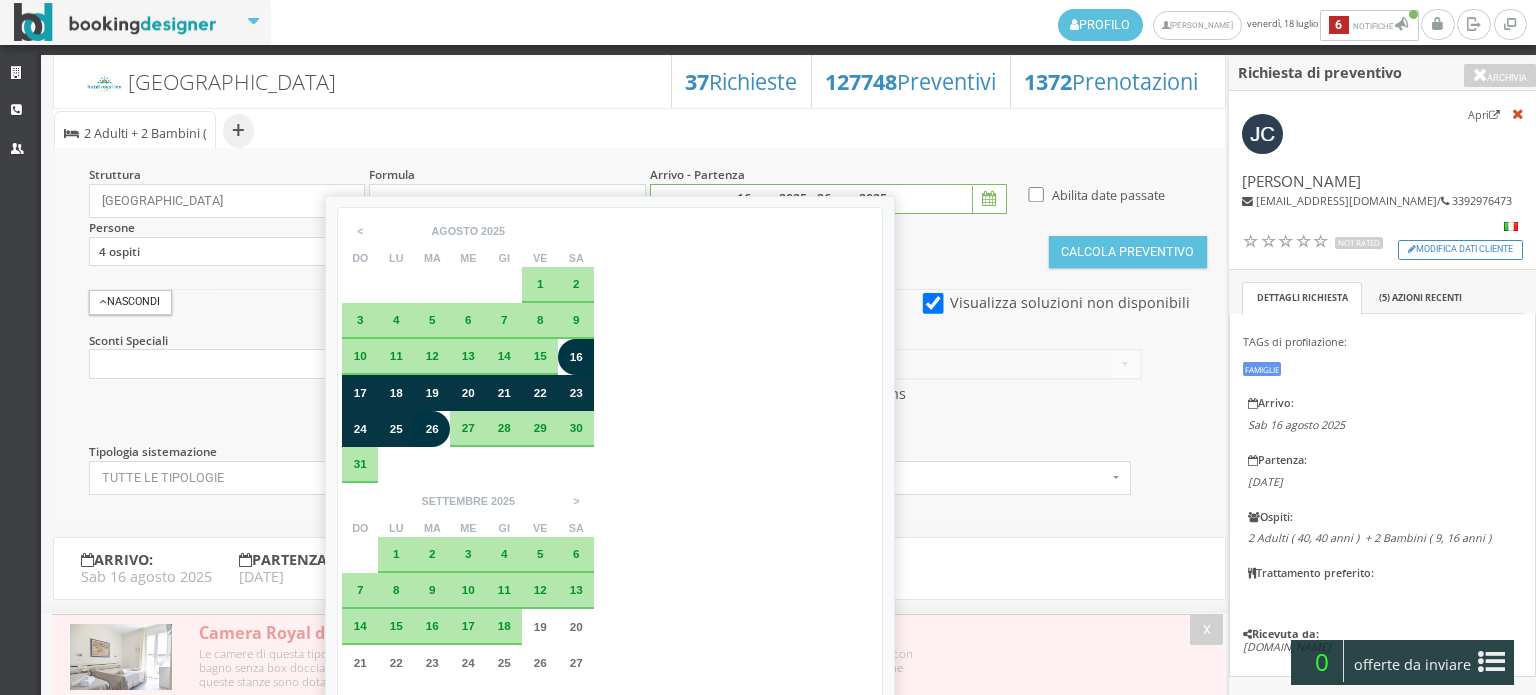 click on "17" at bounding box center (360, 393) 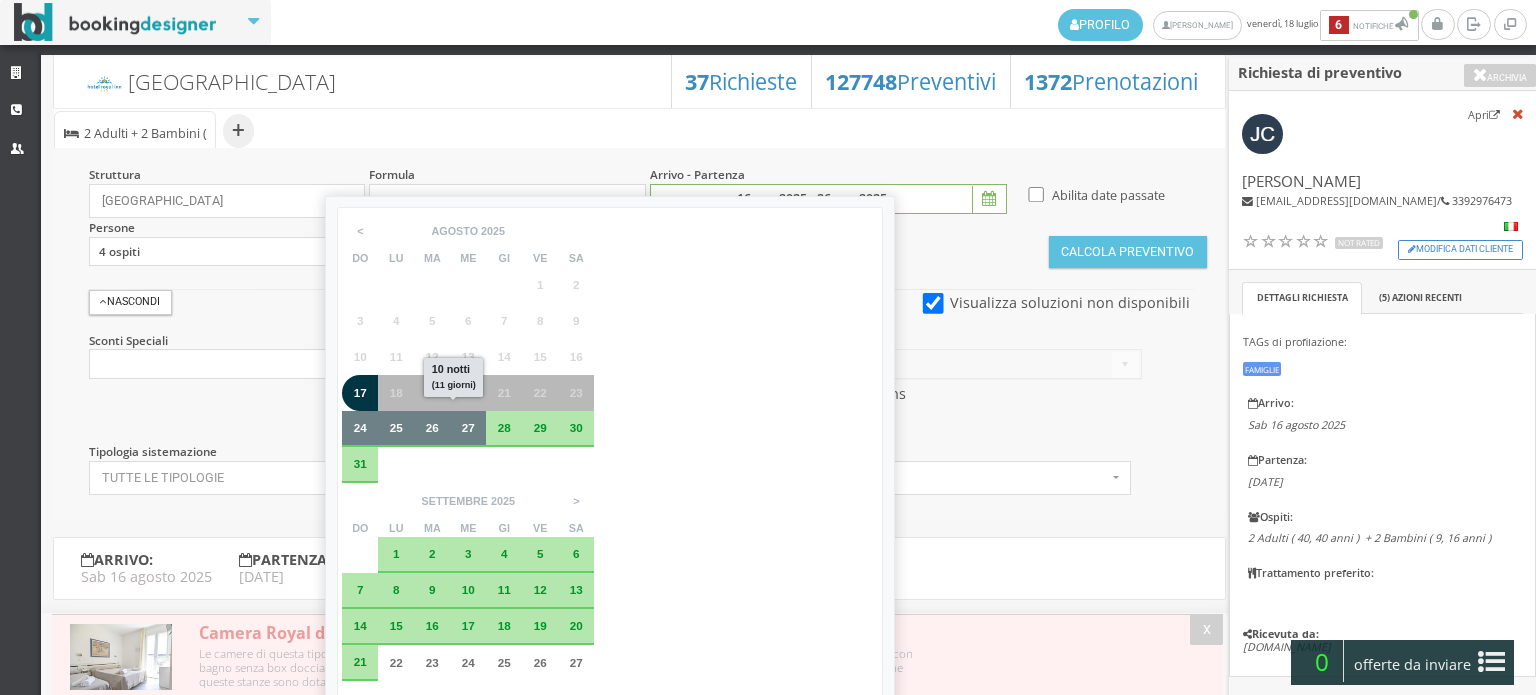 click on "27" at bounding box center (468, 427) 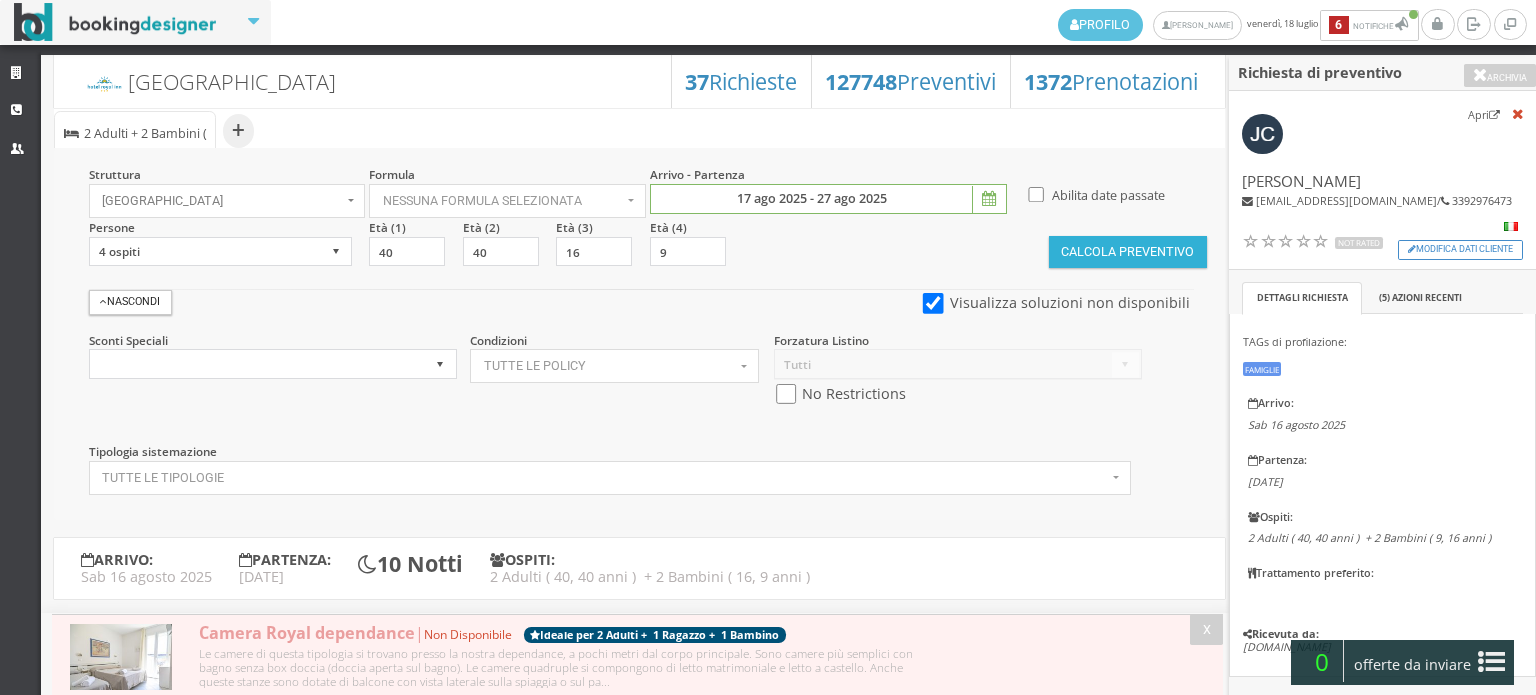 click on "Calcola Preventivo" at bounding box center (1128, 252) 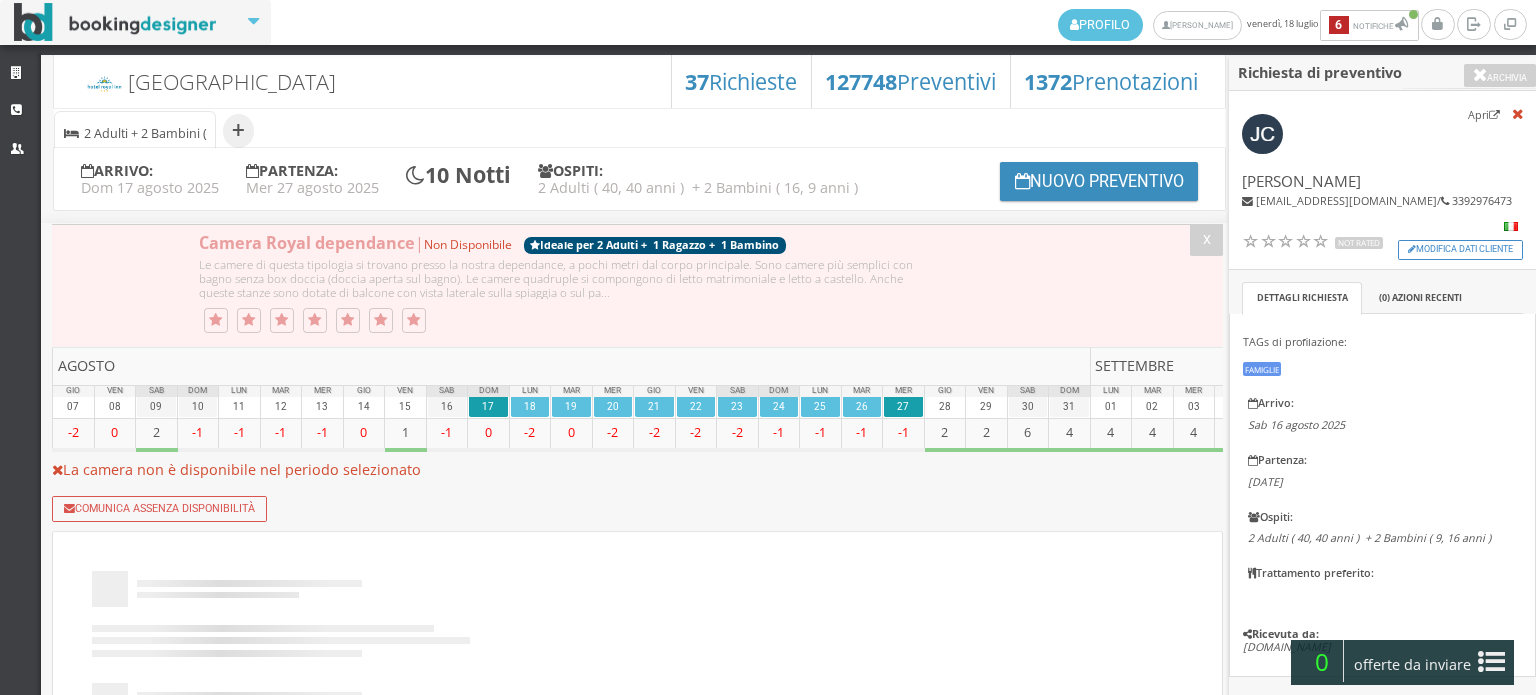 scroll, scrollTop: 0, scrollLeft: 0, axis: both 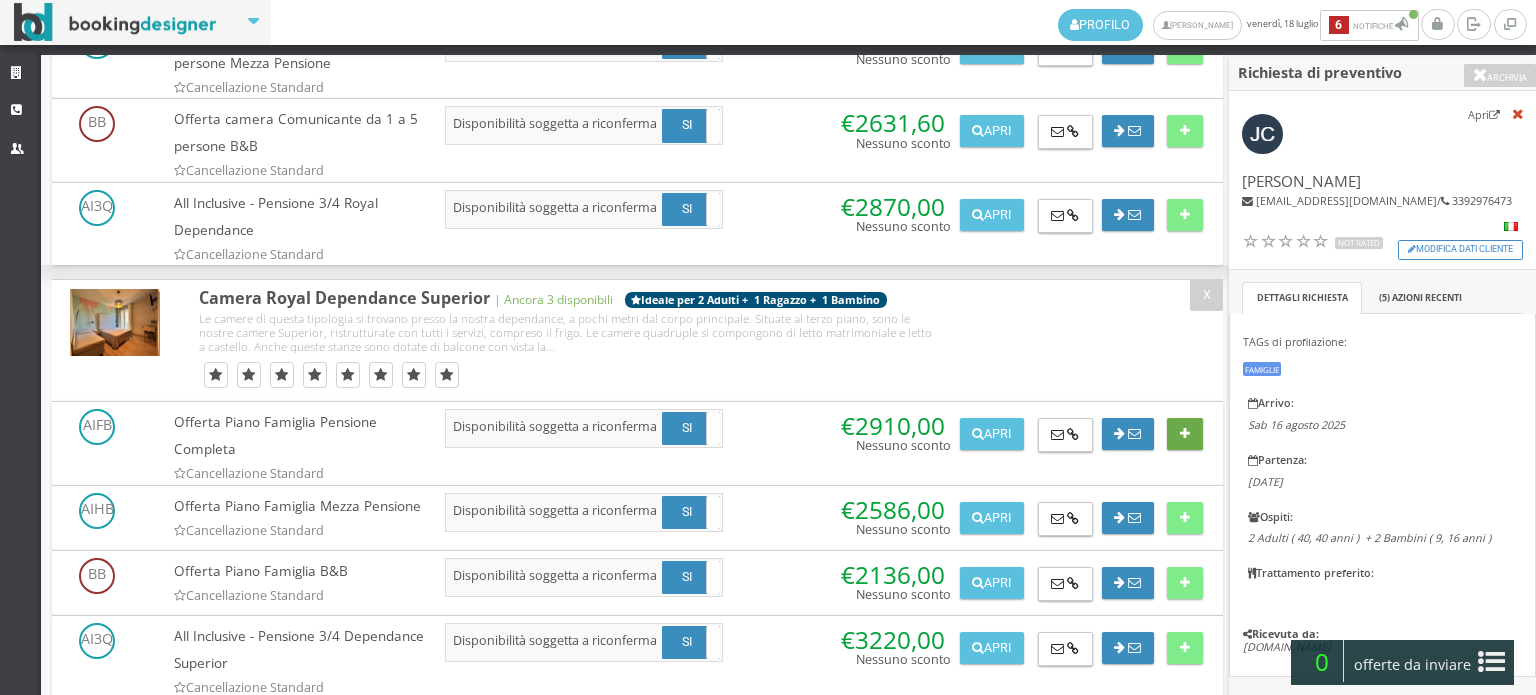 click on "Camera Royal Dependance Superior
|  Ancora 3 disponibili
Ideale per 2 Adulti +  1 Ragazzo +  1 Bambino" at bounding box center (637, 340) 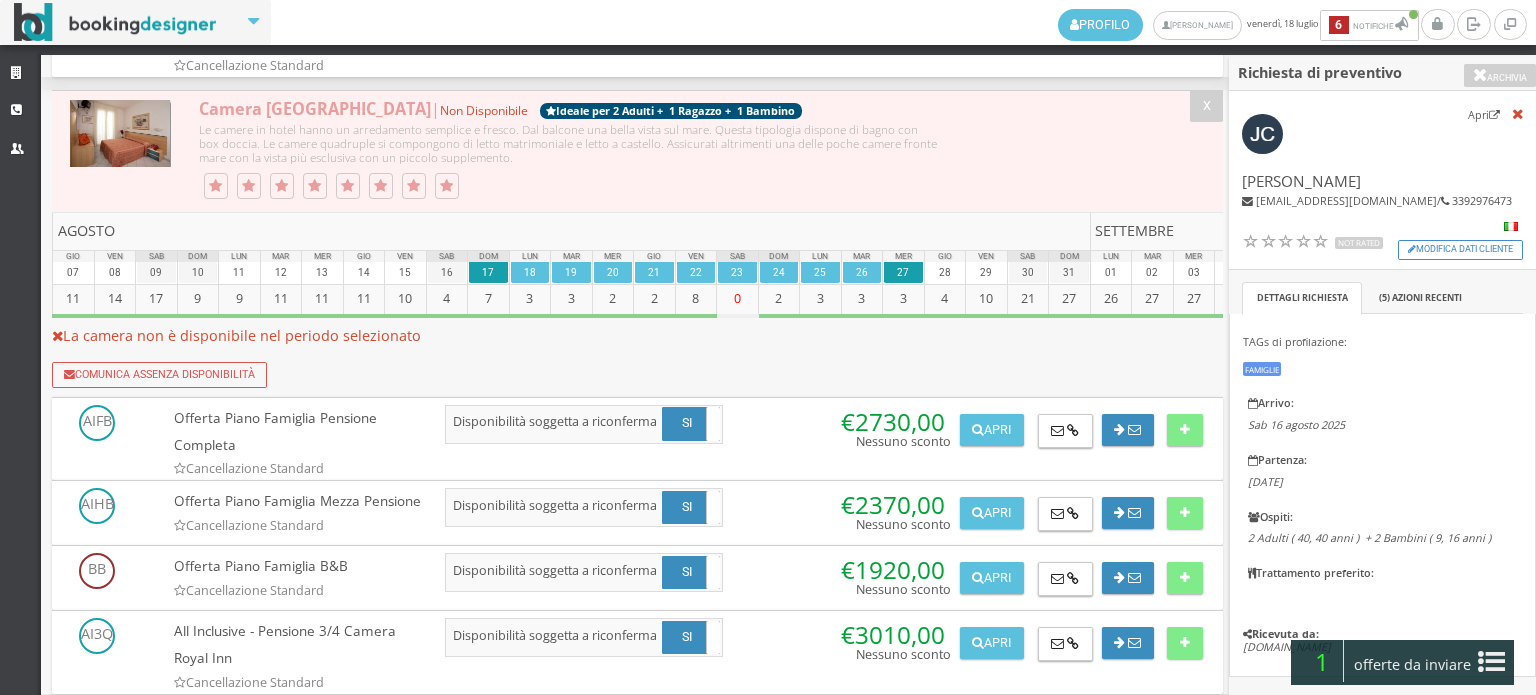 scroll, scrollTop: 2908, scrollLeft: 0, axis: vertical 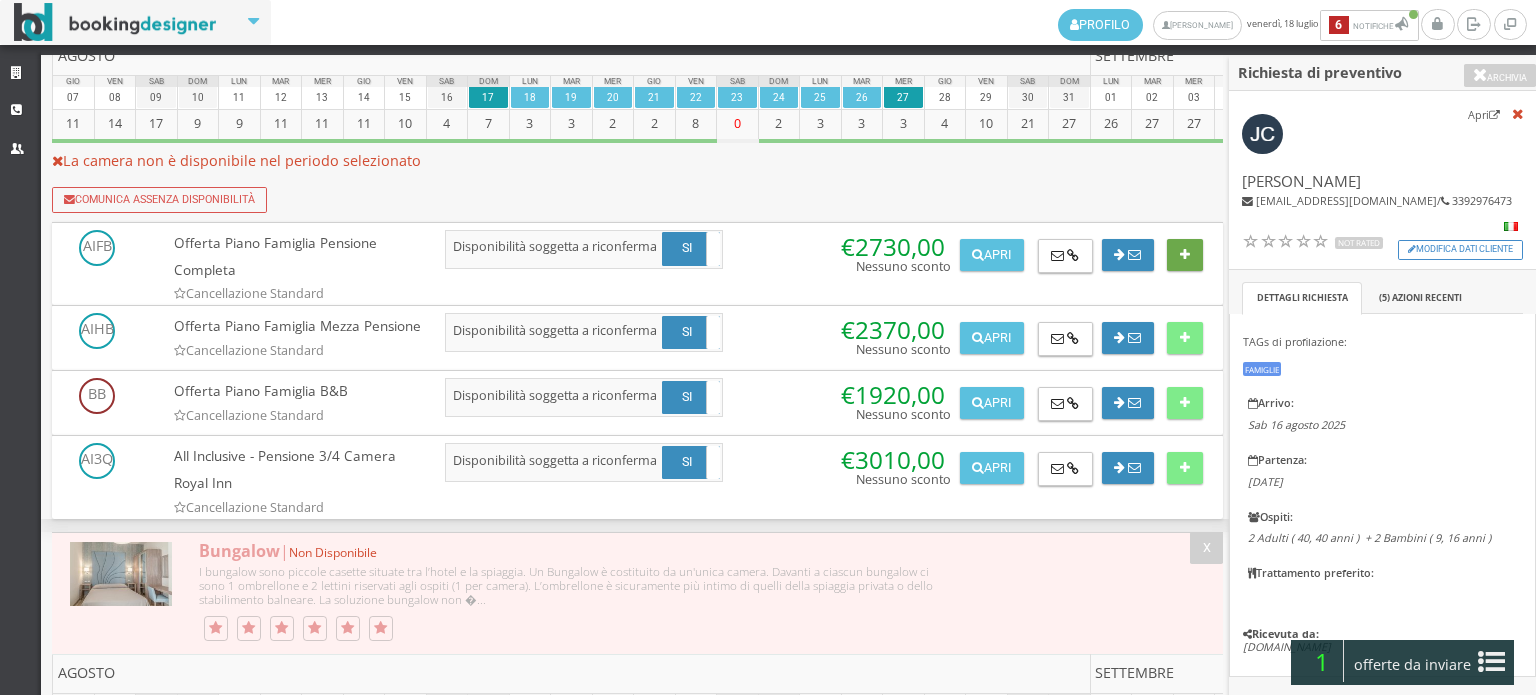 click at bounding box center (1184, 255) 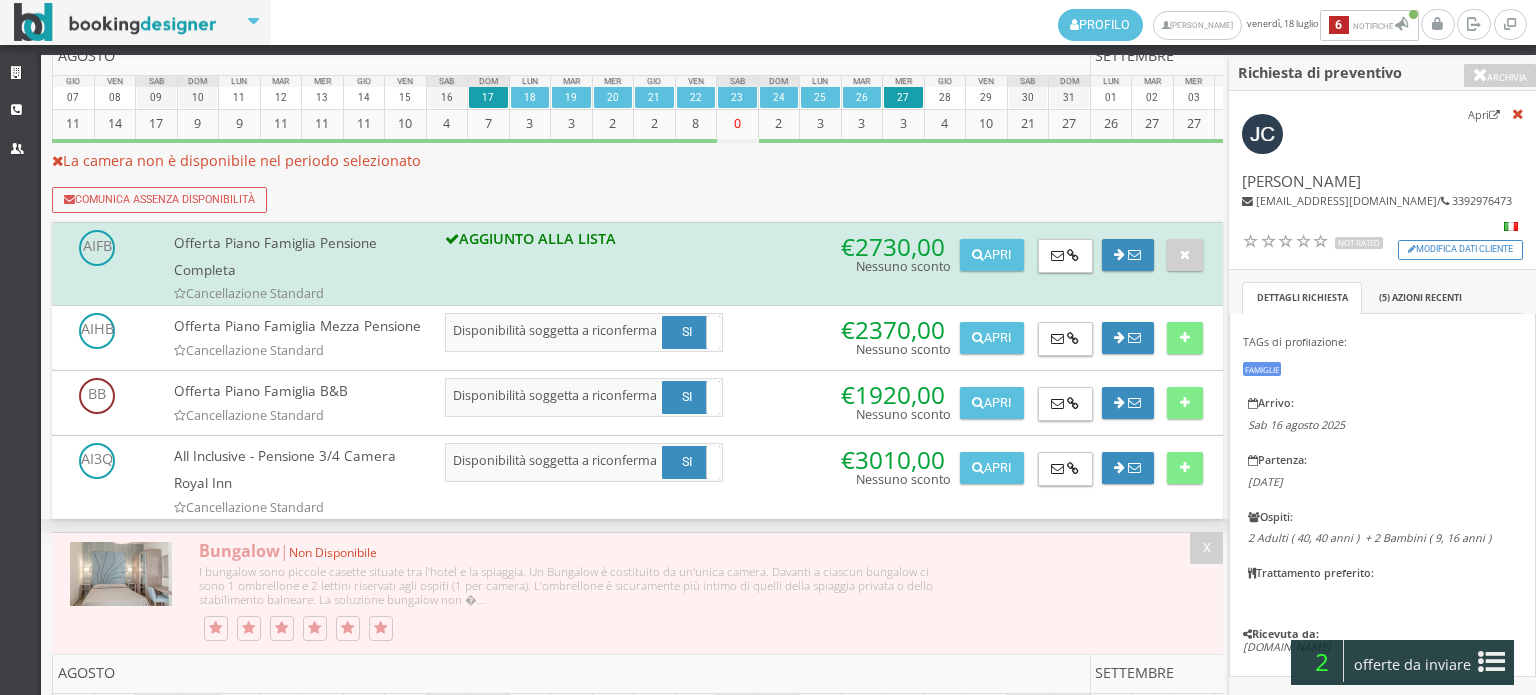 click at bounding box center [1491, 662] 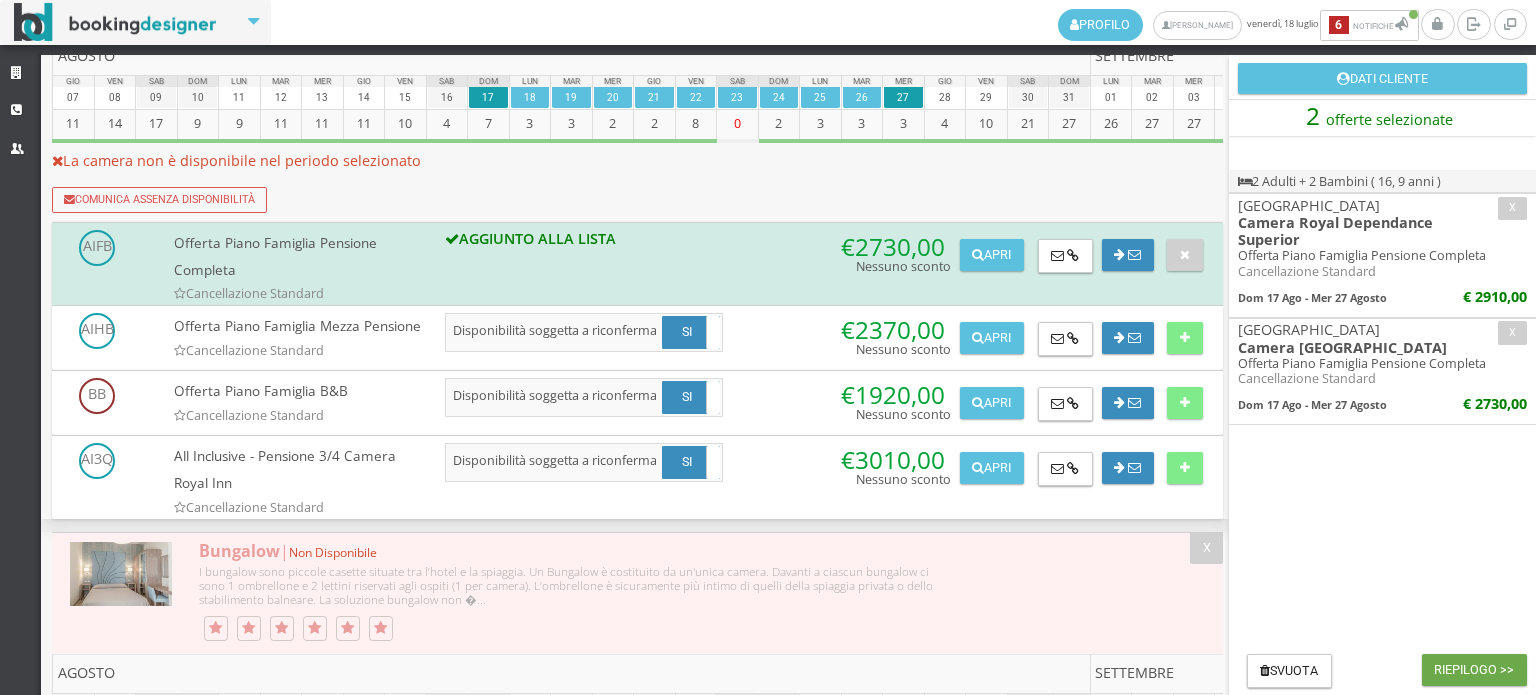 click on "Riepilogo >>" at bounding box center (1474, 670) 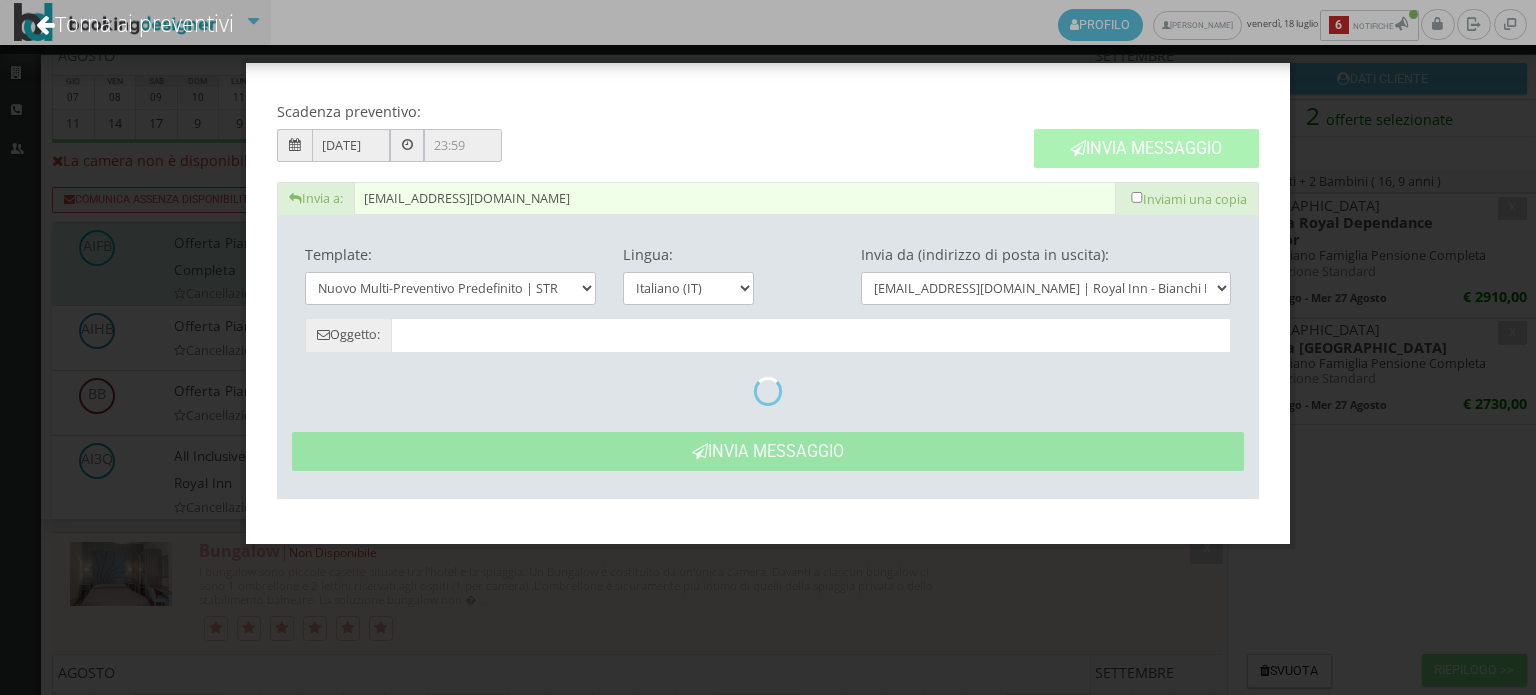 type on "Nuovo Preventivo - [PERSON_NAME] dal [DATE] al [DATE]" 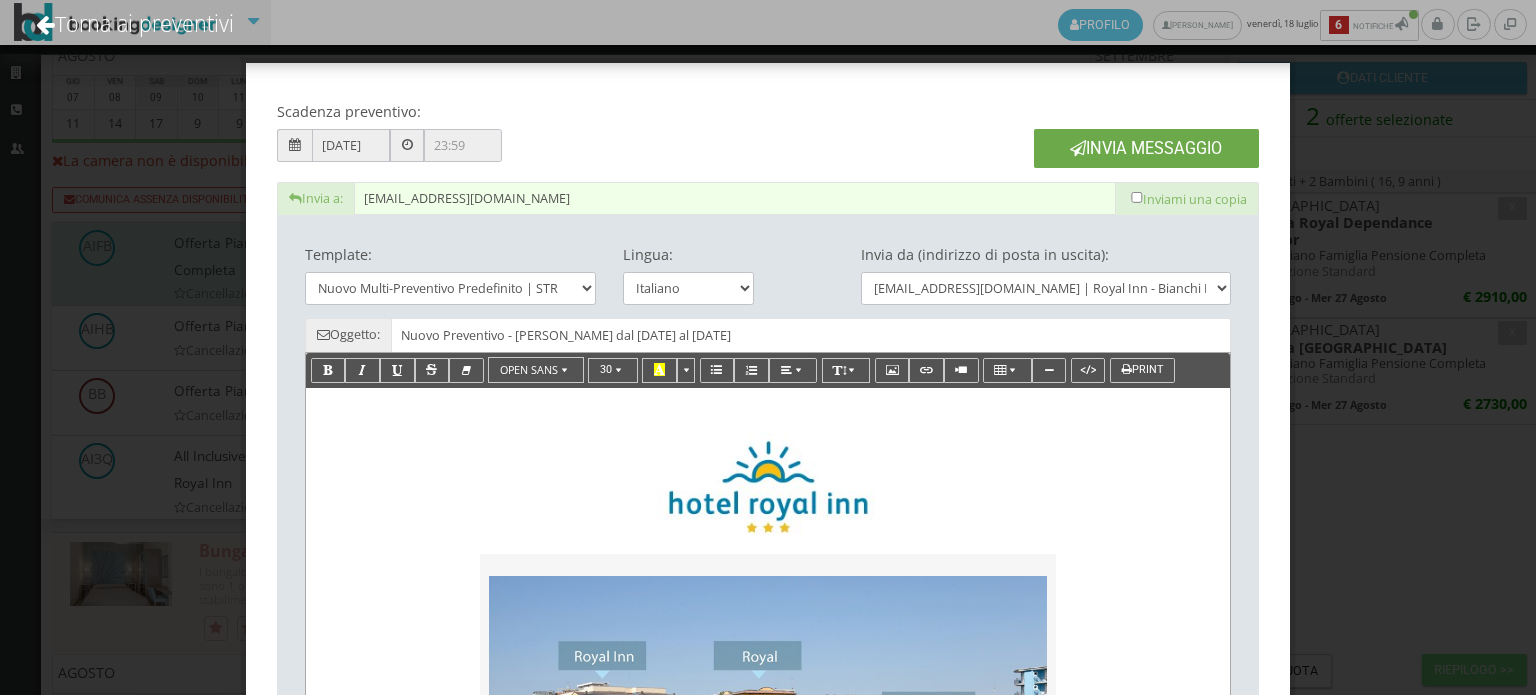 click on "Invia Messaggio" at bounding box center (1146, 148) 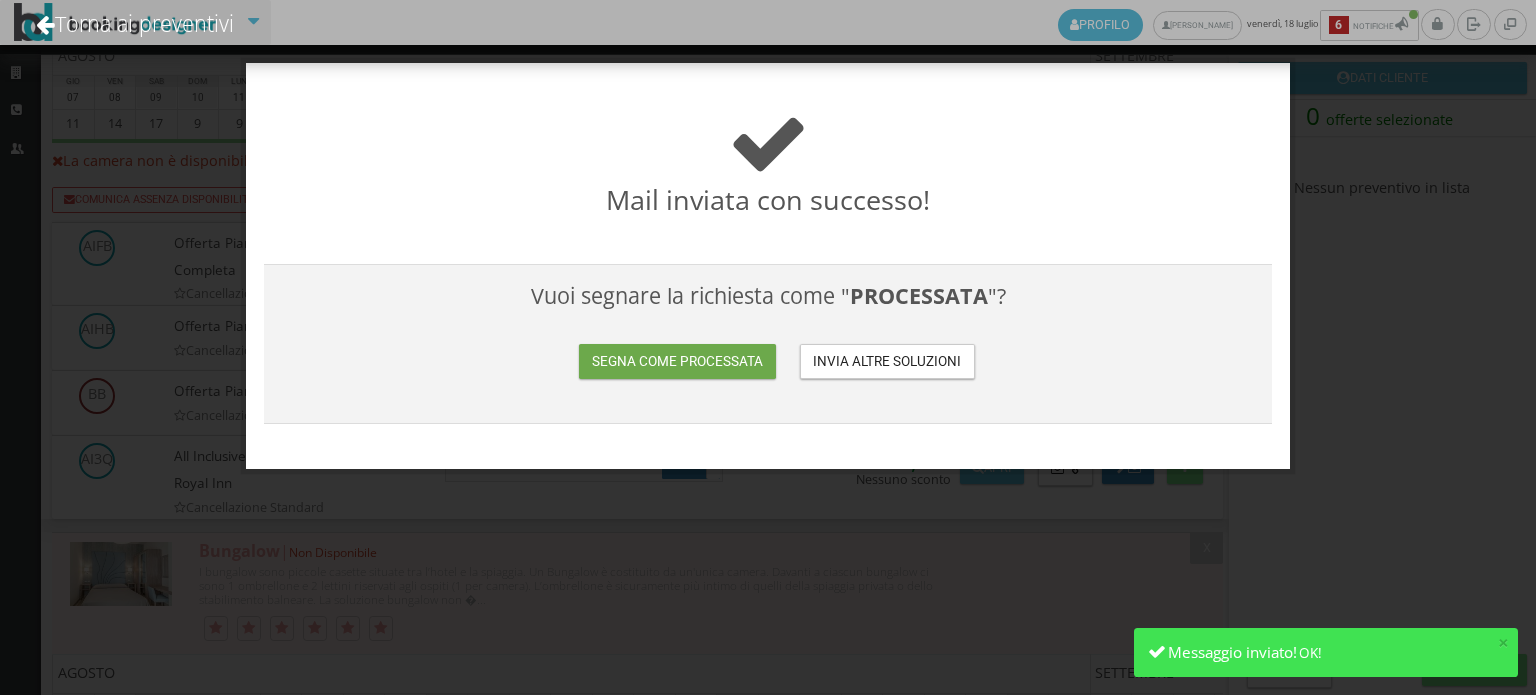click on "Segna come processata" at bounding box center (677, 361) 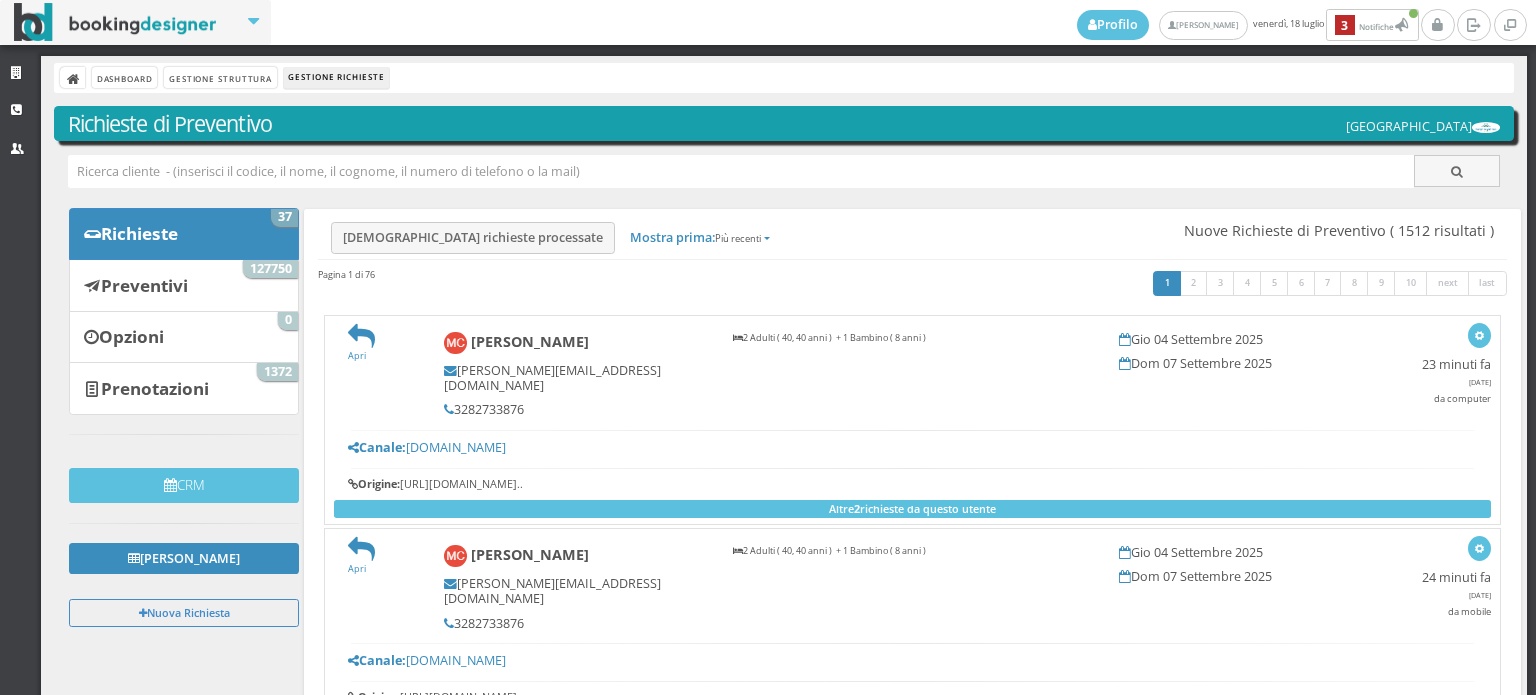 scroll, scrollTop: 0, scrollLeft: 0, axis: both 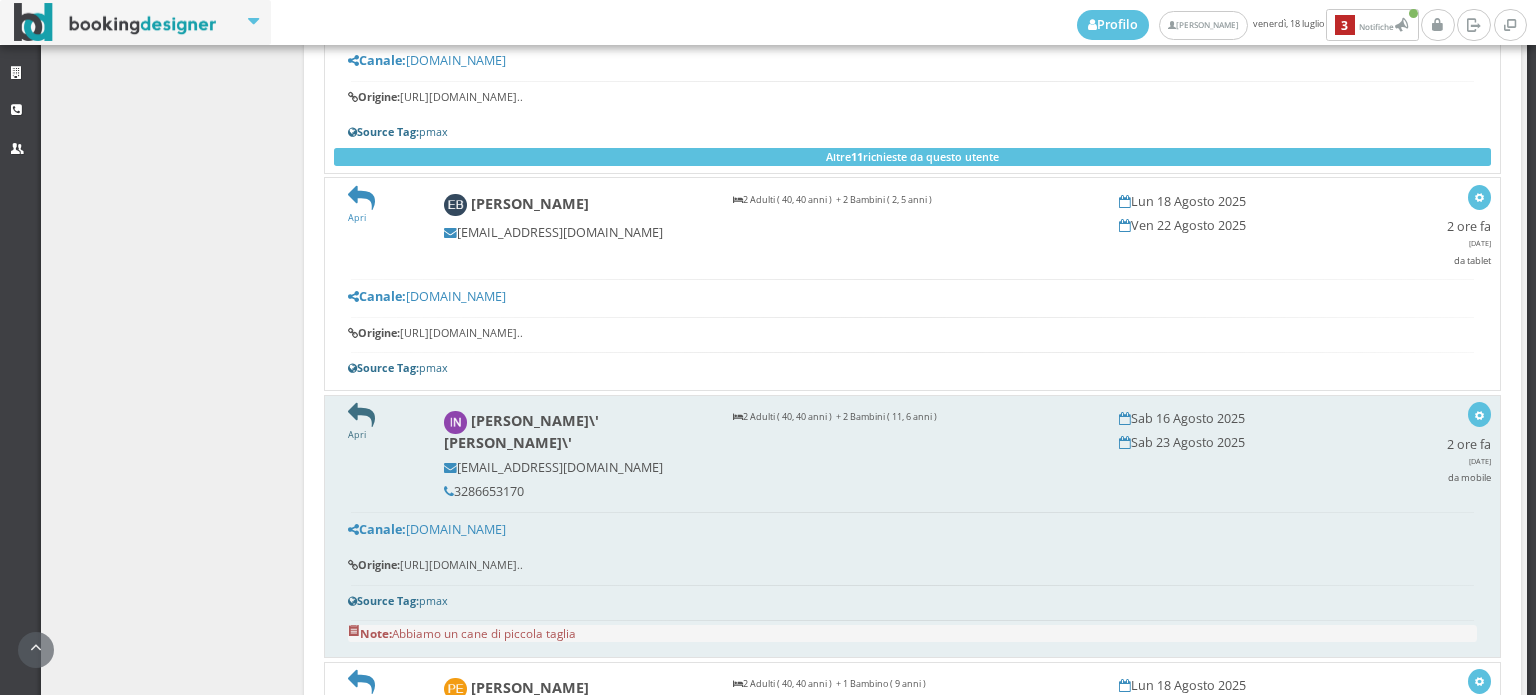 click at bounding box center (361, 415) 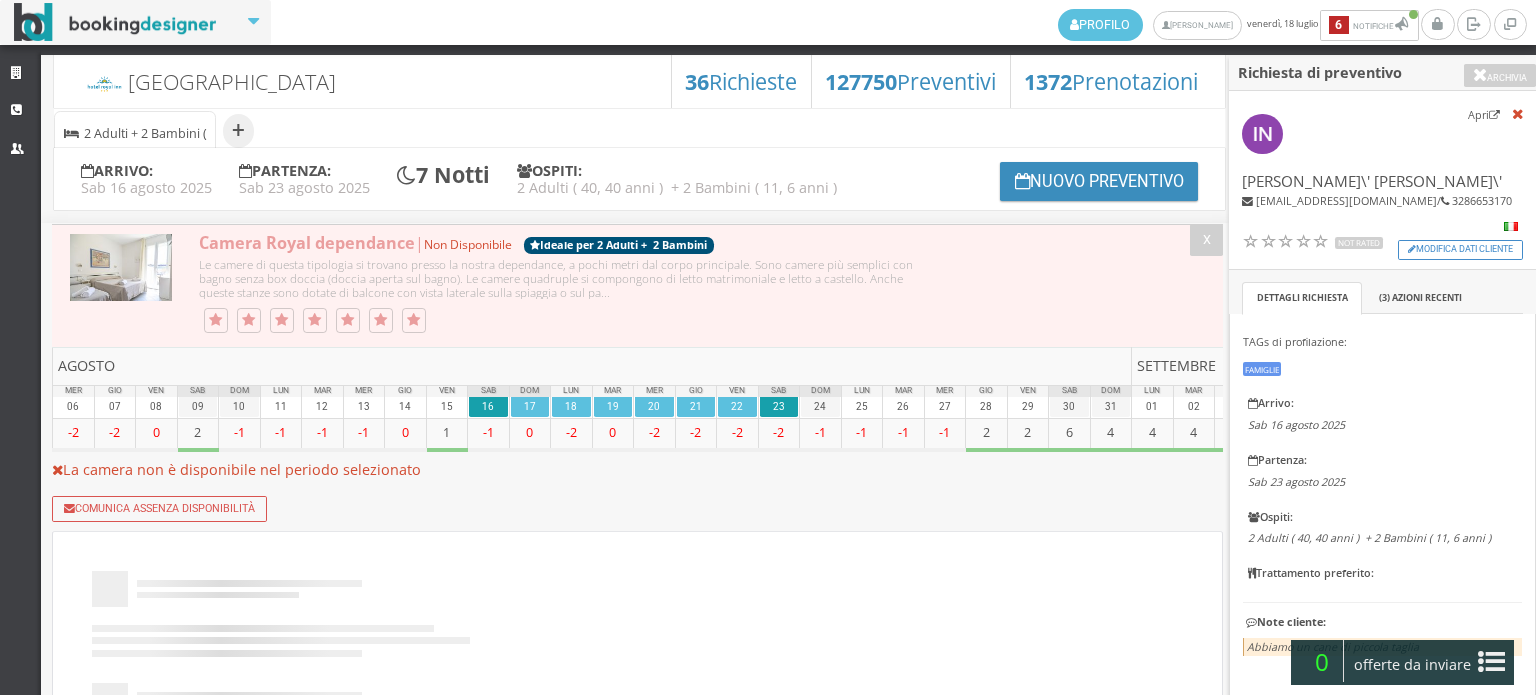 select 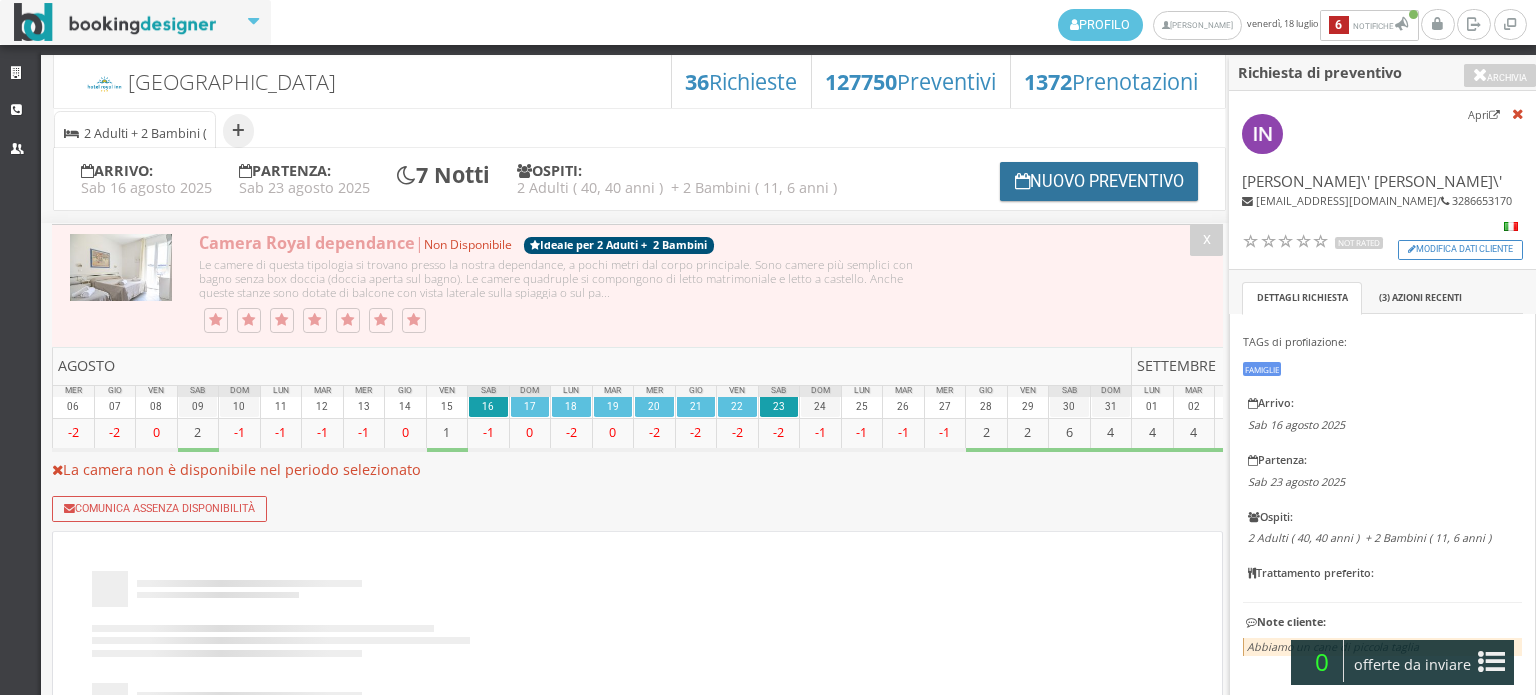 scroll, scrollTop: 0, scrollLeft: 0, axis: both 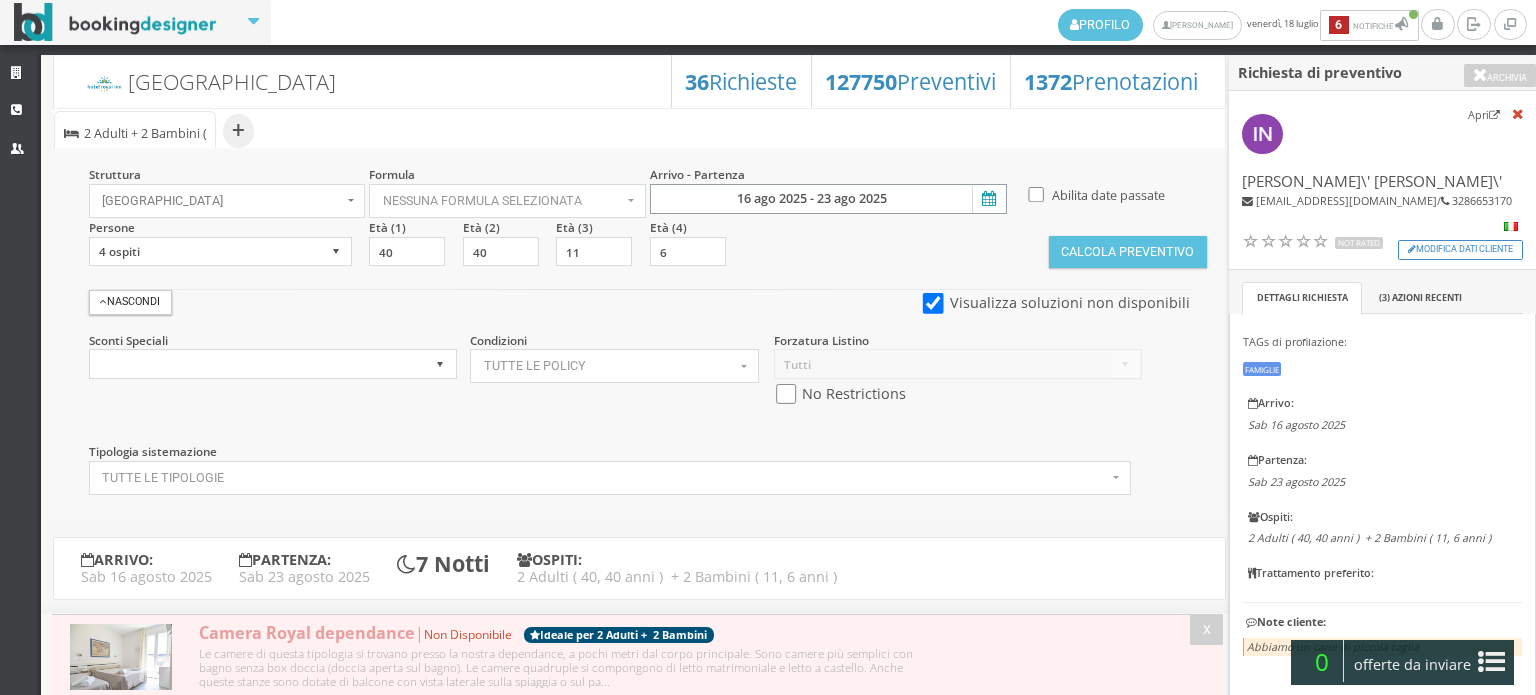 click on "16 ago 2025 - 23 ago 2025" at bounding box center [828, 199] 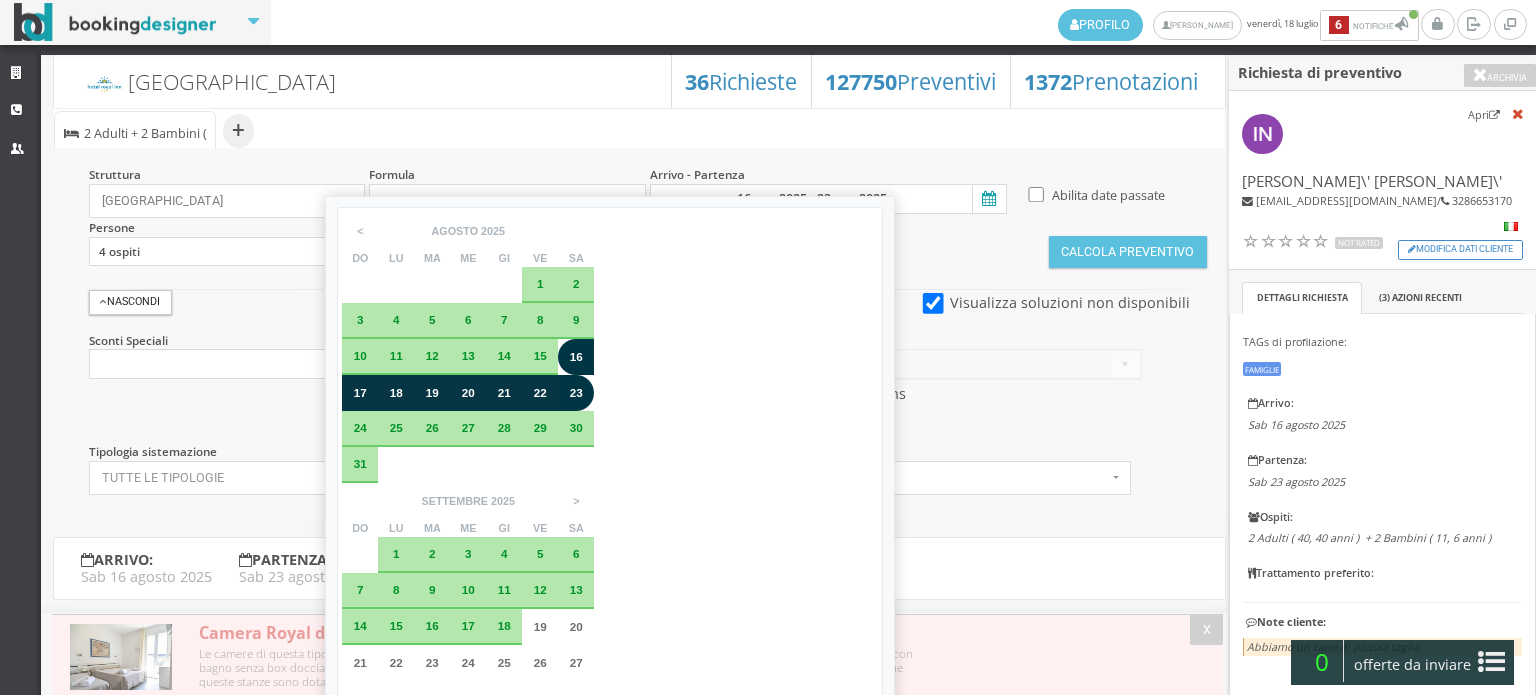 click on "17" at bounding box center (360, 393) 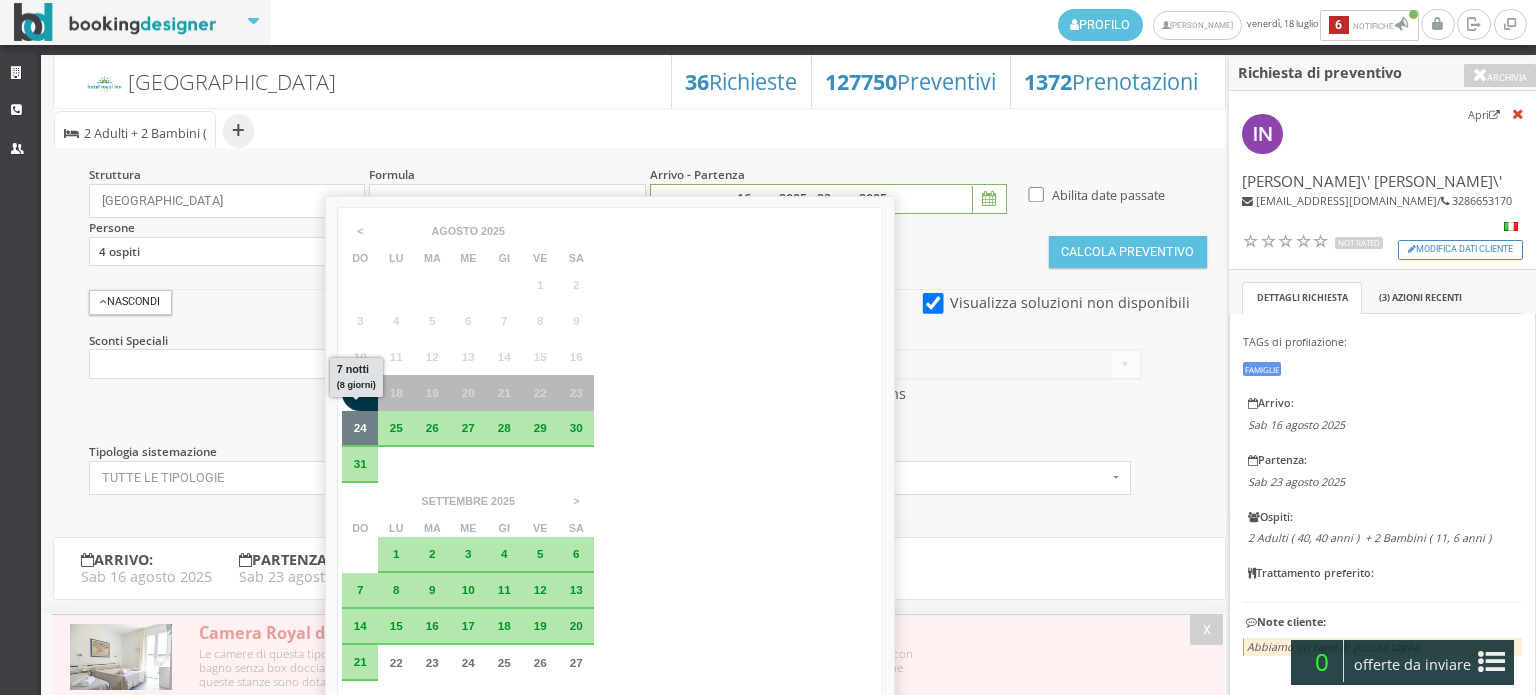click on "24" at bounding box center [360, 427] 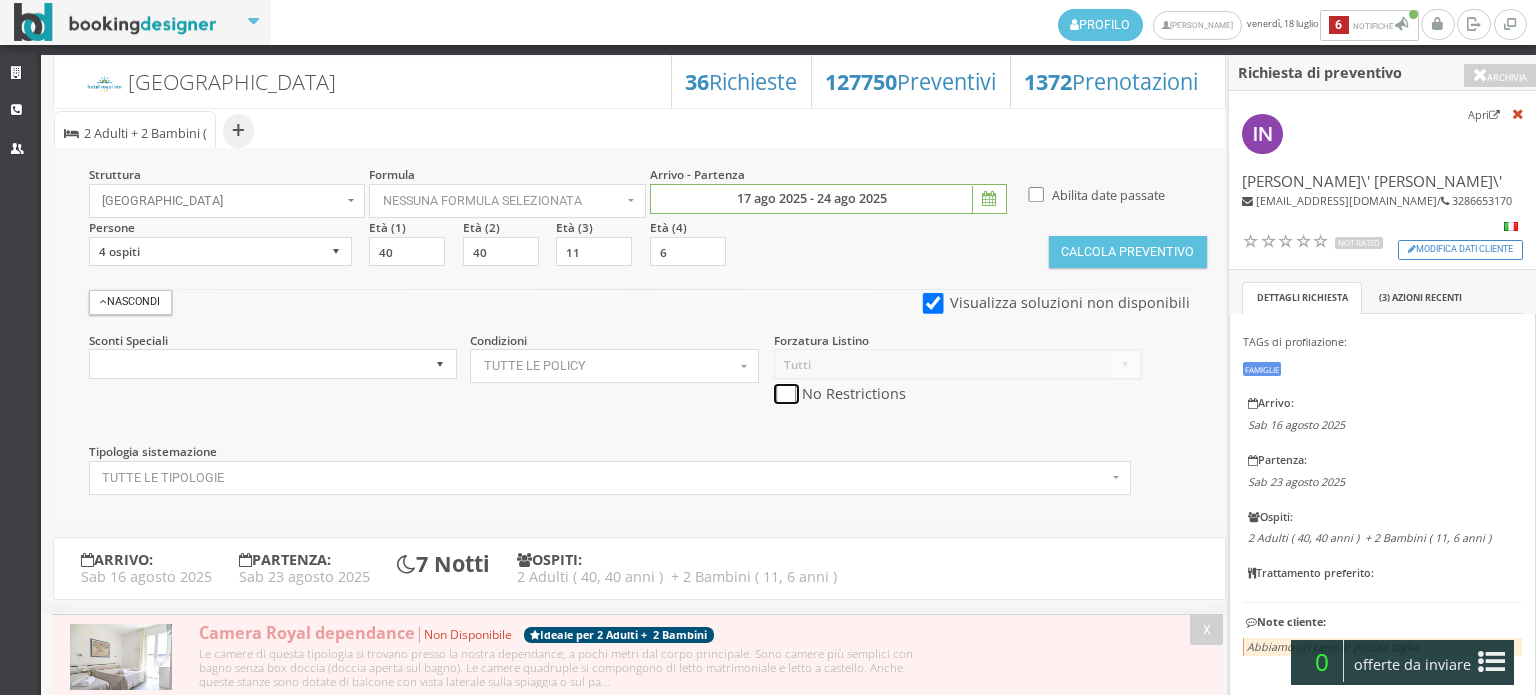 click at bounding box center (786, 394) 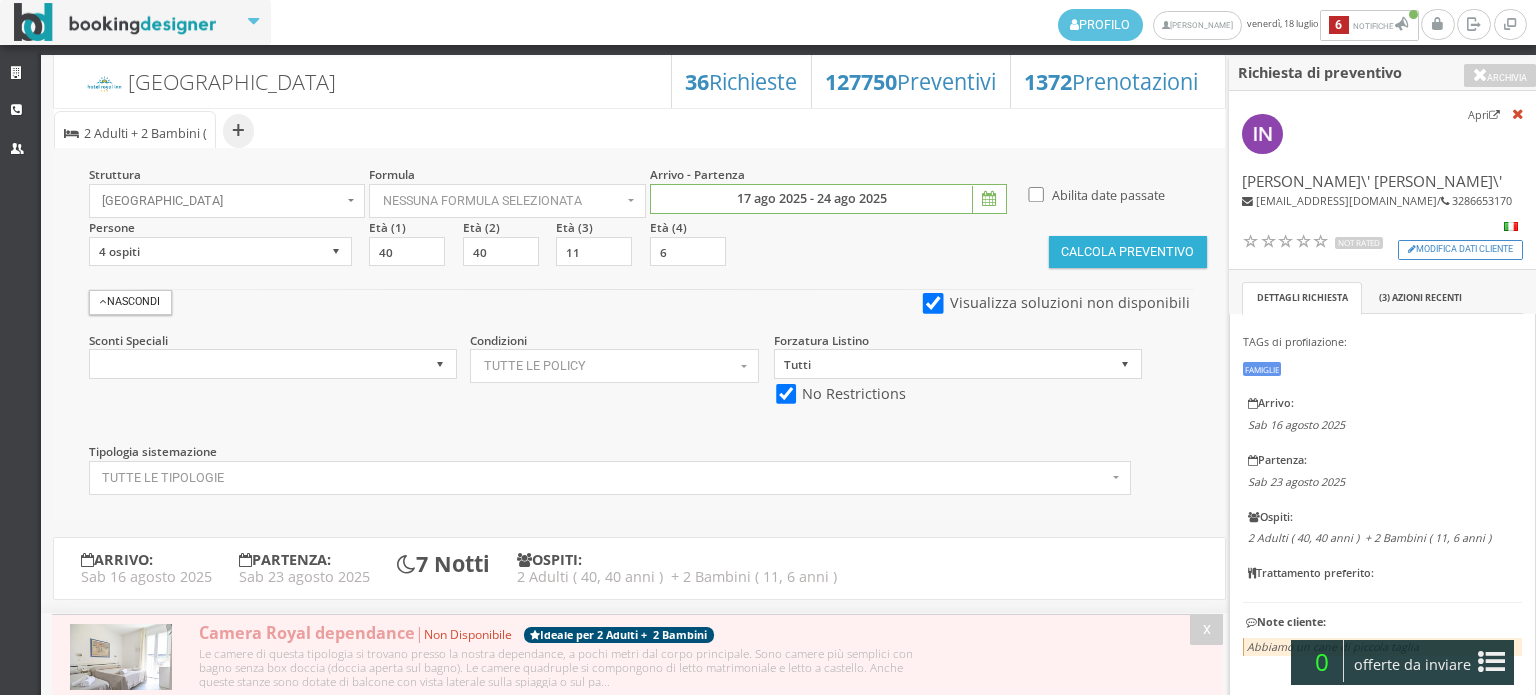 click on "Calcola Preventivo" at bounding box center [1128, 252] 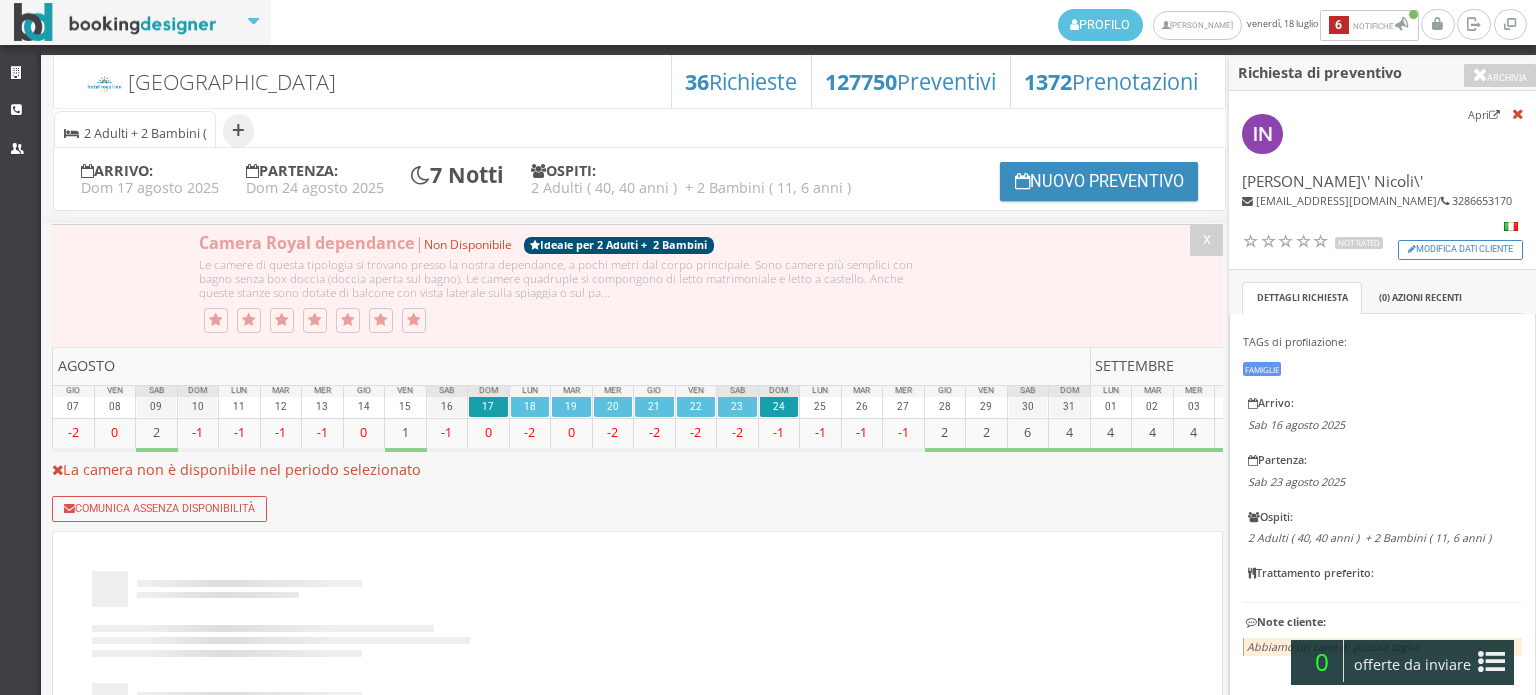scroll, scrollTop: 0, scrollLeft: 0, axis: both 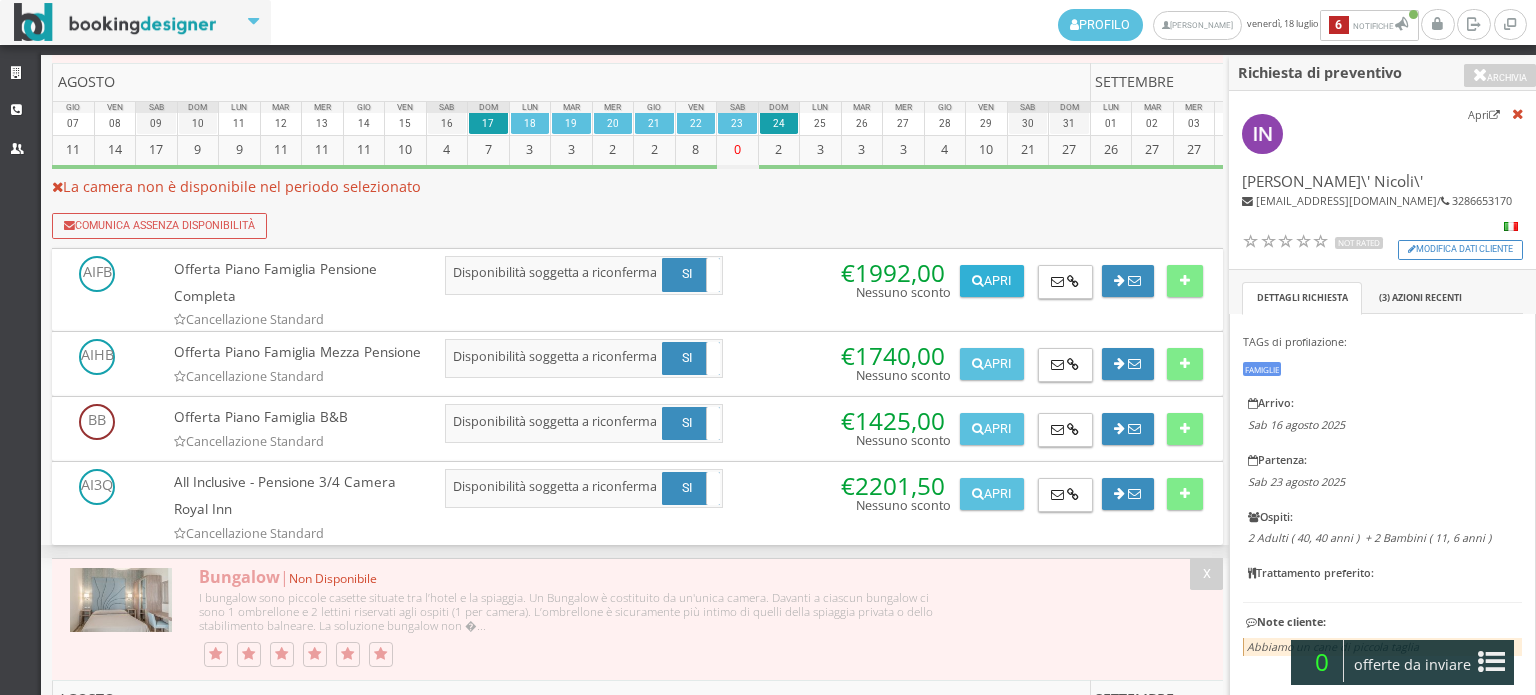 click on "Apri" at bounding box center (992, 281) 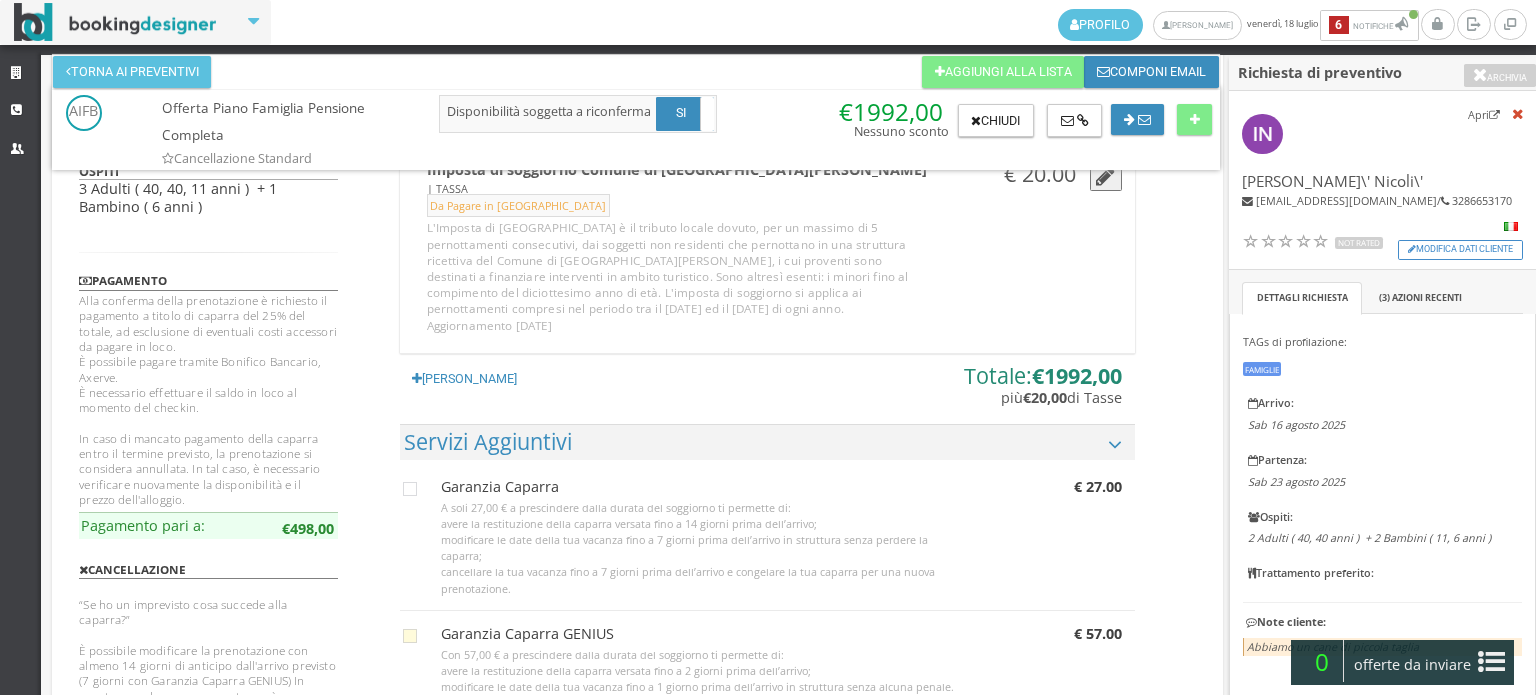 scroll, scrollTop: 555, scrollLeft: 0, axis: vertical 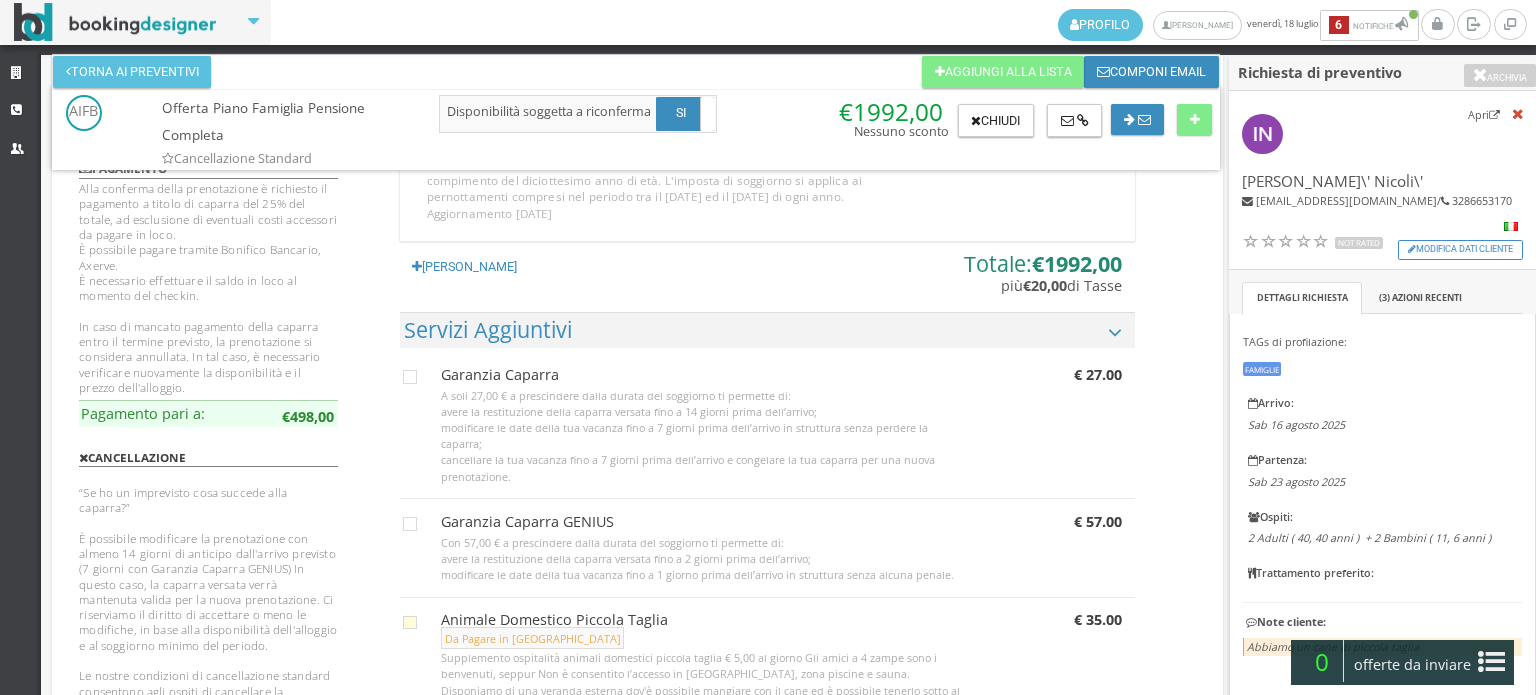 click on "Animale Domestico Piccola Taglia
Da Pagare in Loco 														 Supplemento ospitalità animali domestici piccola taglia € 5,00 al giorno
Gli amici a 4 zampe sono i benvenuti, seppur Non è consentito l’accesso in sala da pranzo, zona piscine e sauna.
Disponiamo di una veranda esterna dov'è possibile mangiare con il cane ed è possibile tenerlo sotto al proprio ombrellone nella nostra spiaggia privata.
Il servizio di riassetto della stanza è fornito solo se libera o in presenza dei padroni.
A semplice richiesta del personale, deve essere esibito il libretto sanitario dell’animale.
Il regolamento completo, disponibile sul nostro sito, è consegnato all'arrivo in hotel per presa visione e accettazione.
Servizio soggetto a disponibilità limitata.
€ 35.00" at bounding box center [762, 620] 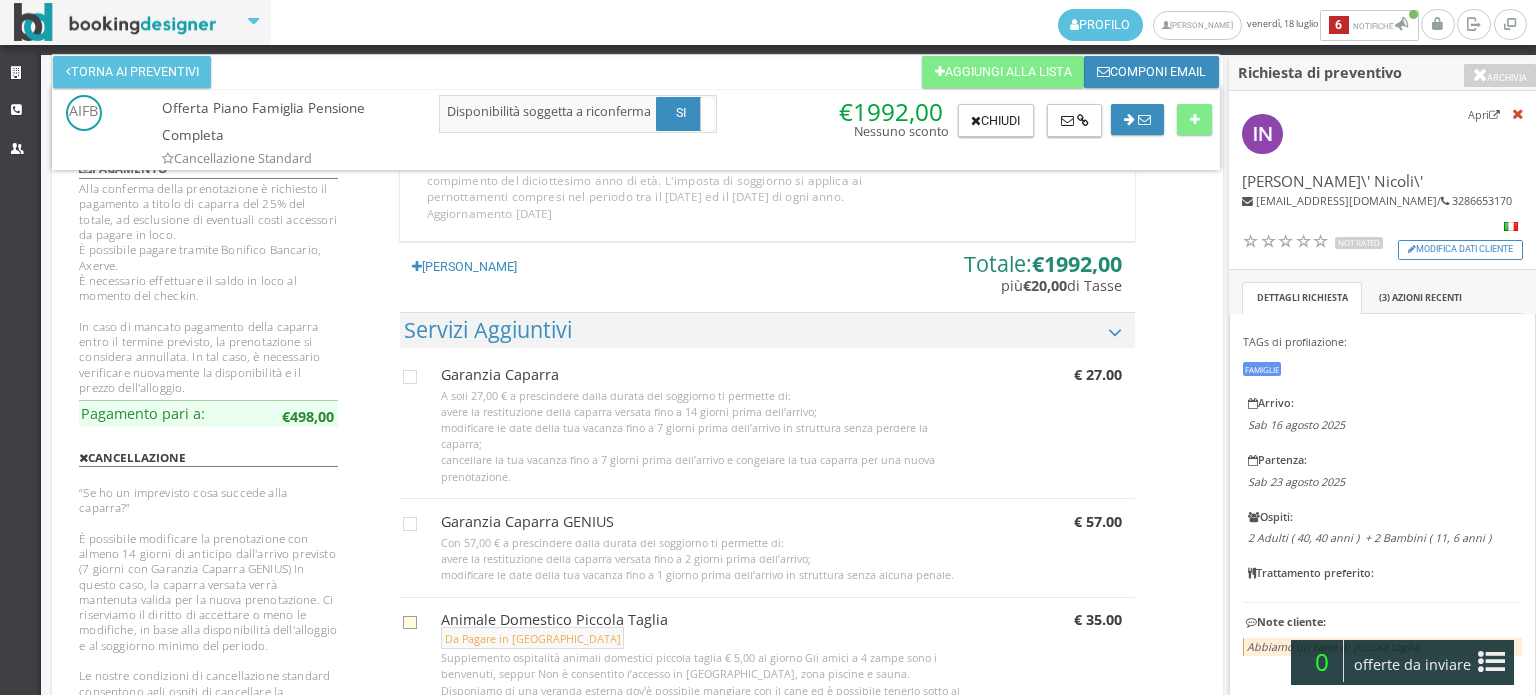 click on "Animale Domestico Piccola Taglia
Da Pagare in Loco 														 Supplemento ospitalità animali domestici piccola taglia € 5,00 al giorno
Gli amici a 4 zampe sono i benvenuti, seppur Non è consentito l’accesso in sala da pranzo, zona piscine e sauna.
Disponiamo di una veranda esterna dov'è possibile mangiare con il cane ed è possibile tenerlo sotto al proprio ombrellone nella nostra spiaggia privata.
Il servizio di riassetto della stanza è fornito solo se libera o in presenza dei padroni.
A semplice richiesta del personale, deve essere esibito il libretto sanitario dell’animale.
Il regolamento completo, disponibile sul nostro sito, è consegnato all'arrivo in hotel per presa visione e accettazione.
Servizio soggetto a disponibilità limitata.
€ 35.00" at bounding box center [-8608, 621] 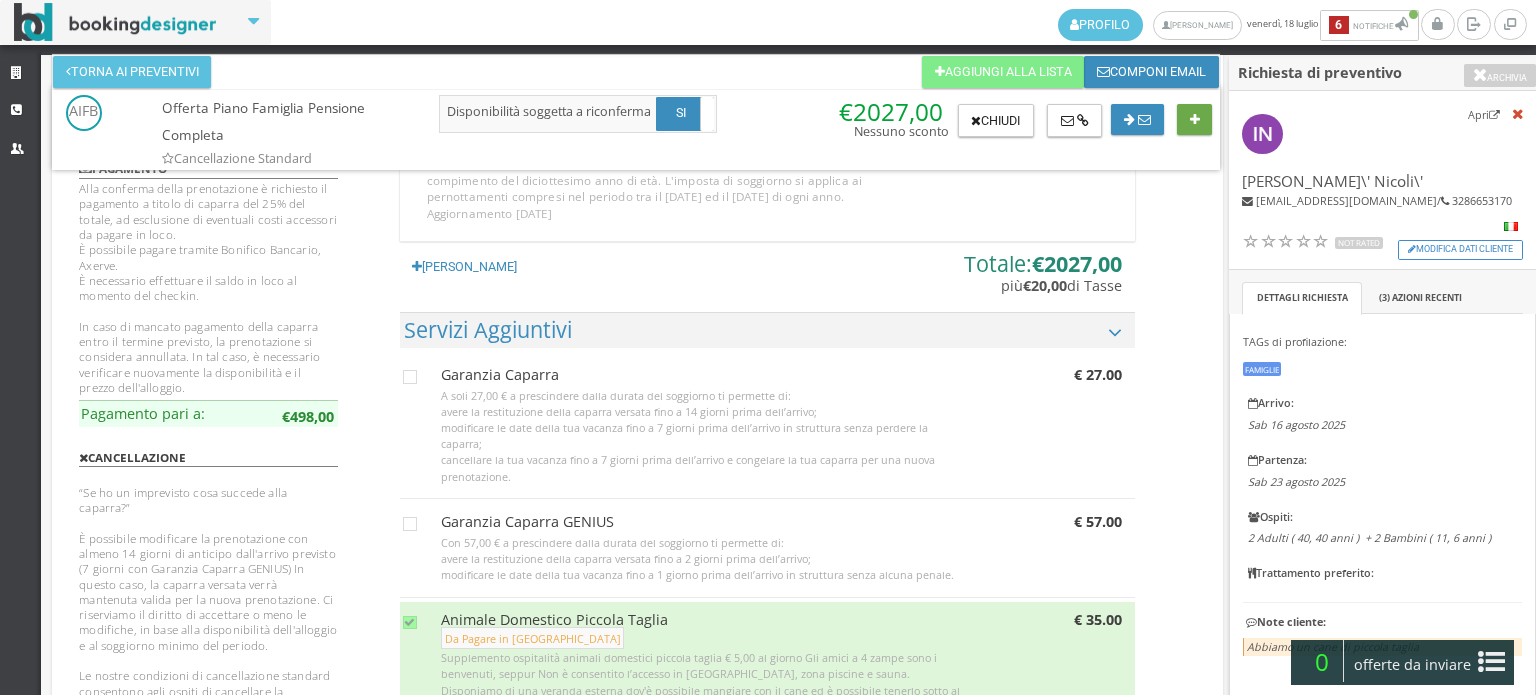 click at bounding box center (1194, 120) 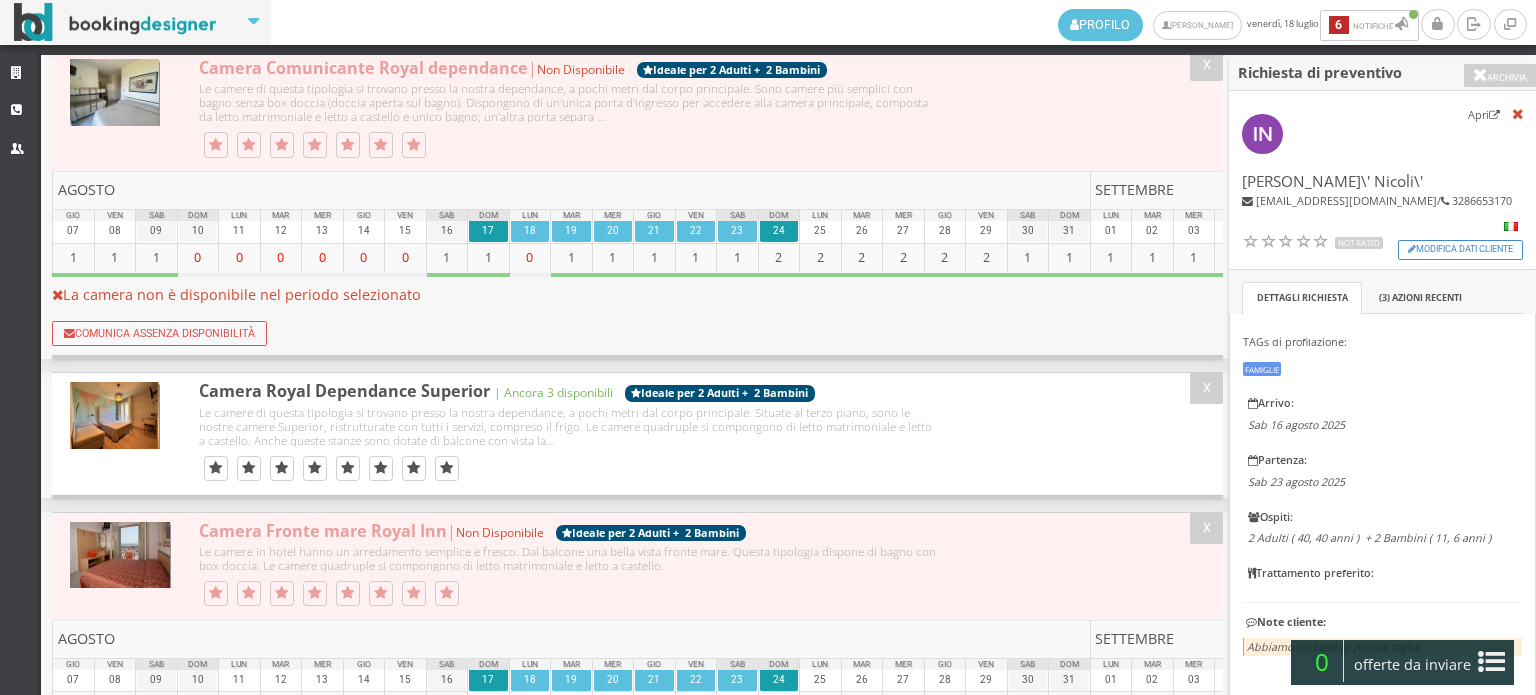 scroll, scrollTop: 0, scrollLeft: 0, axis: both 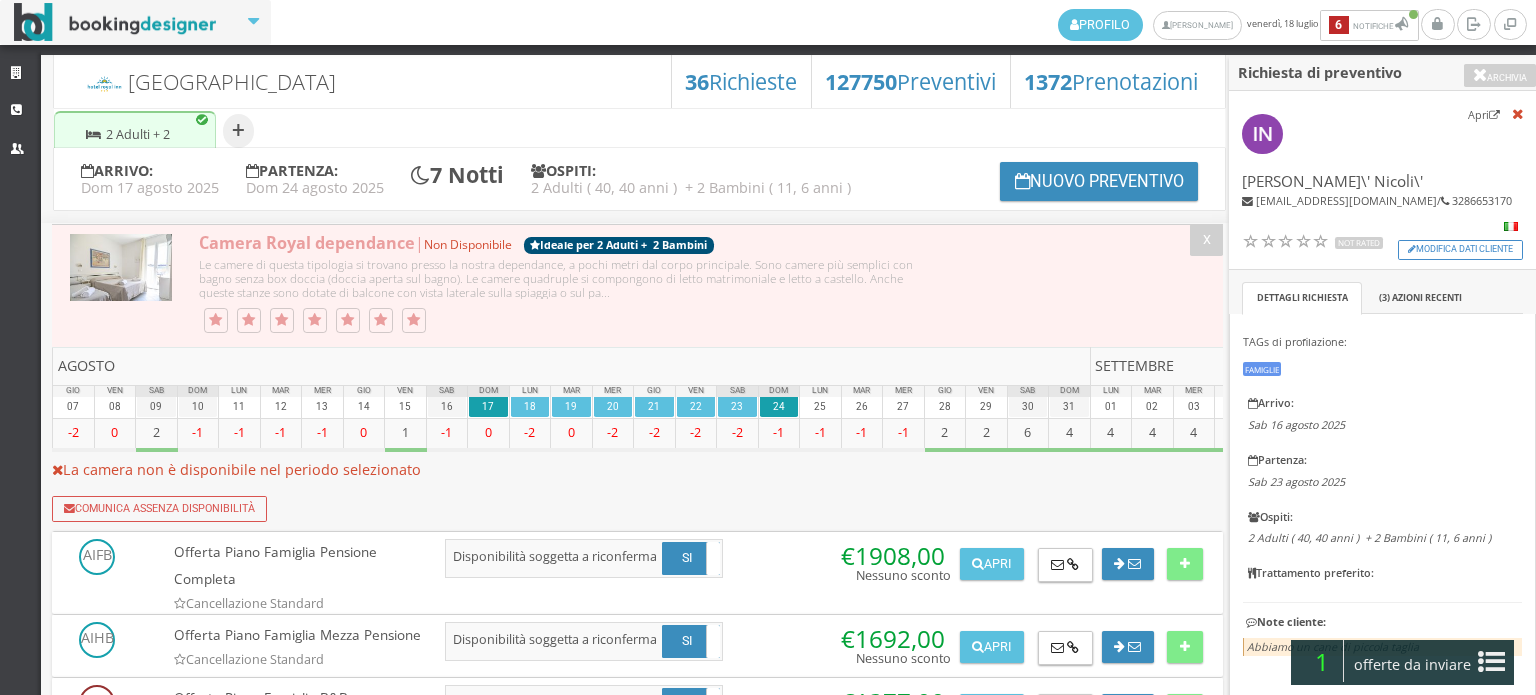 click on "offerte da inviare" at bounding box center [1413, 665] 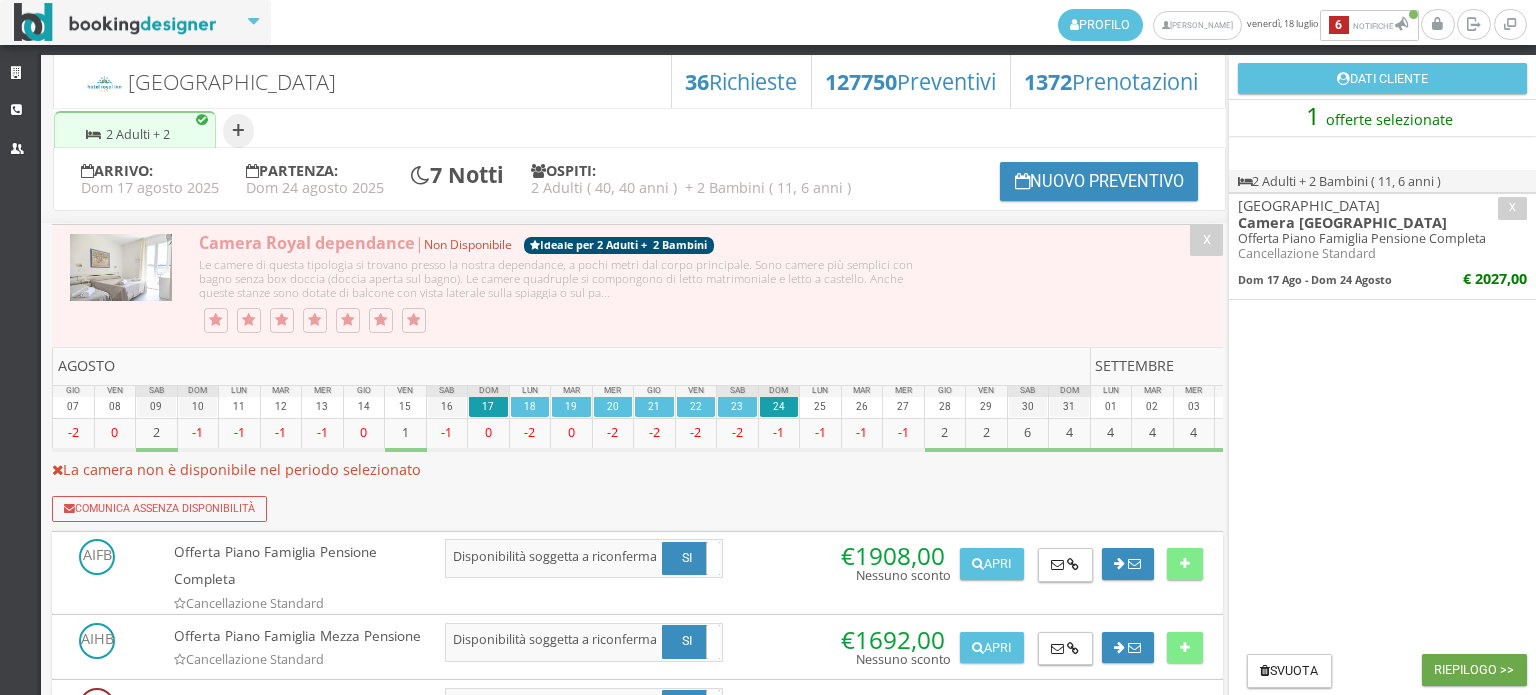 click on "Riepilogo >>" at bounding box center (1474, 670) 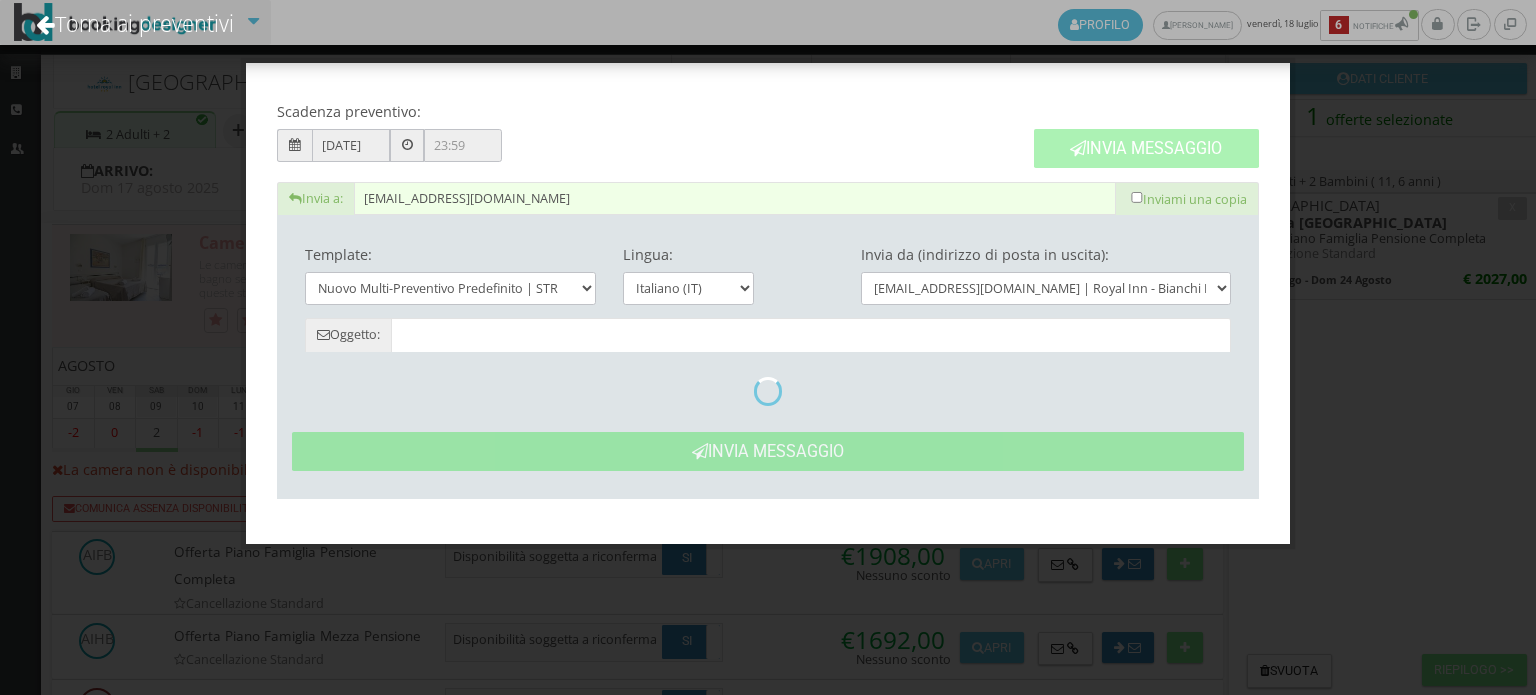 type on "Nuovo Preventivo - Irene\&#039; Nicoli\&#039; dal 17/08/2025 al 24/08/2025" 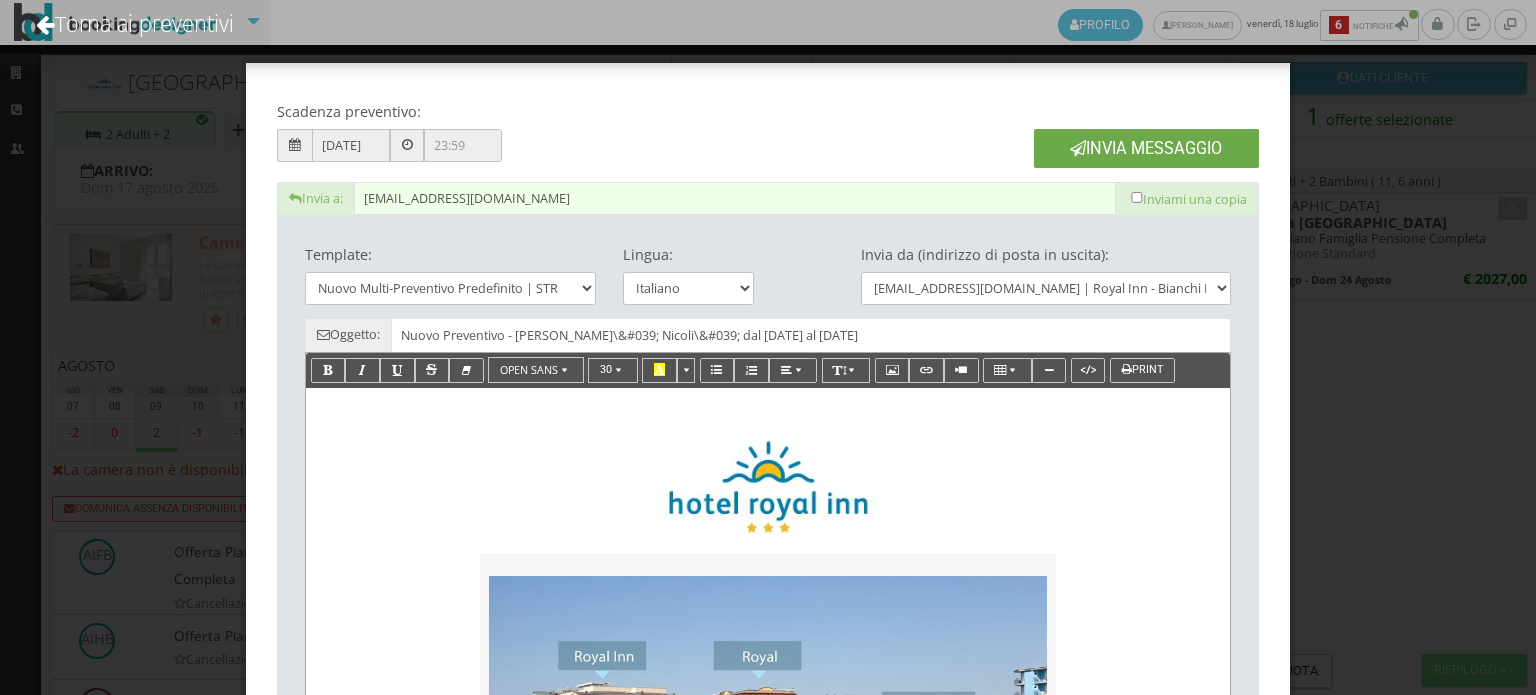 click on "Invia Messaggio" at bounding box center [1146, 148] 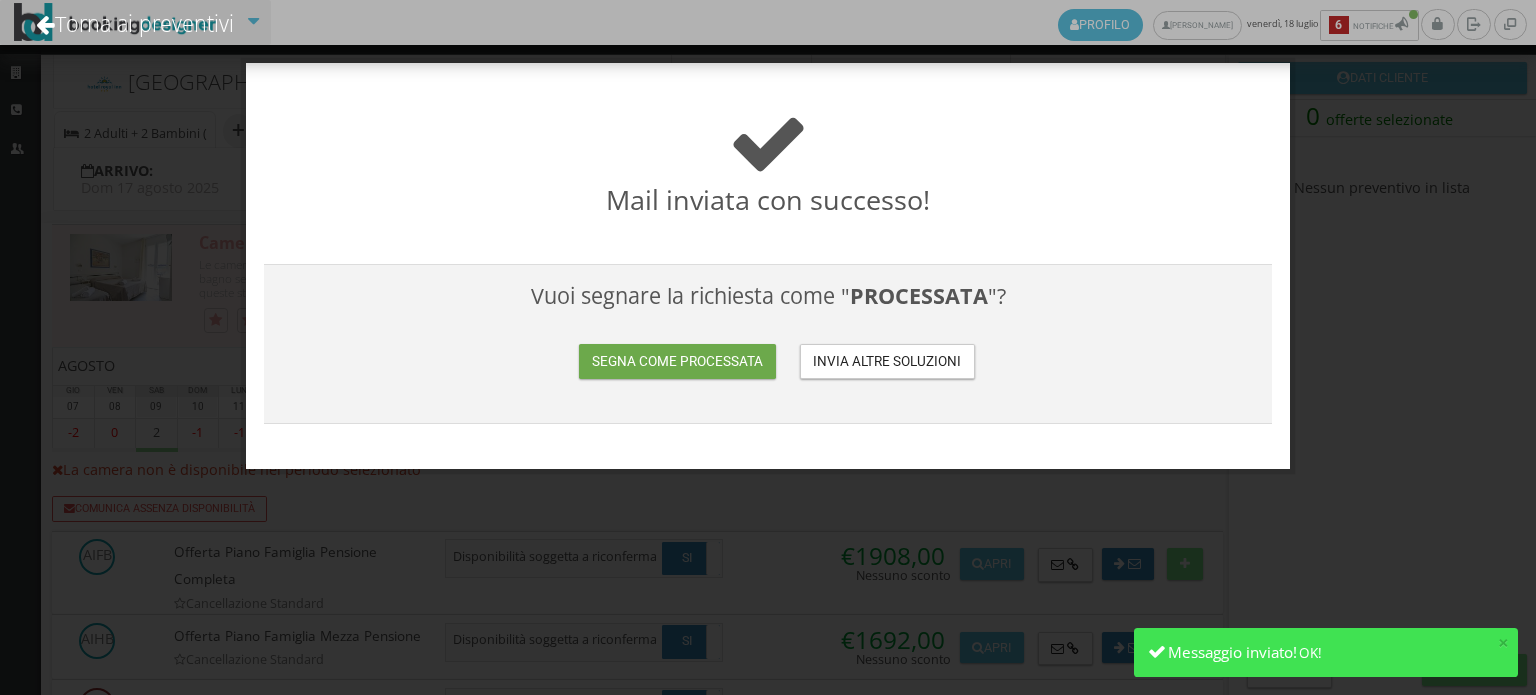 click on "Segna come processata" at bounding box center [677, 361] 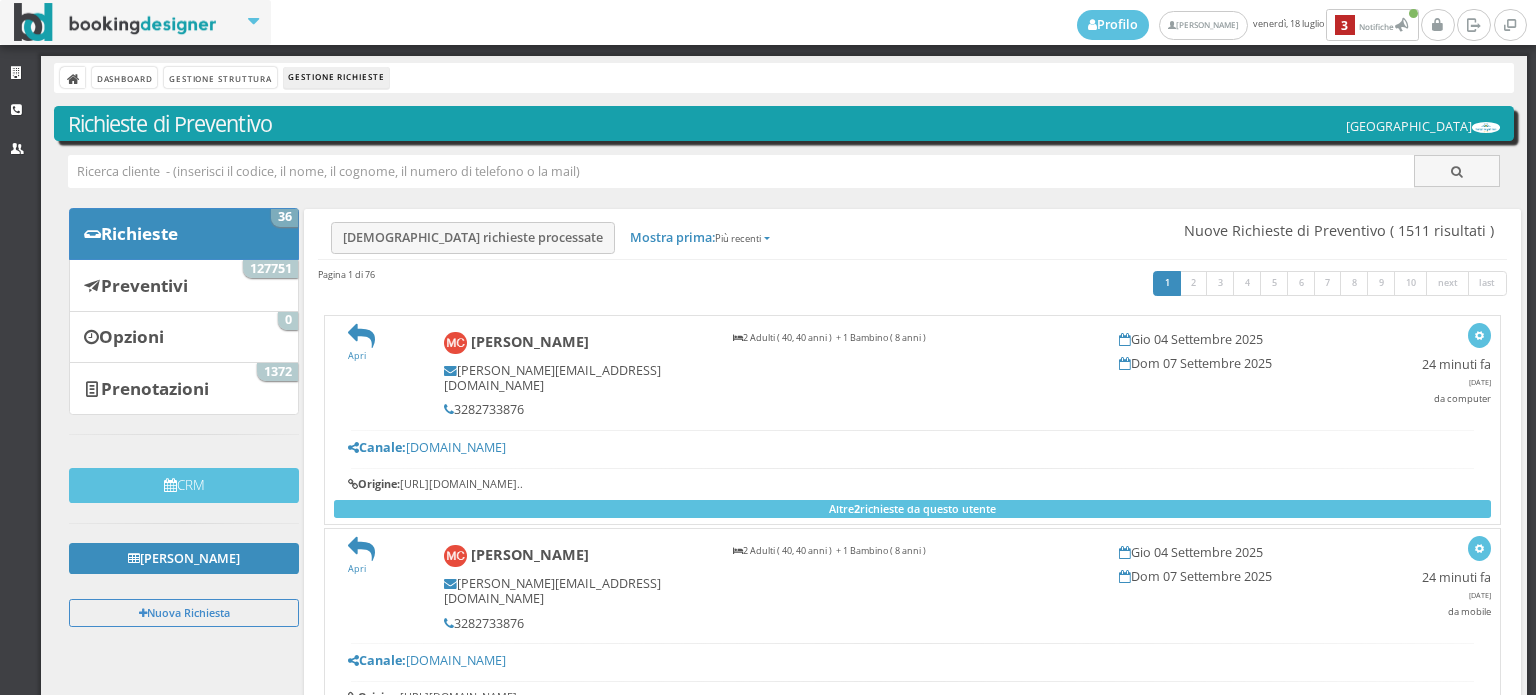 scroll, scrollTop: 0, scrollLeft: 0, axis: both 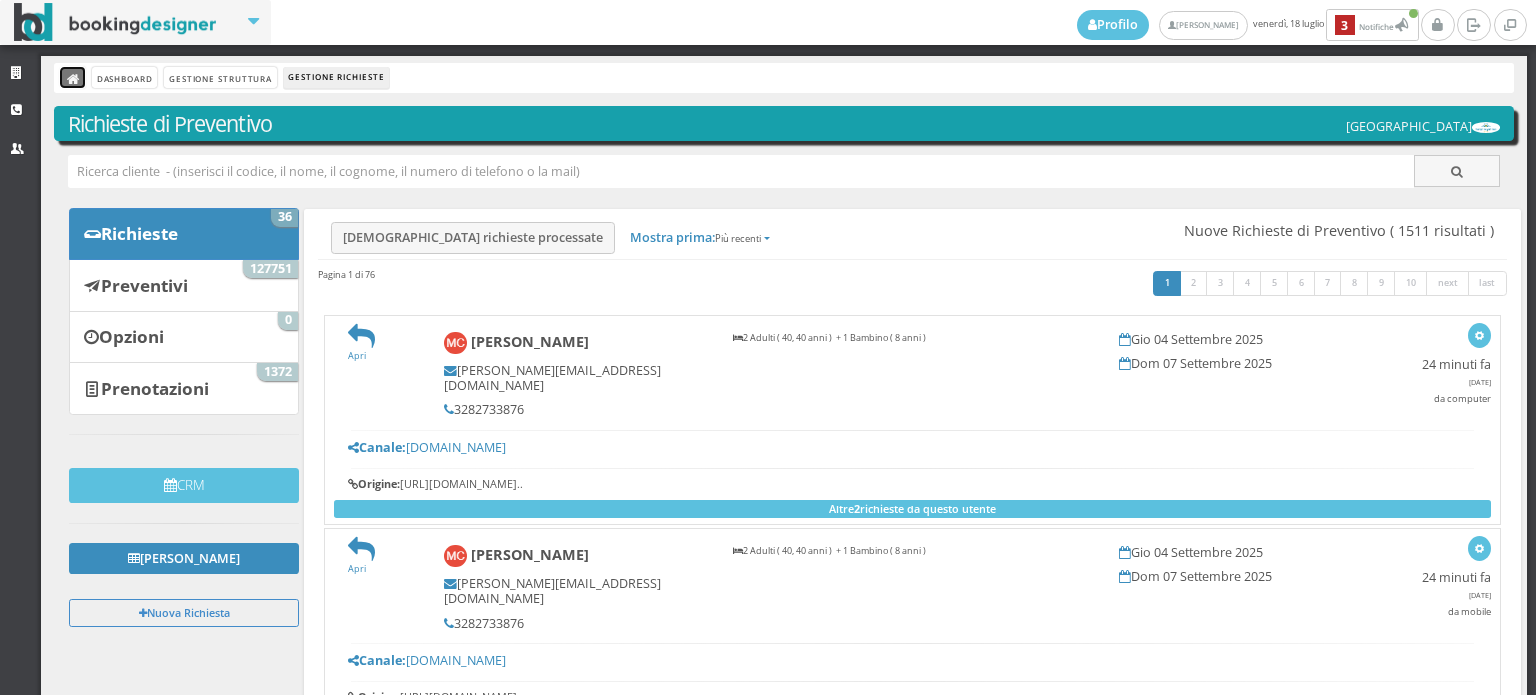 click at bounding box center [74, 80] 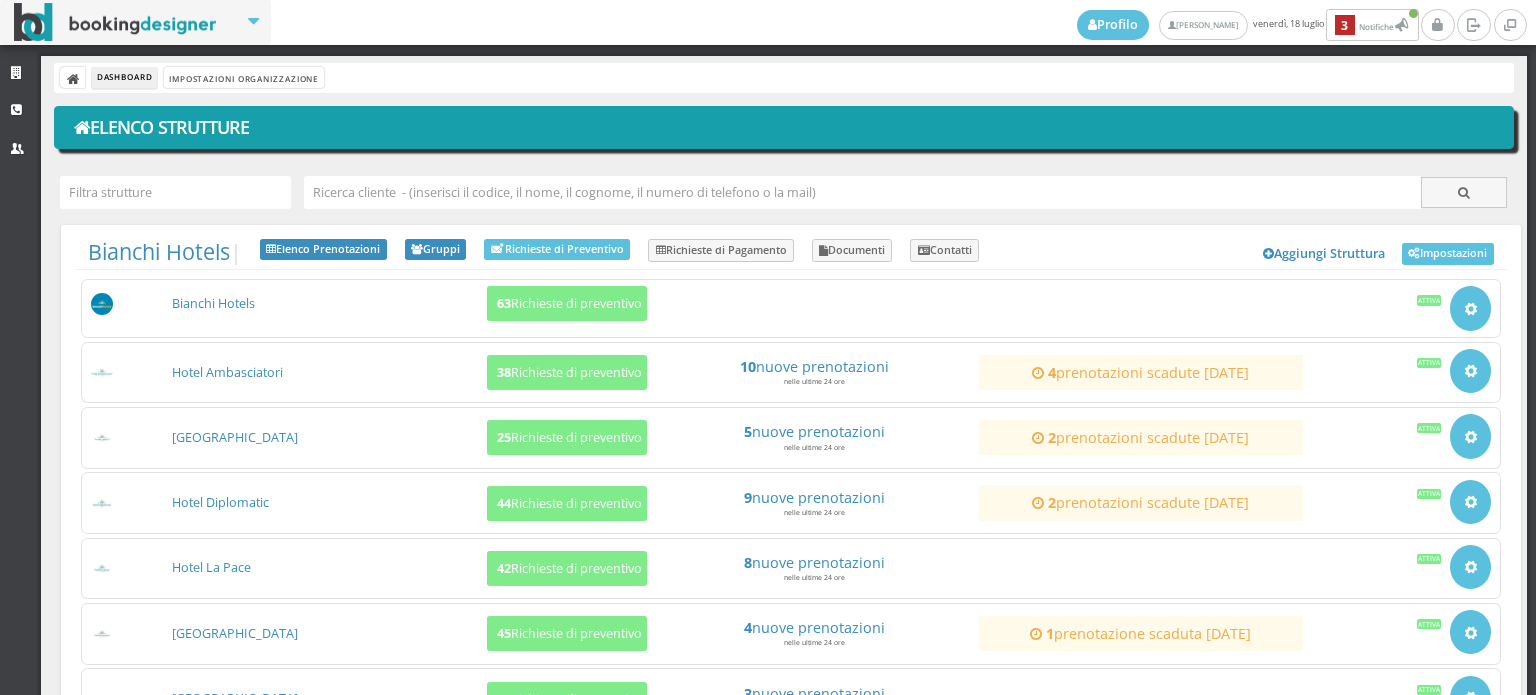 scroll, scrollTop: 0, scrollLeft: 0, axis: both 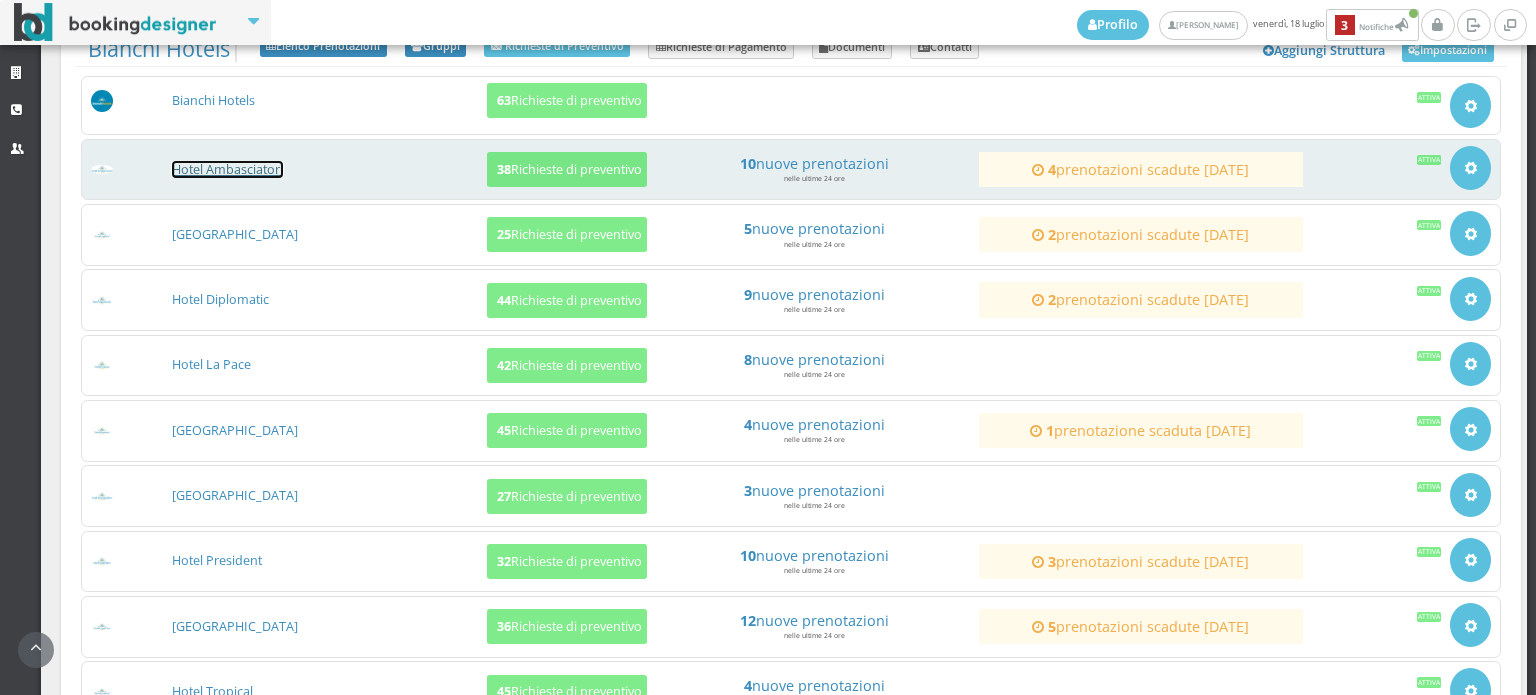click on "Hotel Ambasciatori" at bounding box center [227, 169] 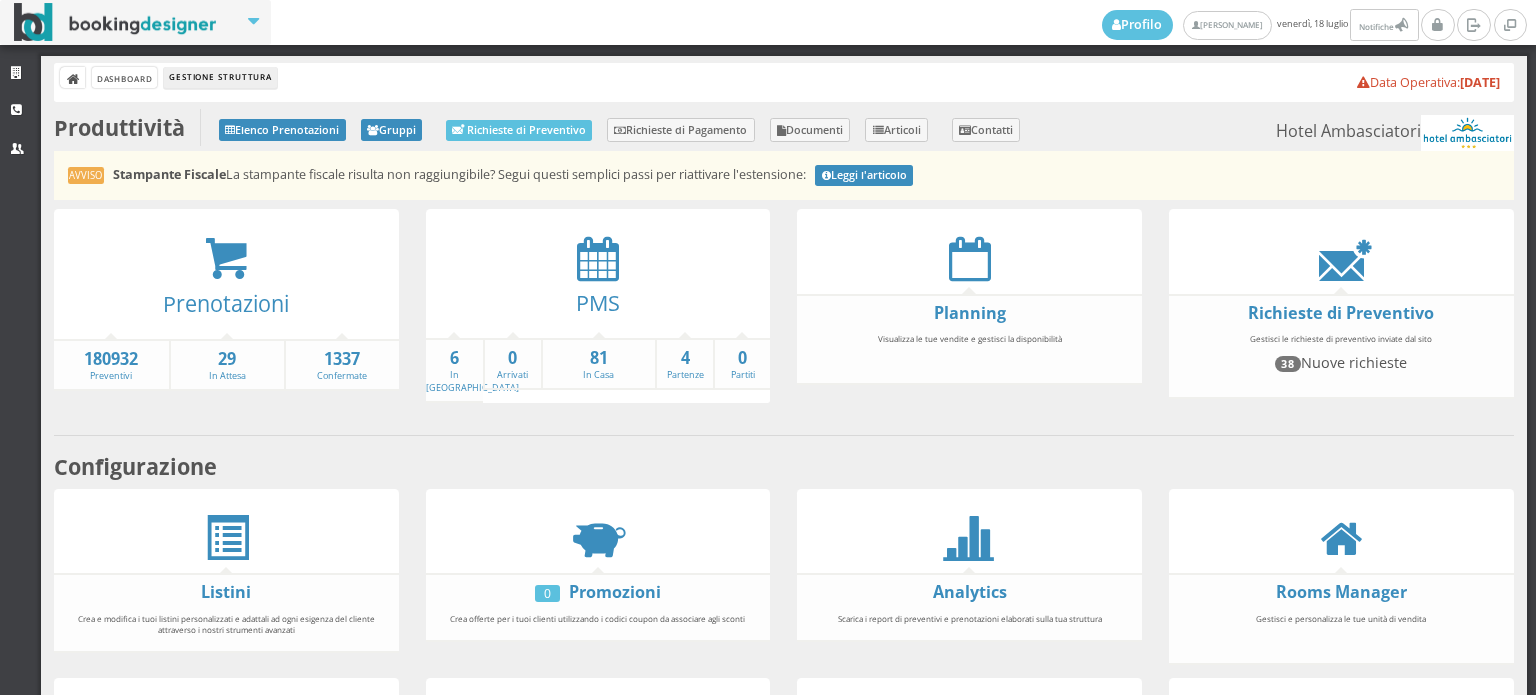 scroll, scrollTop: 0, scrollLeft: 0, axis: both 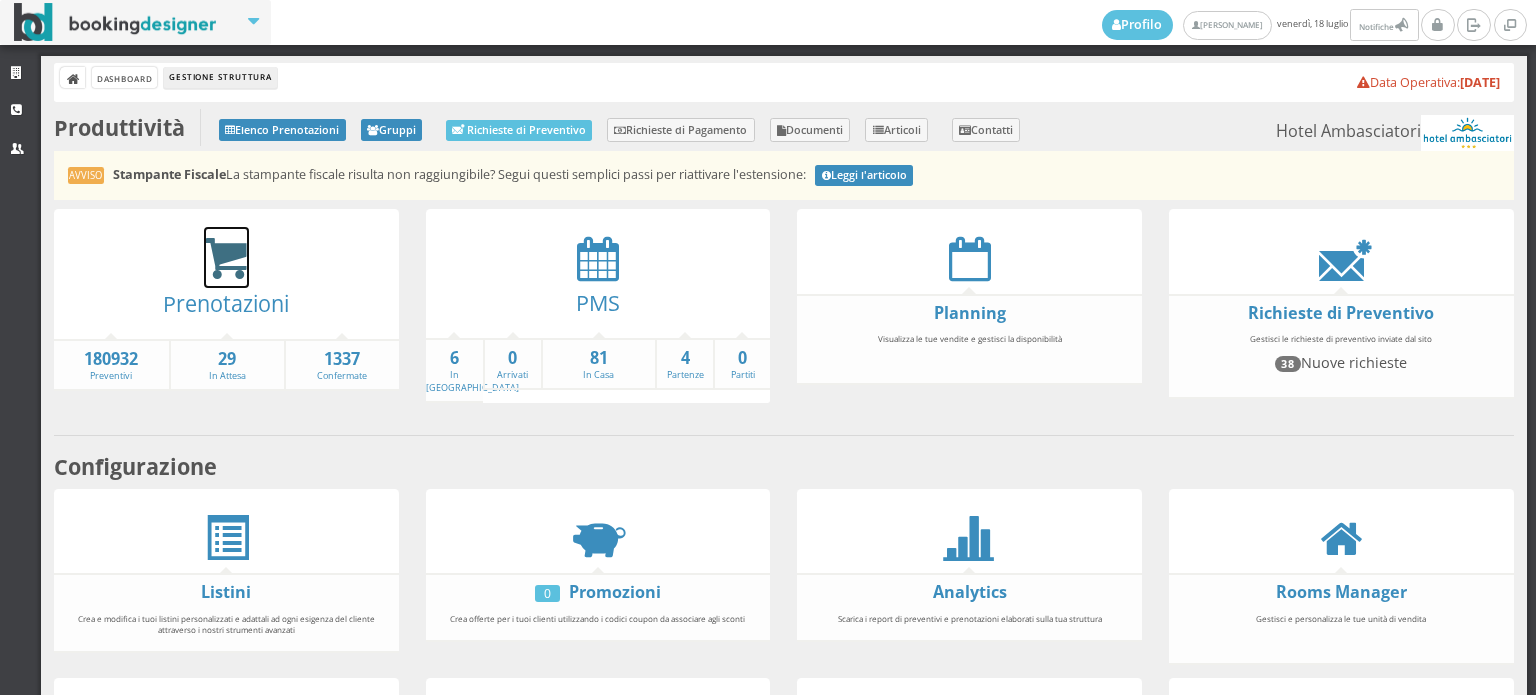 click at bounding box center (226, 259) 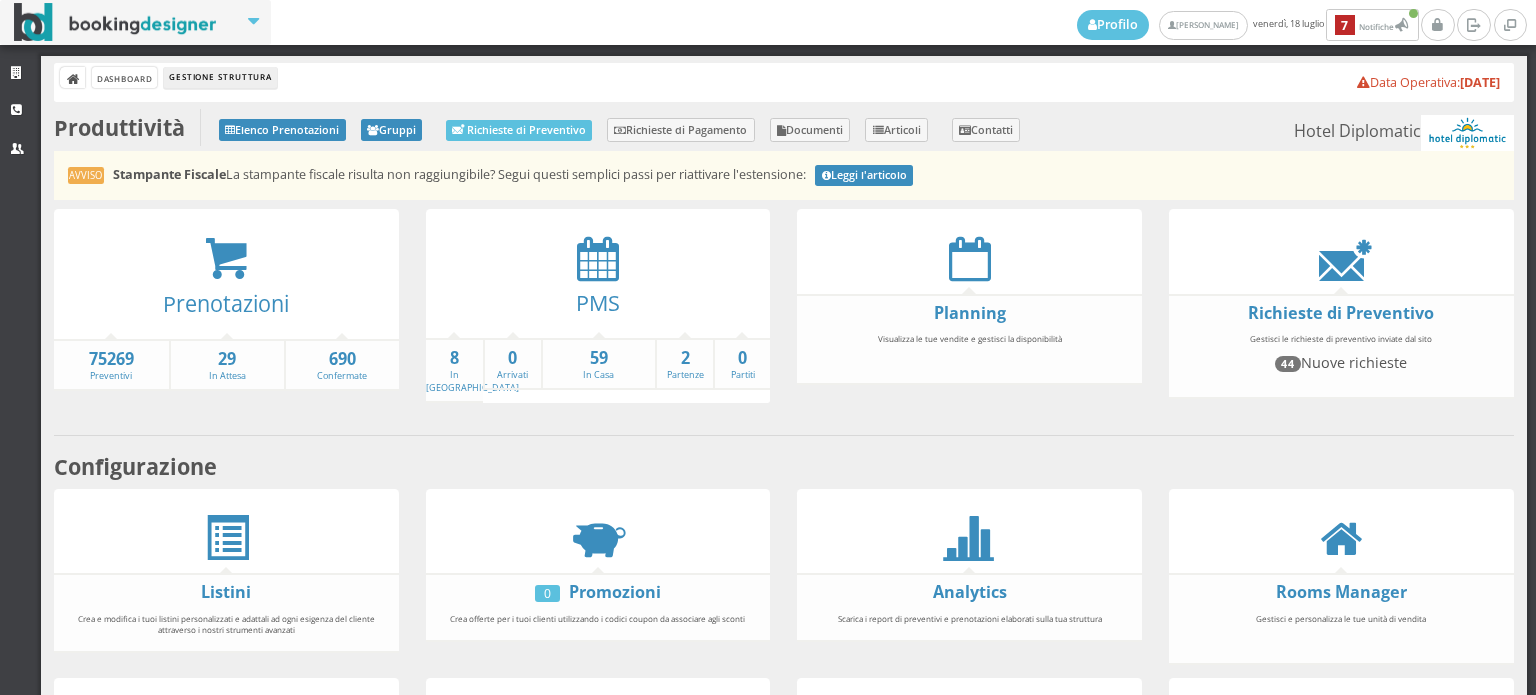 scroll, scrollTop: 0, scrollLeft: 0, axis: both 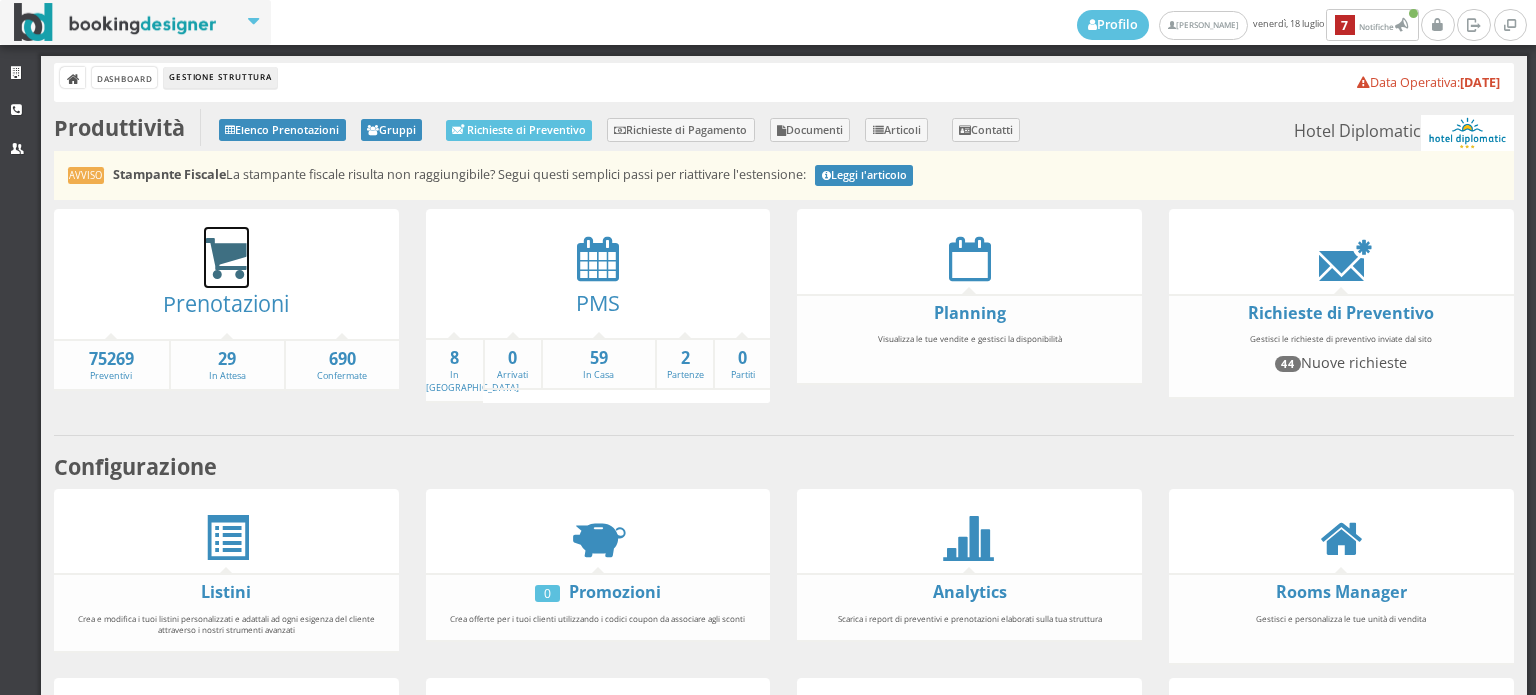 click at bounding box center (226, 259) 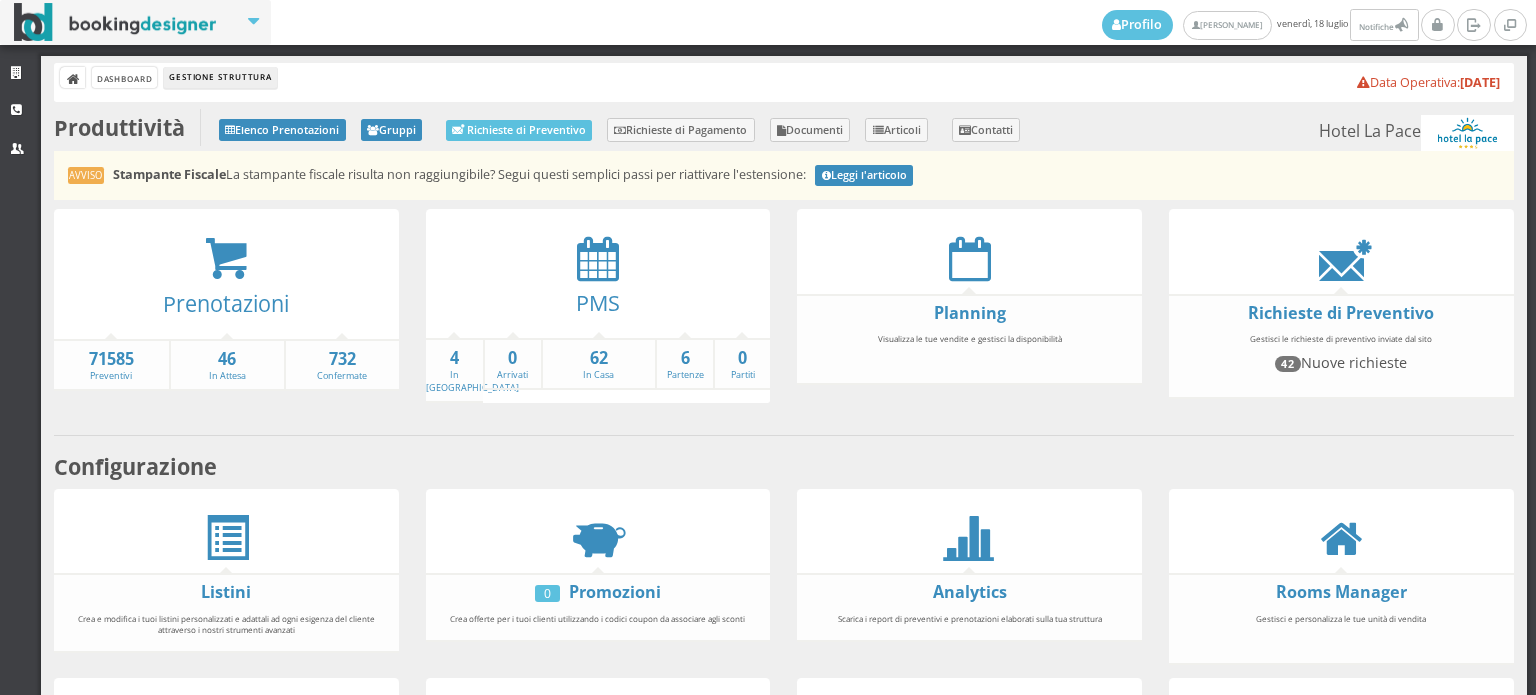 scroll, scrollTop: 0, scrollLeft: 0, axis: both 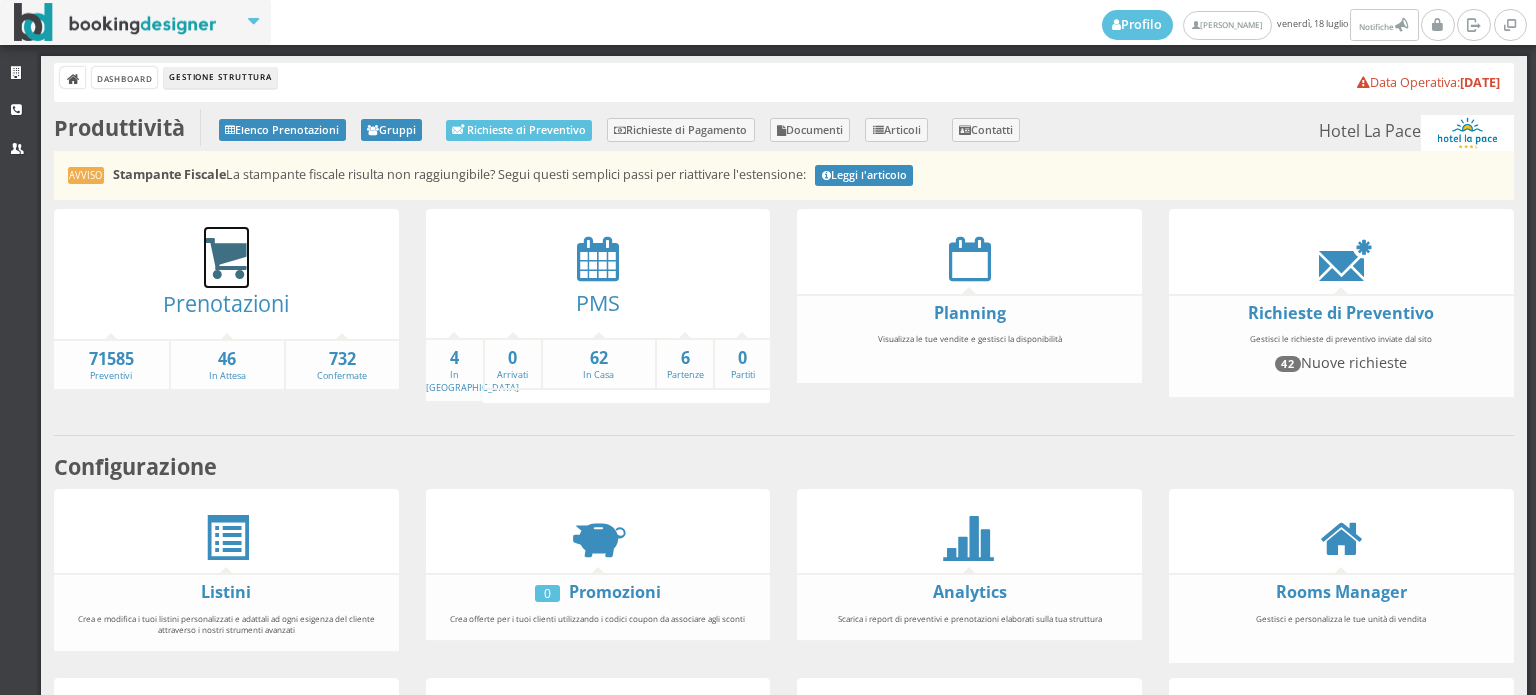 click at bounding box center [226, 259] 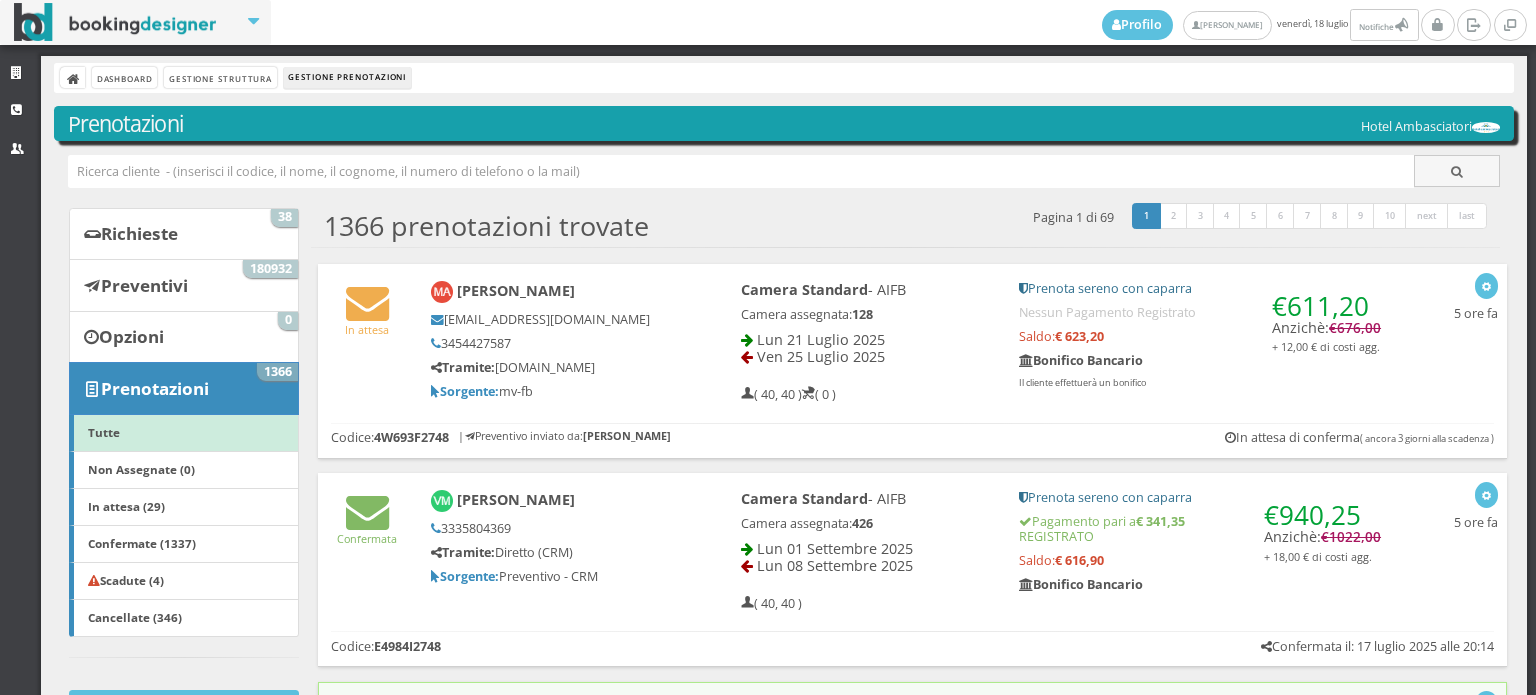 scroll, scrollTop: 0, scrollLeft: 0, axis: both 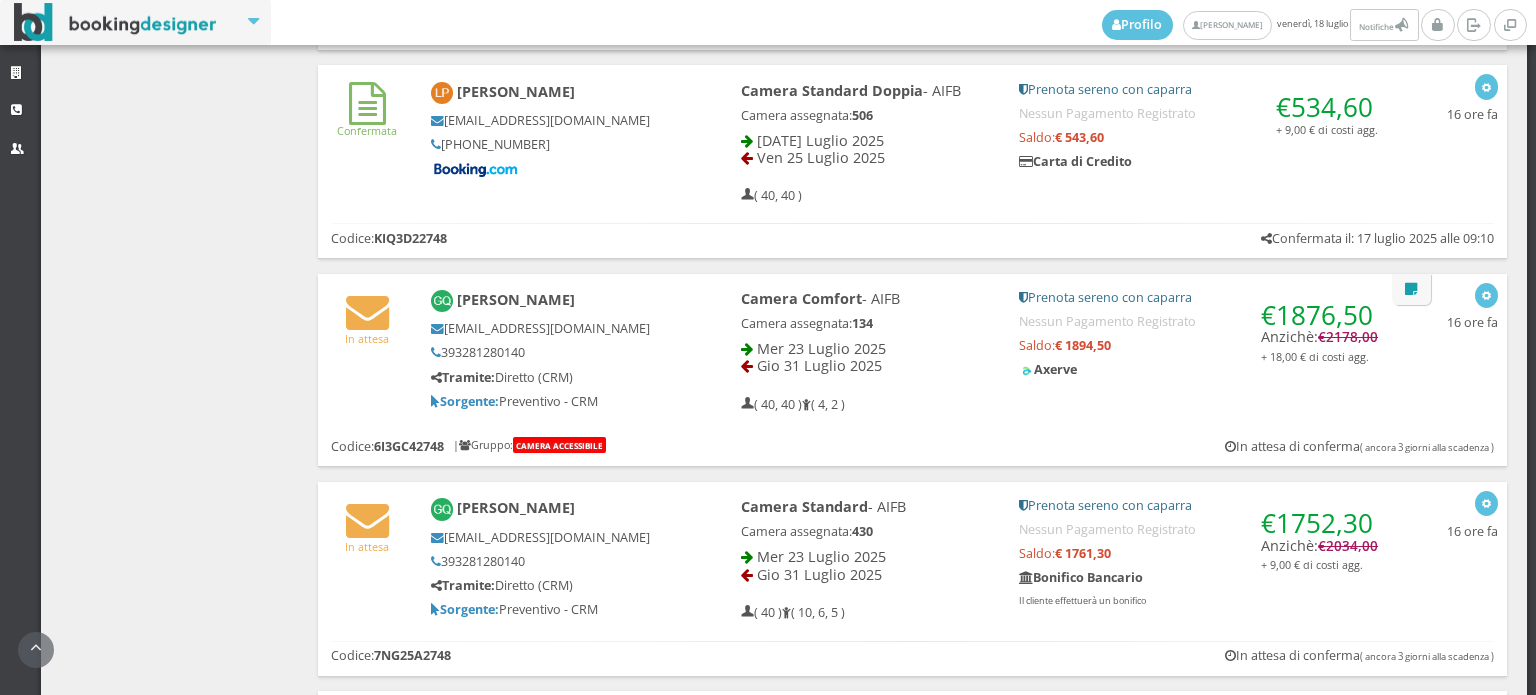 click on "393281280140" at bounding box center (552, 352) 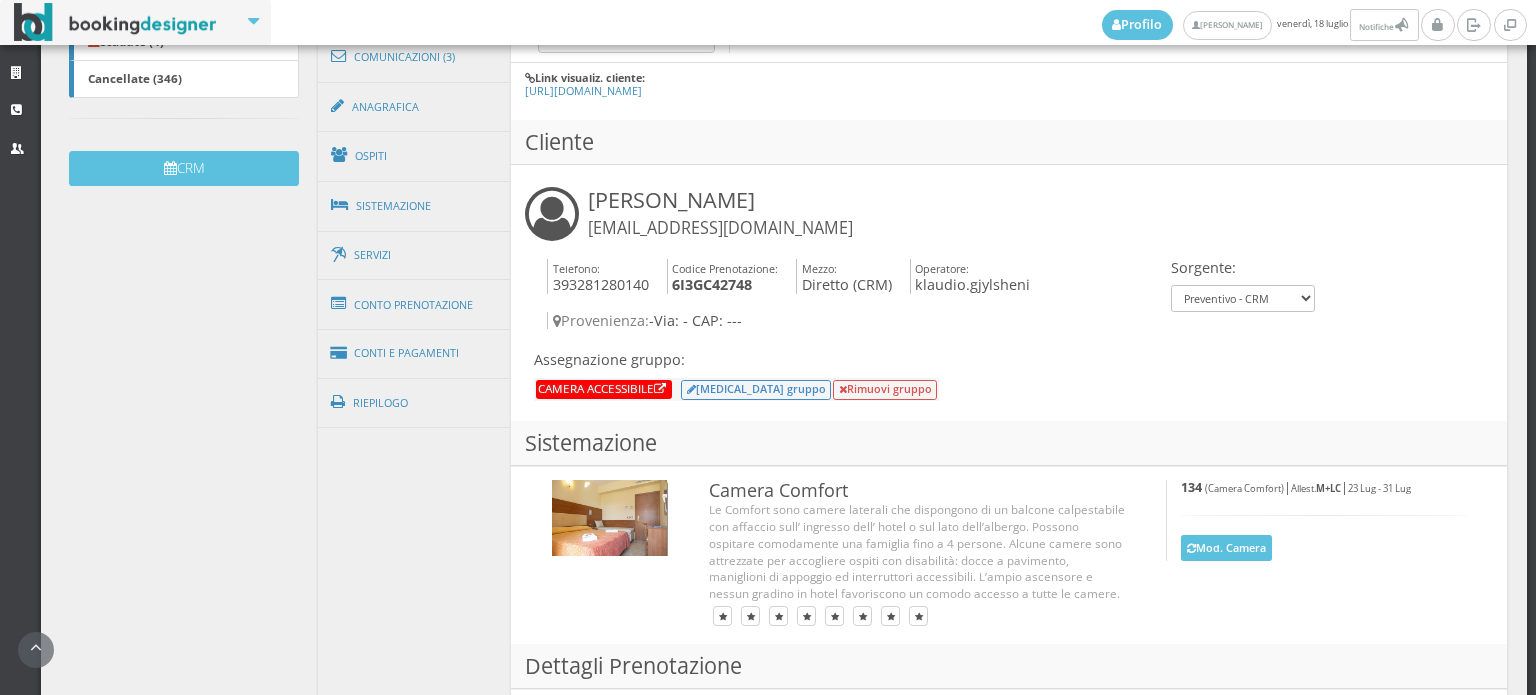 scroll, scrollTop: 376, scrollLeft: 0, axis: vertical 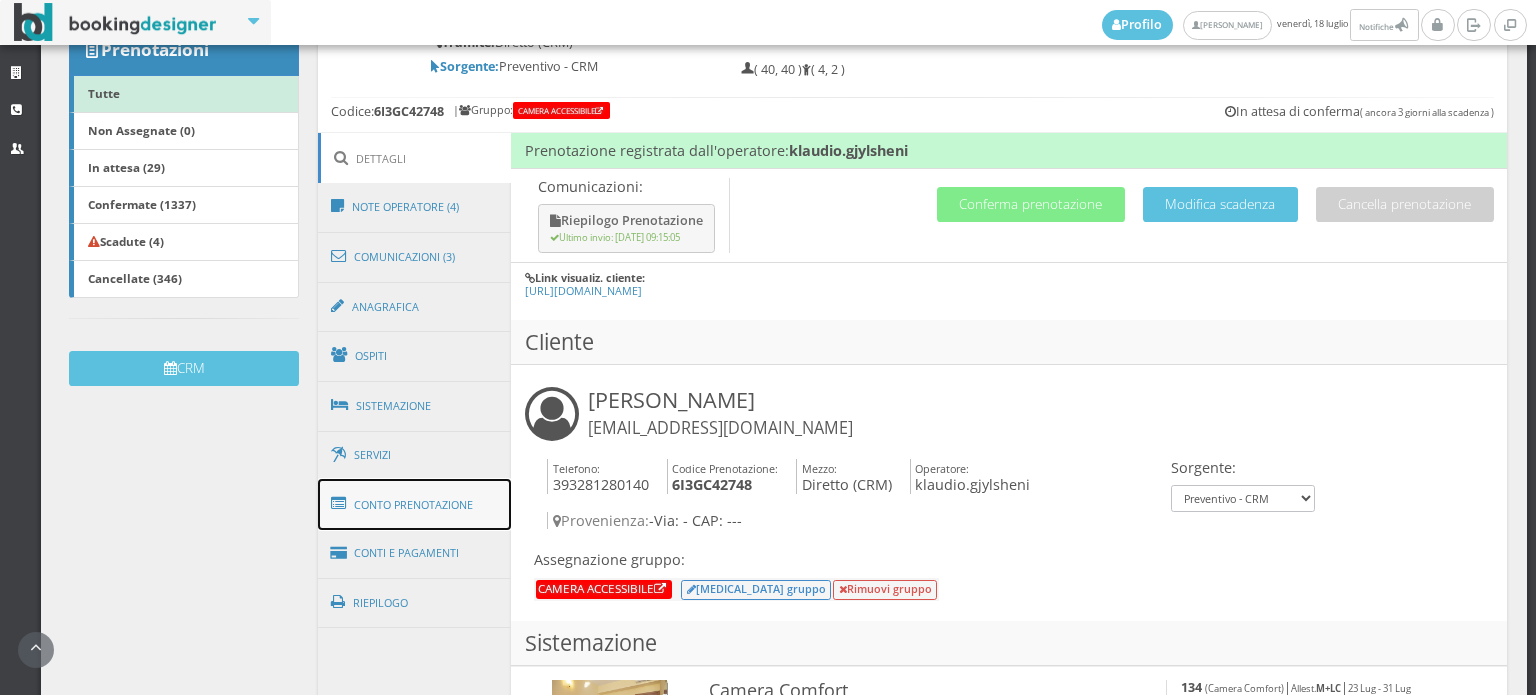 click on "Conto Prenotazione" at bounding box center [415, 505] 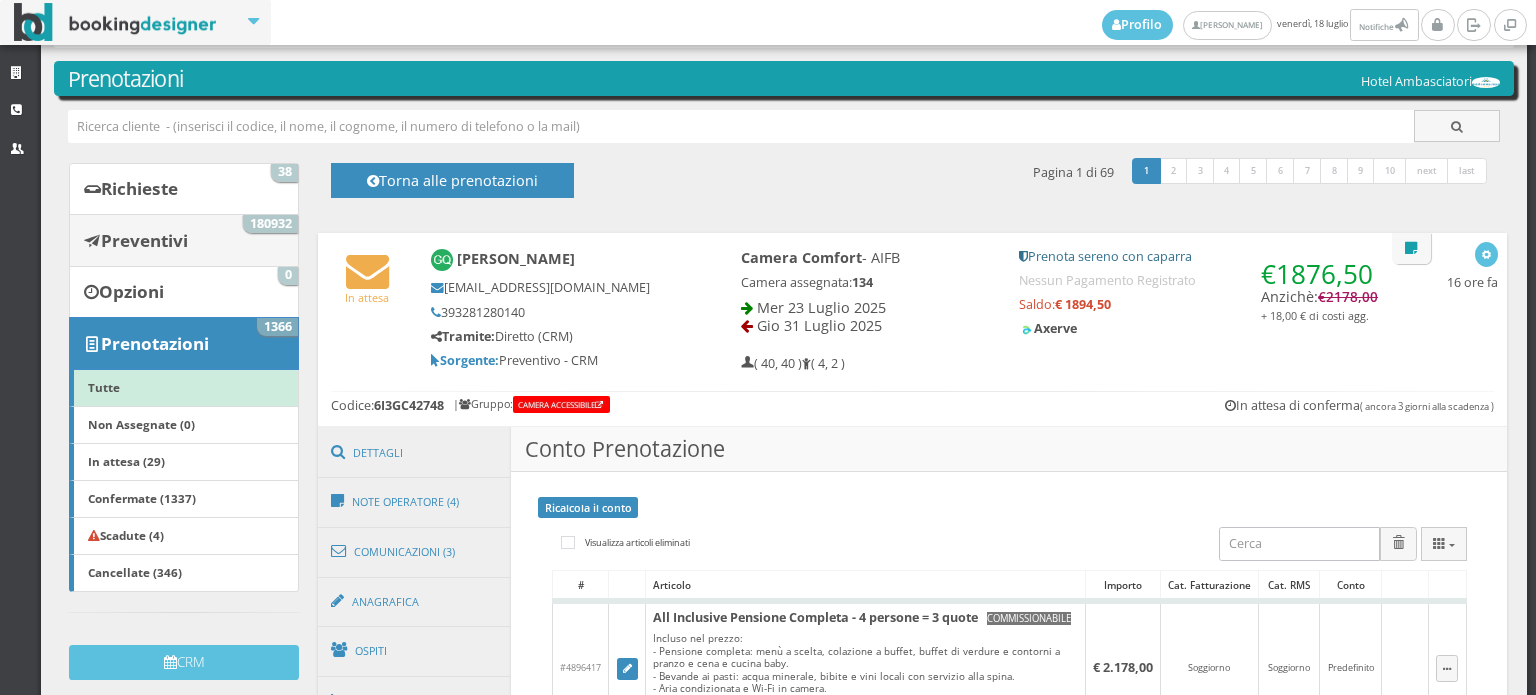 scroll, scrollTop: 43, scrollLeft: 0, axis: vertical 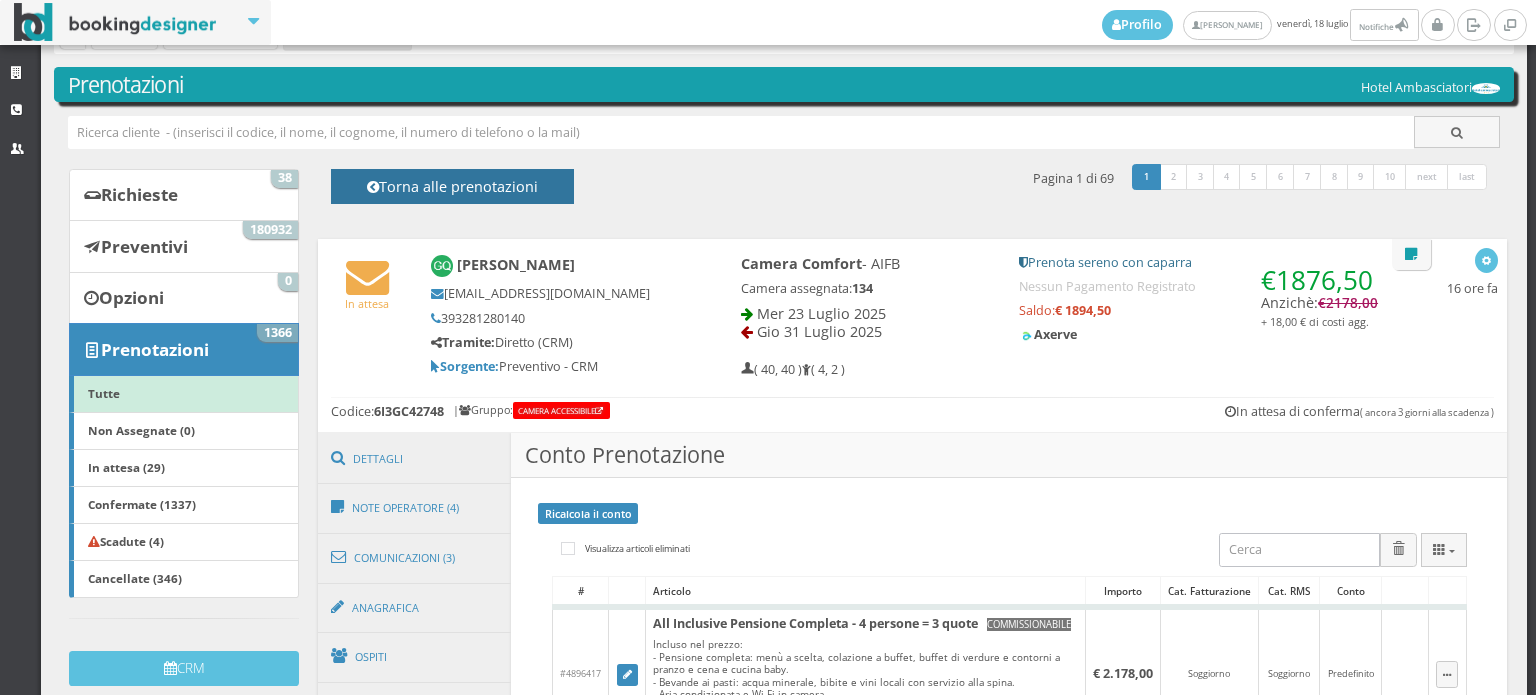 click on "Torna alle prenotazioni" at bounding box center (452, 193) 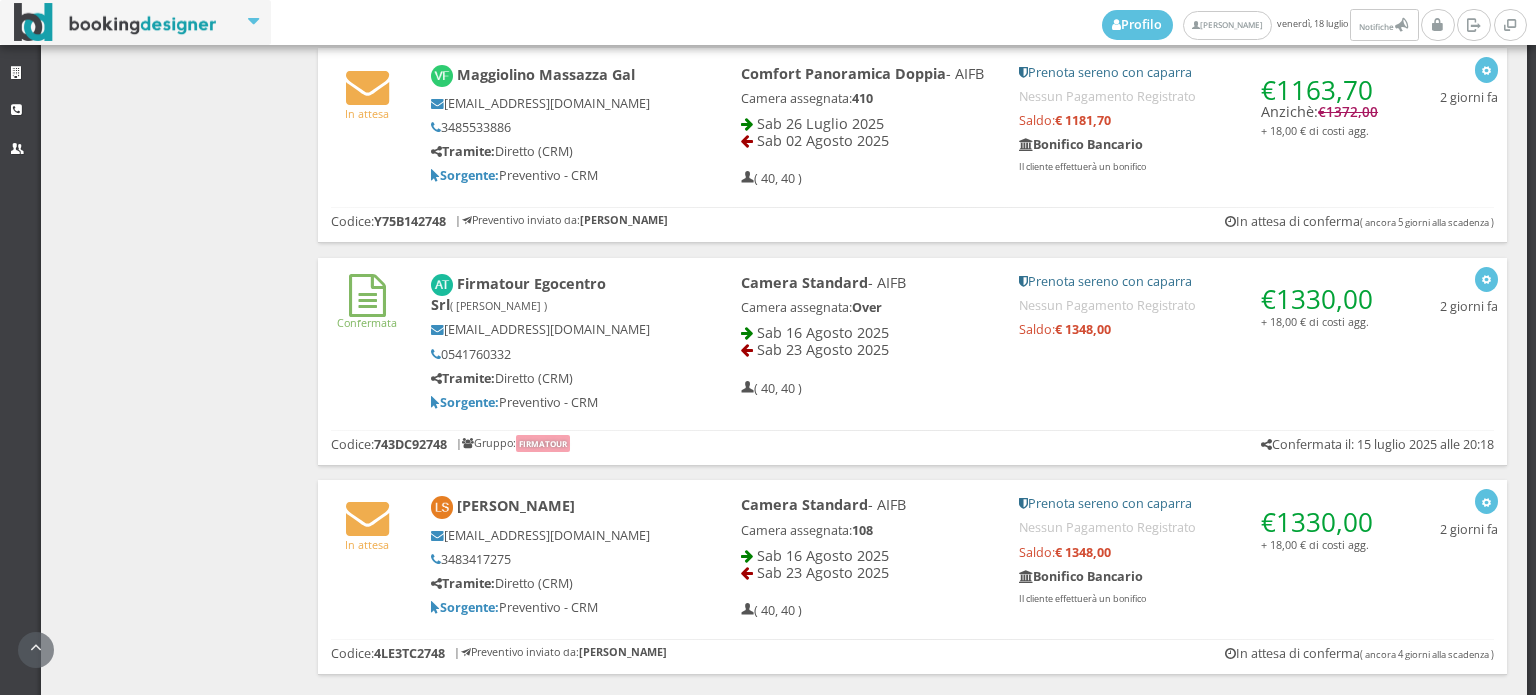 scroll, scrollTop: 4319, scrollLeft: 0, axis: vertical 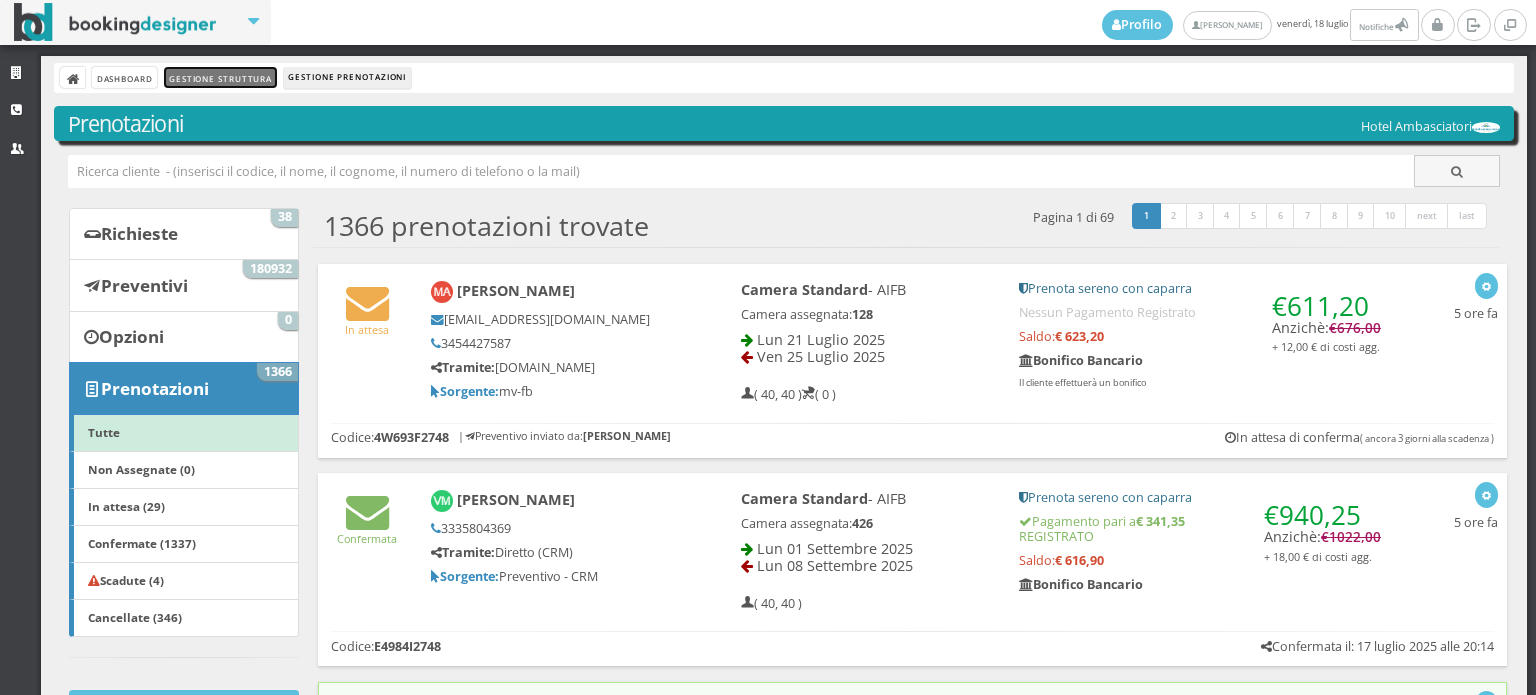 click on "Gestione Struttura" at bounding box center [220, 77] 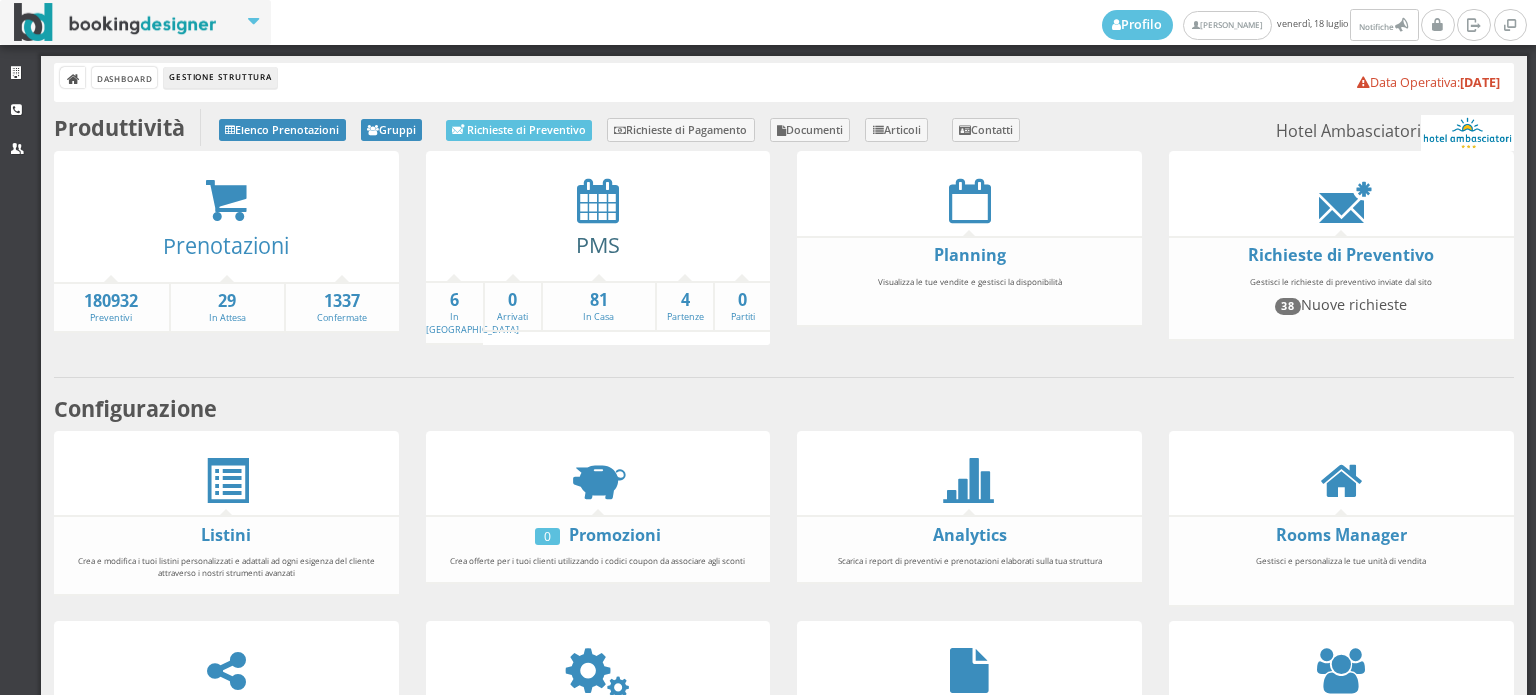 scroll, scrollTop: 0, scrollLeft: 0, axis: both 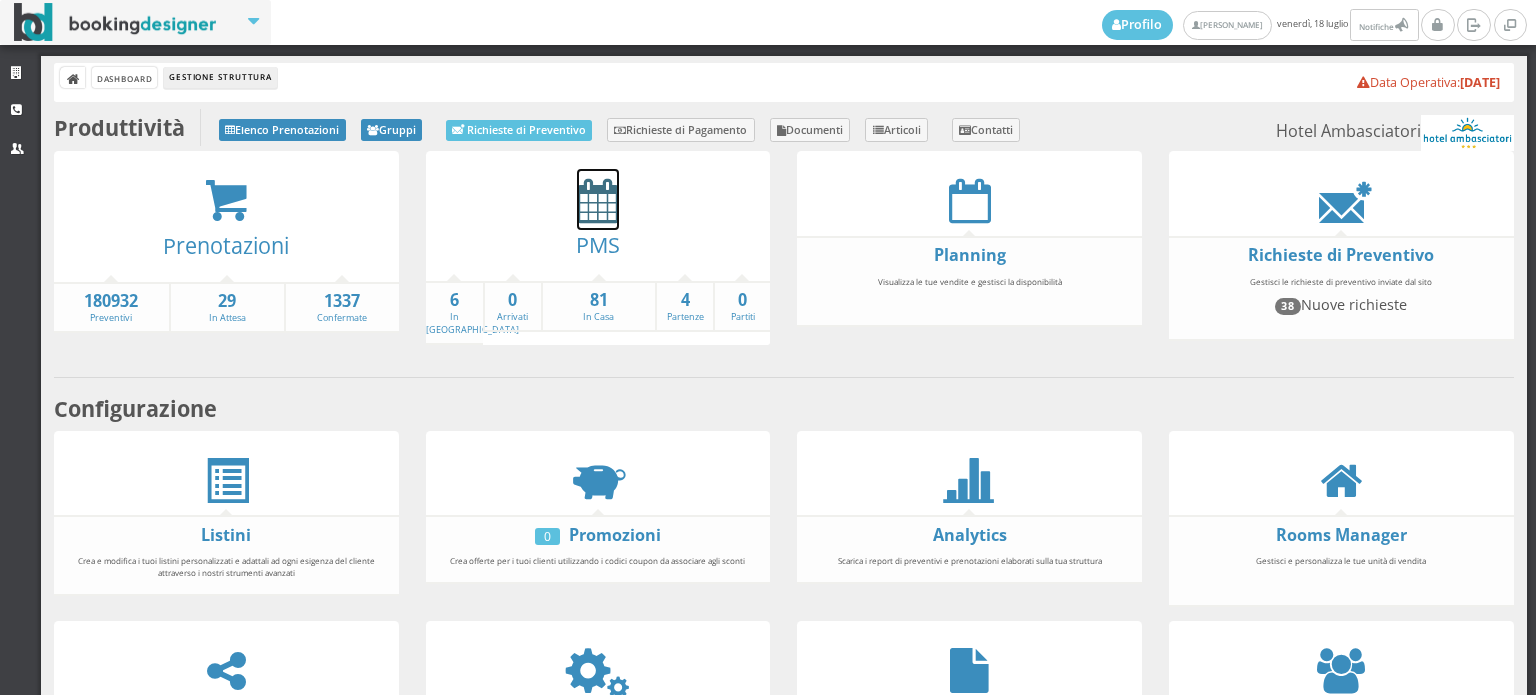 click at bounding box center [598, 200] 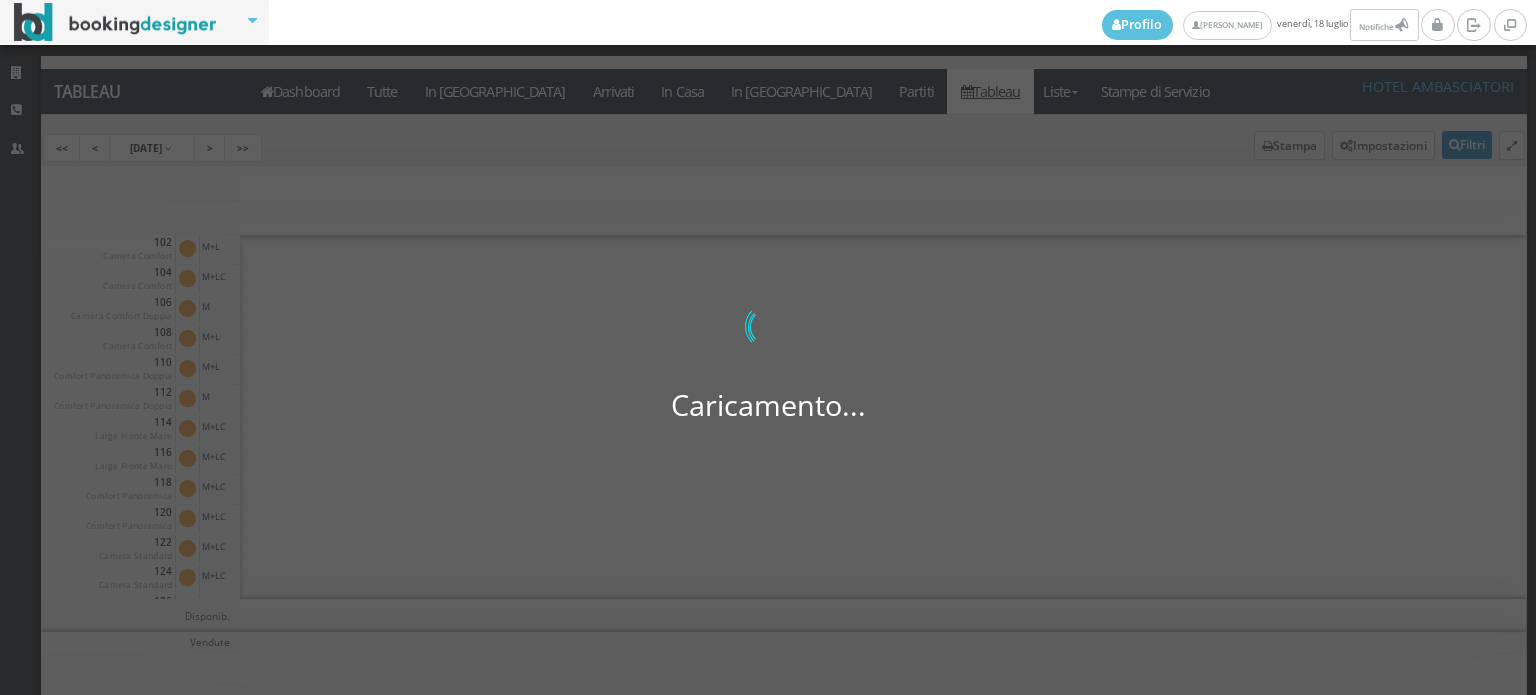 scroll, scrollTop: 0, scrollLeft: 0, axis: both 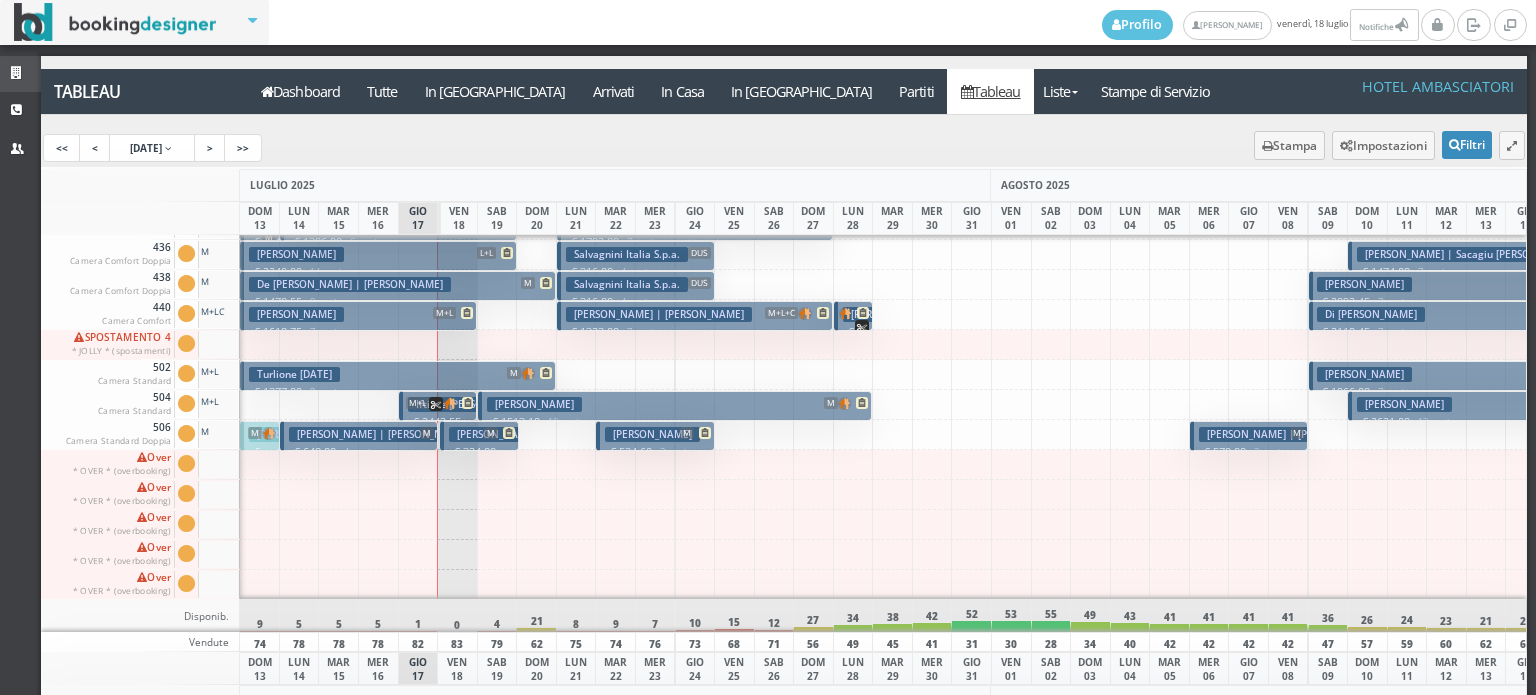 click at bounding box center (19, 73) 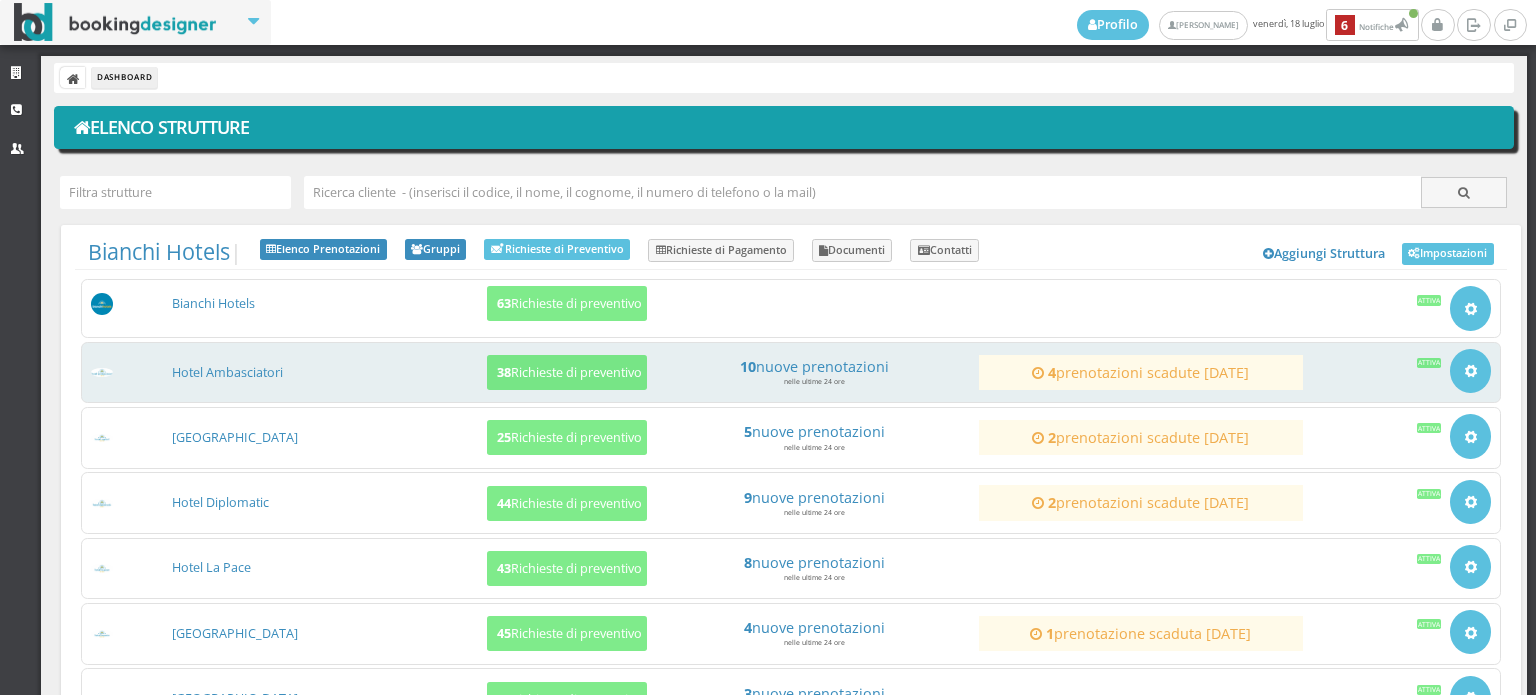 scroll, scrollTop: 0, scrollLeft: 0, axis: both 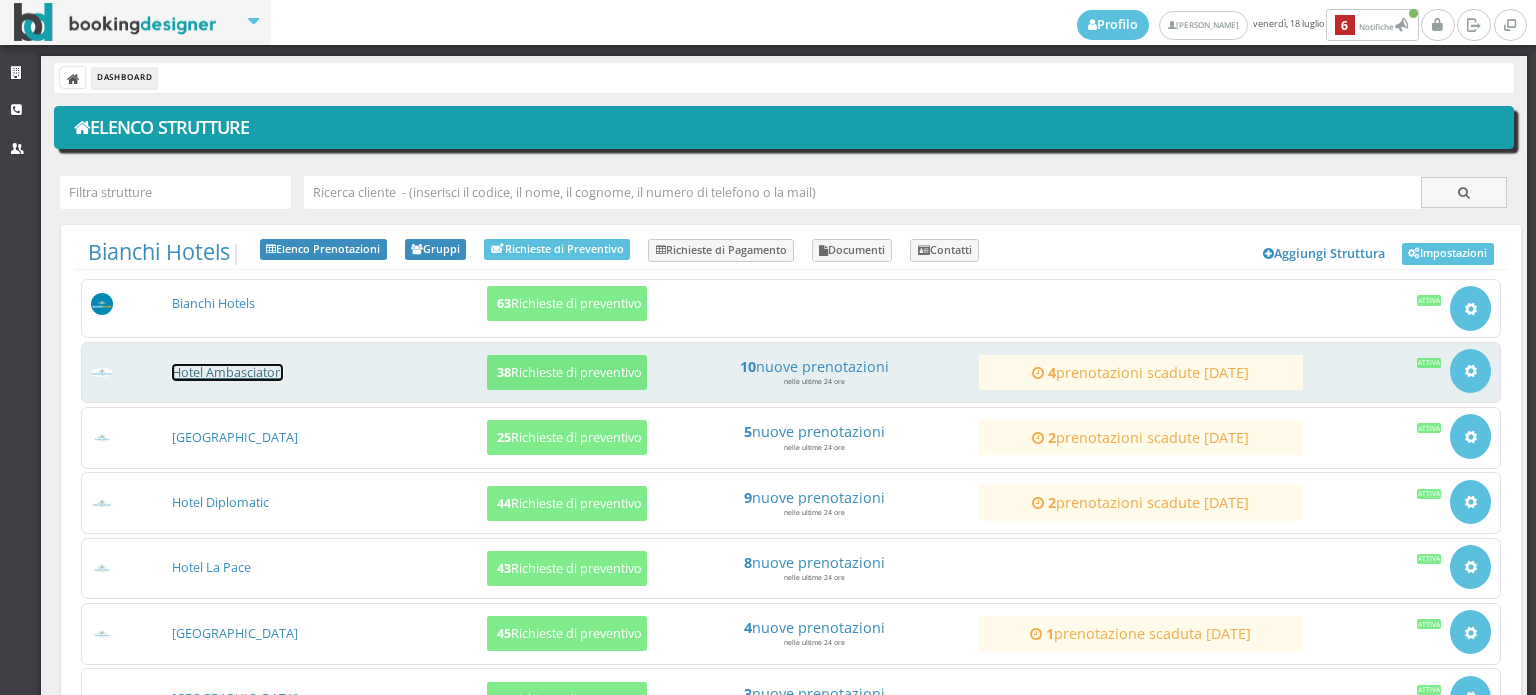 click on "Hotel Ambasciatori" at bounding box center (227, 372) 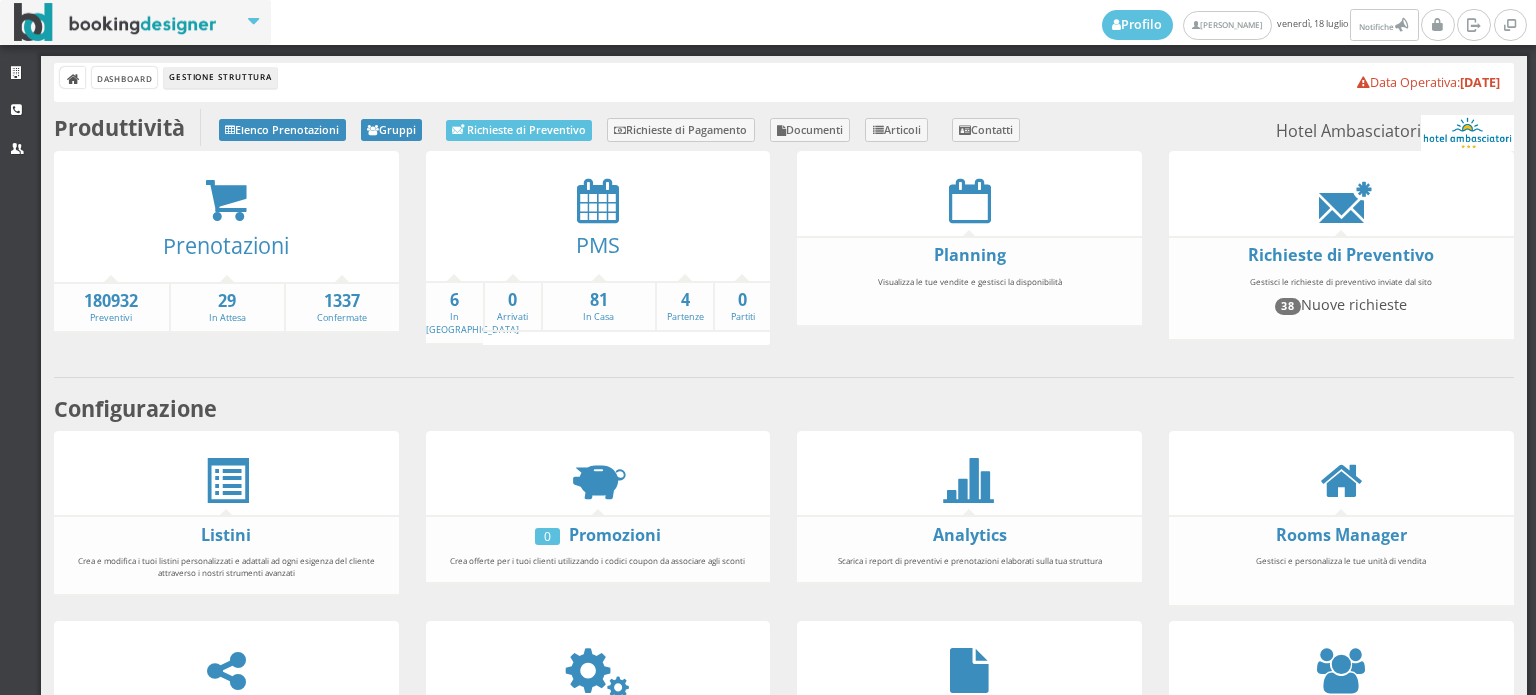 scroll, scrollTop: 0, scrollLeft: 0, axis: both 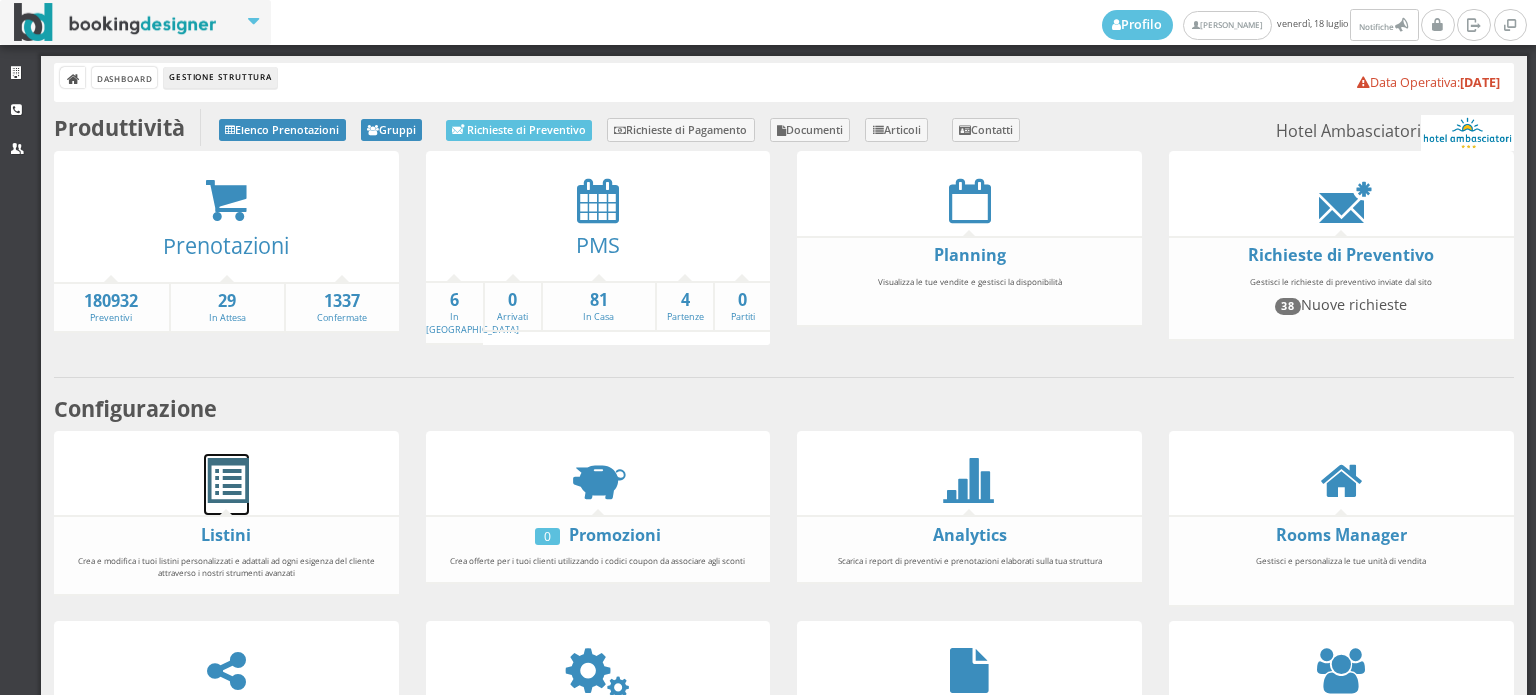 click at bounding box center (226, 481) 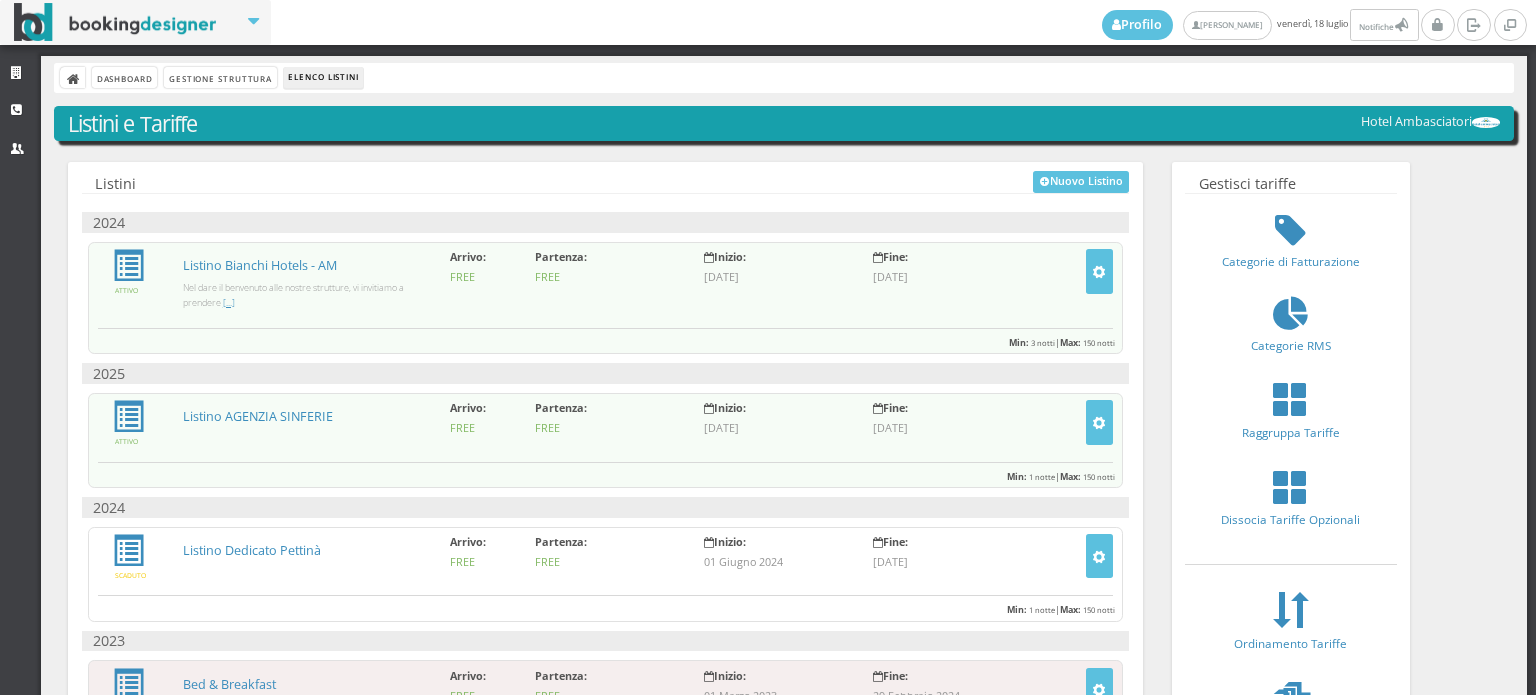 scroll, scrollTop: 0, scrollLeft: 0, axis: both 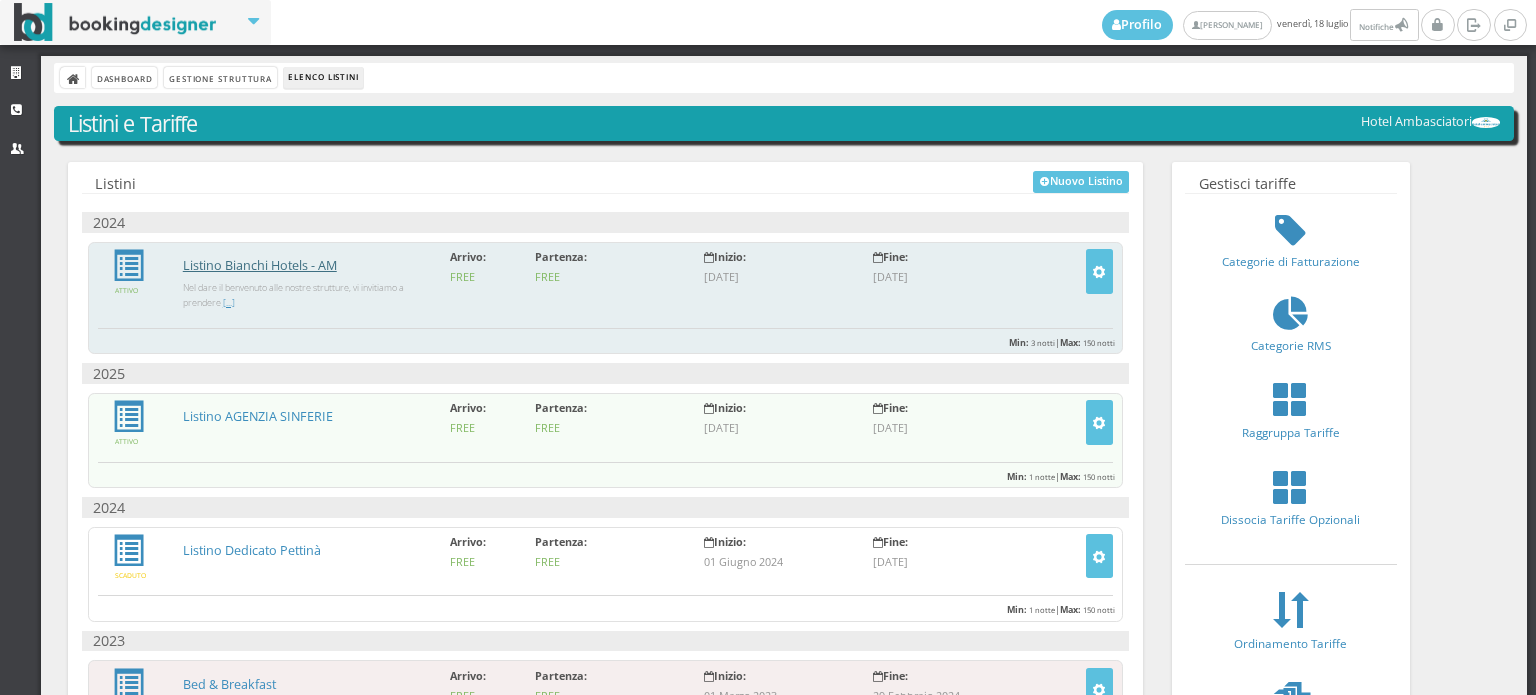click on "Listino Bianchi Hotels - AM" at bounding box center (260, 265) 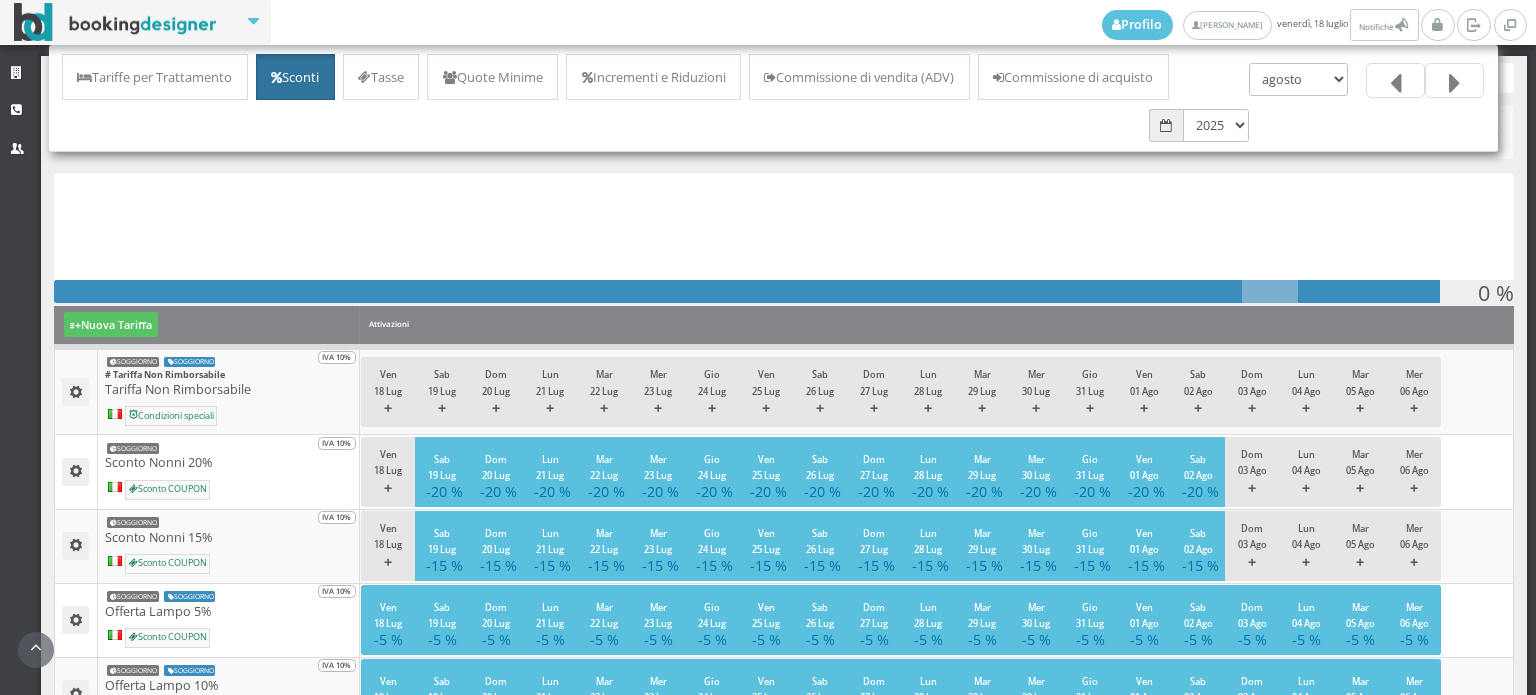 scroll, scrollTop: 0, scrollLeft: 0, axis: both 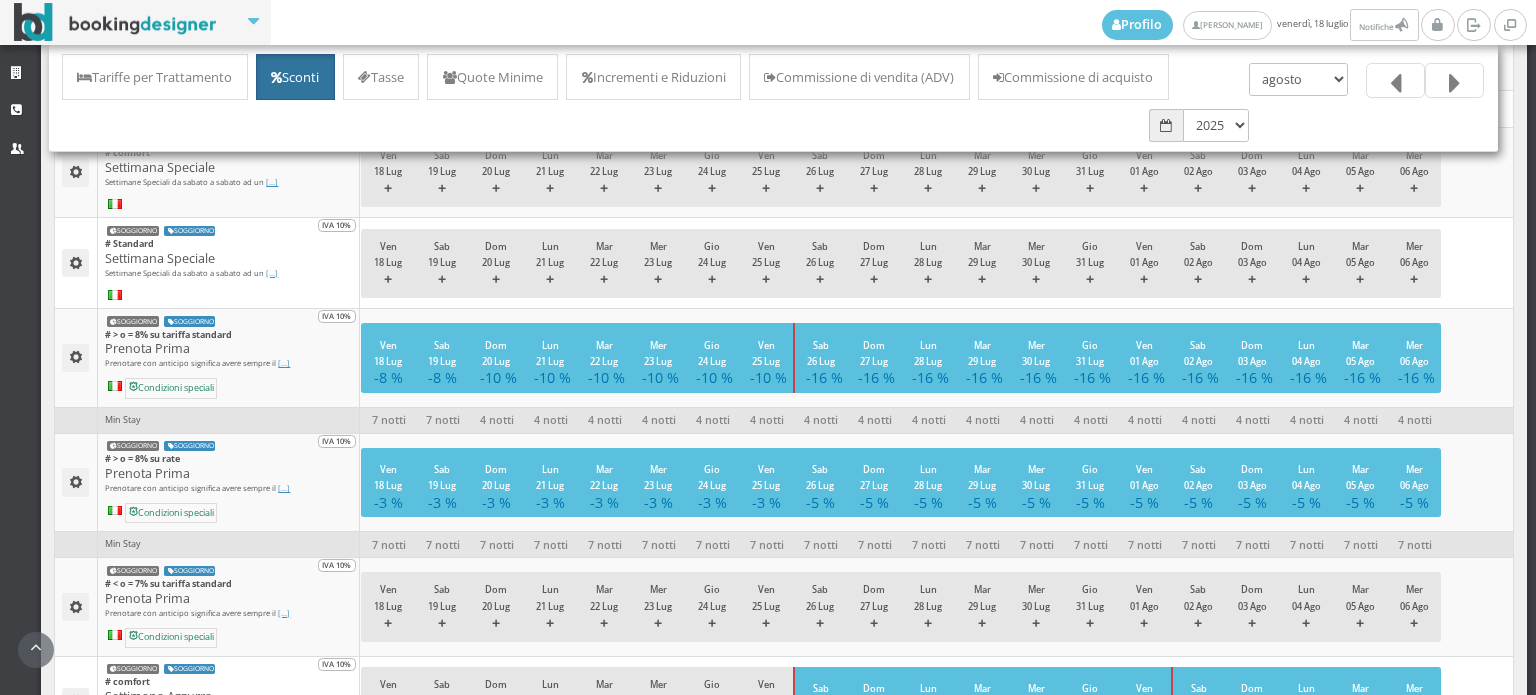 click at bounding box center (1454, 80) 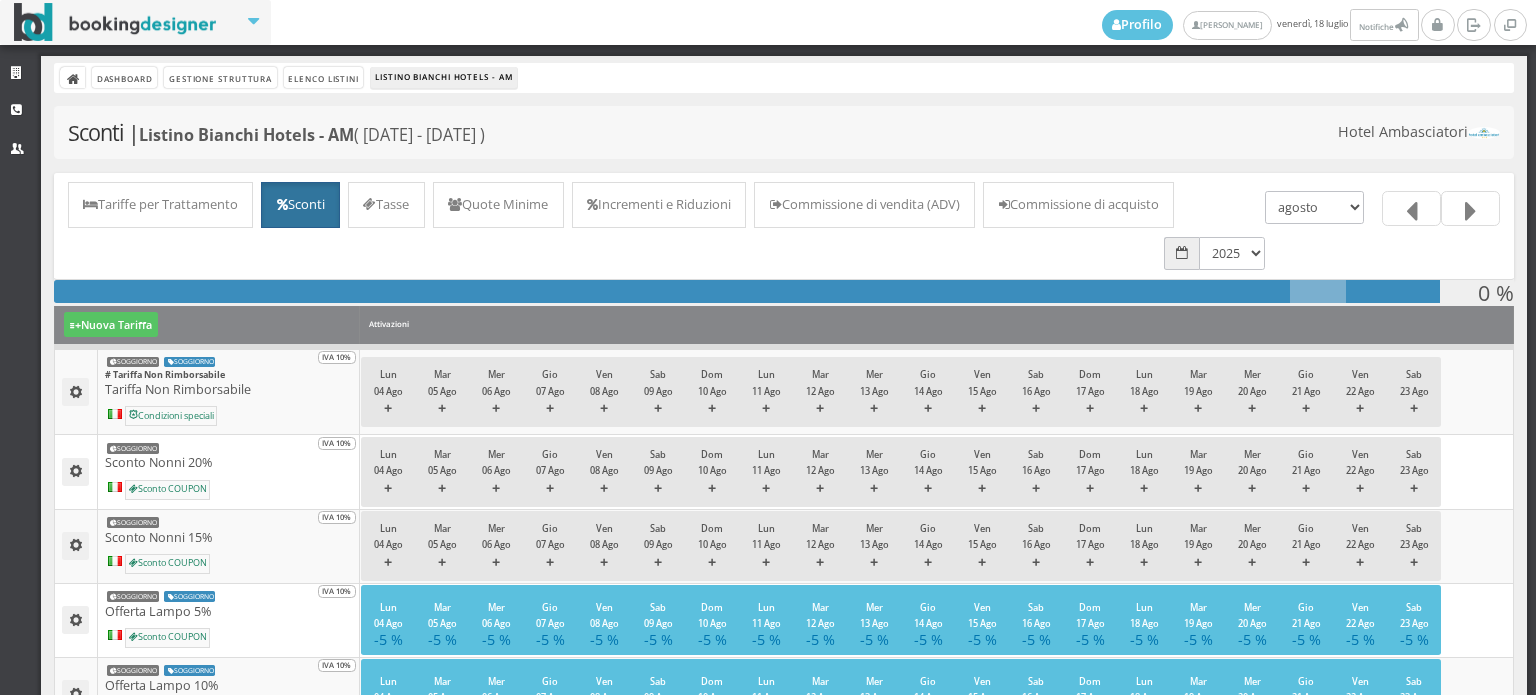 scroll, scrollTop: 0, scrollLeft: 0, axis: both 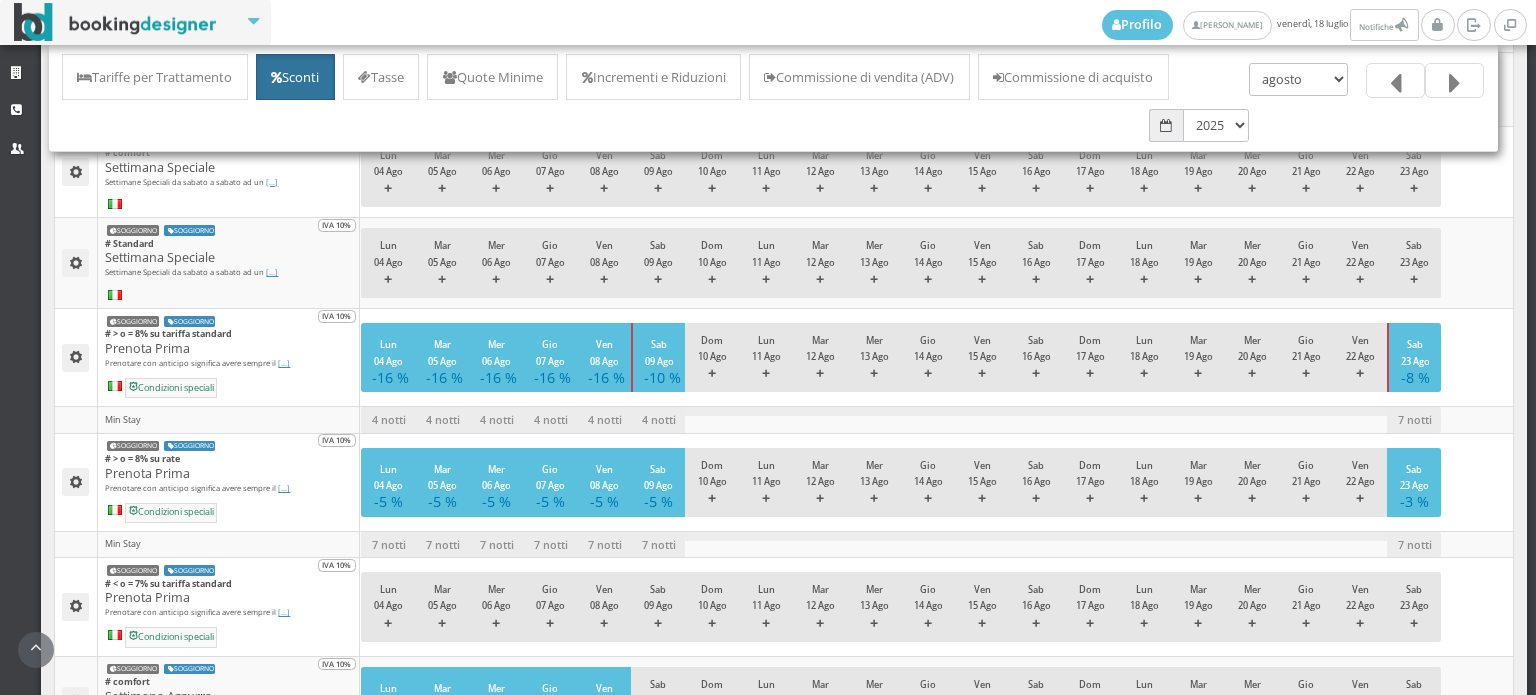 click at bounding box center [1454, 80] 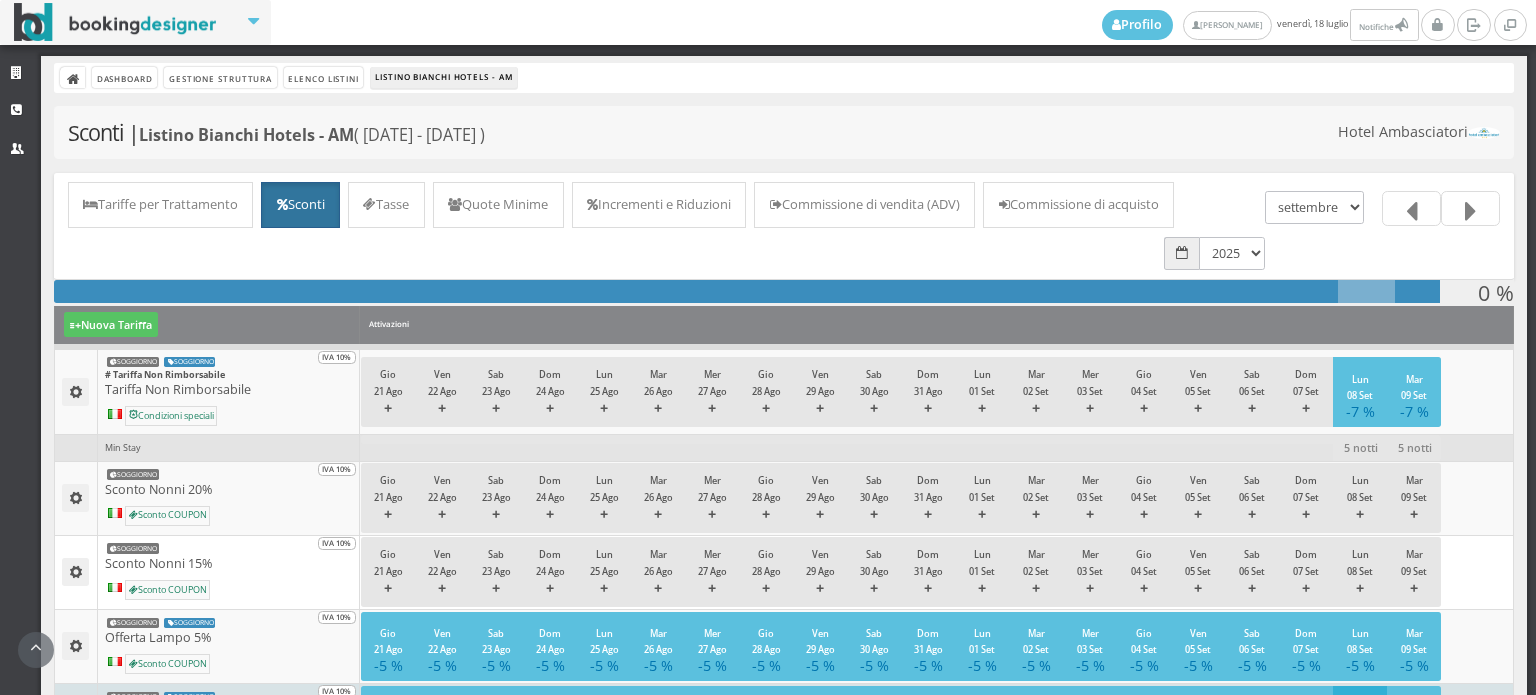 scroll, scrollTop: 0, scrollLeft: 0, axis: both 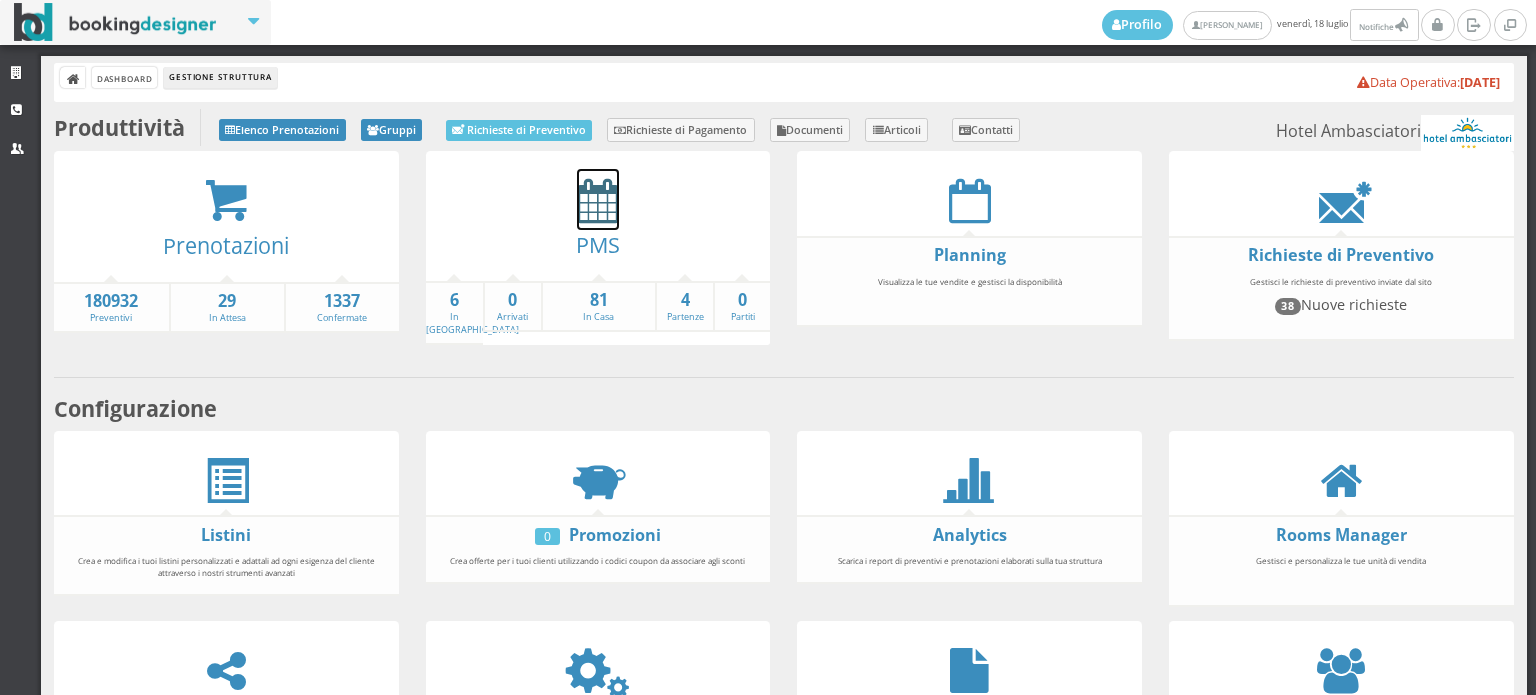 click at bounding box center (598, 200) 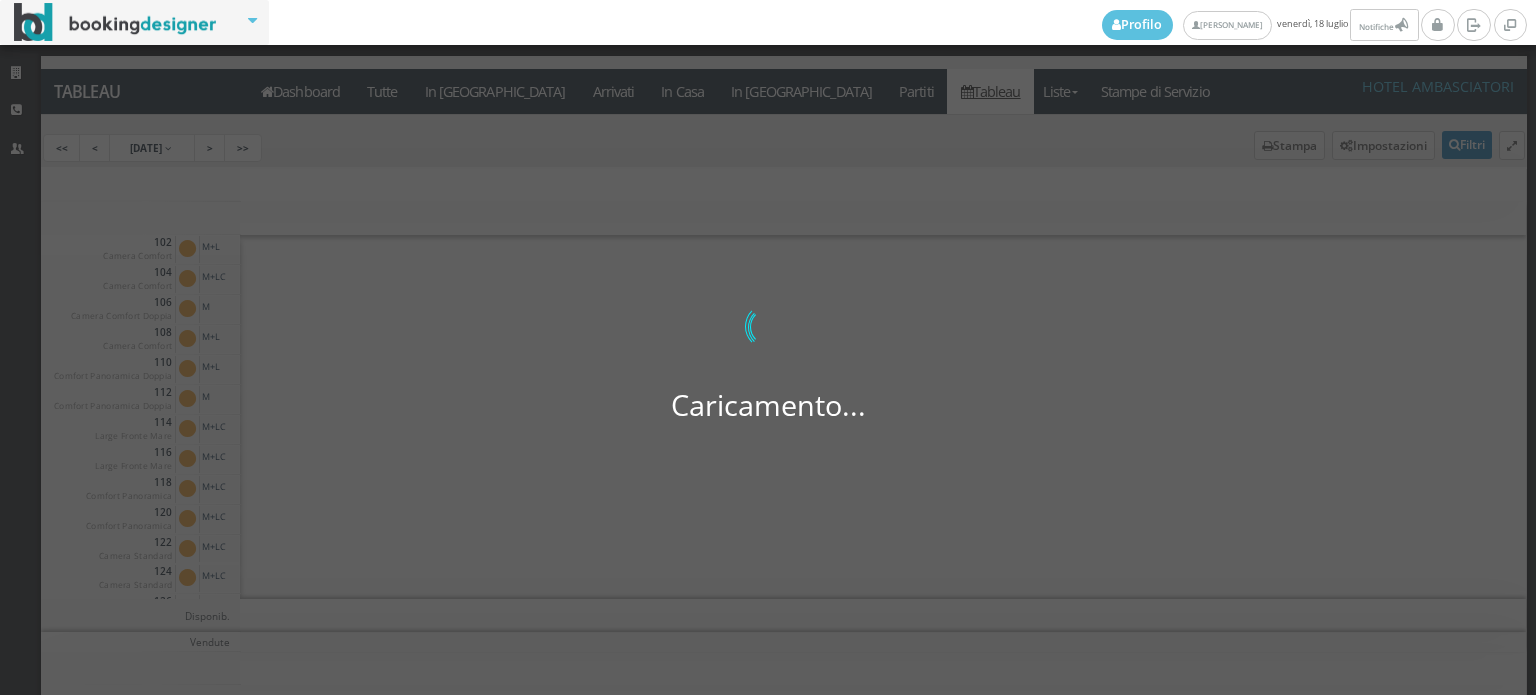 scroll, scrollTop: 0, scrollLeft: 0, axis: both 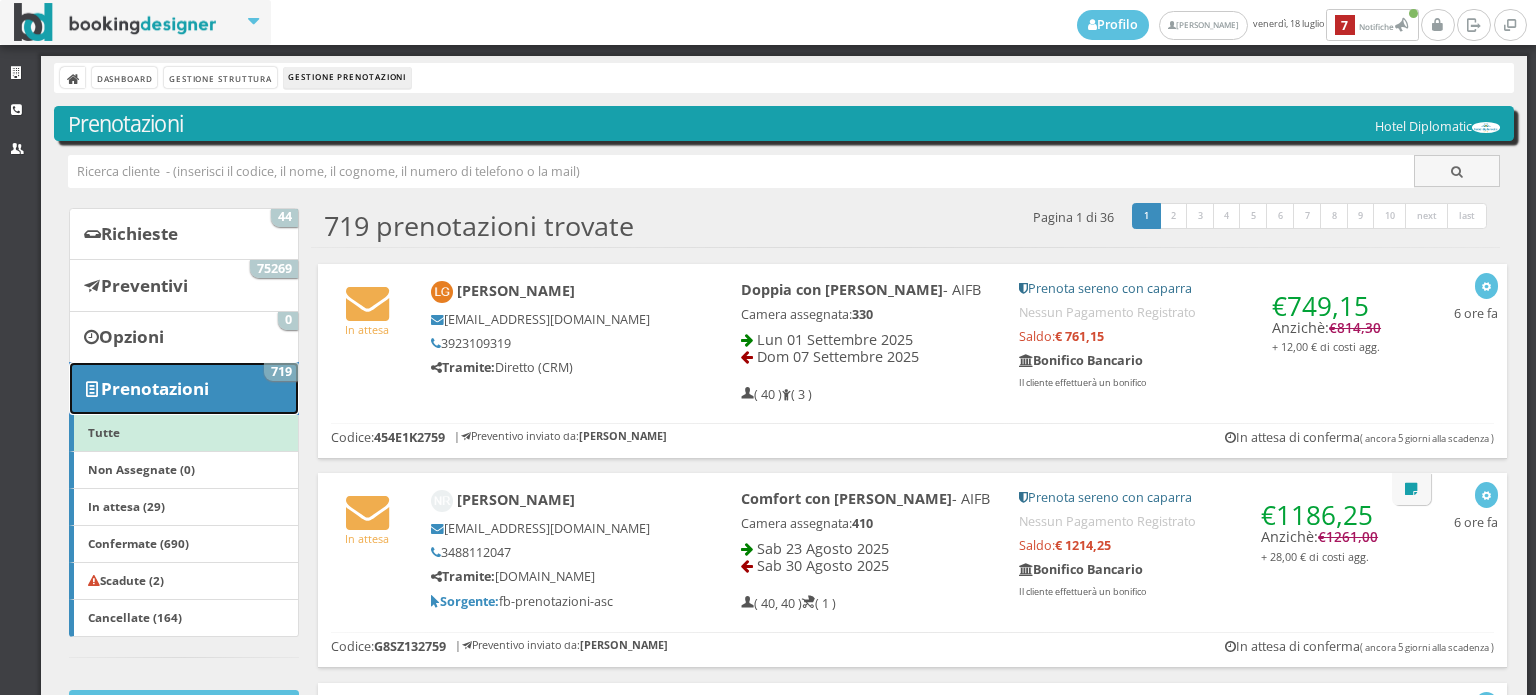 click on "Prenotazioni
719" at bounding box center (184, 388) 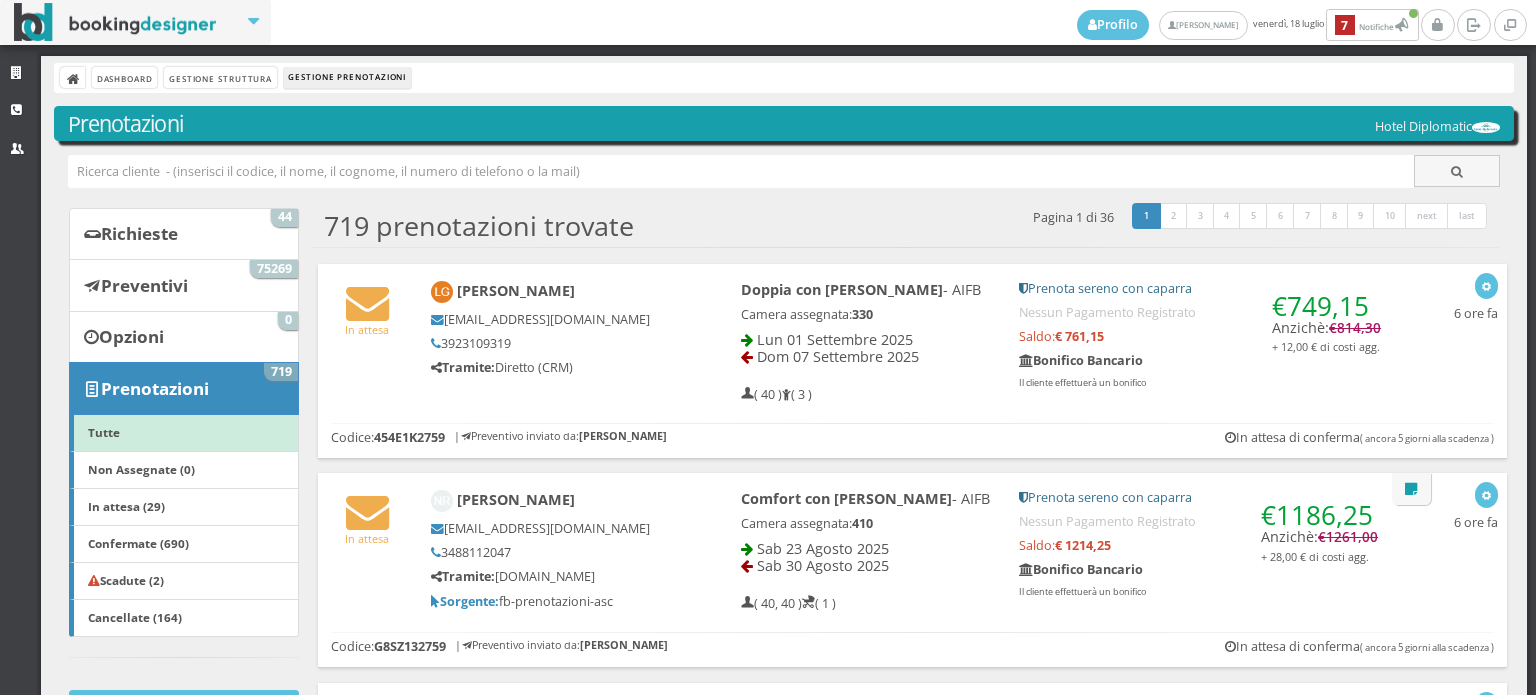 scroll, scrollTop: 0, scrollLeft: 0, axis: both 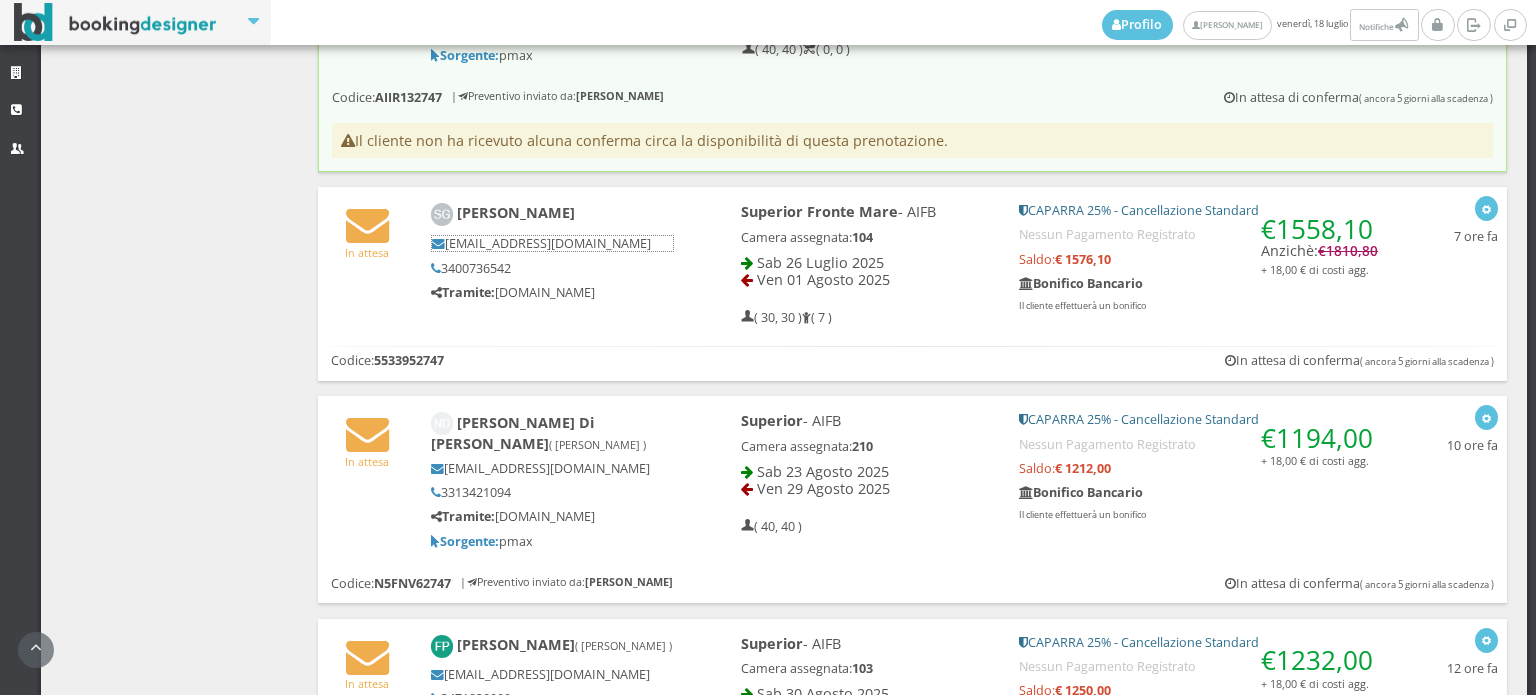 click on "s.gardoni76@gmail.com" at bounding box center (552, 243) 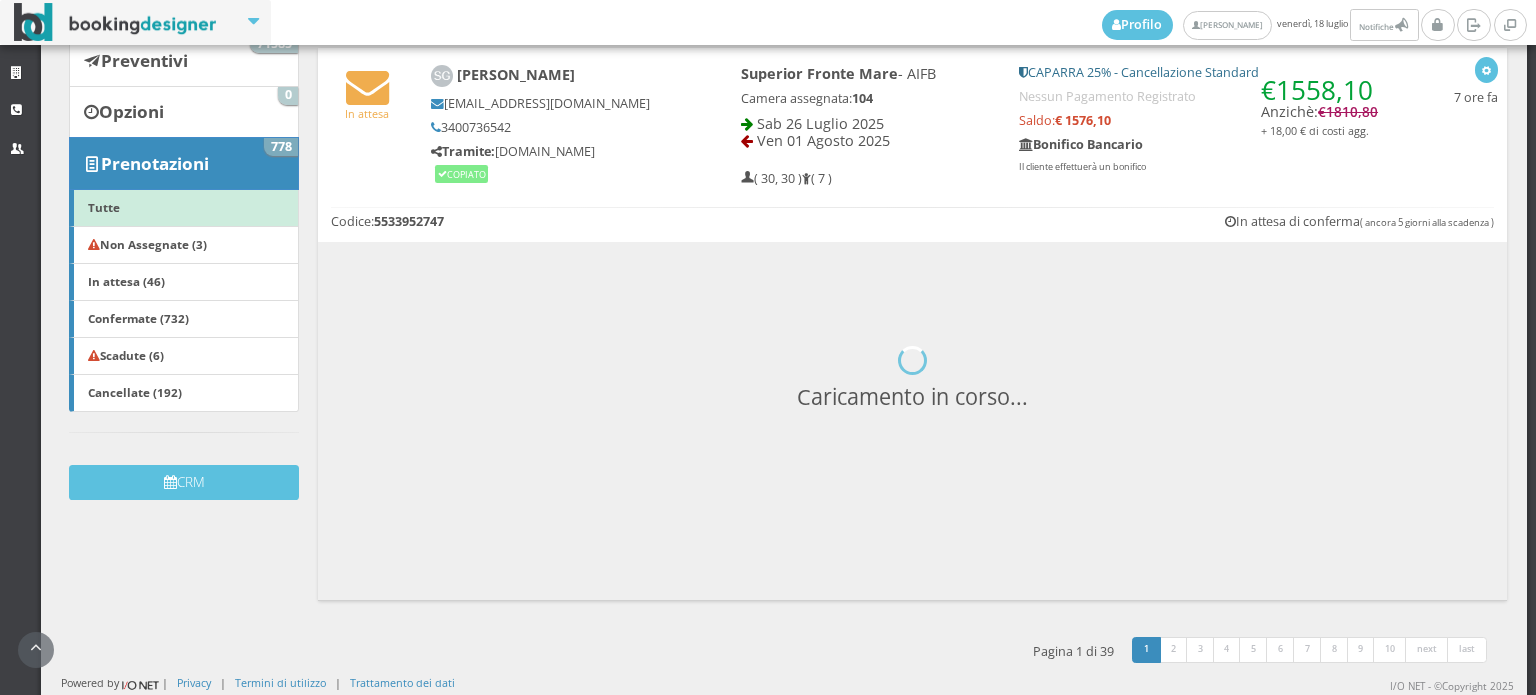 scroll, scrollTop: 534, scrollLeft: 0, axis: vertical 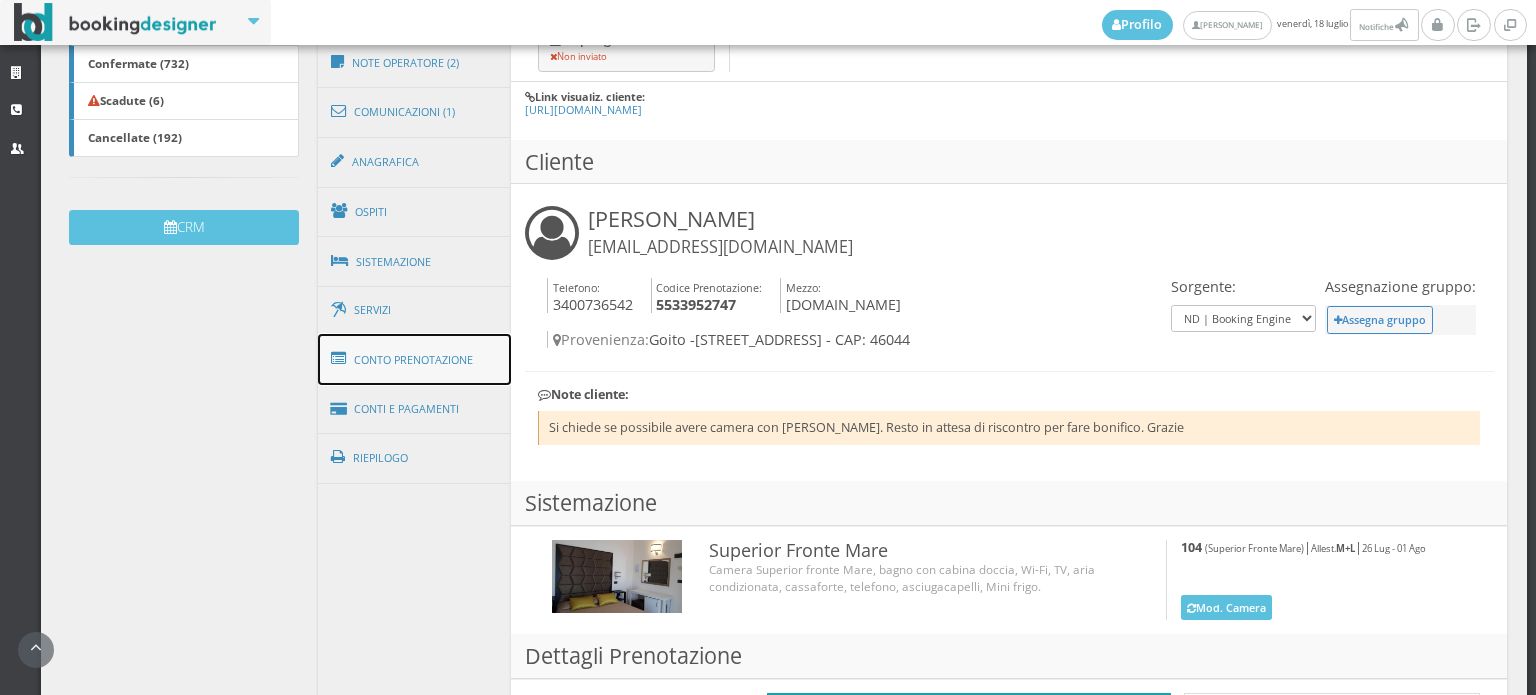 click on "Conto Prenotazione" at bounding box center (415, 360) 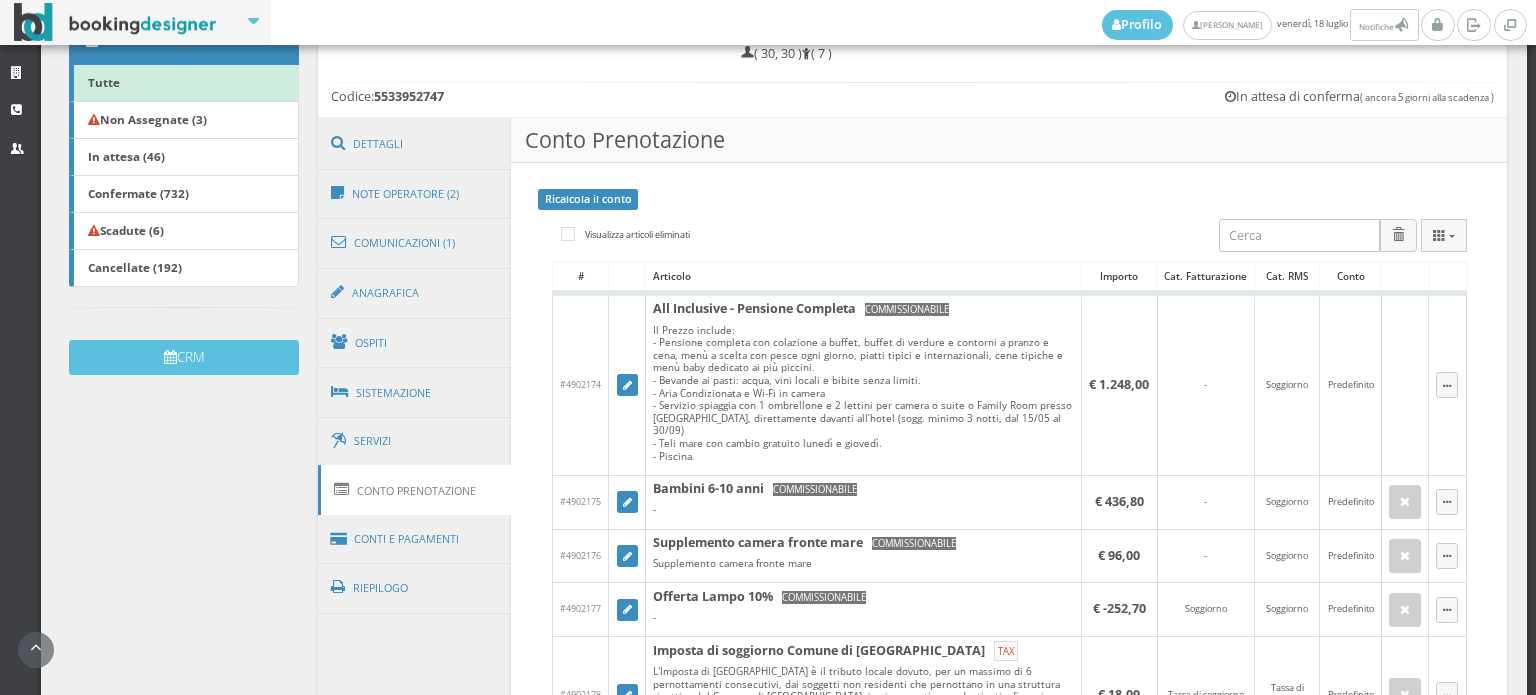 scroll, scrollTop: 200, scrollLeft: 0, axis: vertical 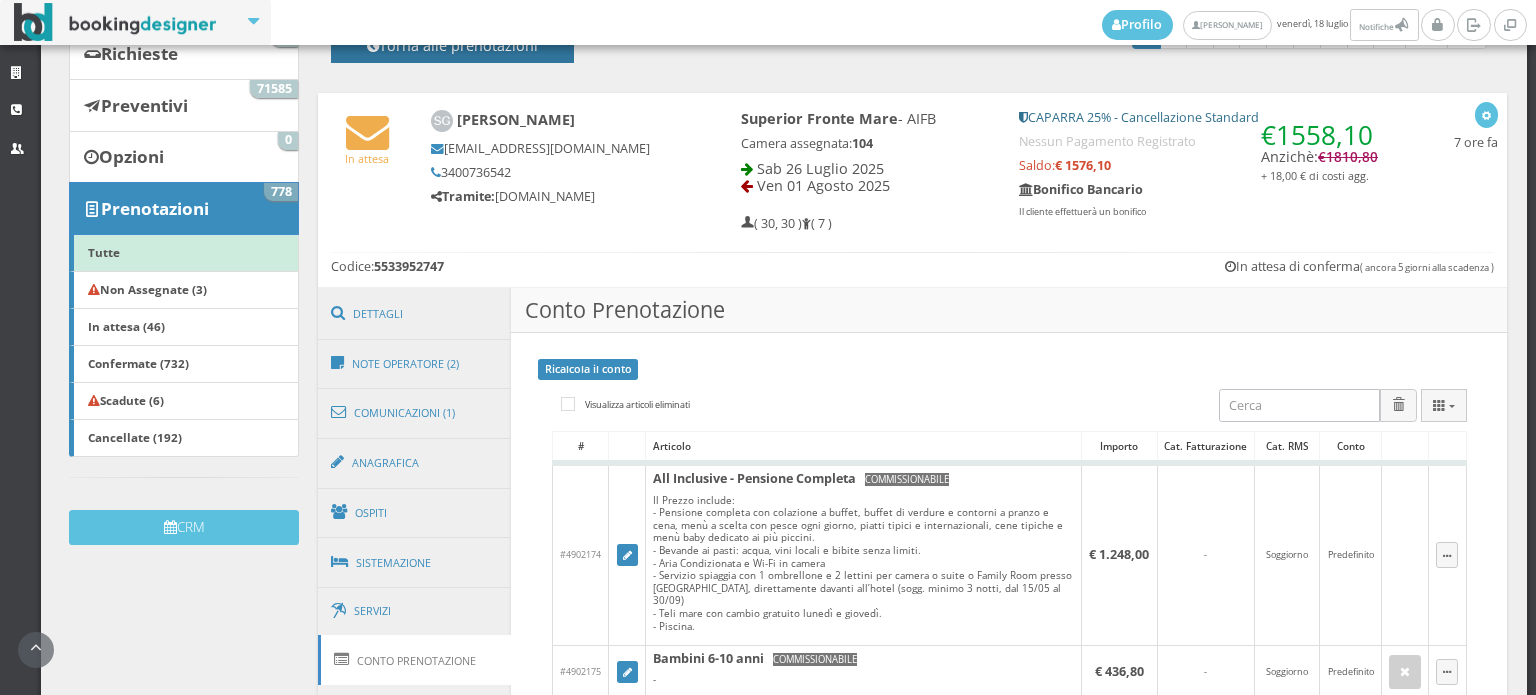 click on "Torna alle prenotazioni" at bounding box center (452, 52) 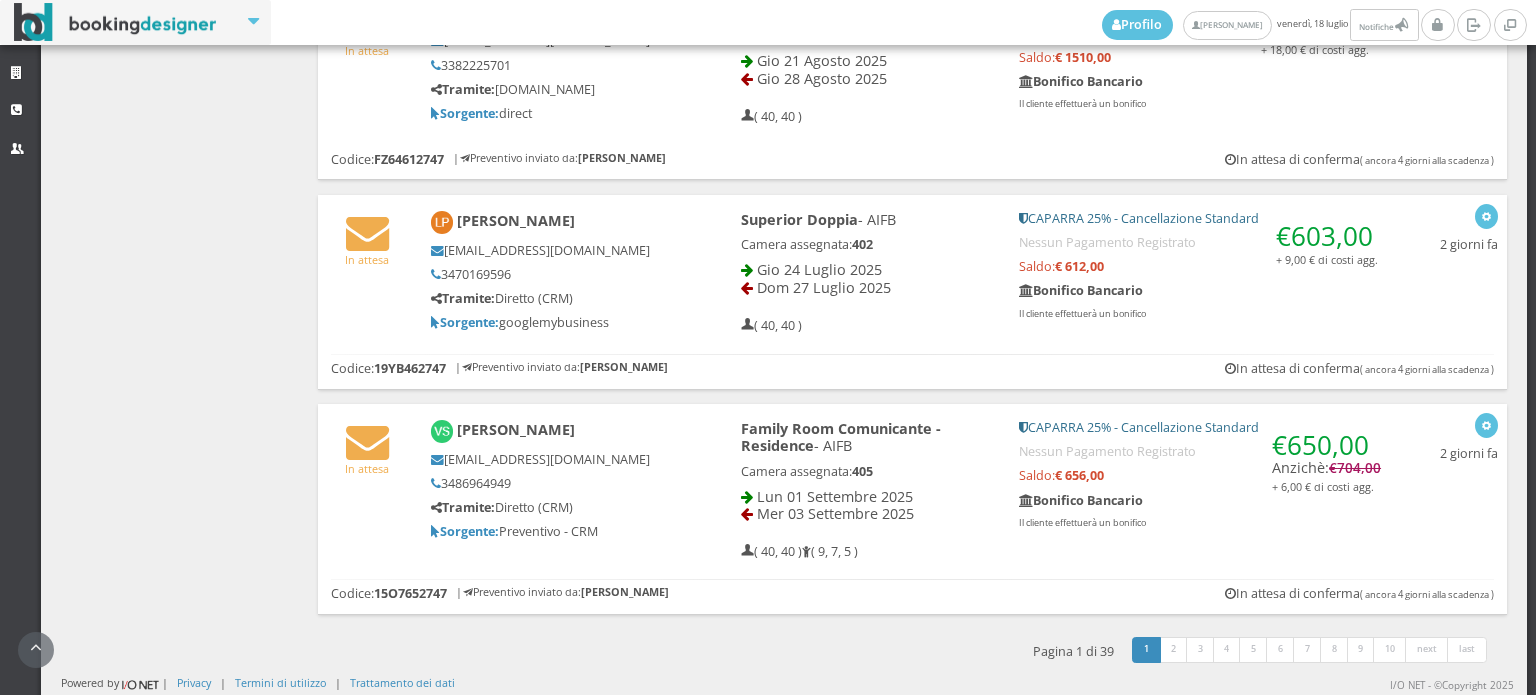 scroll, scrollTop: 4673, scrollLeft: 0, axis: vertical 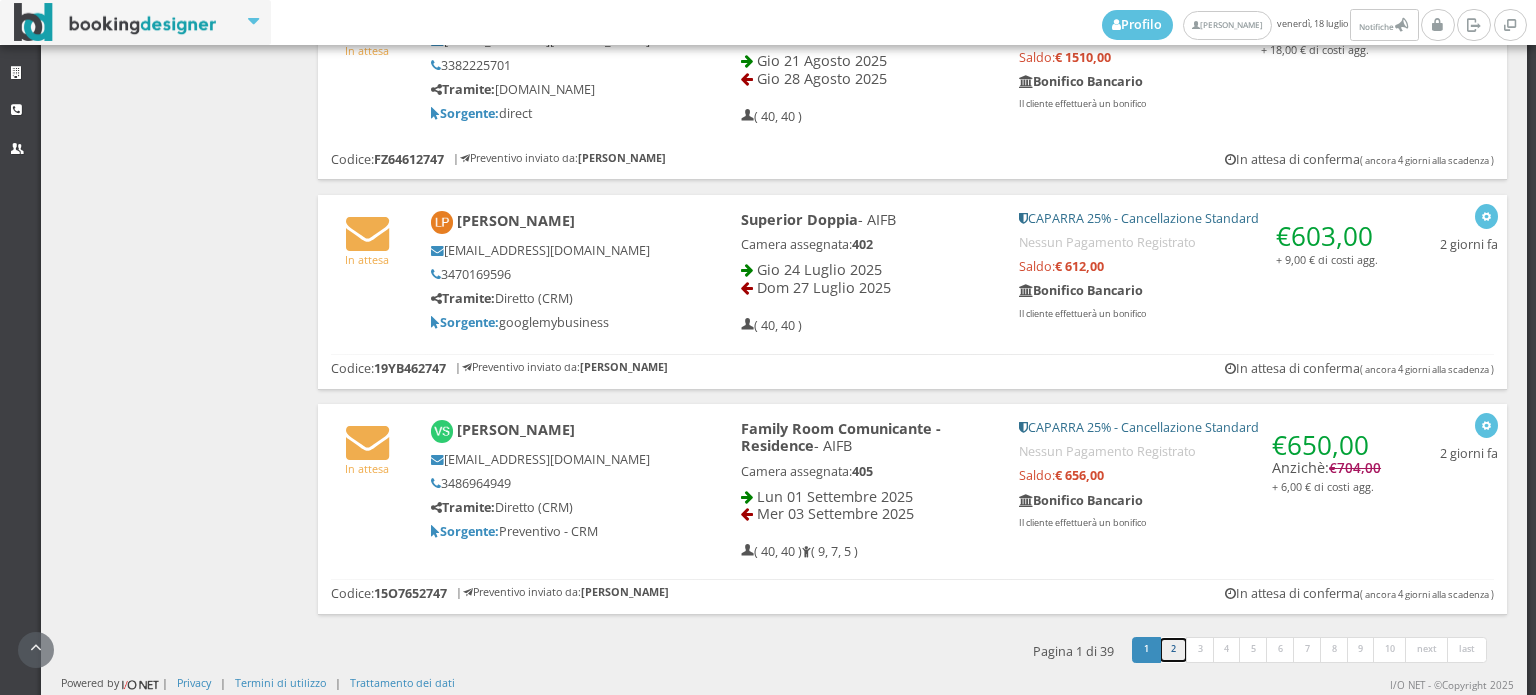 click on "2" at bounding box center [1173, 650] 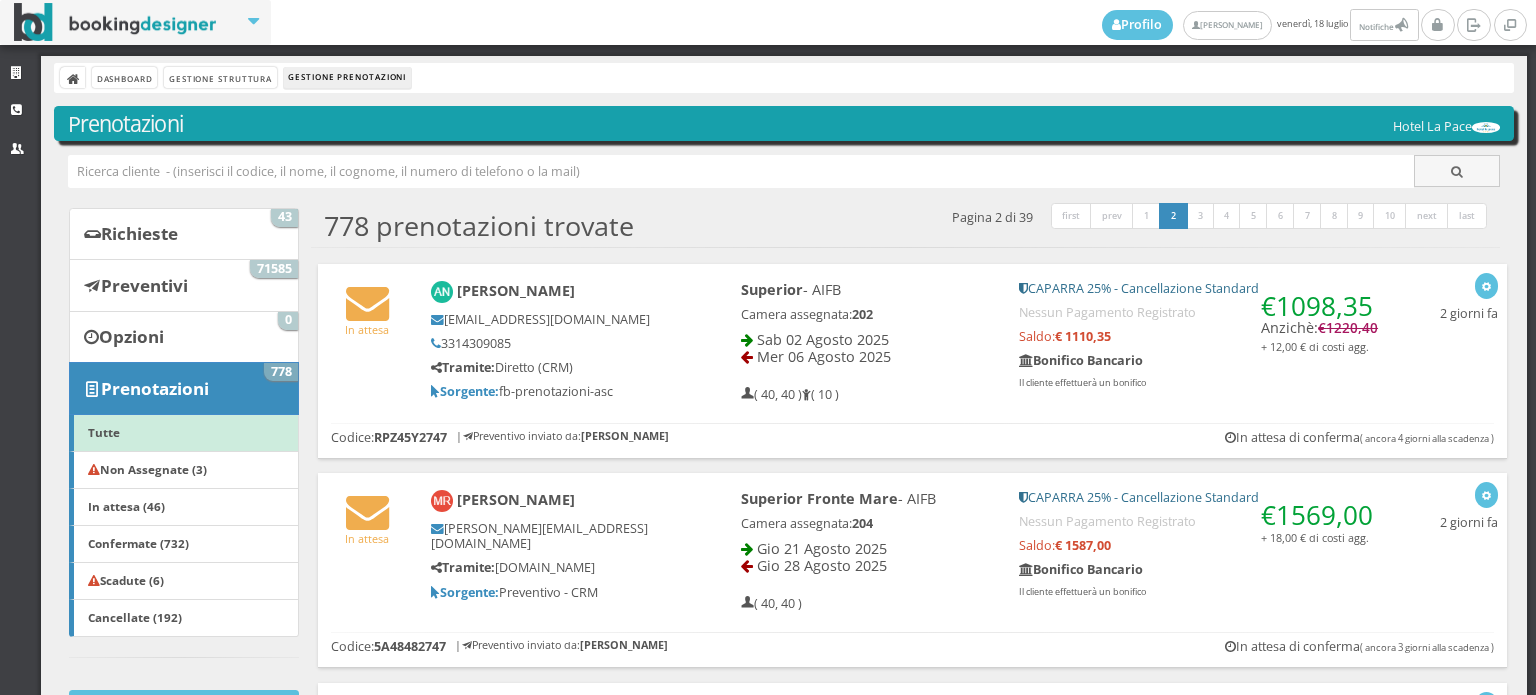 scroll, scrollTop: 0, scrollLeft: 0, axis: both 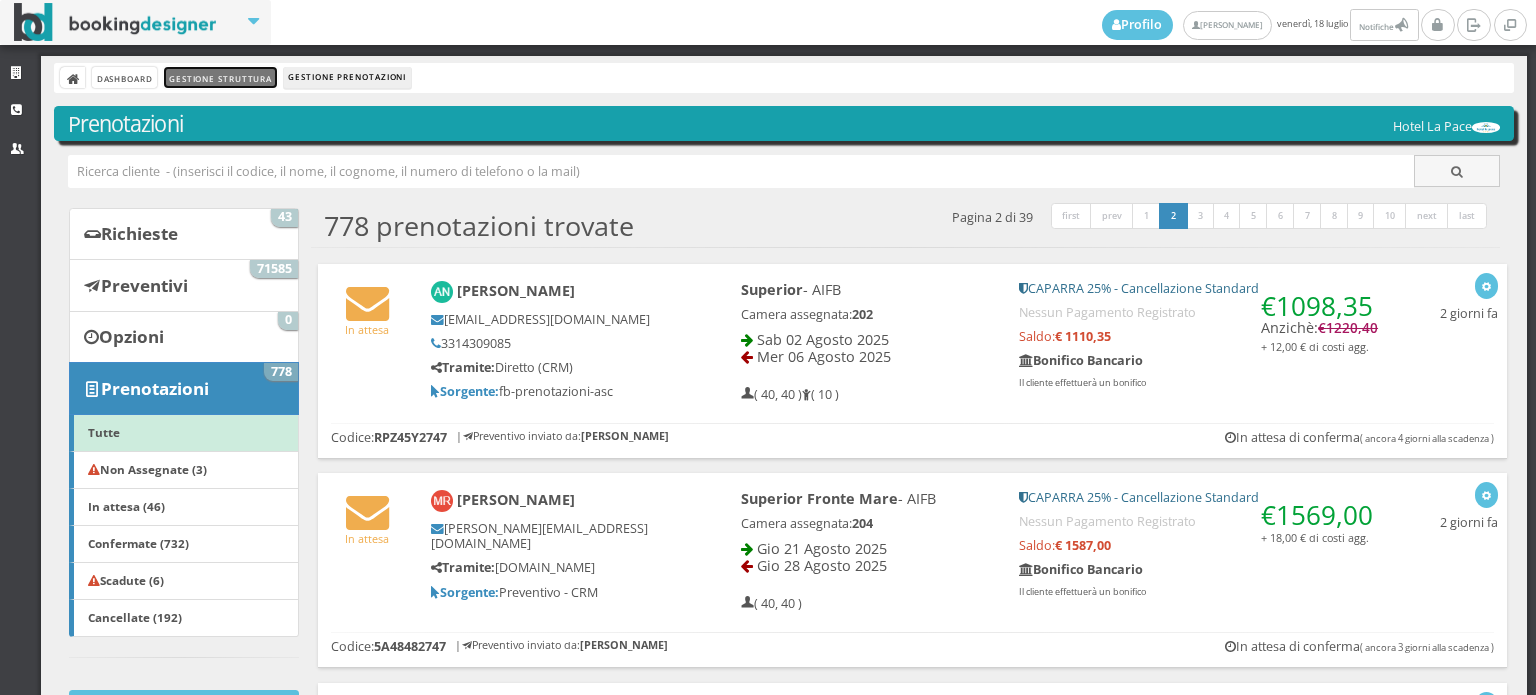click on "Gestione Struttura" at bounding box center (220, 77) 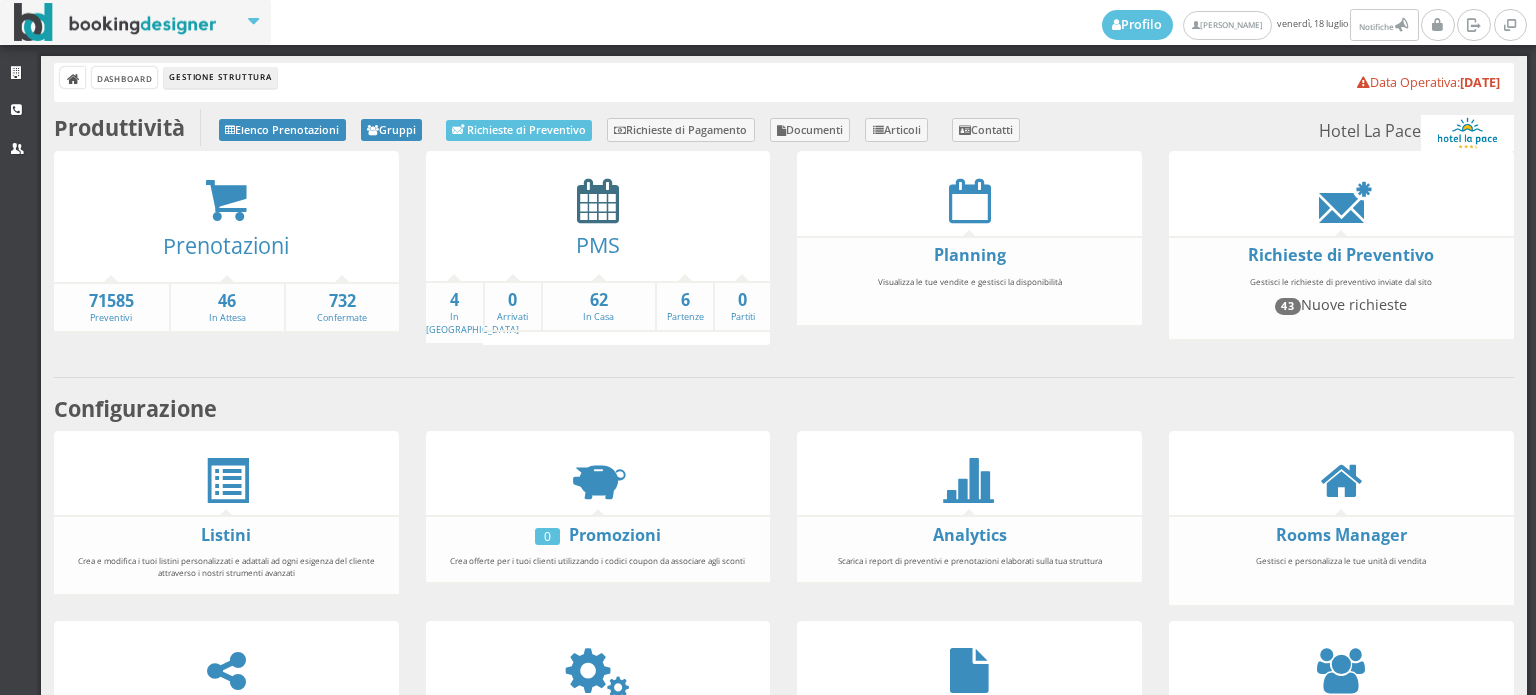 scroll, scrollTop: 0, scrollLeft: 0, axis: both 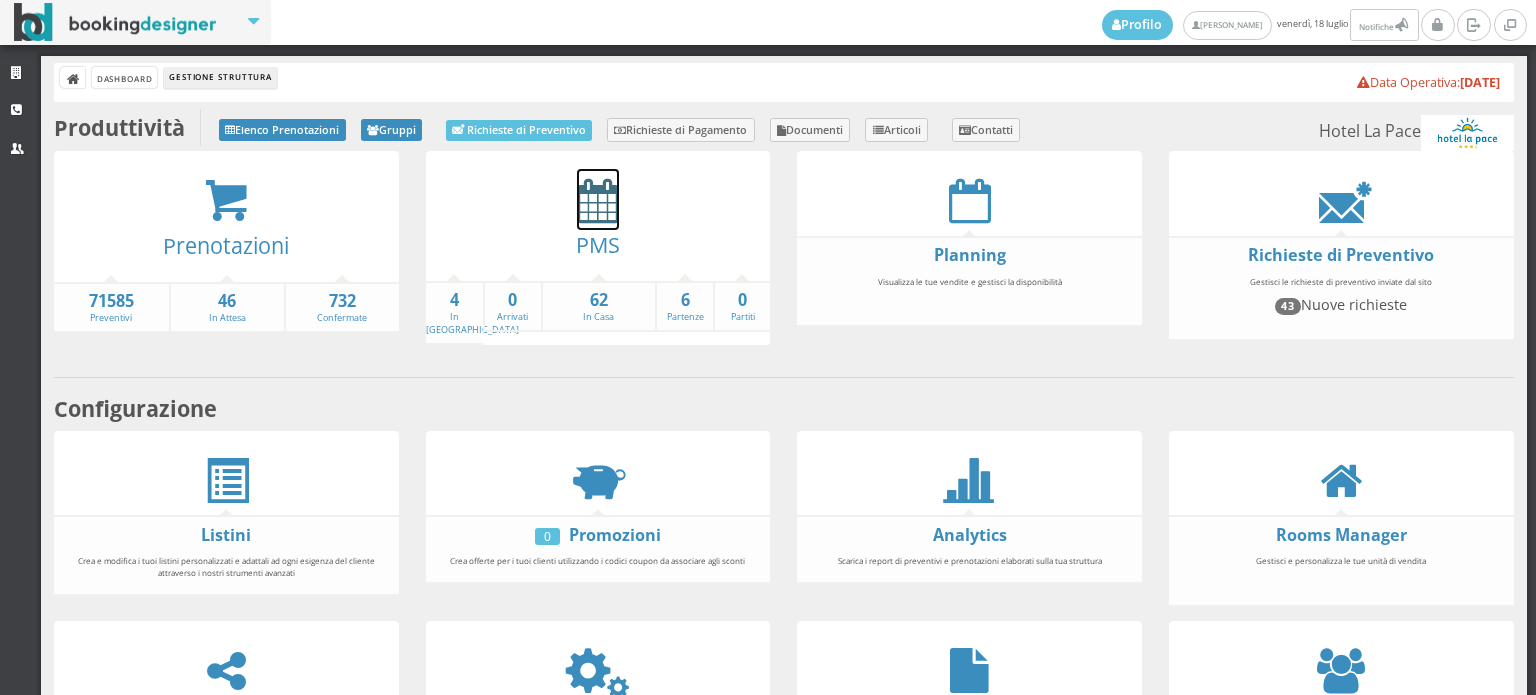 click at bounding box center (598, 200) 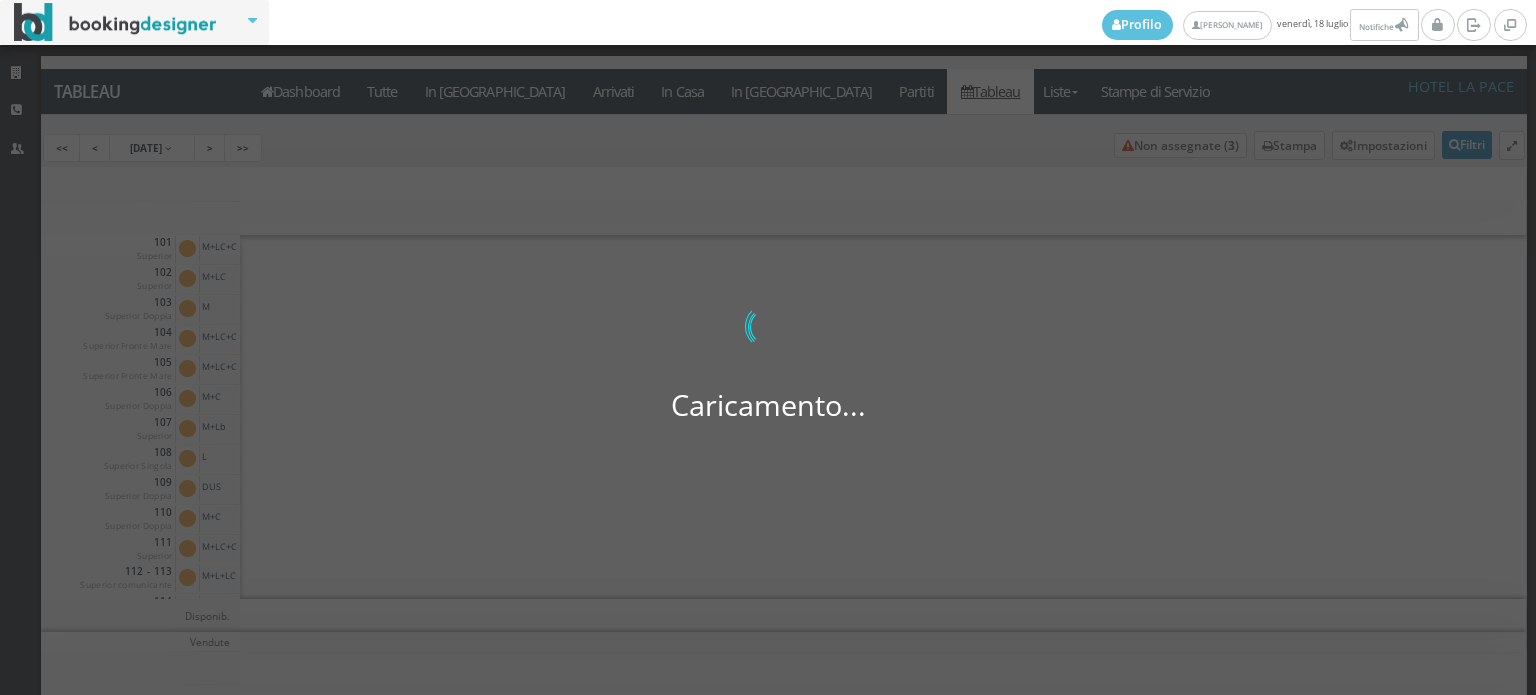 scroll, scrollTop: 0, scrollLeft: 0, axis: both 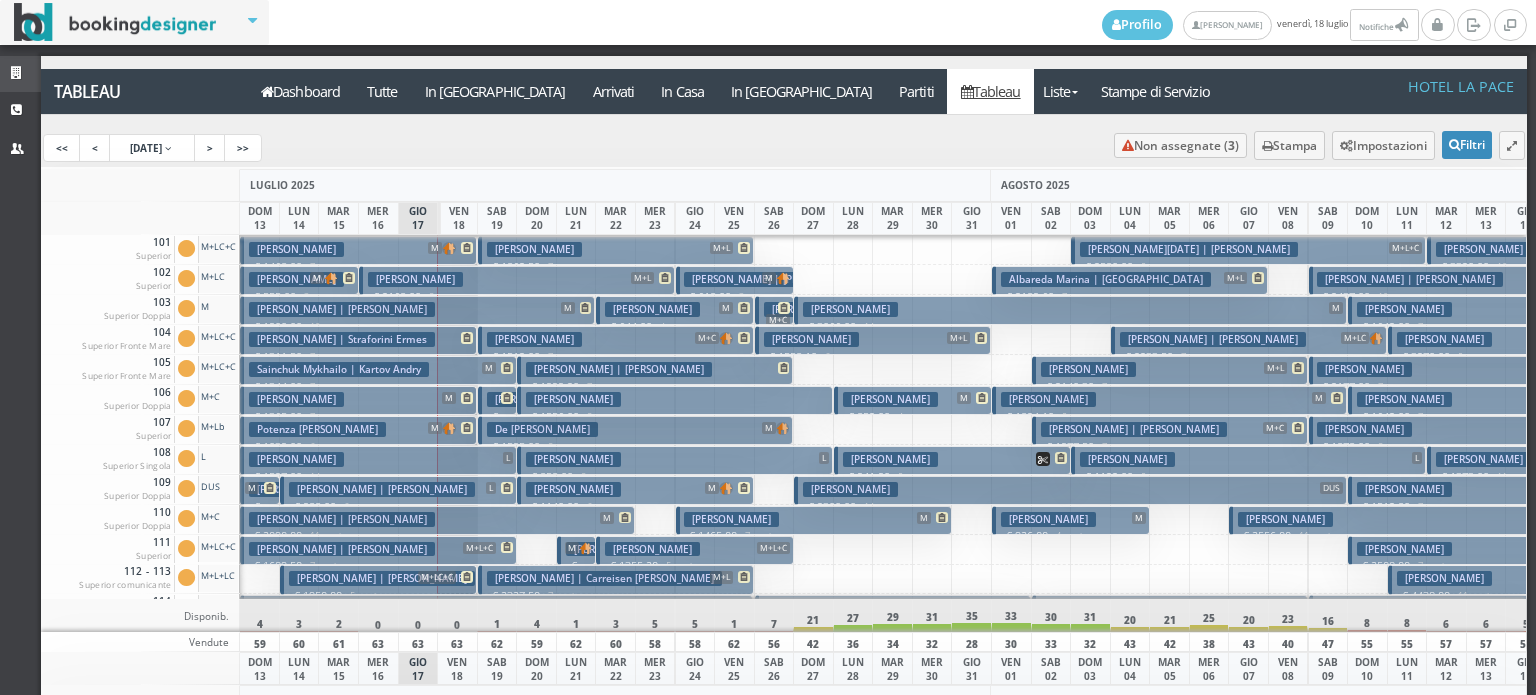 click at bounding box center [19, 73] 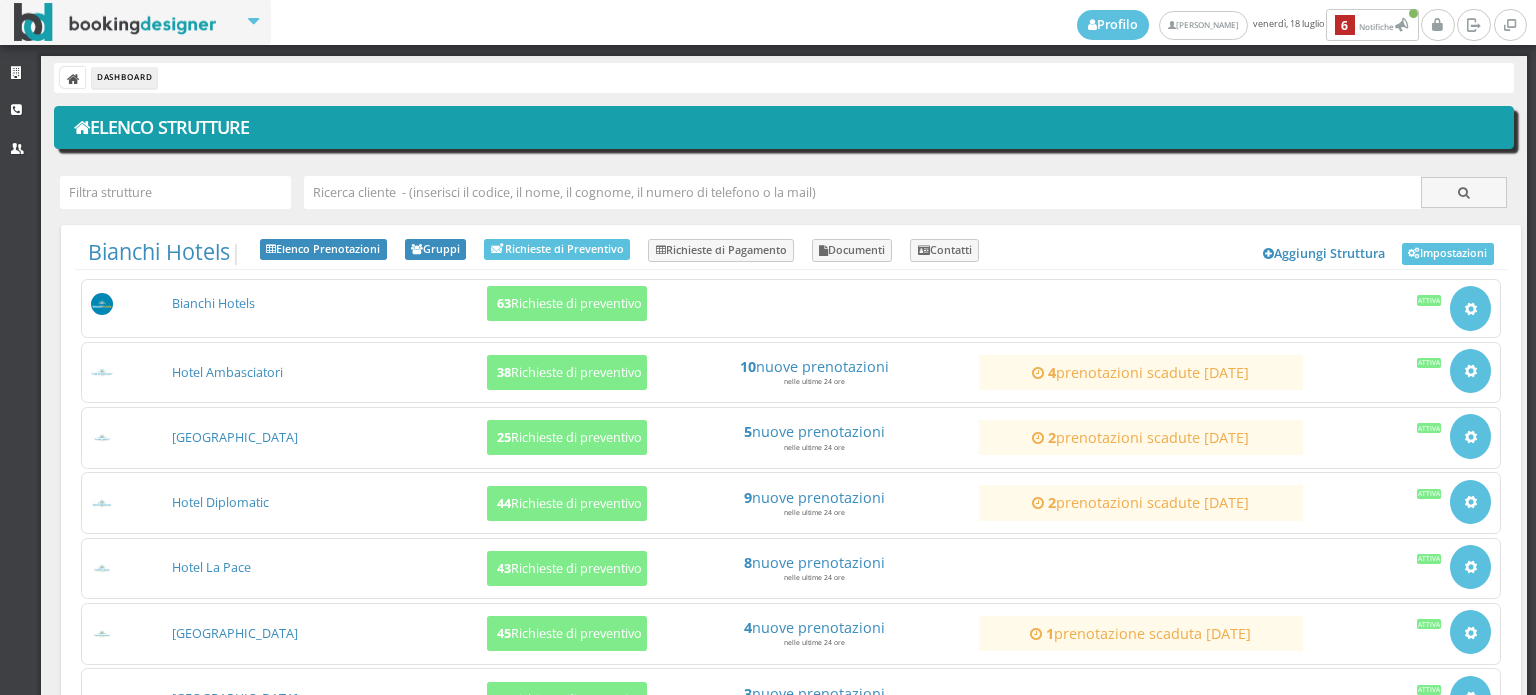 scroll, scrollTop: 0, scrollLeft: 0, axis: both 